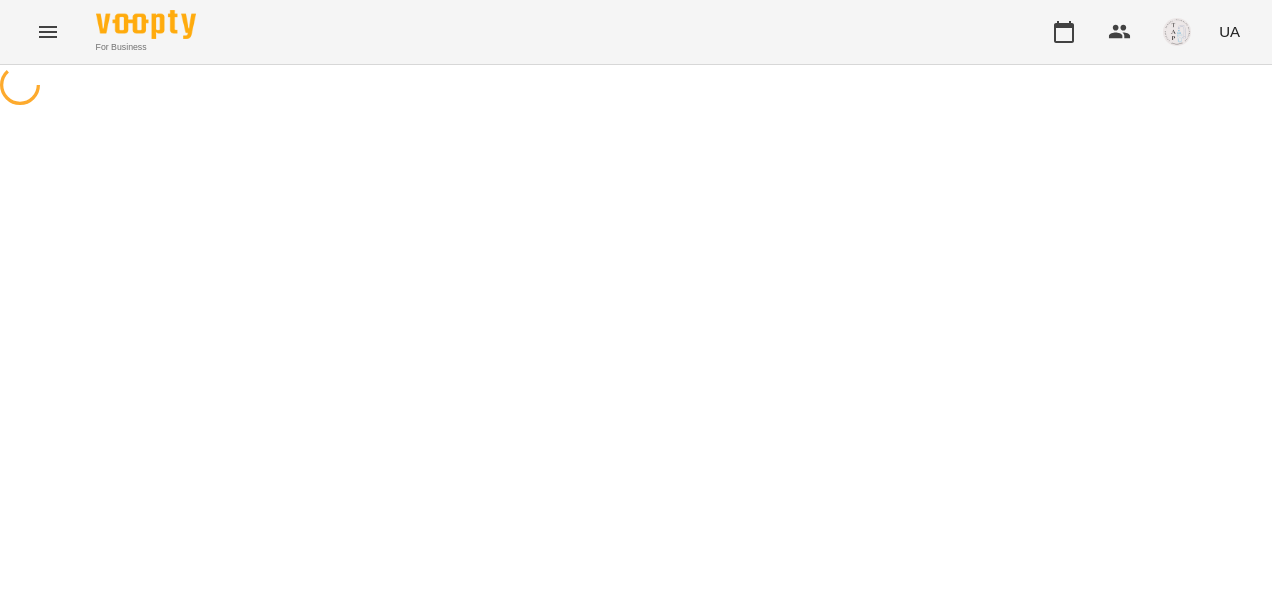 scroll, scrollTop: 0, scrollLeft: 0, axis: both 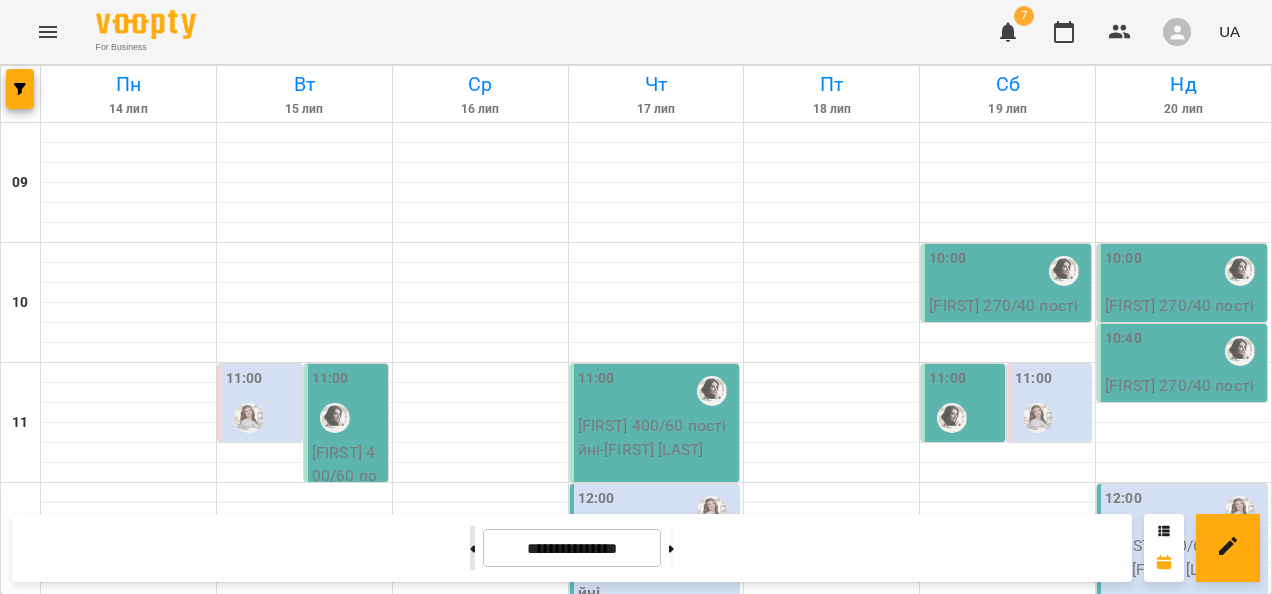 click at bounding box center (472, 548) 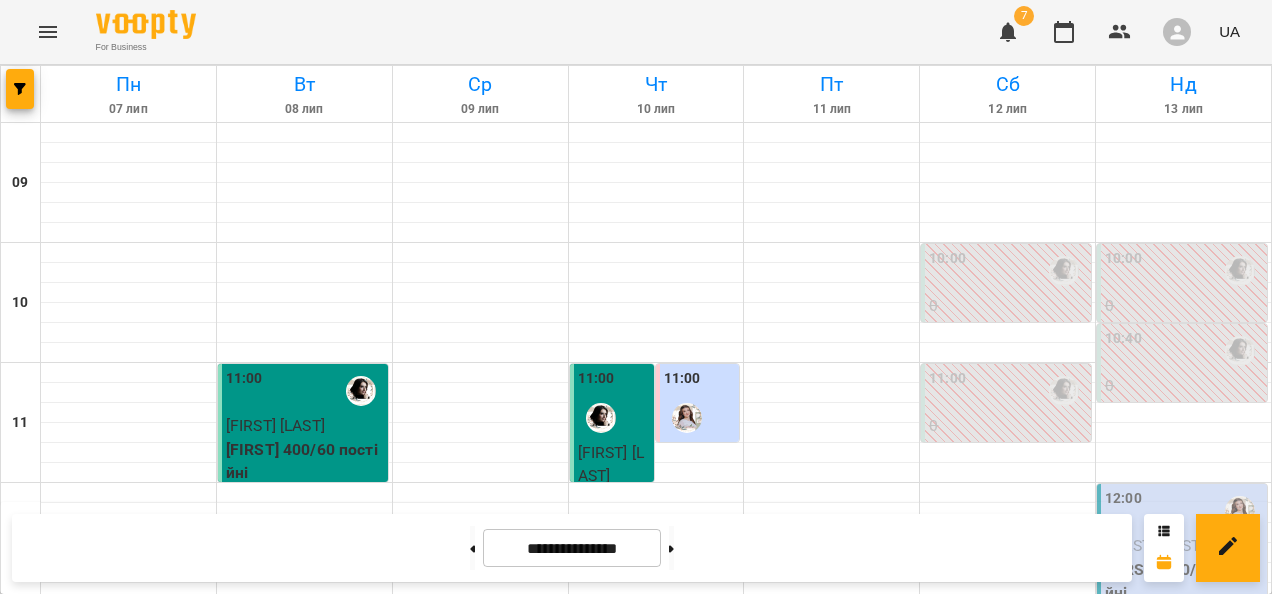 scroll, scrollTop: 456, scrollLeft: 0, axis: vertical 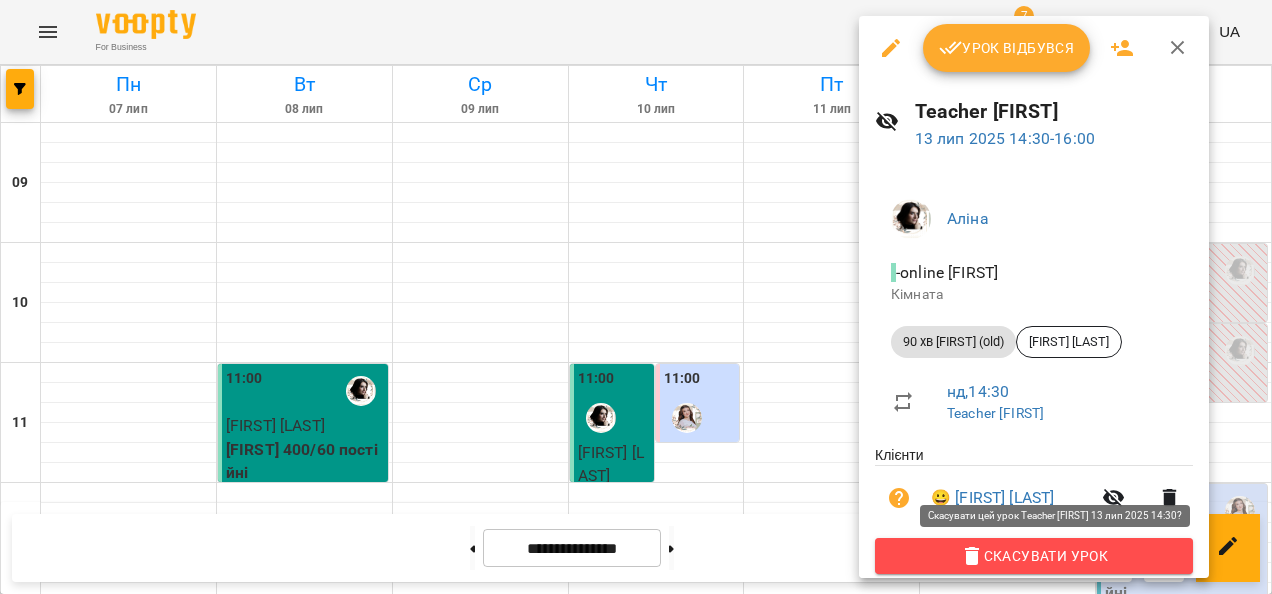 click on "Скасувати Урок" at bounding box center [1034, 556] 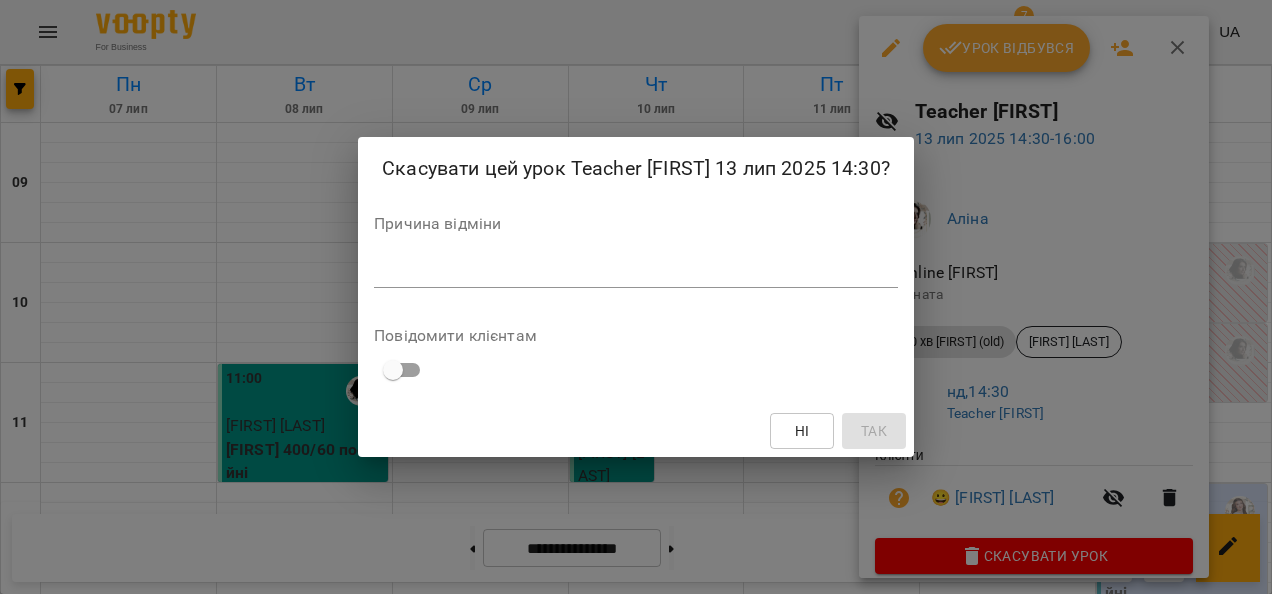 click on "*" at bounding box center [636, 272] 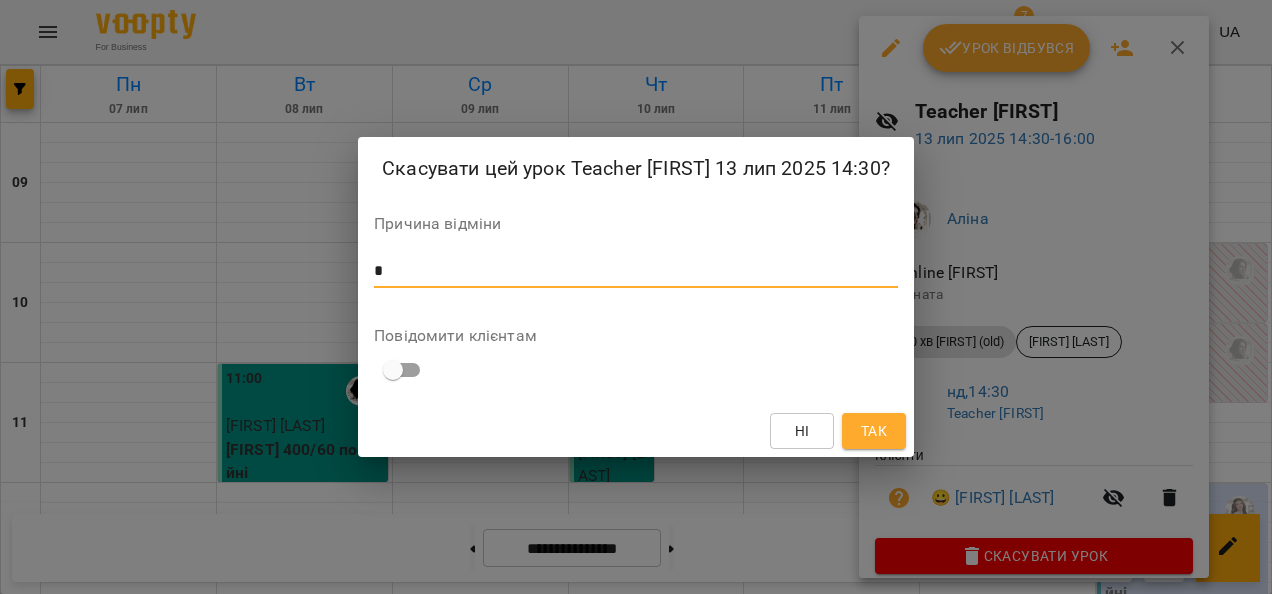type on "*" 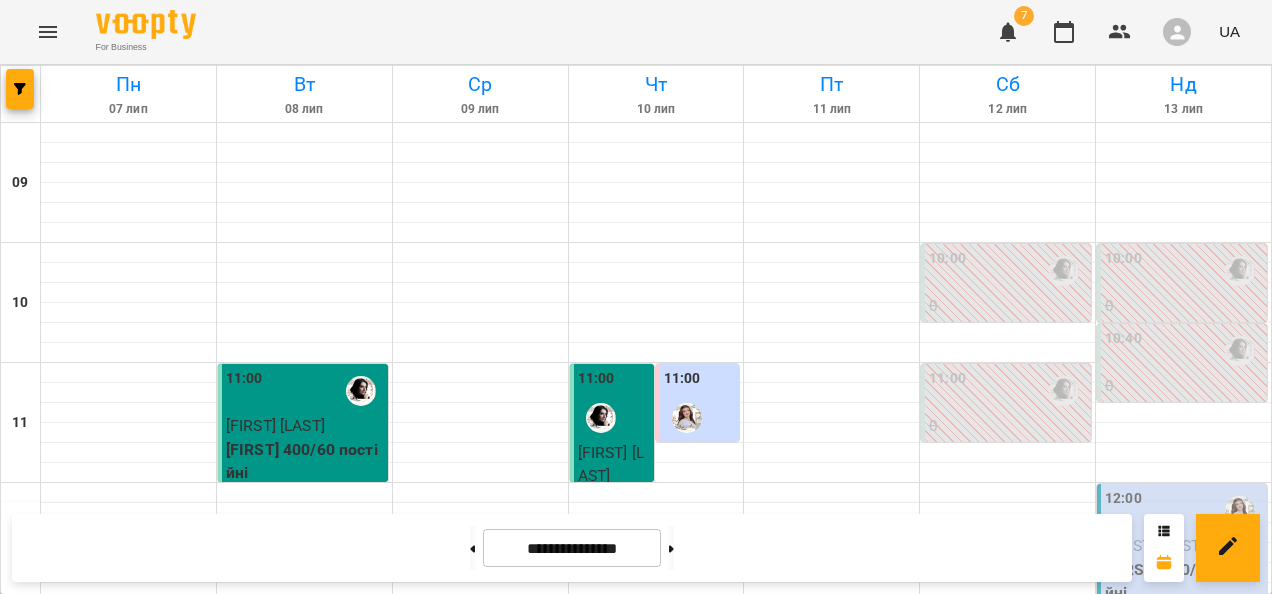 scroll, scrollTop: 1178, scrollLeft: 0, axis: vertical 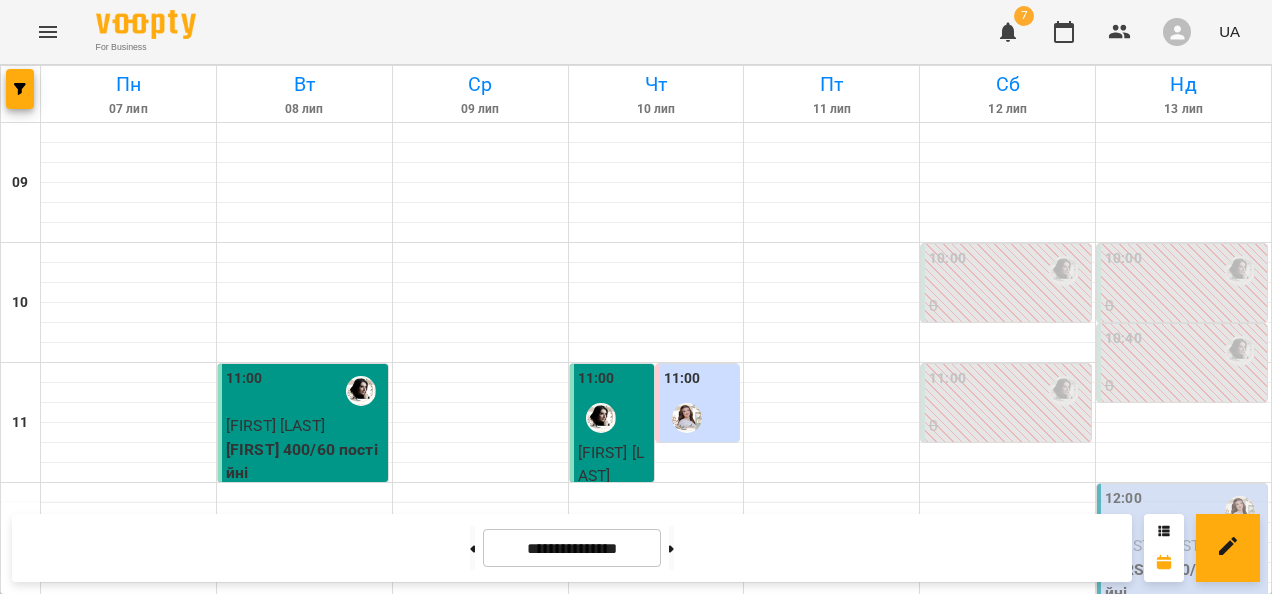 click on "19:00" at bounding box center [1123, 1341] 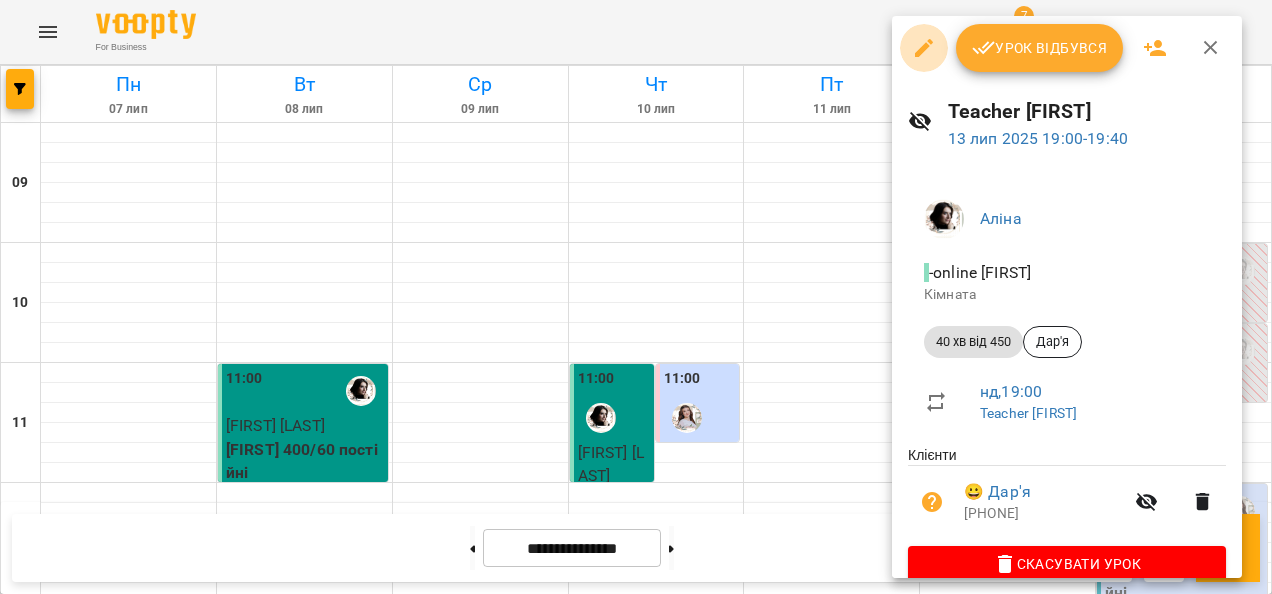 click 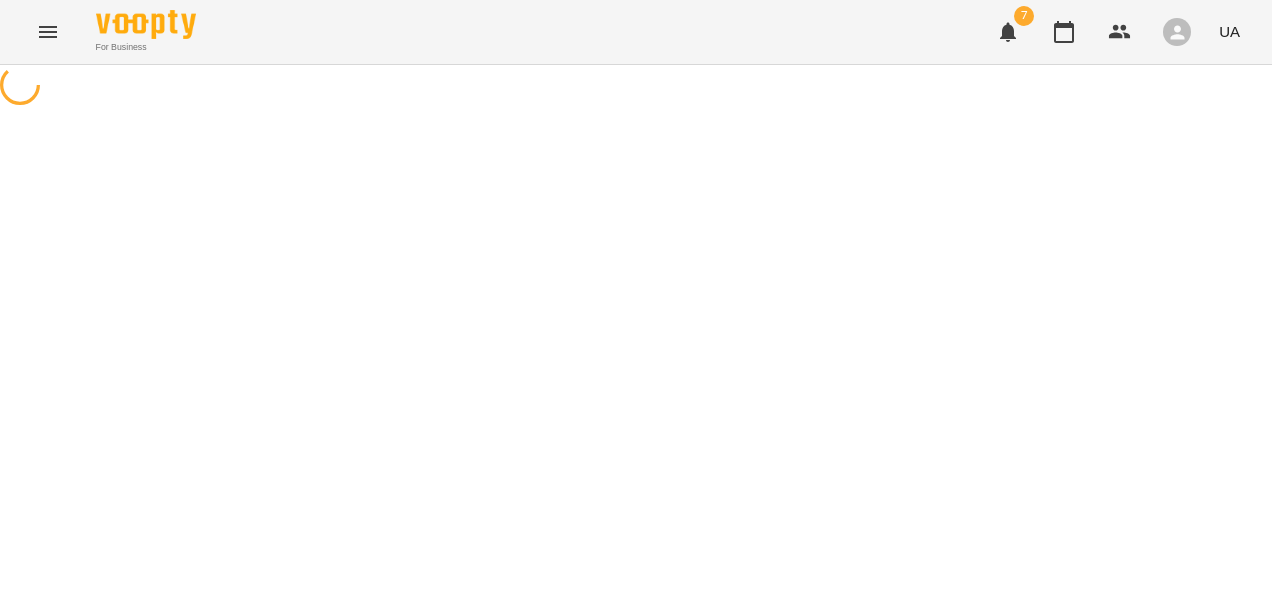 select on "**********" 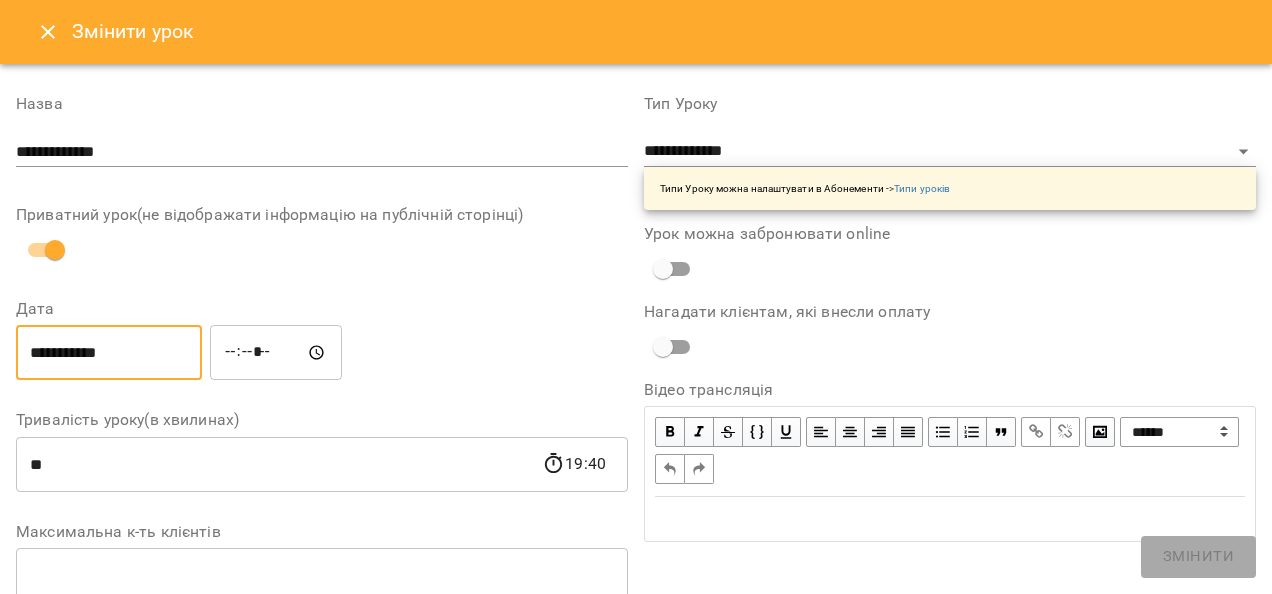 click on "**********" at bounding box center (109, 353) 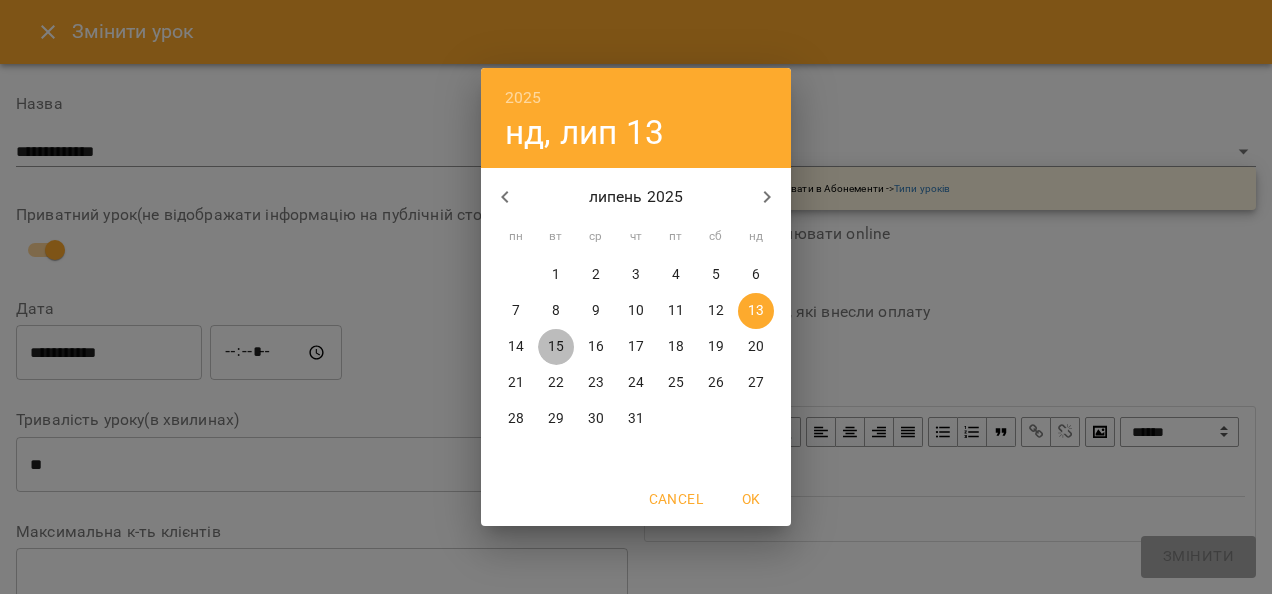 click on "15" at bounding box center [556, 347] 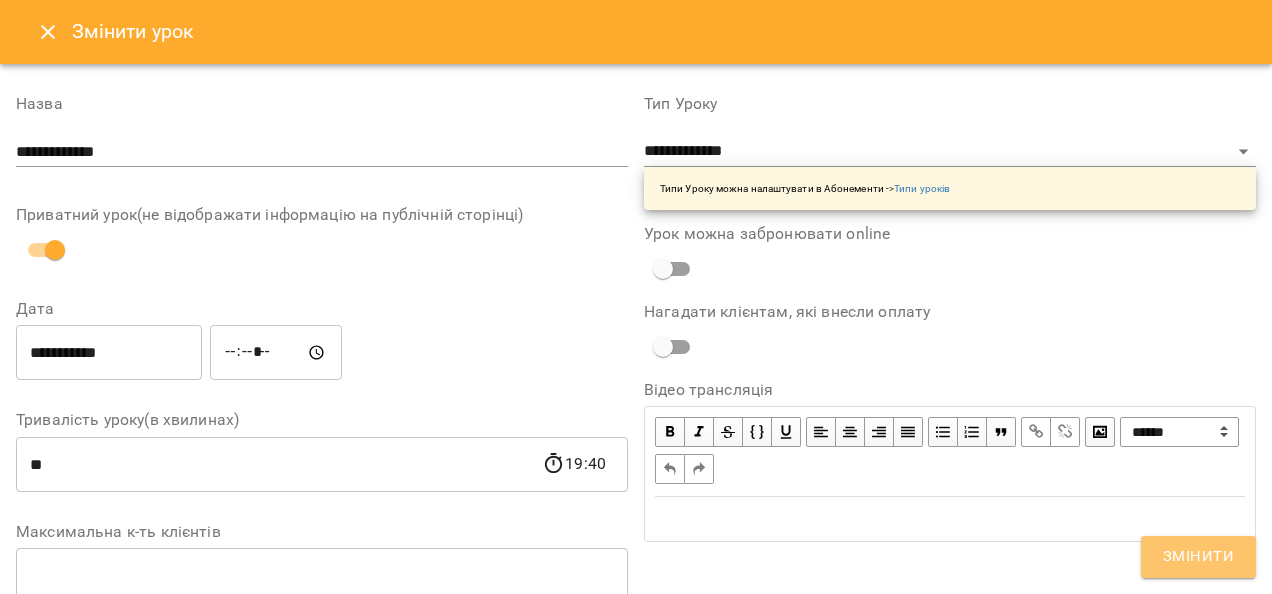 click on "Змінити" at bounding box center [1198, 557] 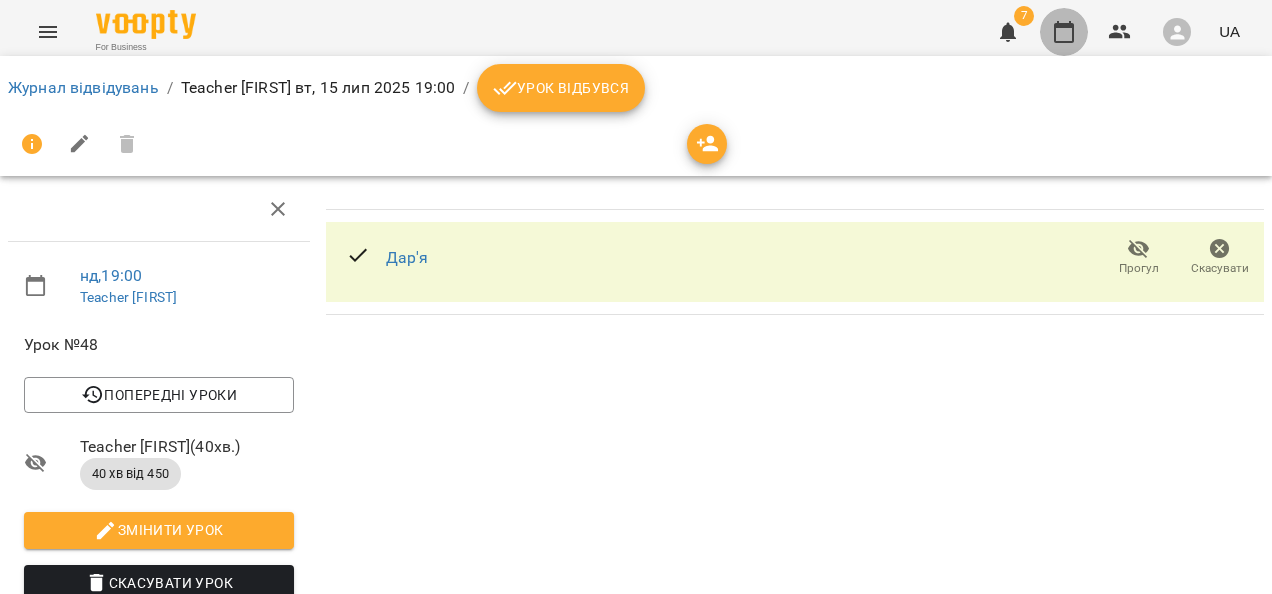 click 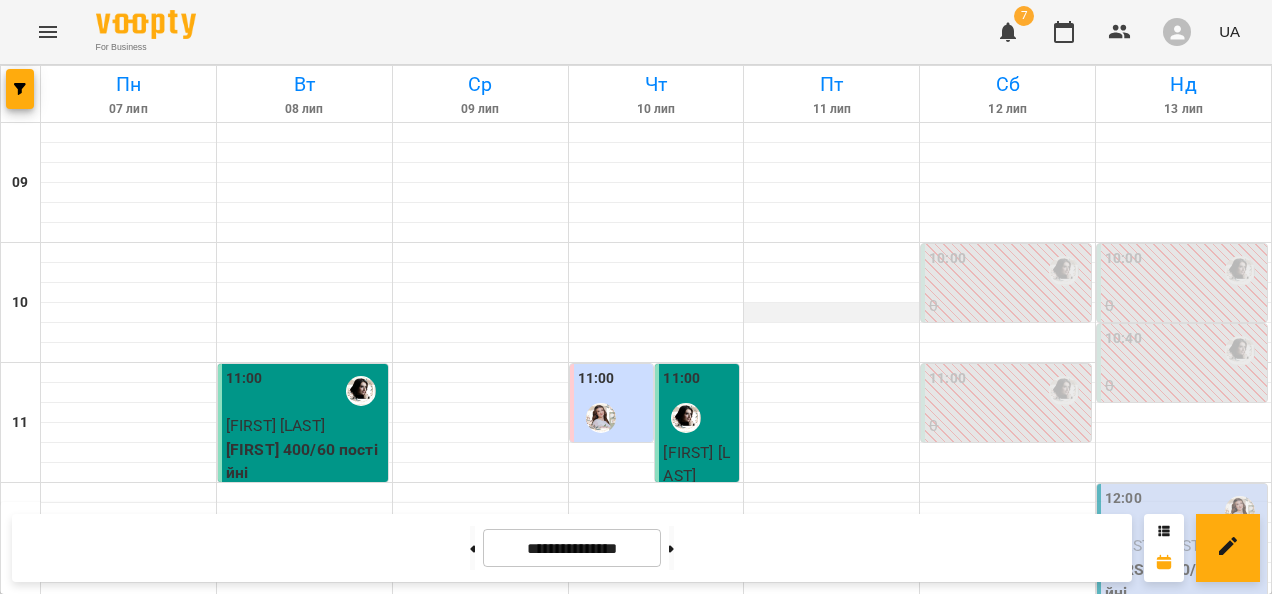 scroll, scrollTop: 1178, scrollLeft: 0, axis: vertical 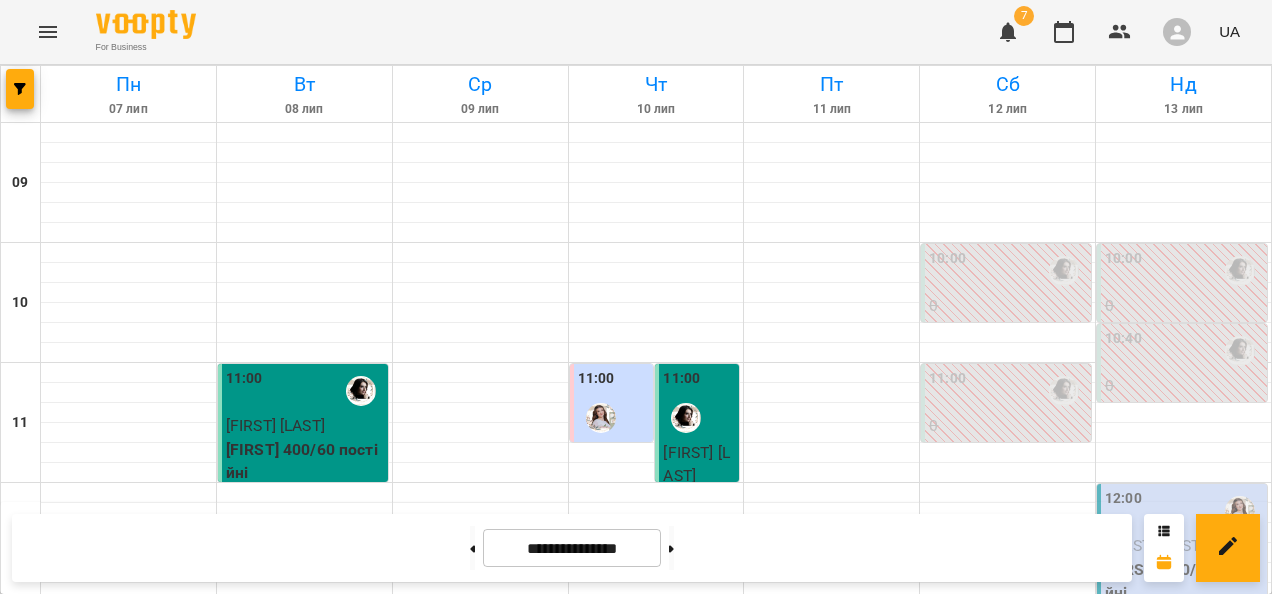 click on "[FIRST] 400/60 постійні" at bounding box center [1184, 1541] 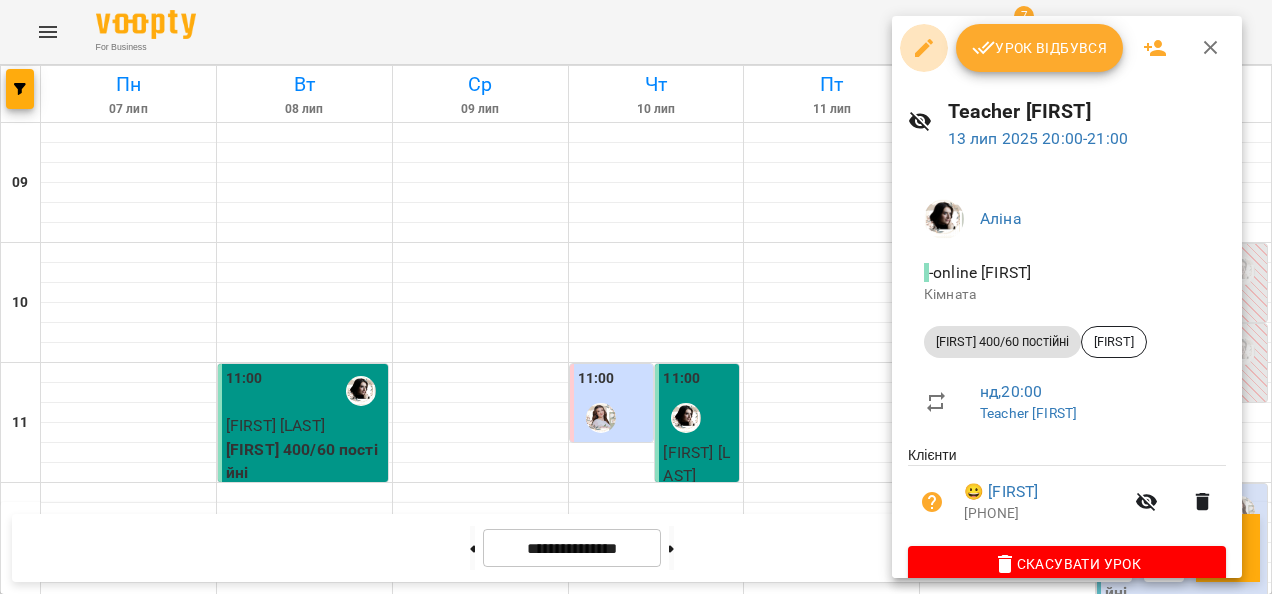 click 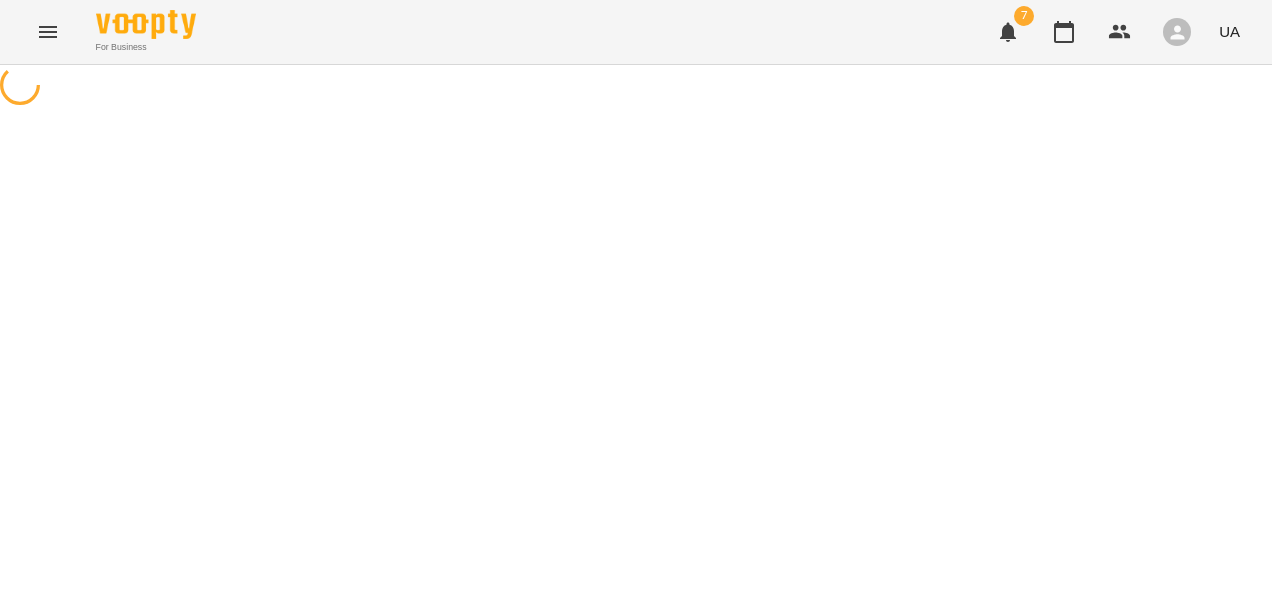 select on "**********" 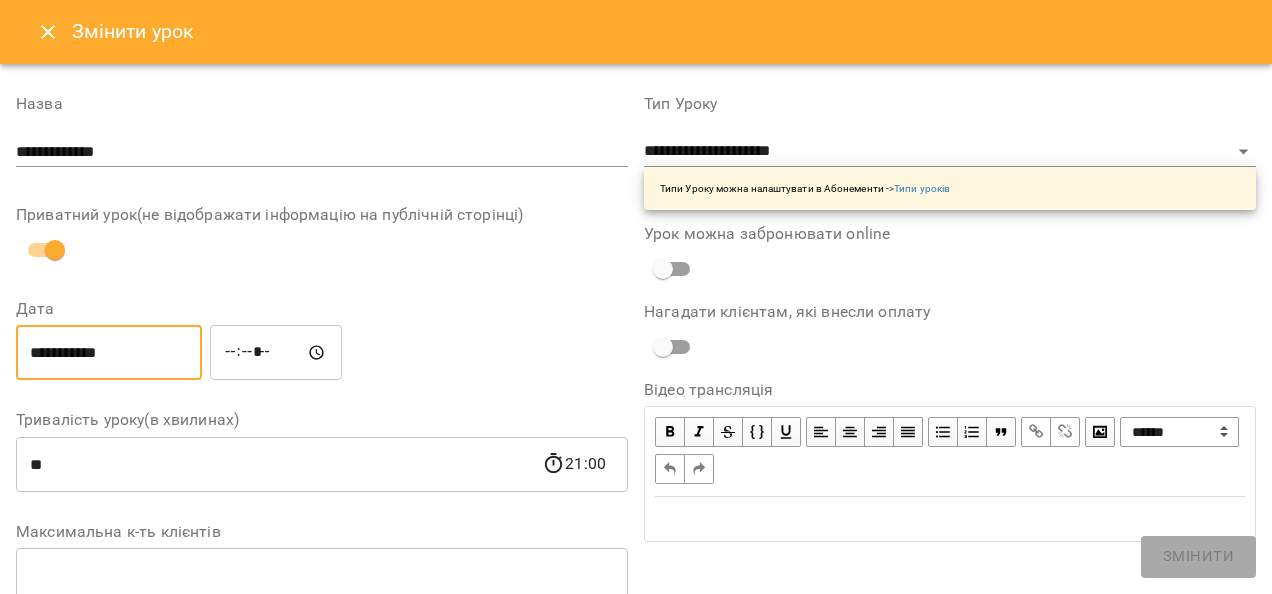 click on "**********" at bounding box center [109, 353] 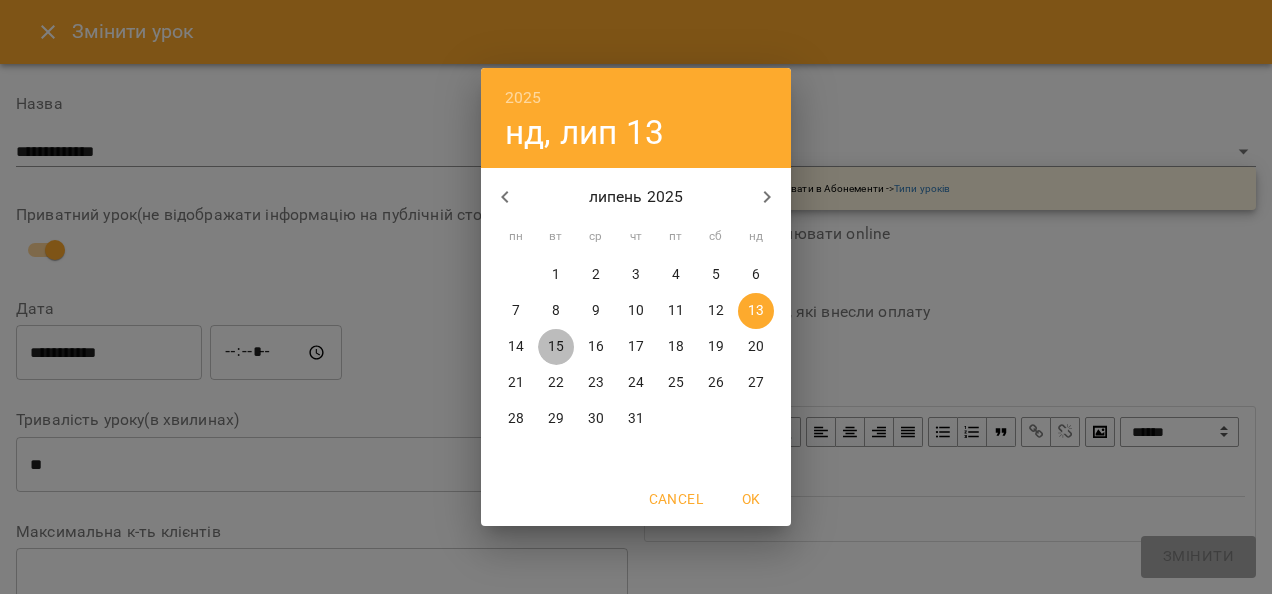 click on "15" at bounding box center (556, 347) 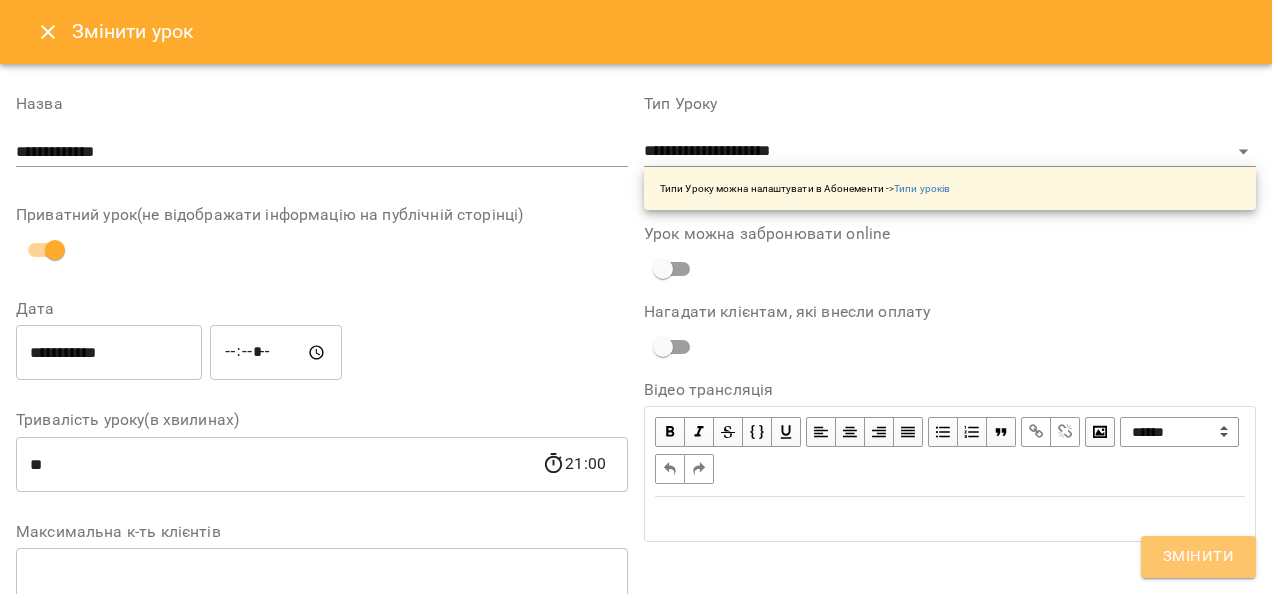 click on "Змінити" at bounding box center [1198, 557] 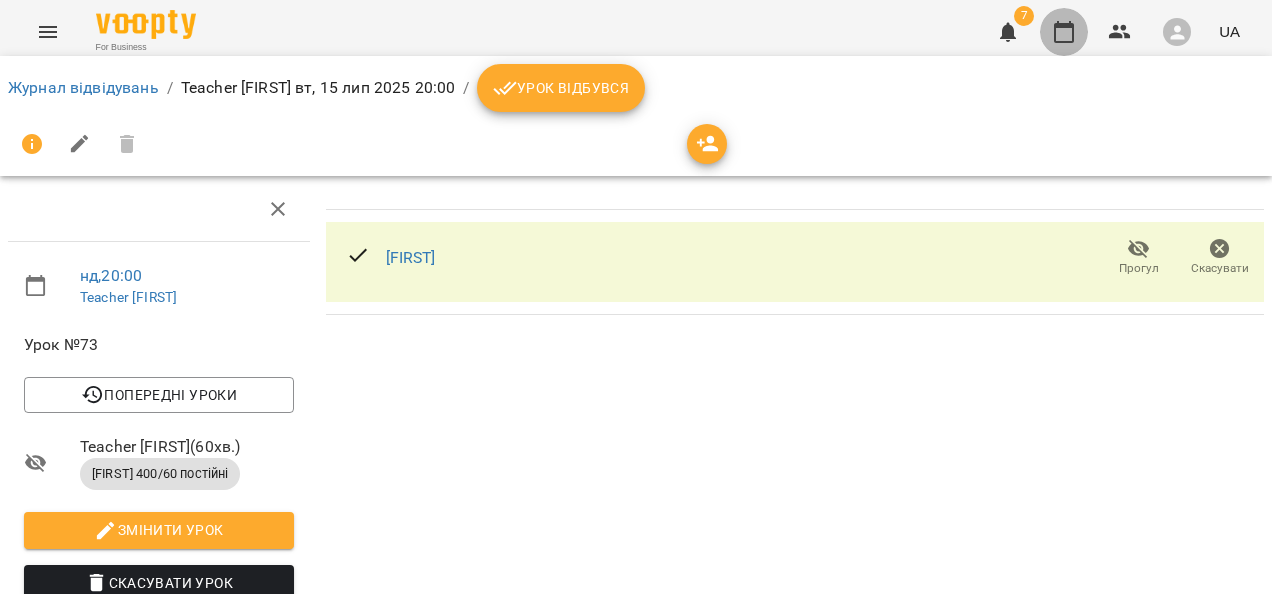 click 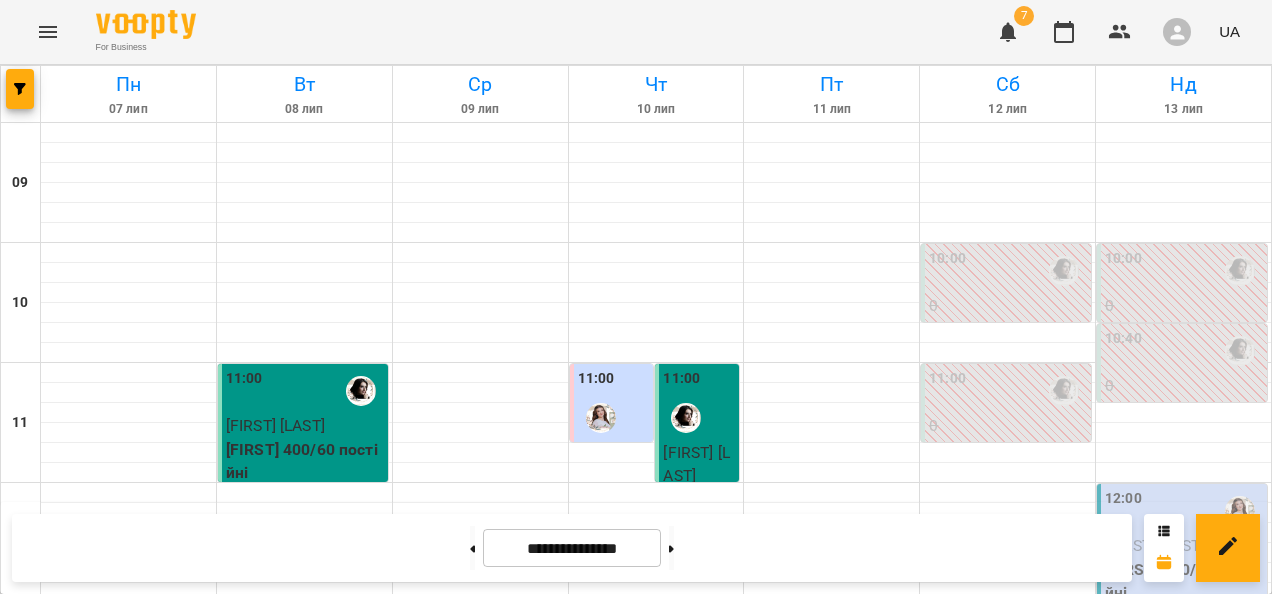 scroll, scrollTop: 10, scrollLeft: 0, axis: vertical 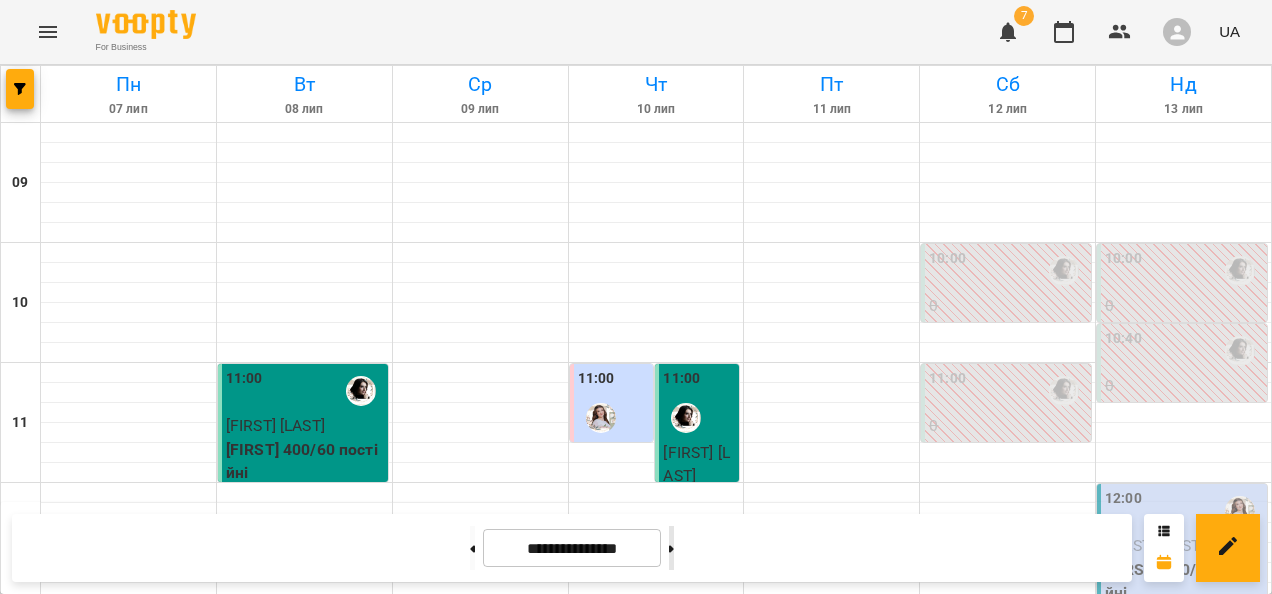 click 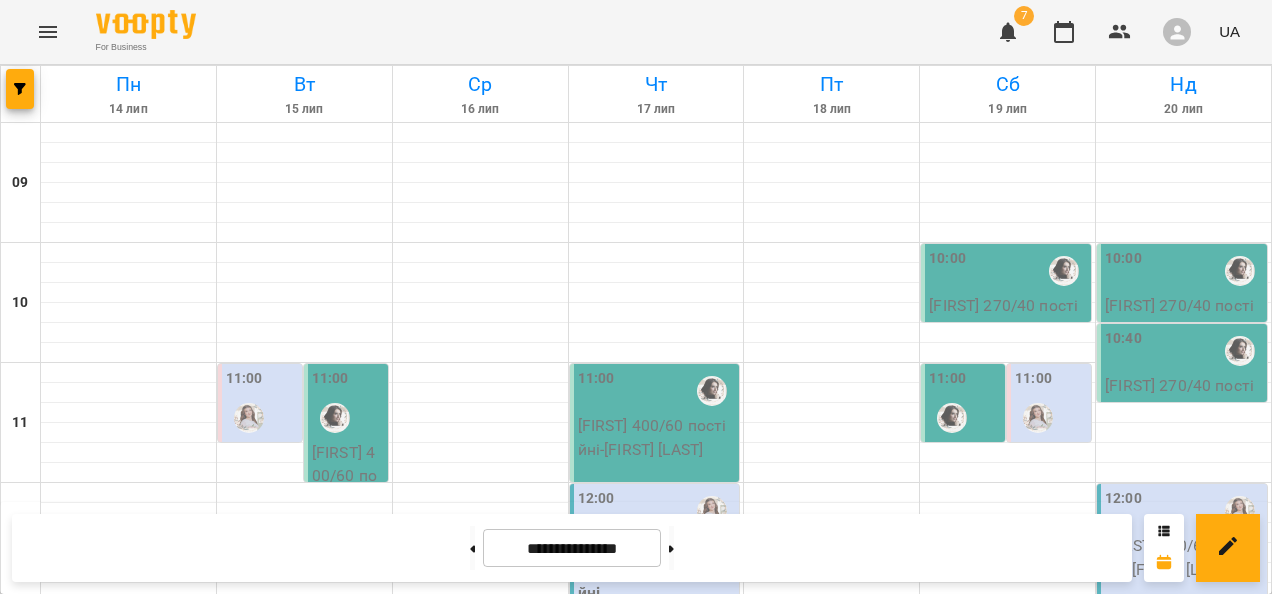 scroll, scrollTop: 826, scrollLeft: 0, axis: vertical 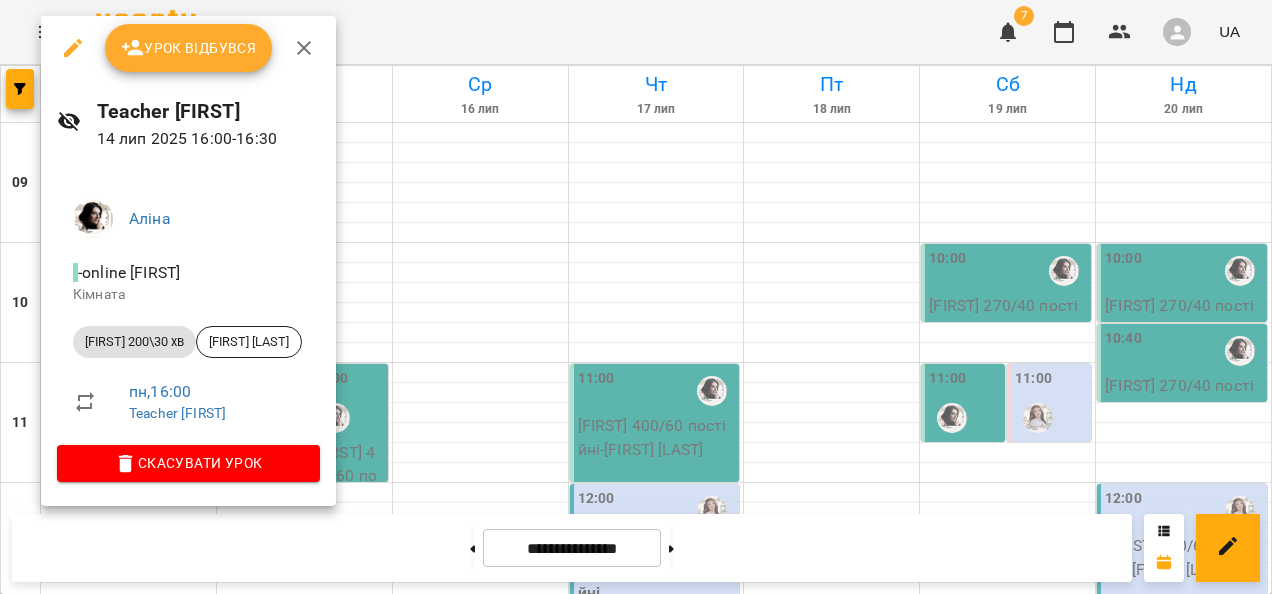 click at bounding box center (636, 297) 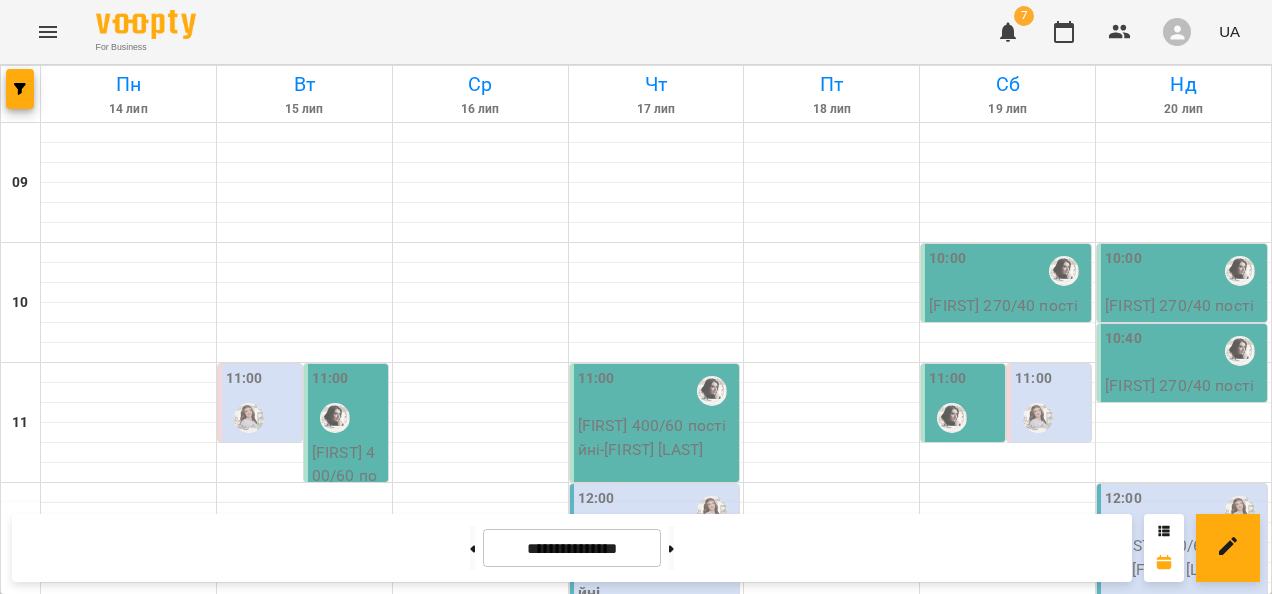 click on "[FIRST] 400/60 постійні - [FIRST] [LAST]" at bounding box center (129, 1157) 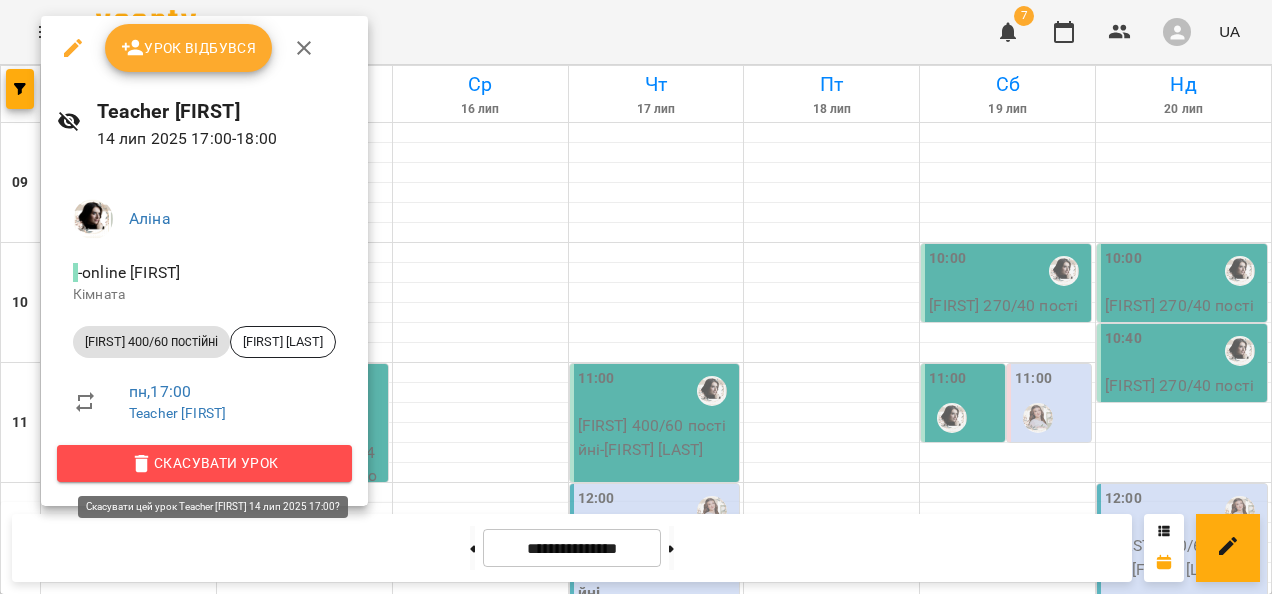 click on "Скасувати Урок" at bounding box center (204, 463) 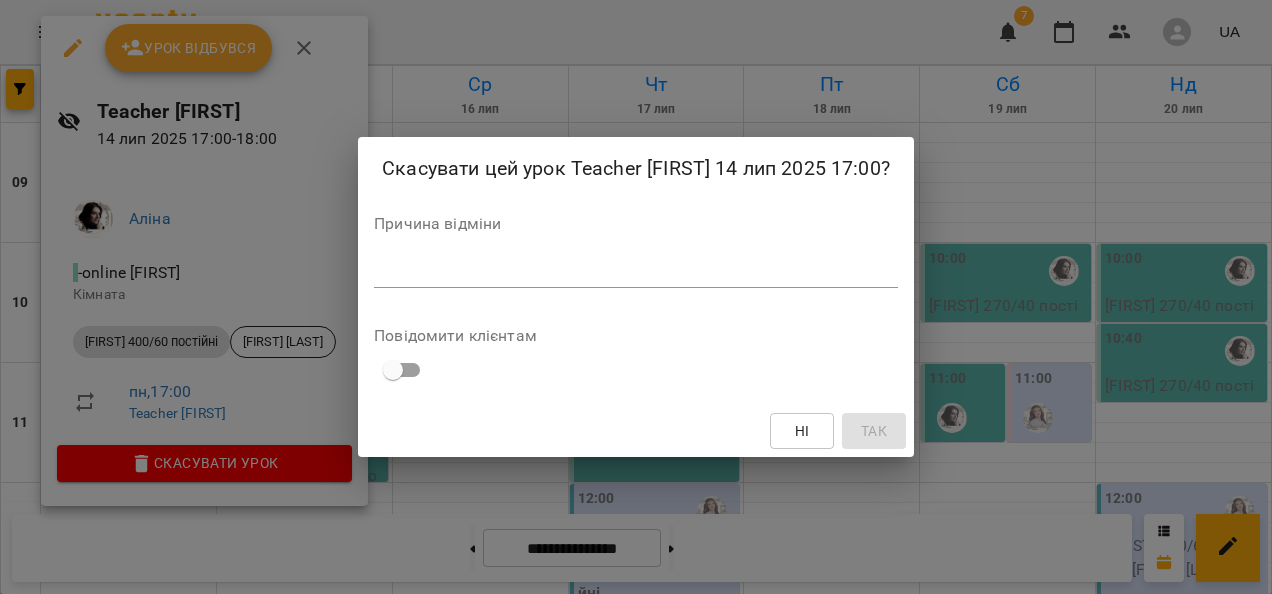 click at bounding box center (636, 271) 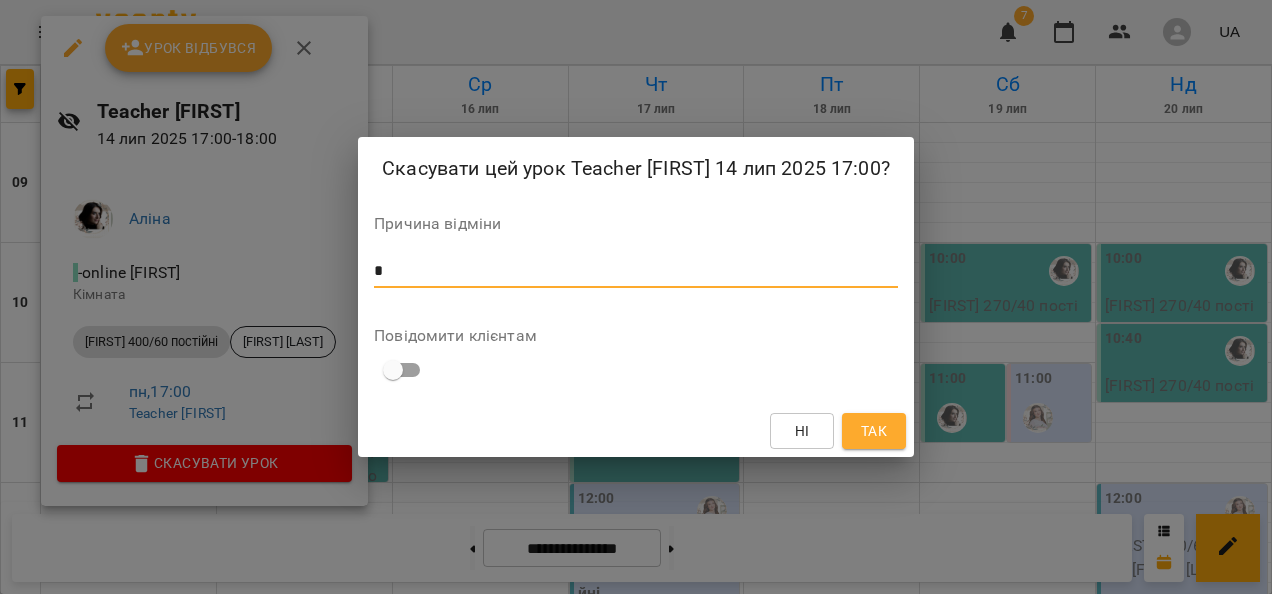 type on "*" 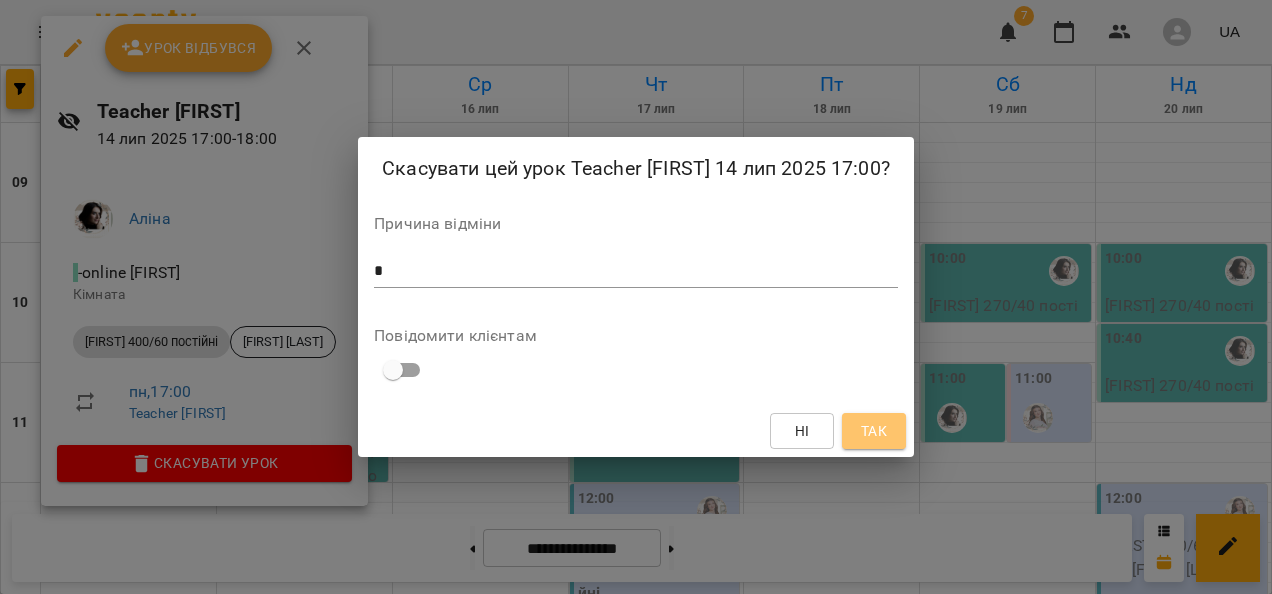 click on "Так" at bounding box center (874, 431) 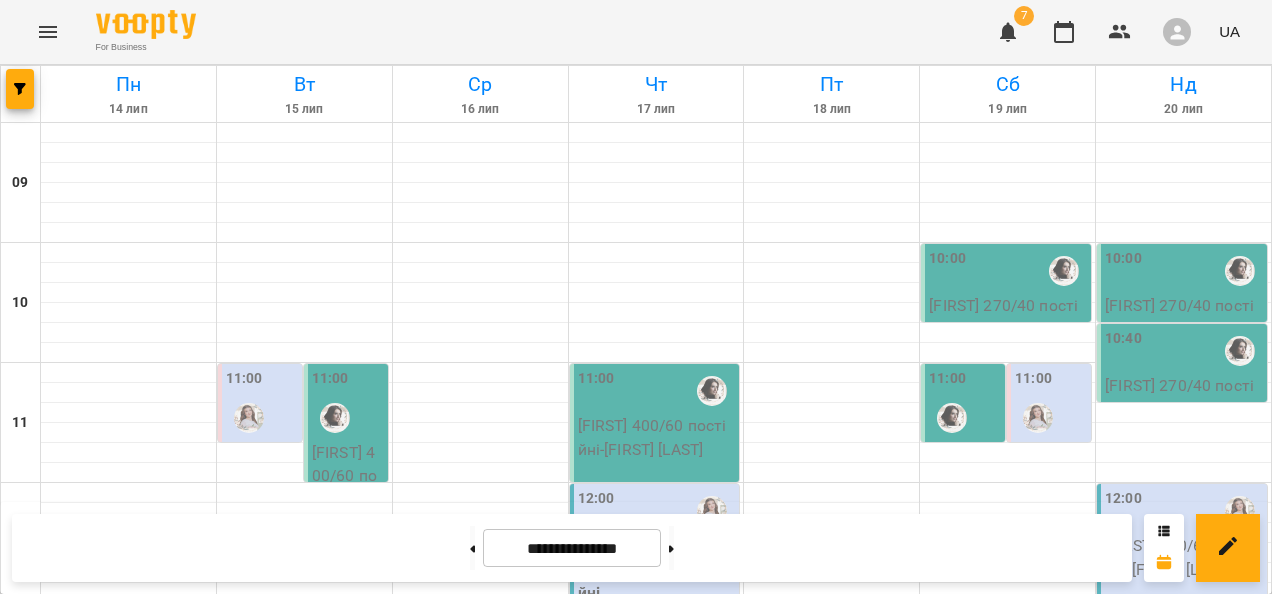 scroll, scrollTop: 970, scrollLeft: 0, axis: vertical 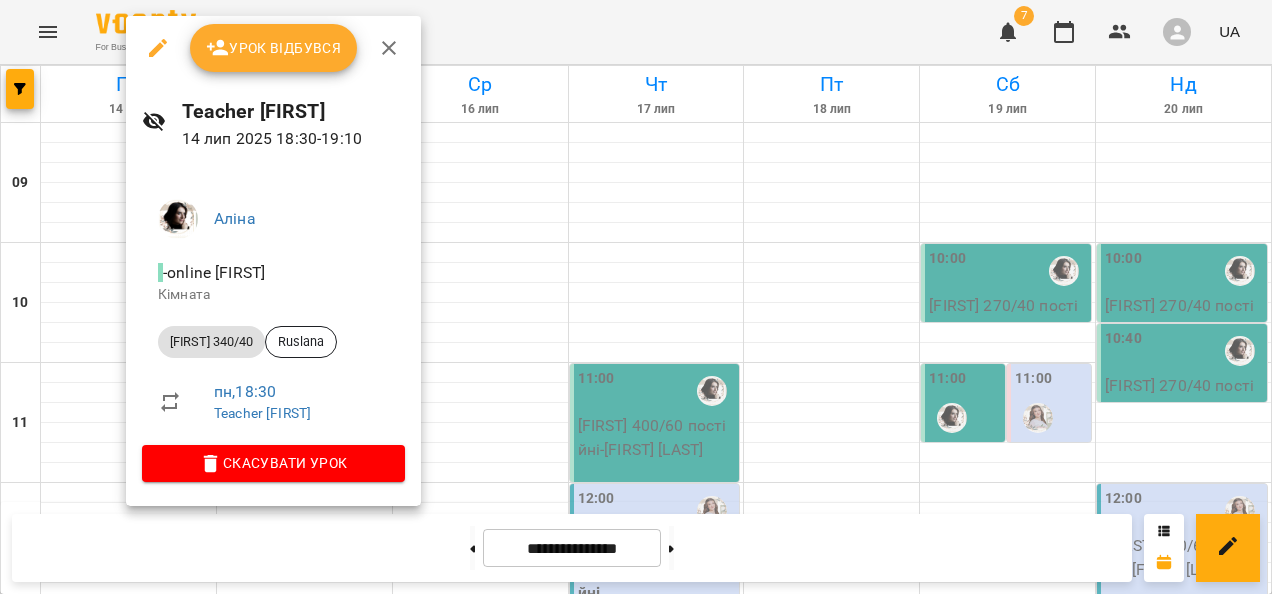 click at bounding box center (636, 297) 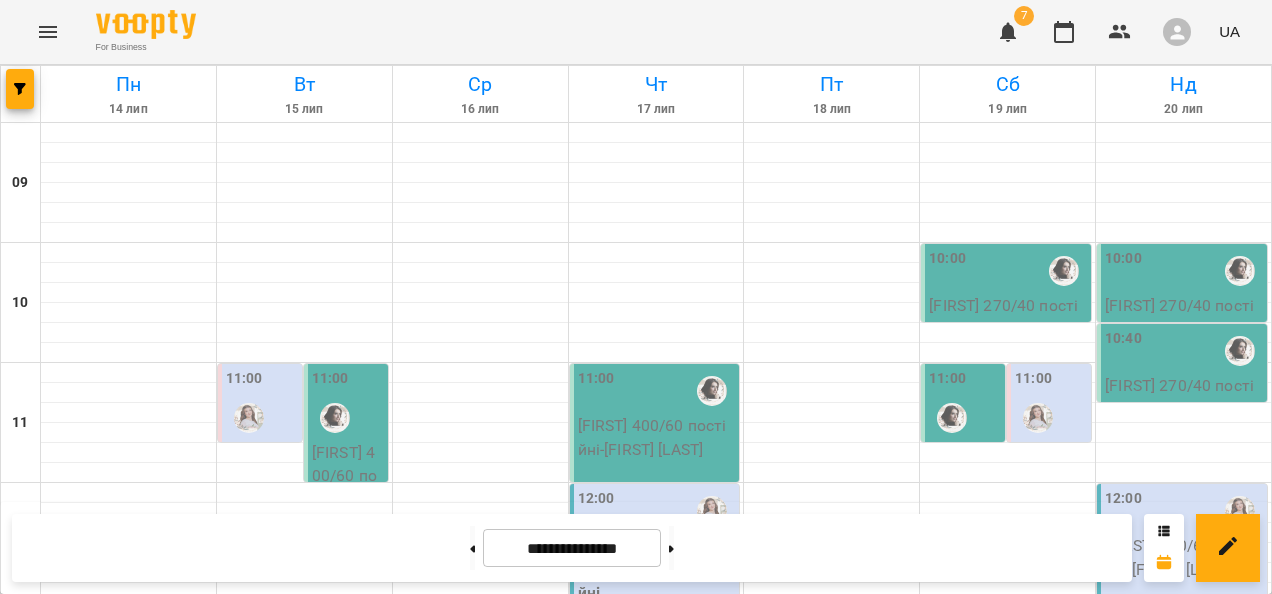 scroll, scrollTop: 1160, scrollLeft: 0, axis: vertical 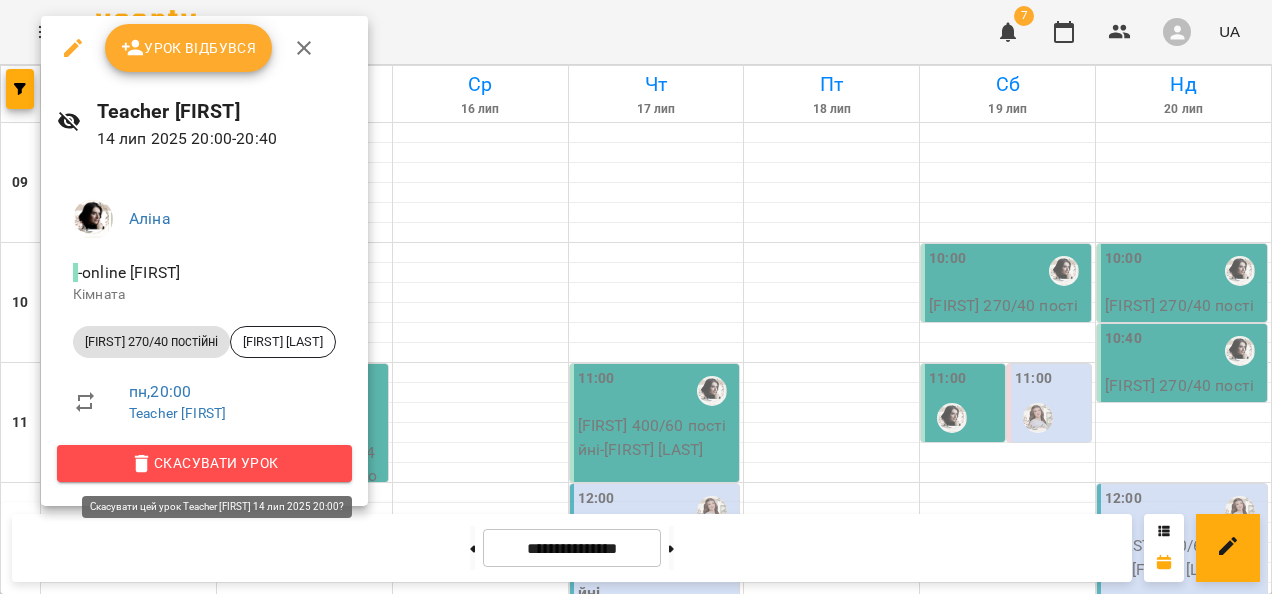 click on "Скасувати Урок" at bounding box center (204, 463) 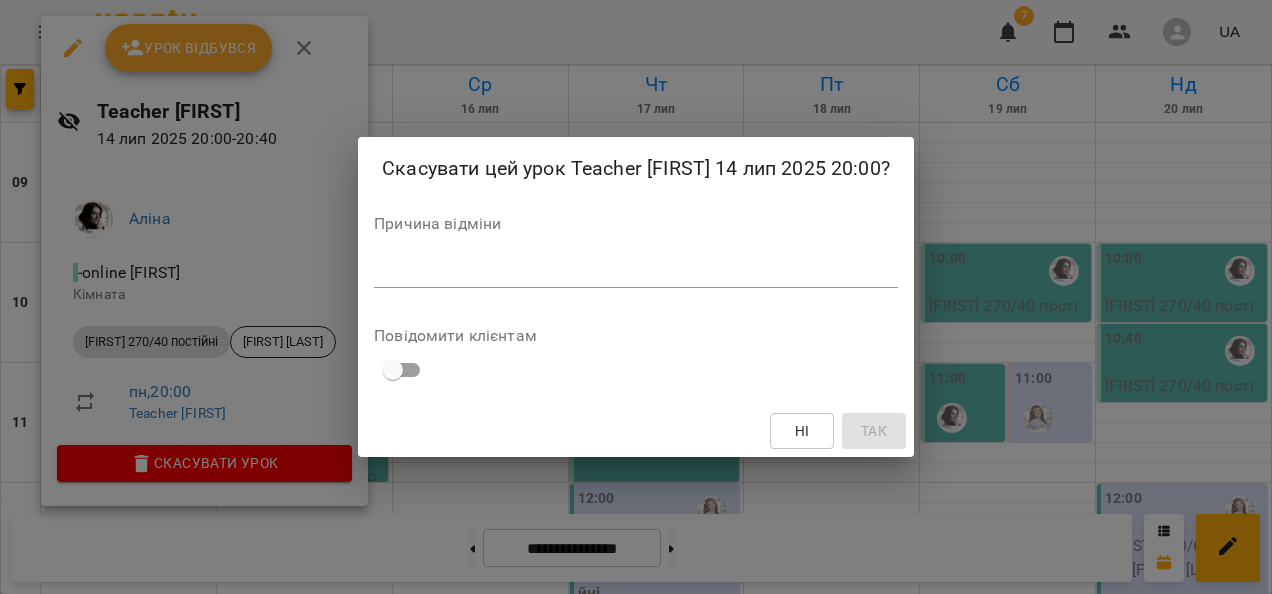 click on "*" at bounding box center [636, 272] 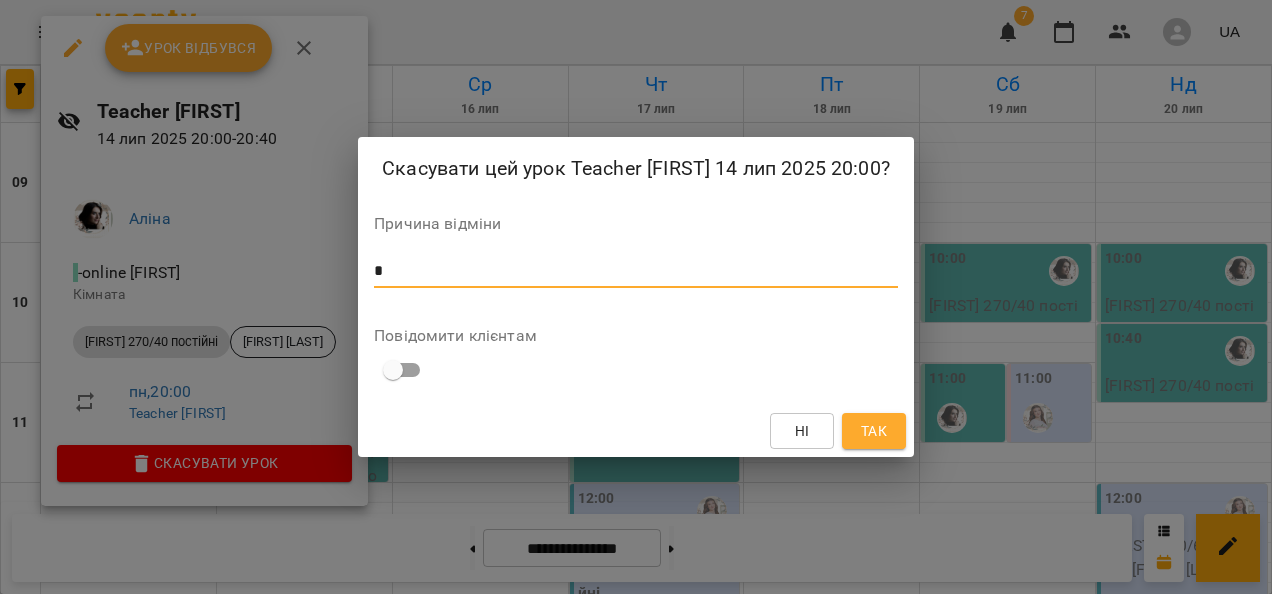 type on "*" 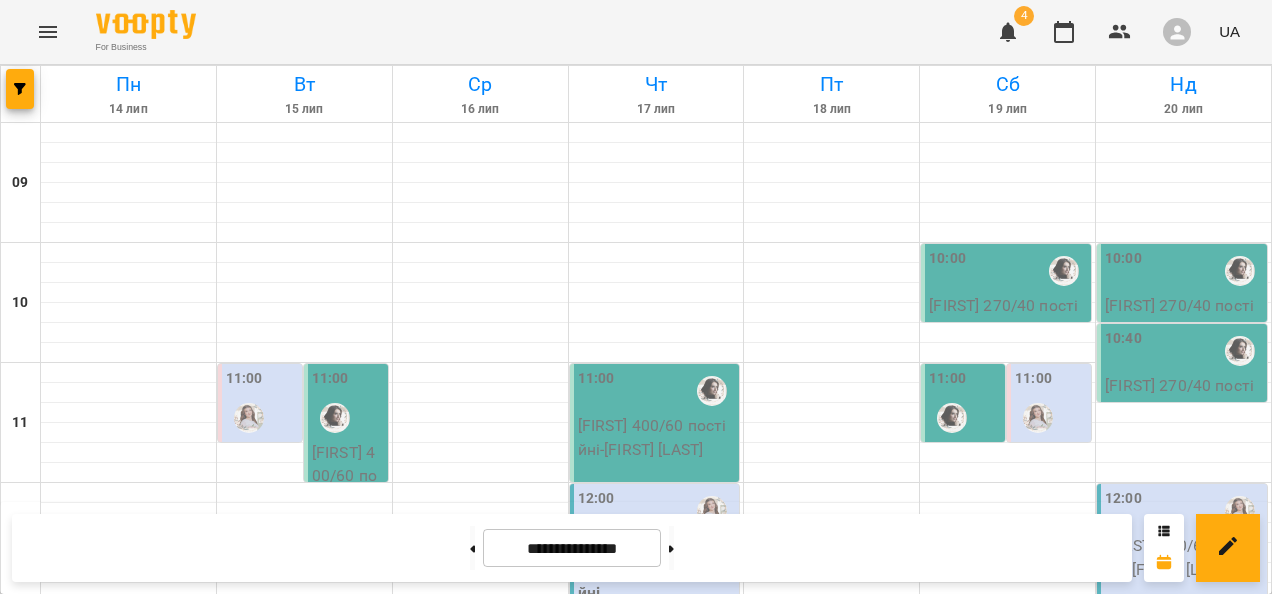 scroll, scrollTop: 1096, scrollLeft: 0, axis: vertical 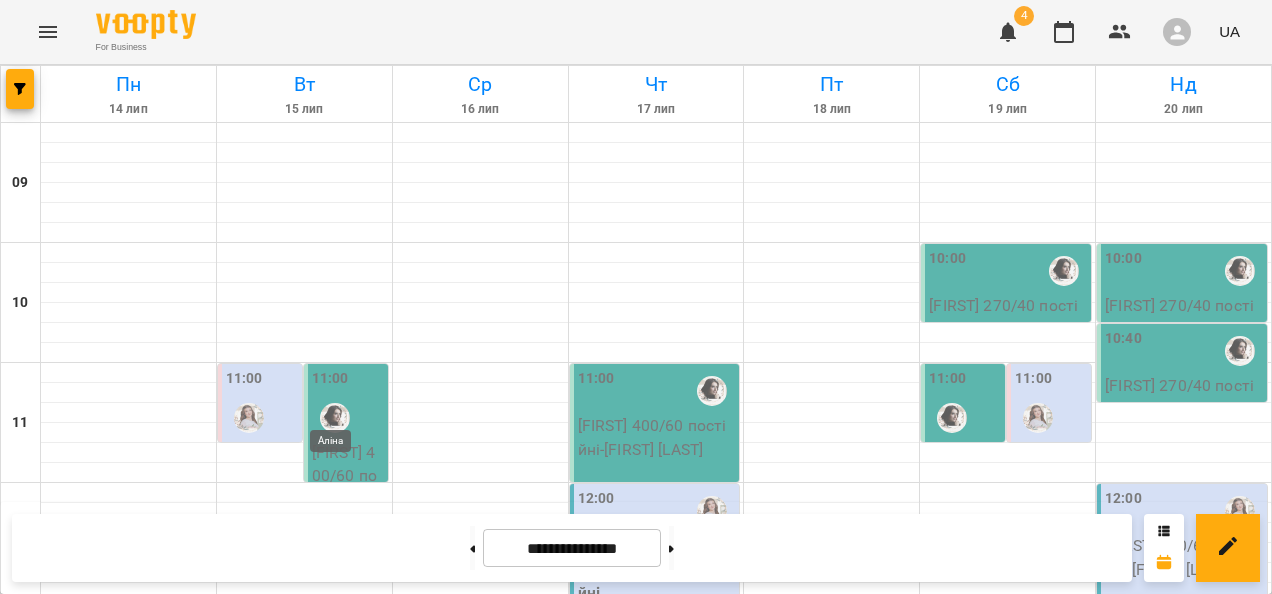 click at bounding box center (335, 1498) 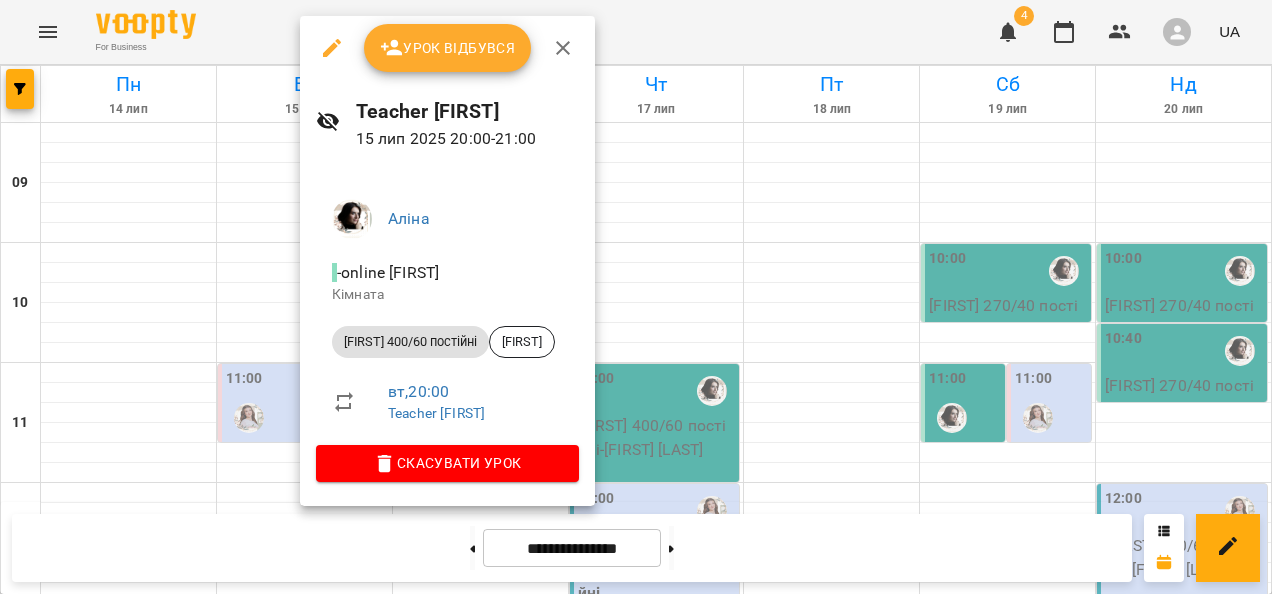 click at bounding box center (636, 297) 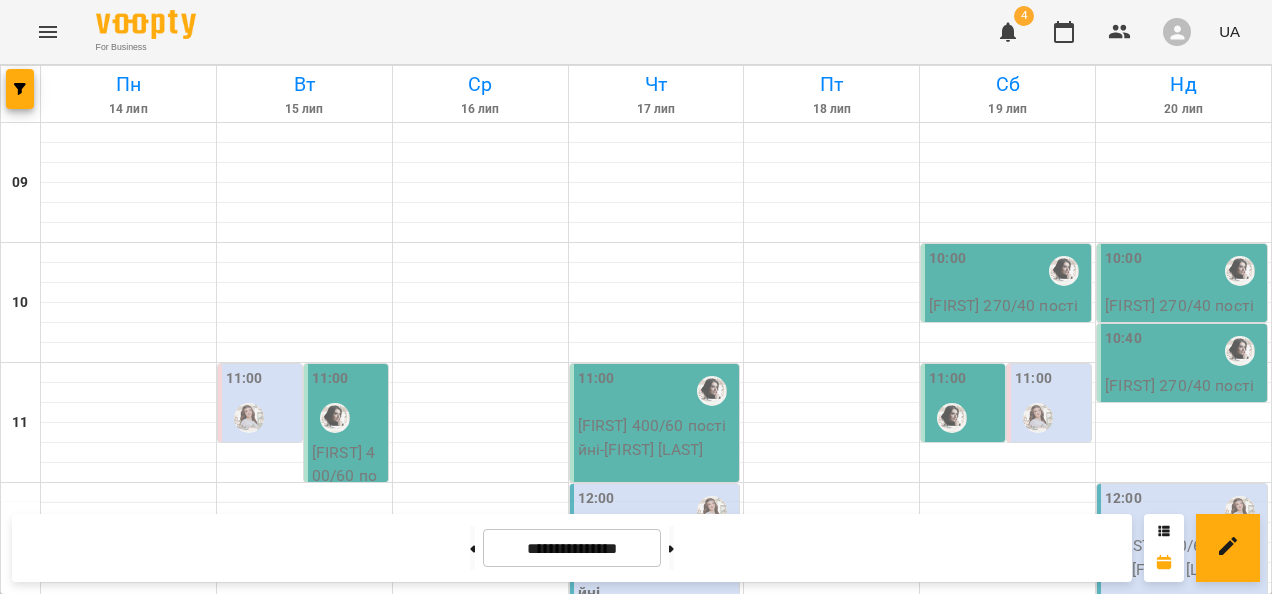 scroll, scrollTop: 0, scrollLeft: 0, axis: both 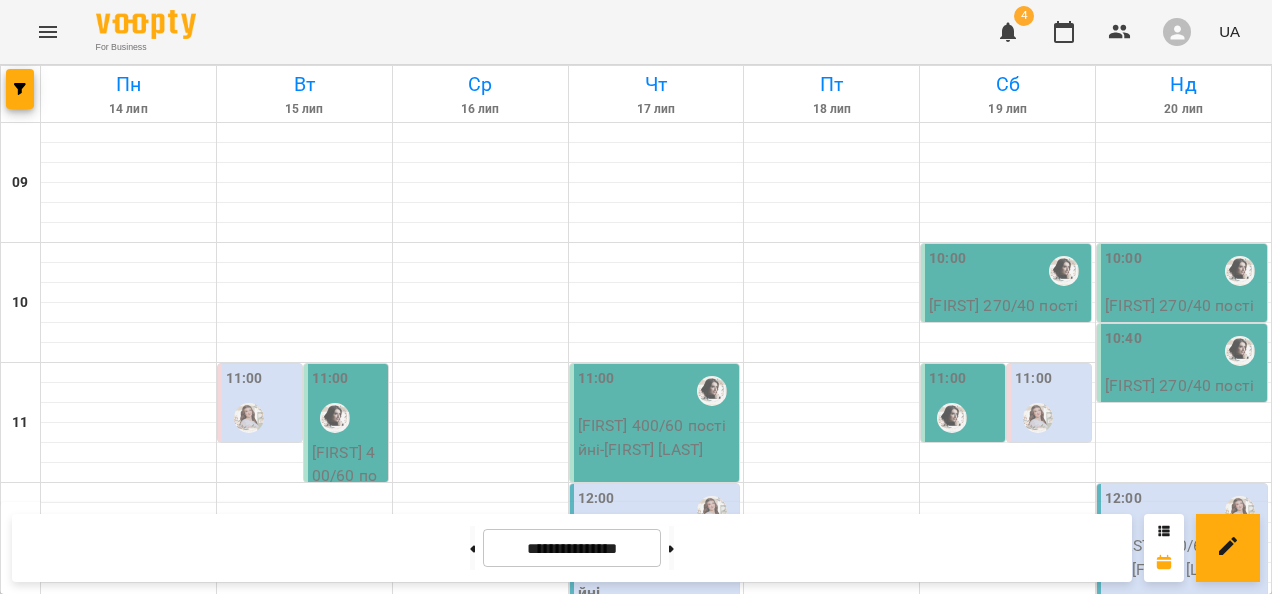 click on "11:00" at bounding box center [348, 404] 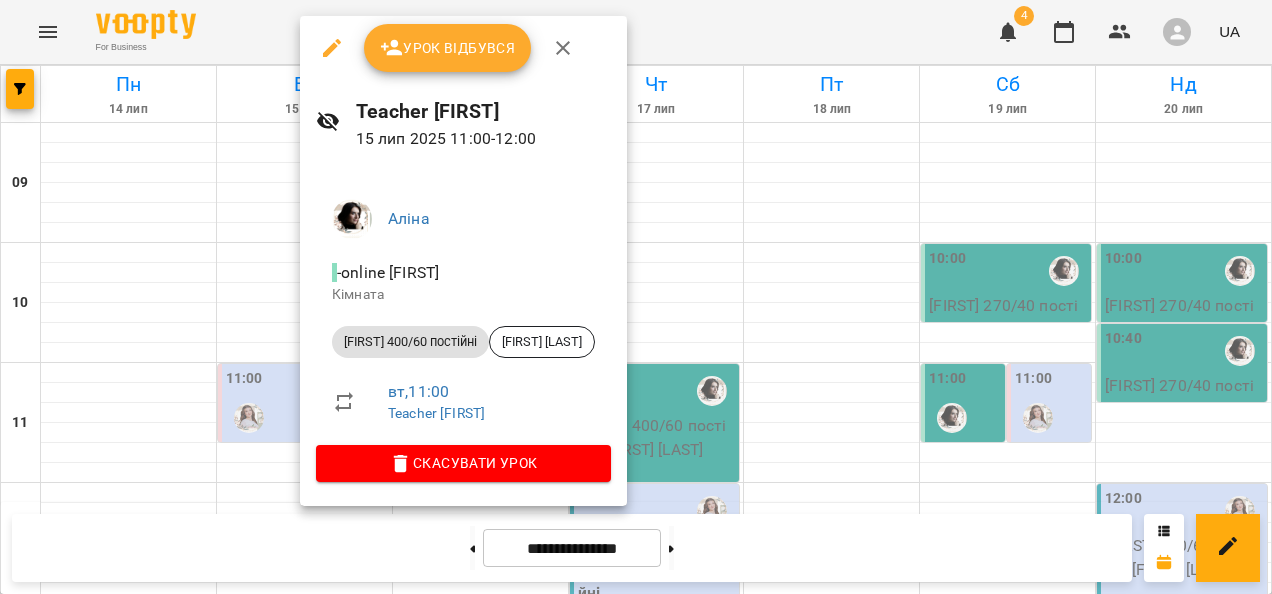 click on "Скасувати Урок" at bounding box center (463, 463) 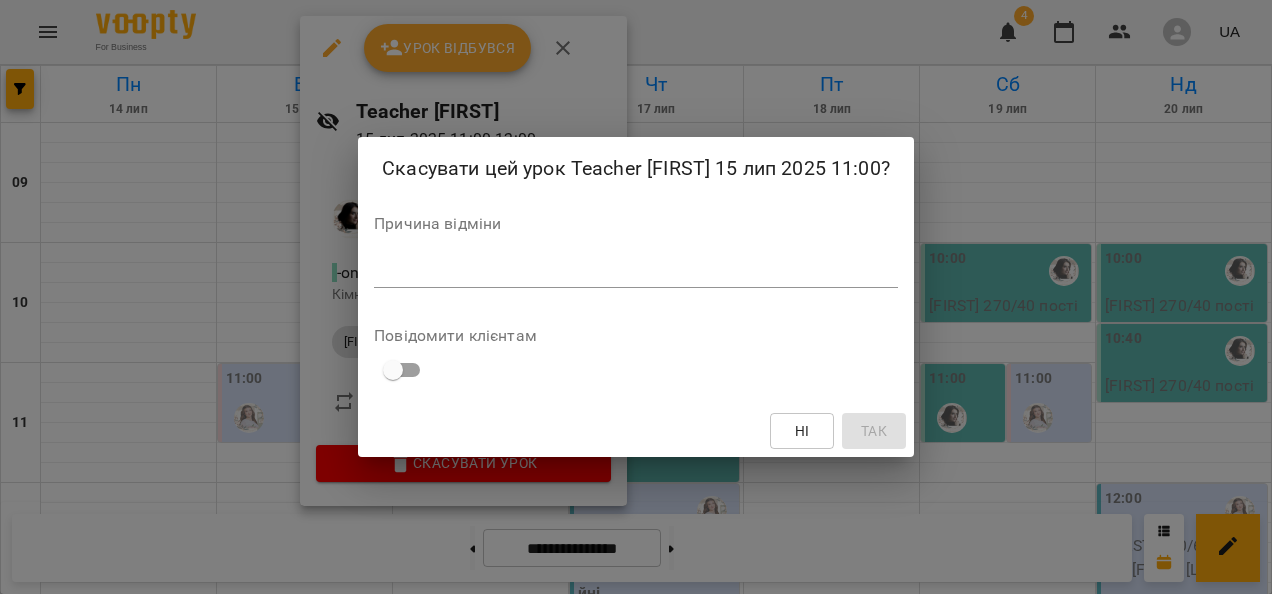 click at bounding box center (636, 271) 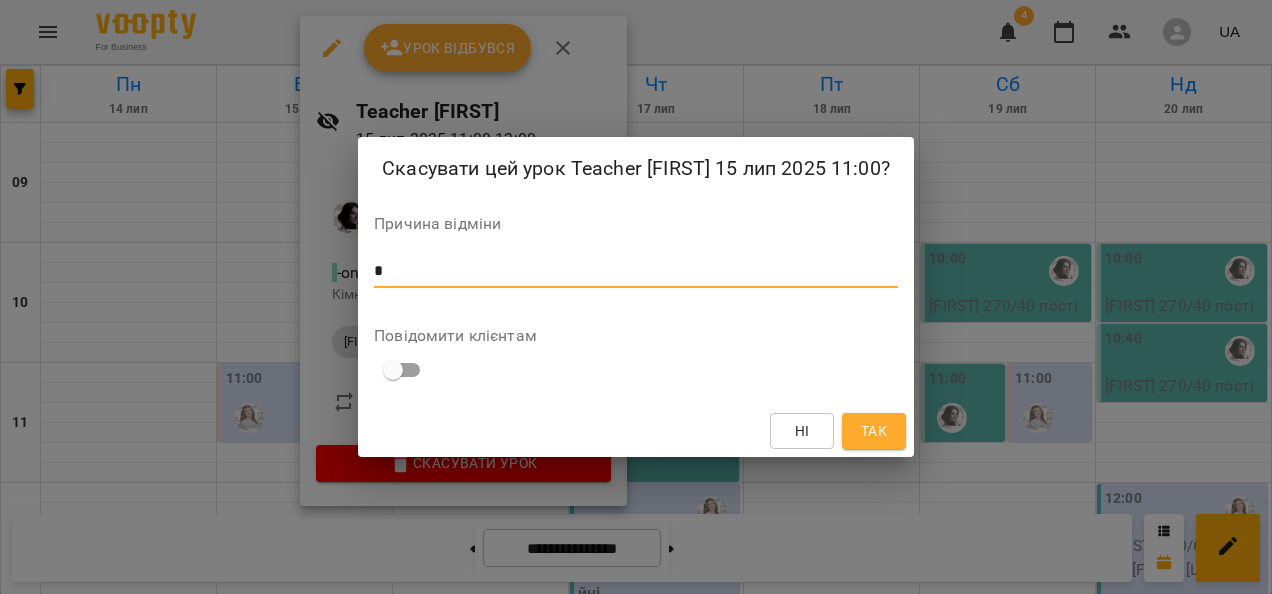 type on "*" 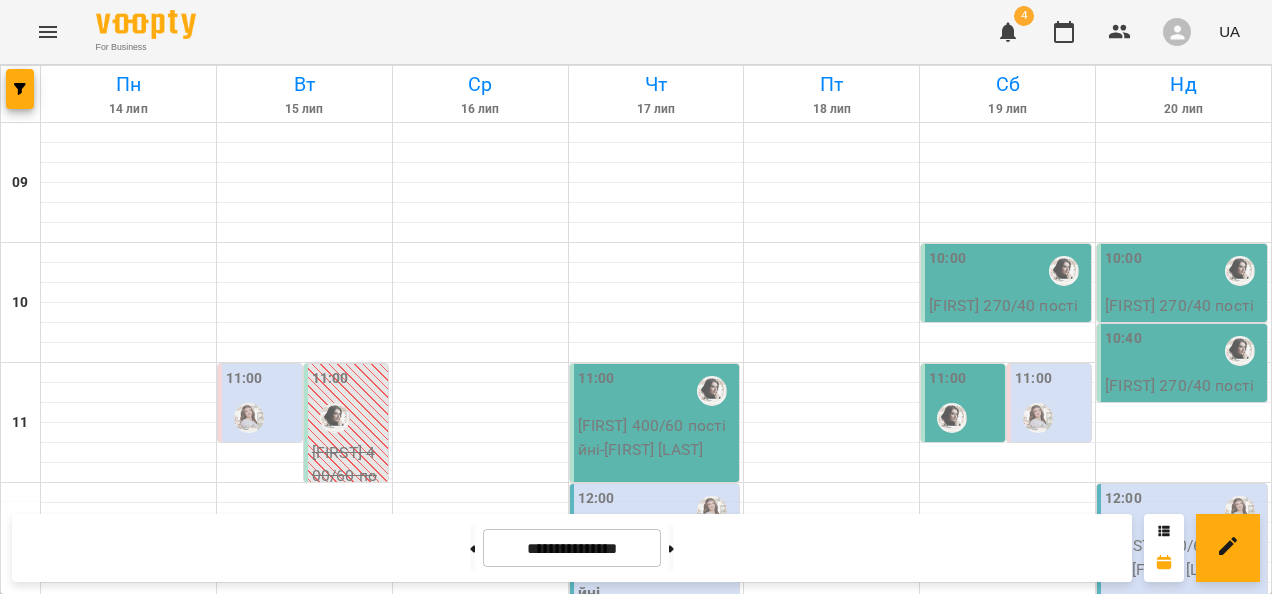 click on "11:00 [FIRST] 400/60 постійні - [FIRST] [LAST]" at bounding box center (655, 423) 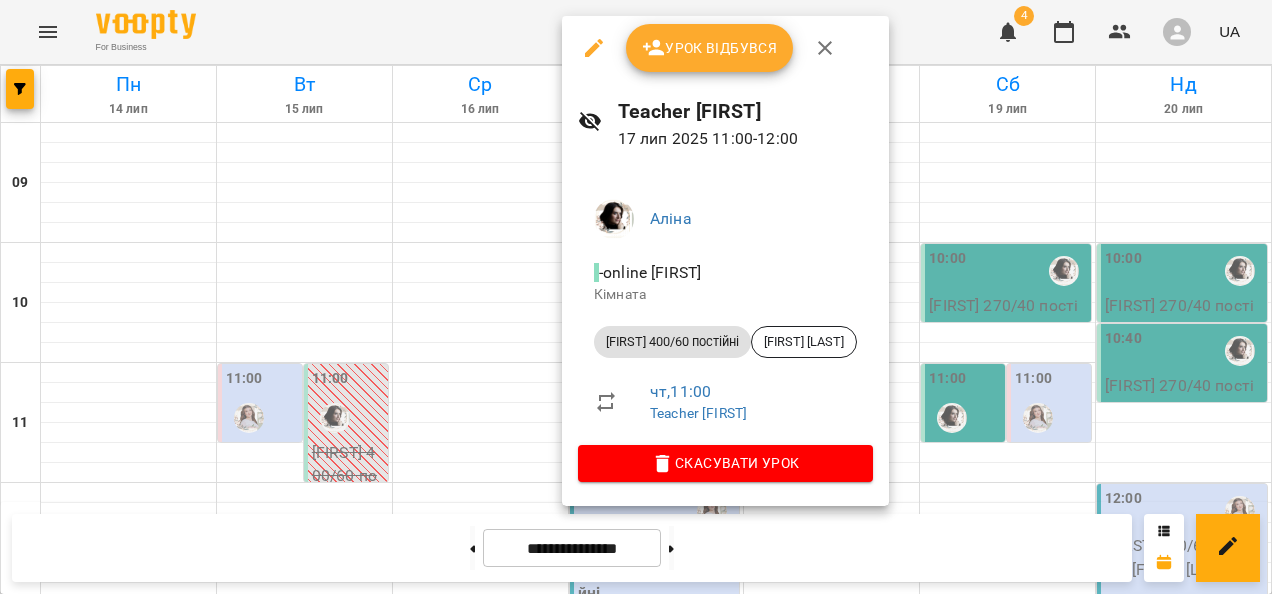 click on "Скасувати Урок" at bounding box center (725, 463) 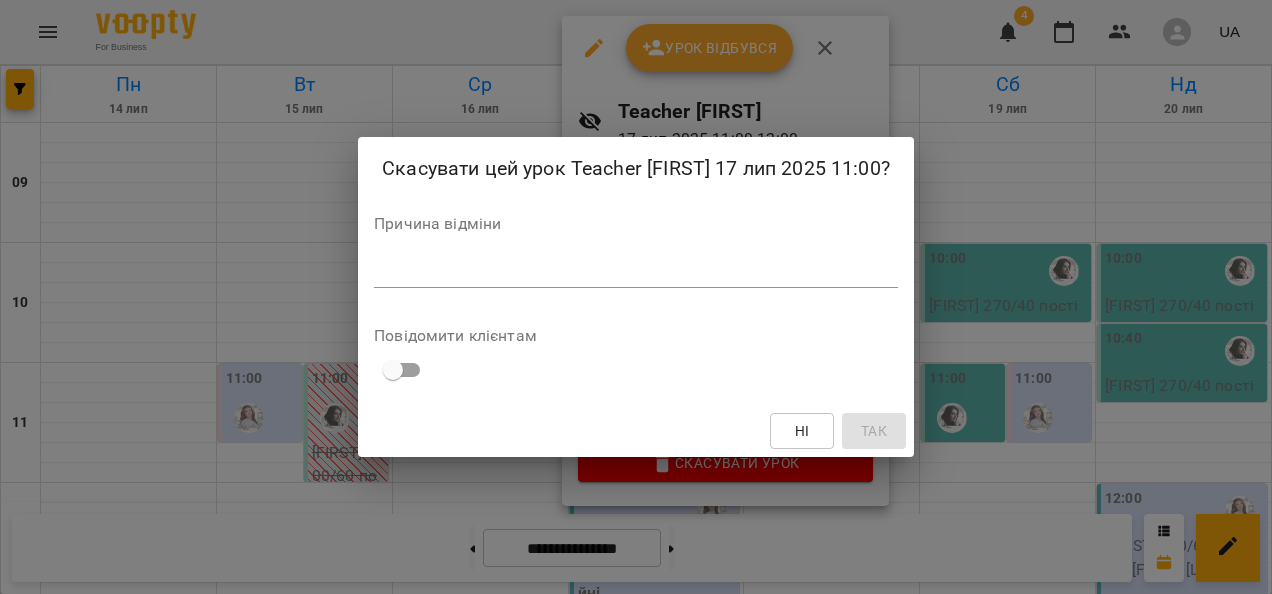 click at bounding box center [636, 271] 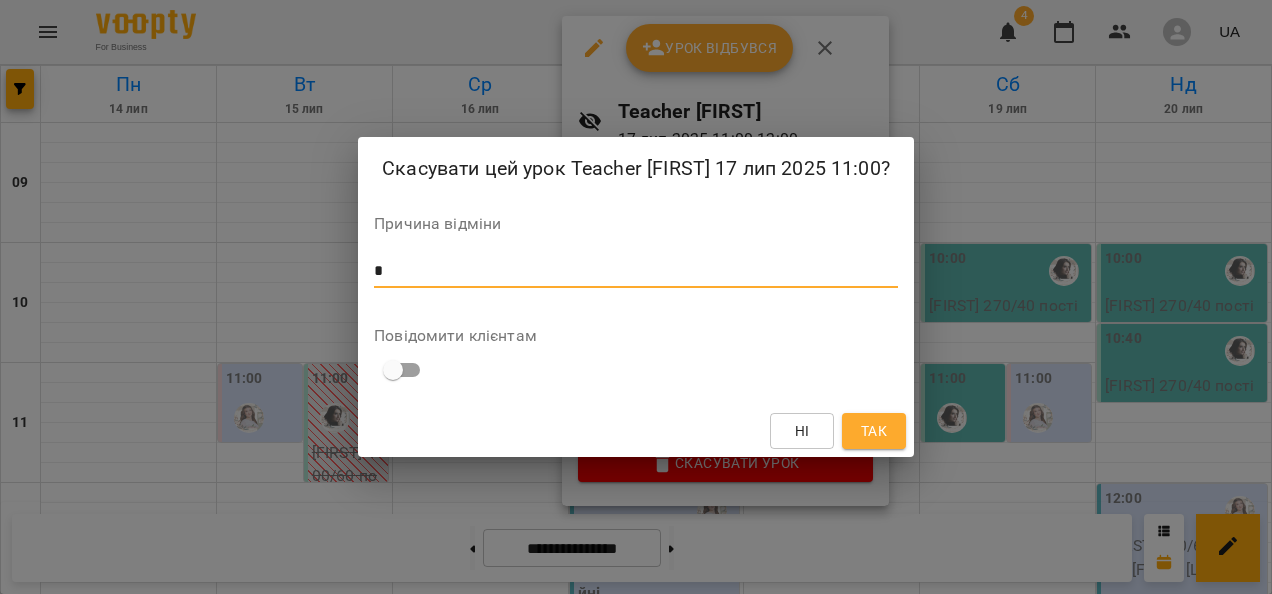 type on "*" 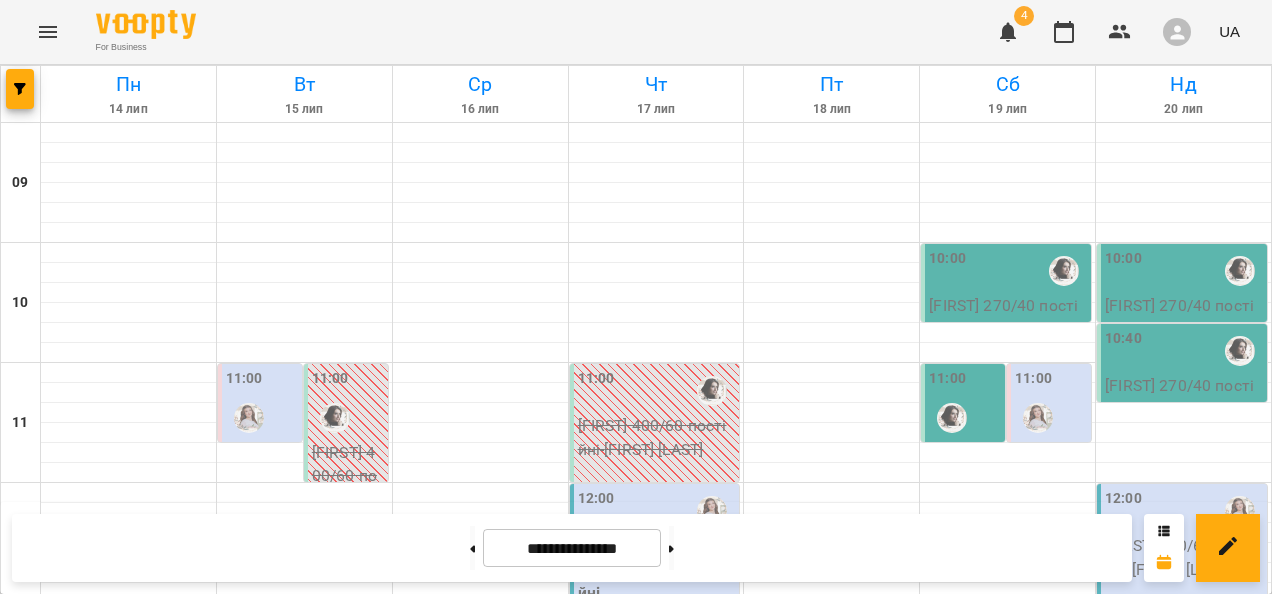 scroll, scrollTop: 624, scrollLeft: 0, axis: vertical 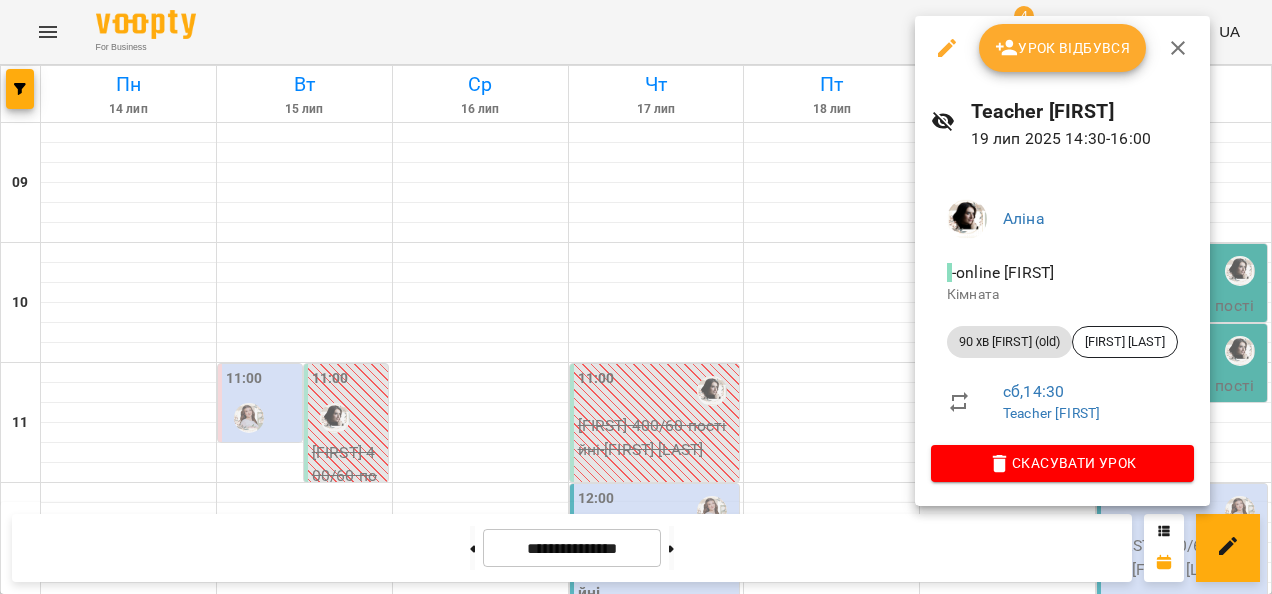 click on "Скасувати Урок" at bounding box center (1062, 463) 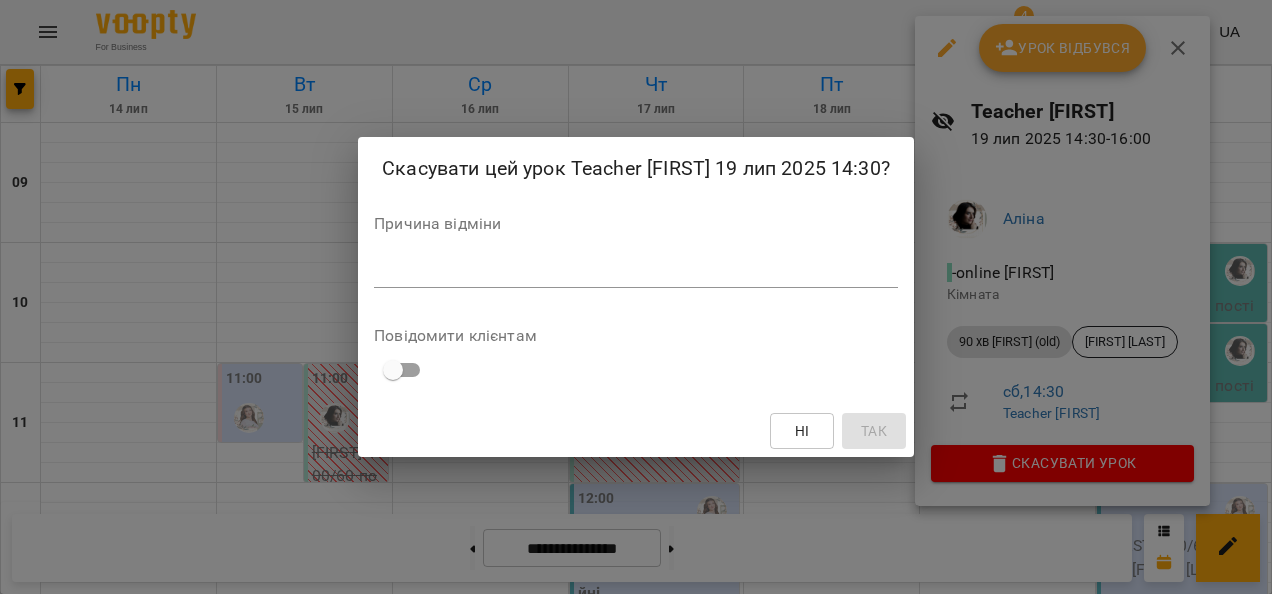 click at bounding box center [636, 271] 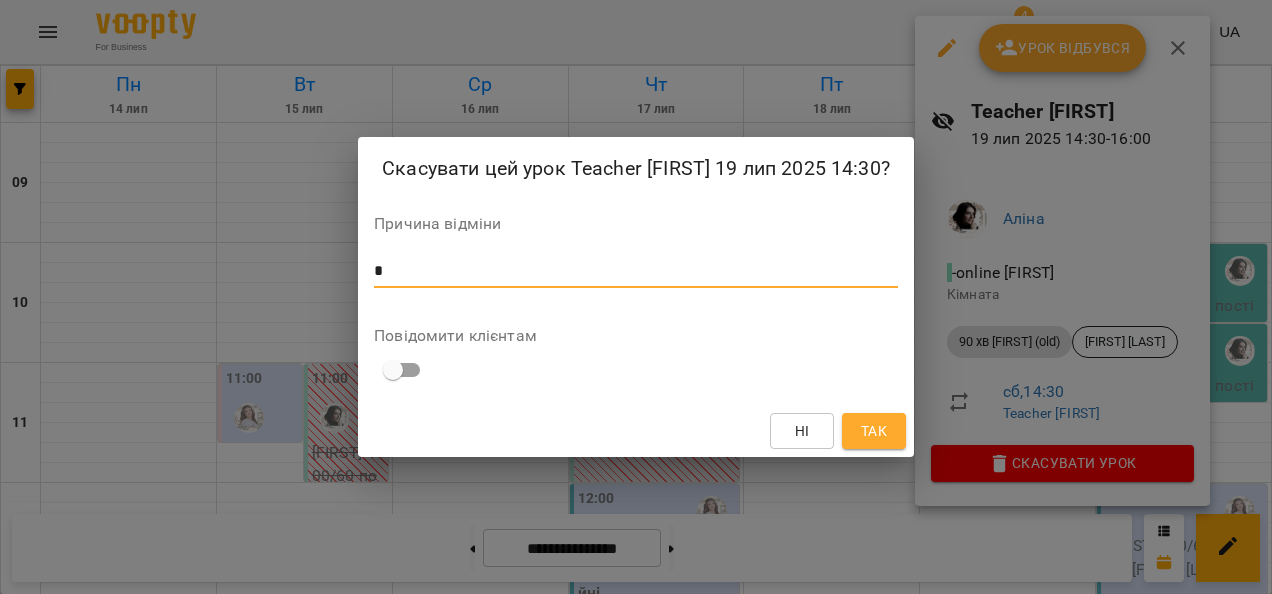 type on "*" 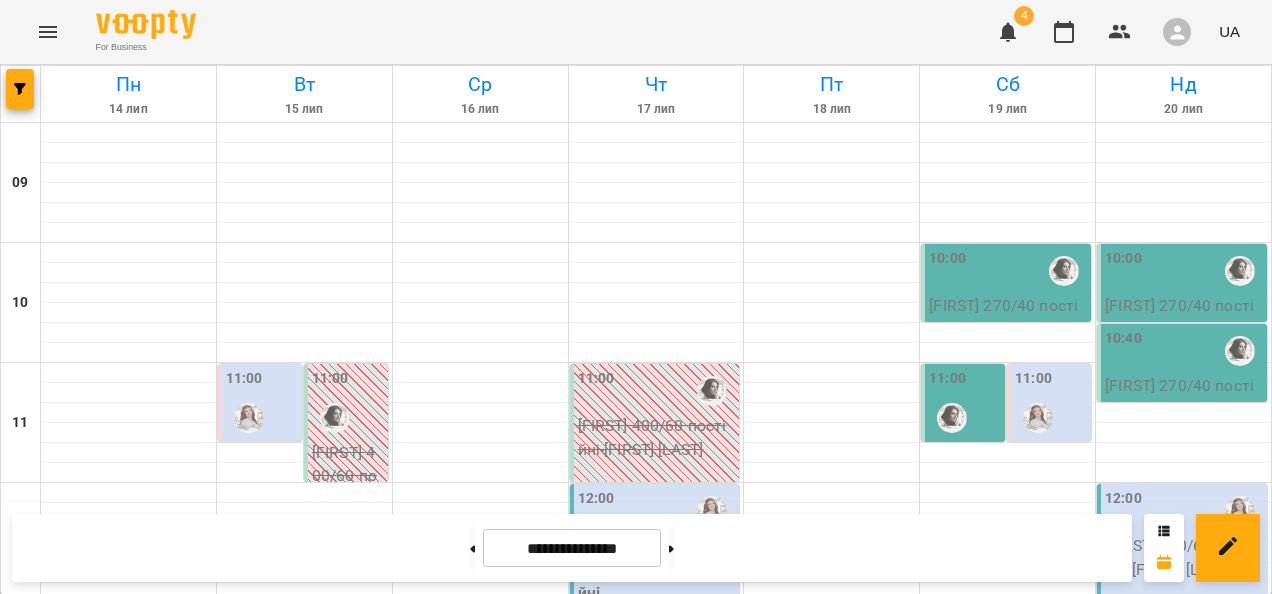scroll, scrollTop: 808, scrollLeft: 0, axis: vertical 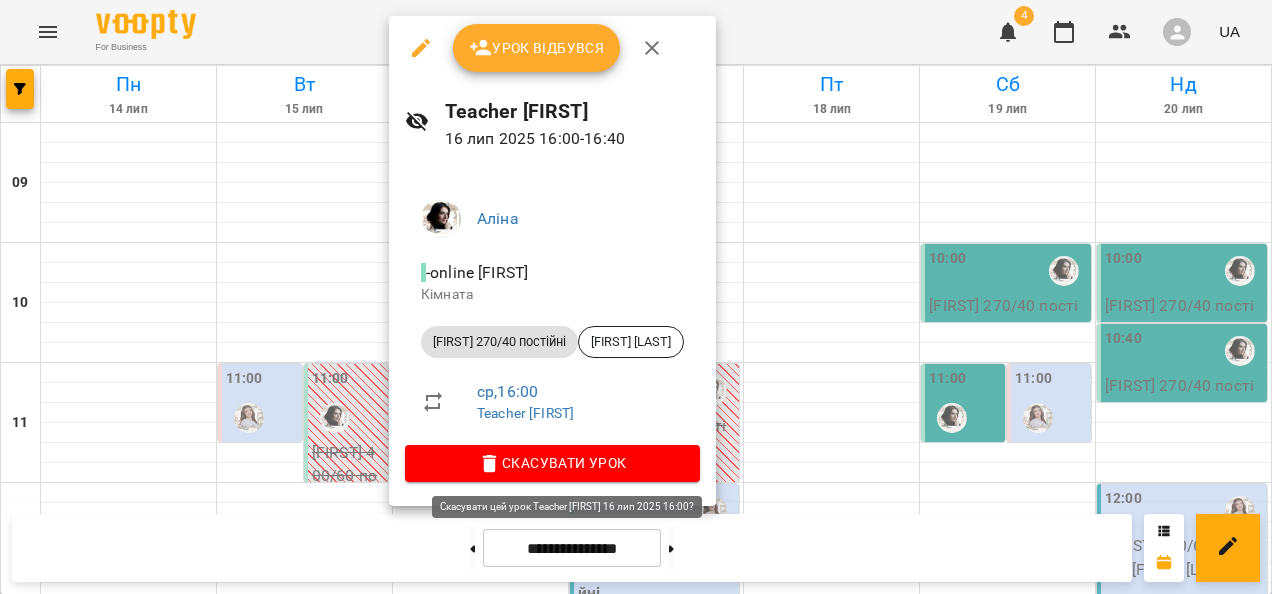 click on "Скасувати Урок" at bounding box center (552, 463) 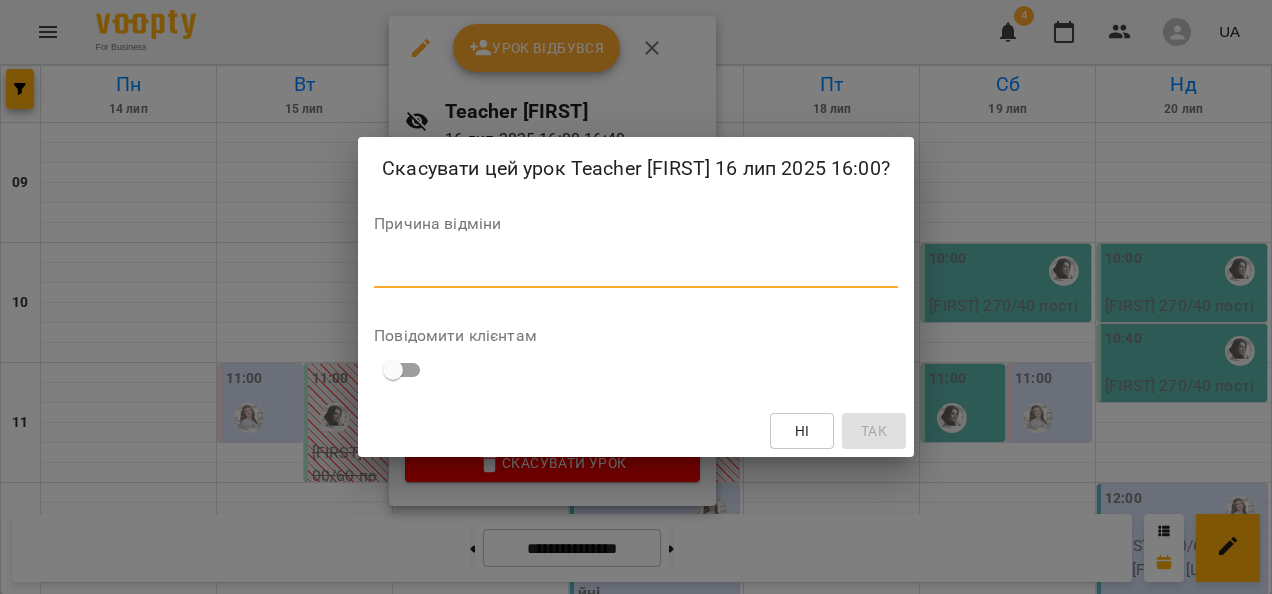 click at bounding box center [636, 271] 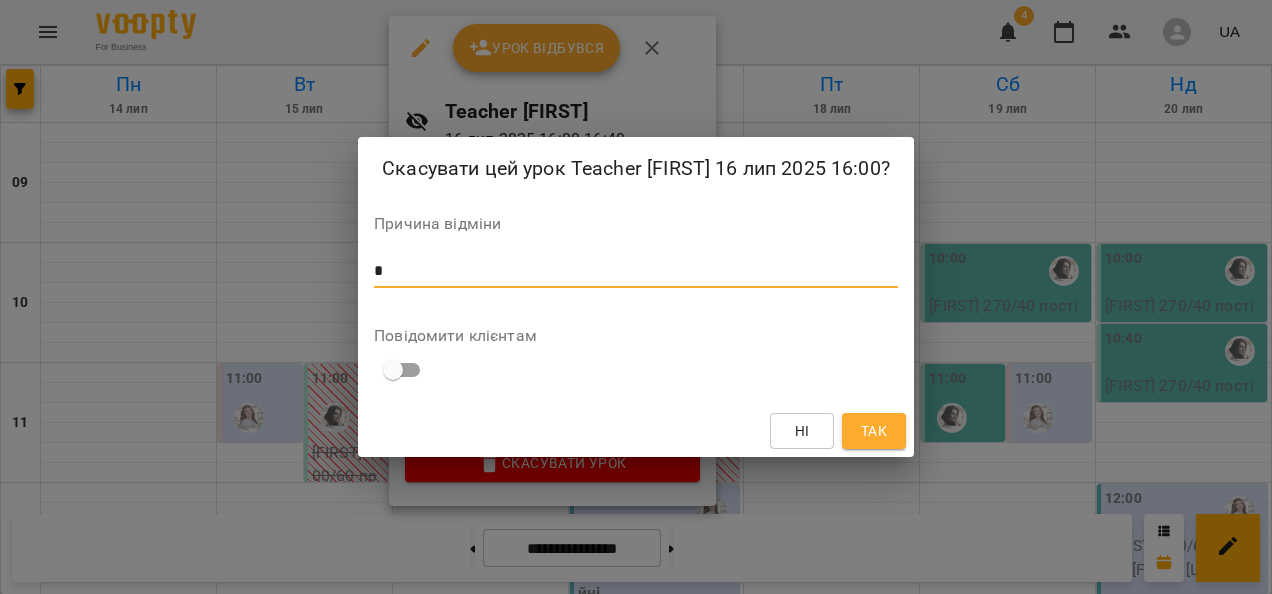 type on "*" 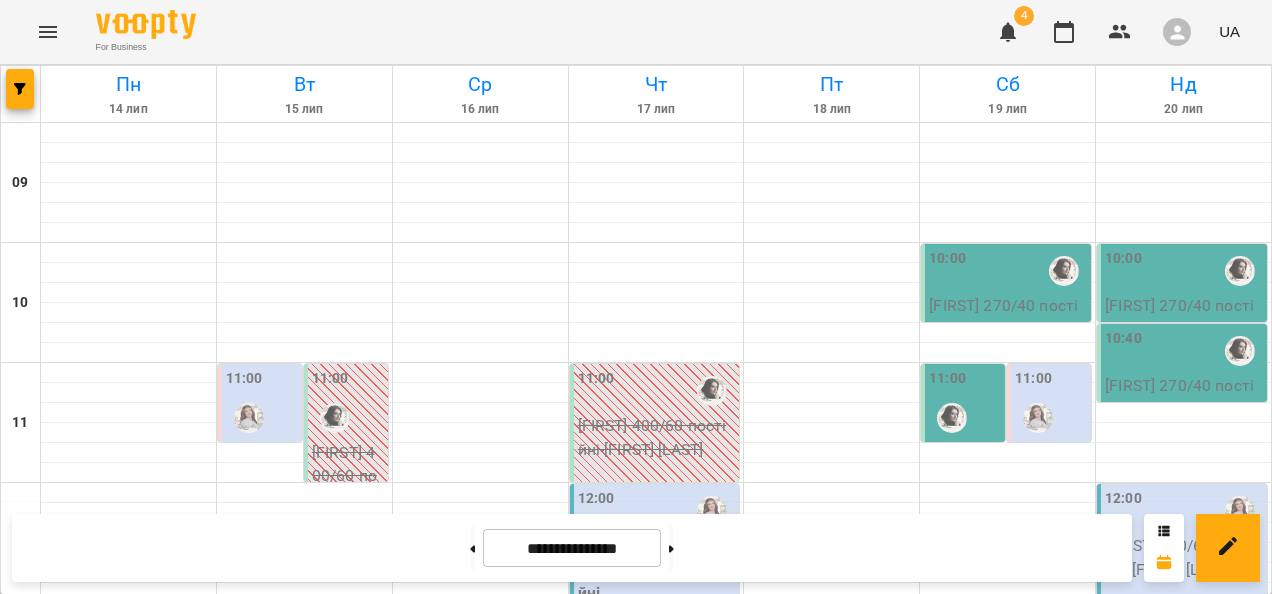 scroll, scrollTop: 709, scrollLeft: 0, axis: vertical 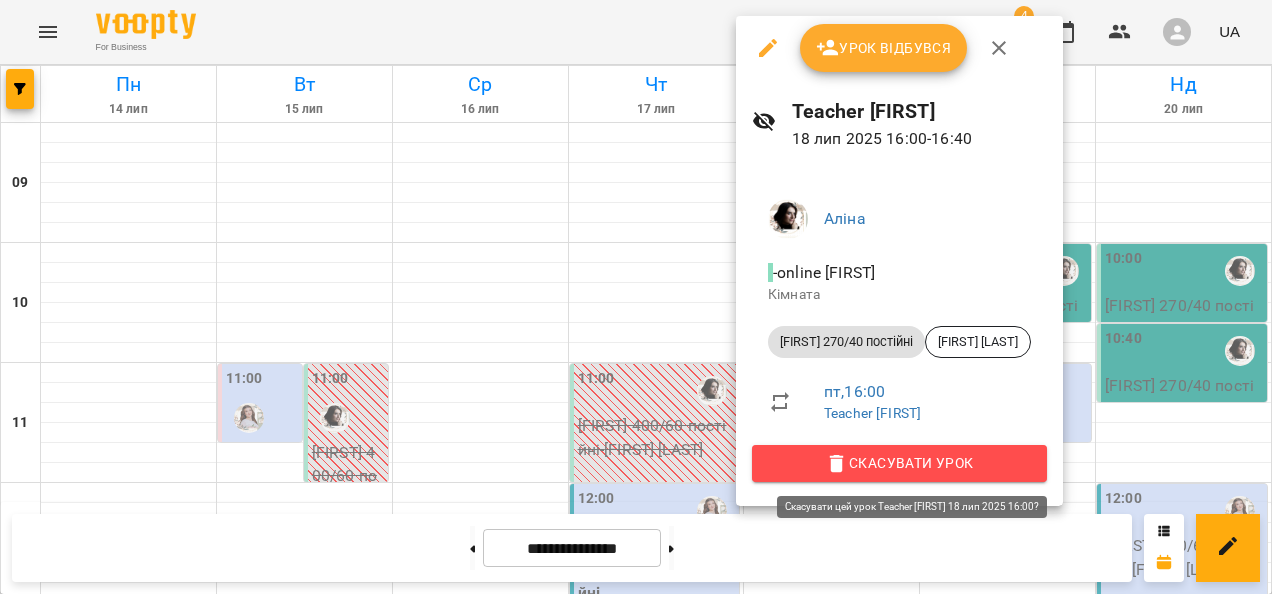 click 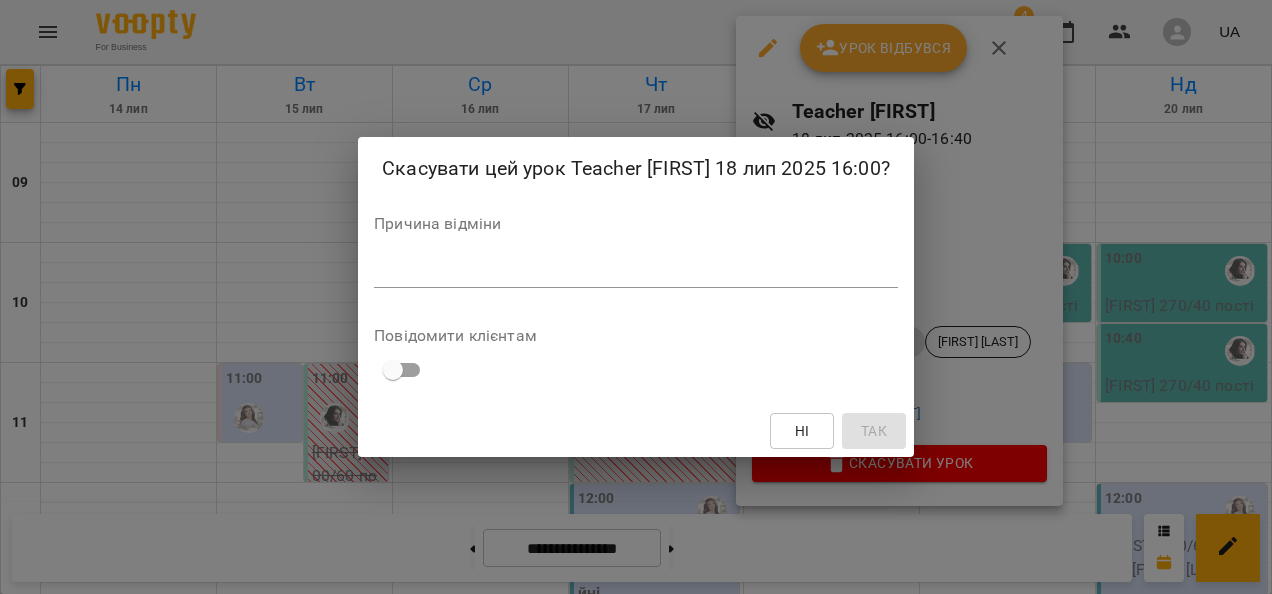 click on "Причина відміни *" at bounding box center (636, 256) 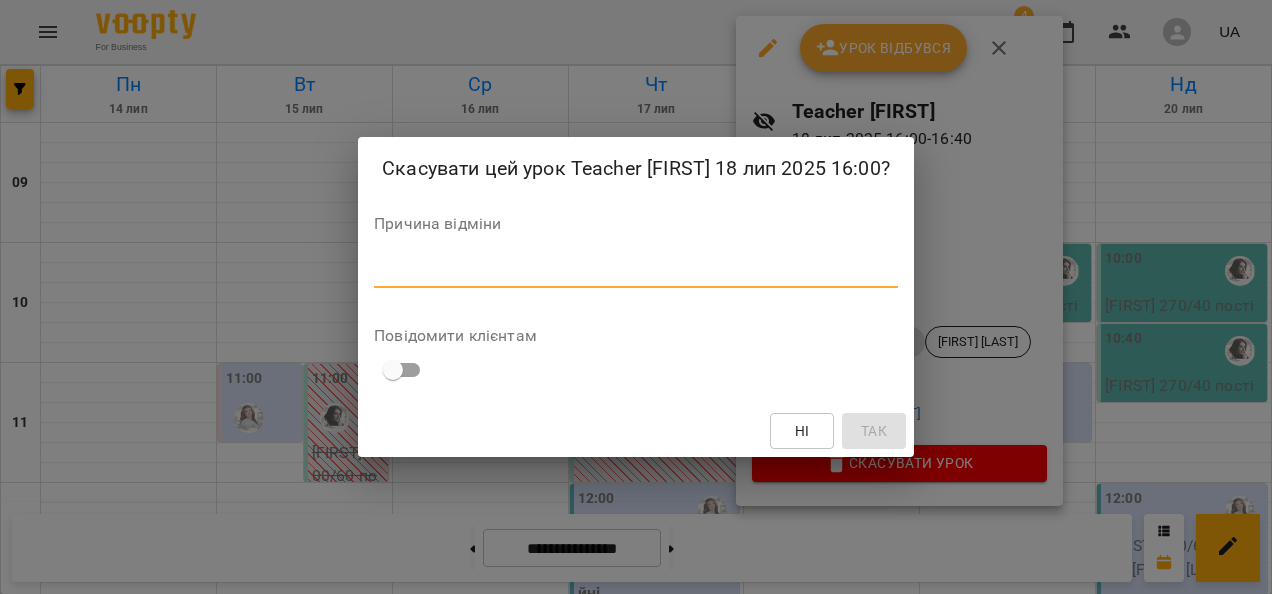 click at bounding box center (636, 271) 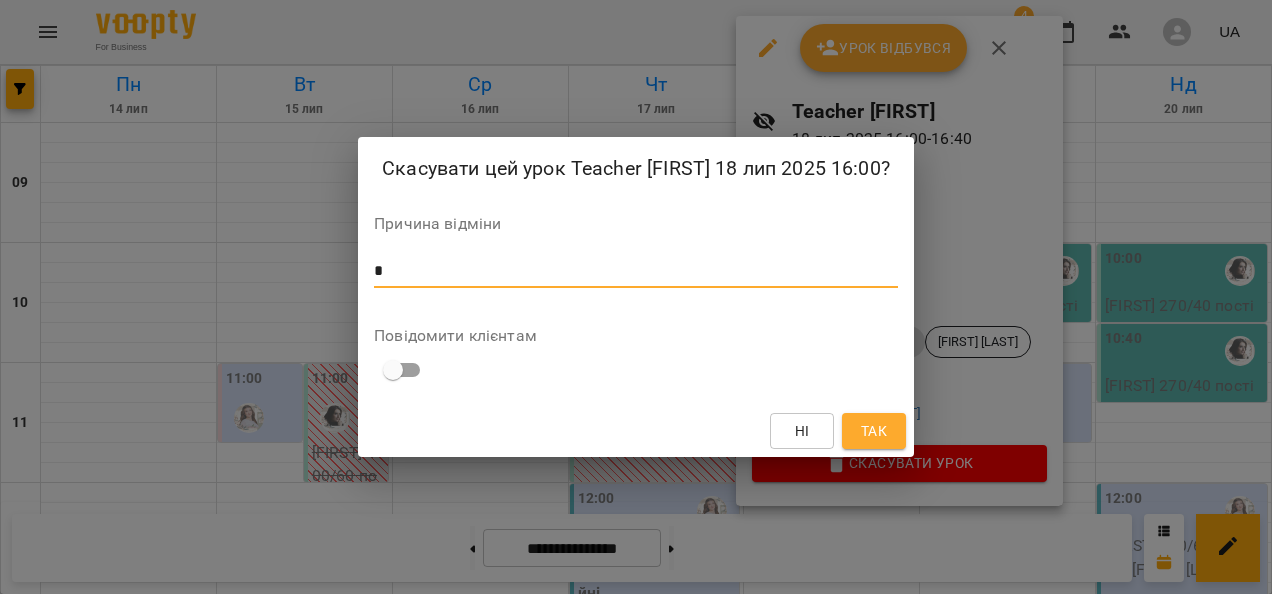 type on "*" 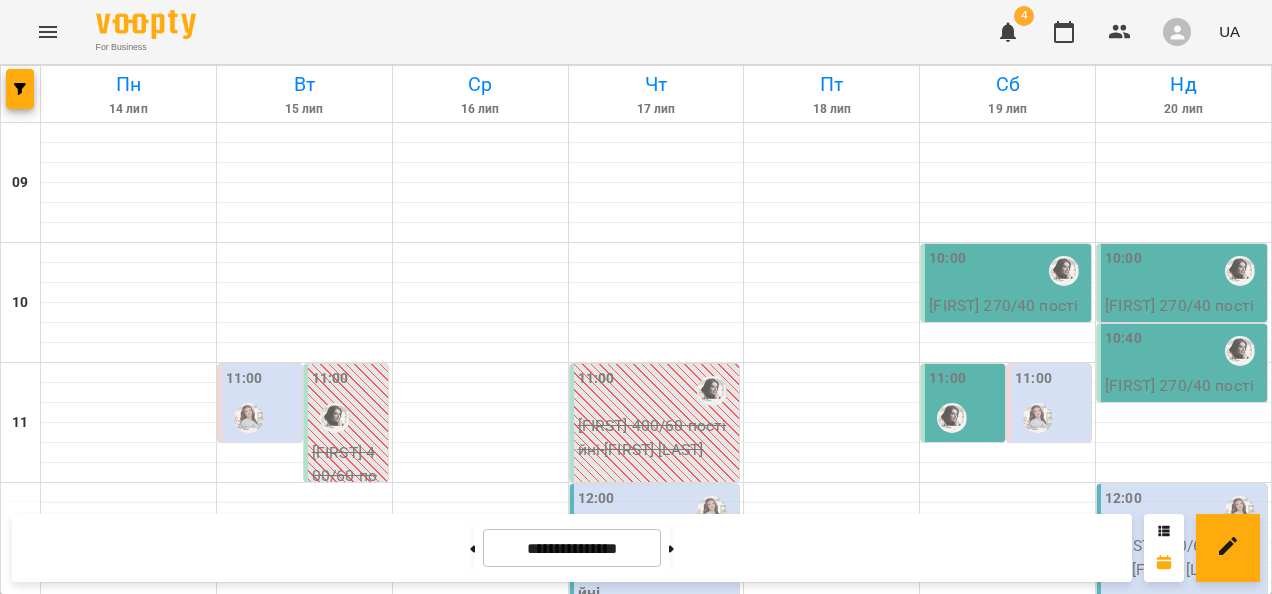 scroll, scrollTop: 559, scrollLeft: 0, axis: vertical 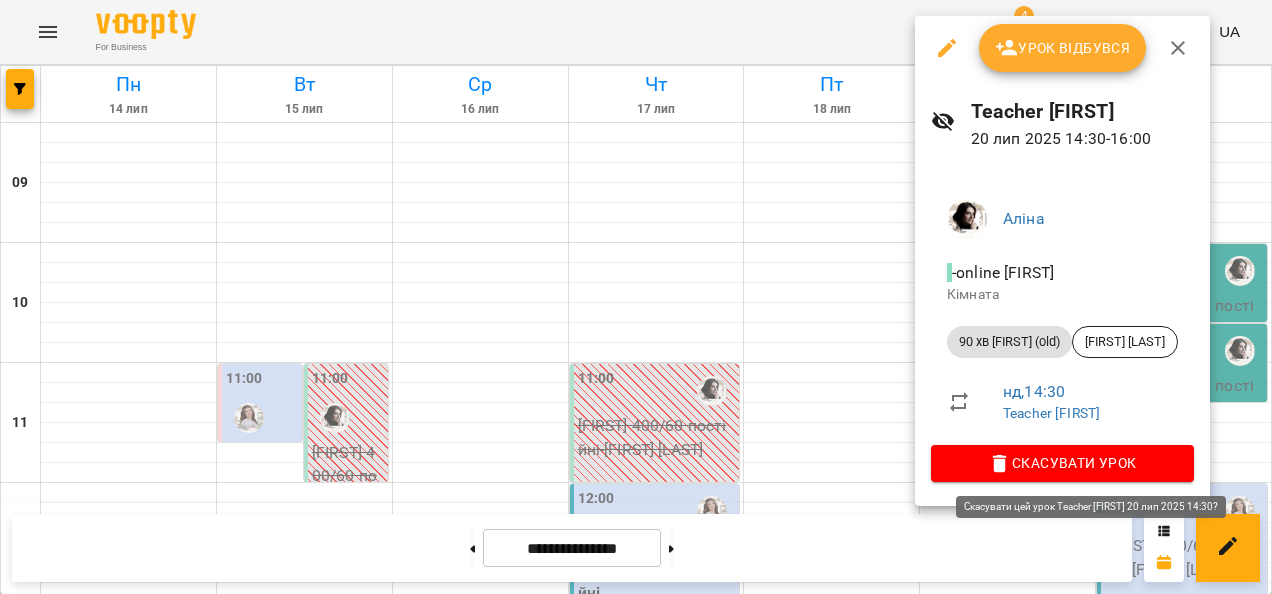 click on "Скасувати Урок" at bounding box center [1062, 463] 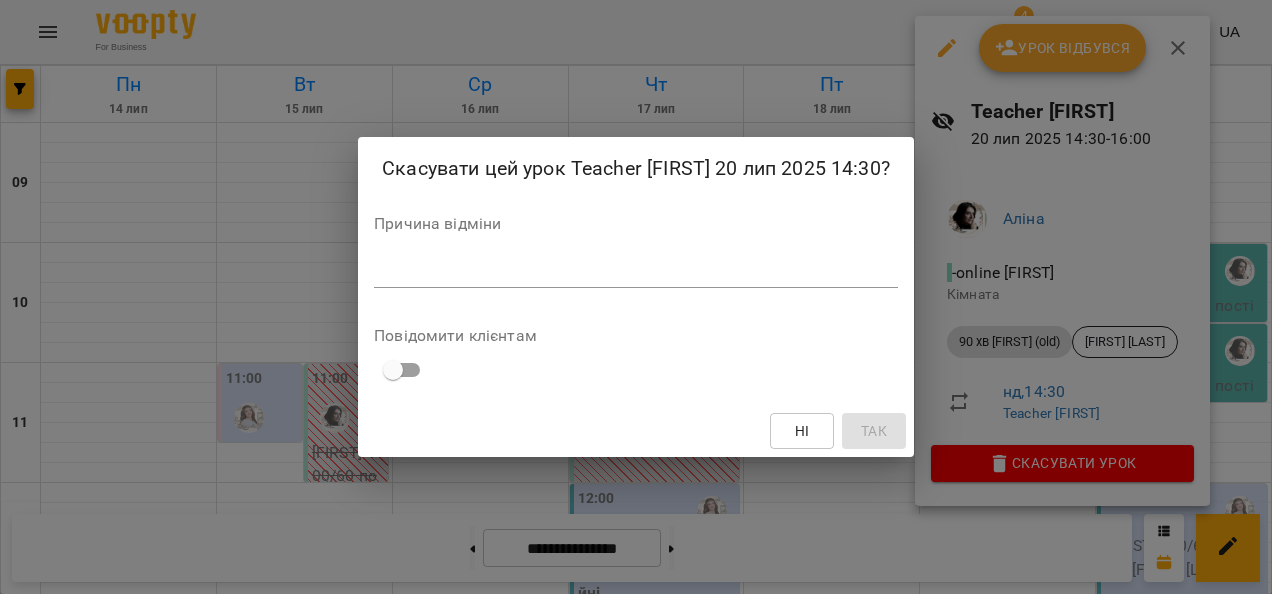 click at bounding box center (636, 271) 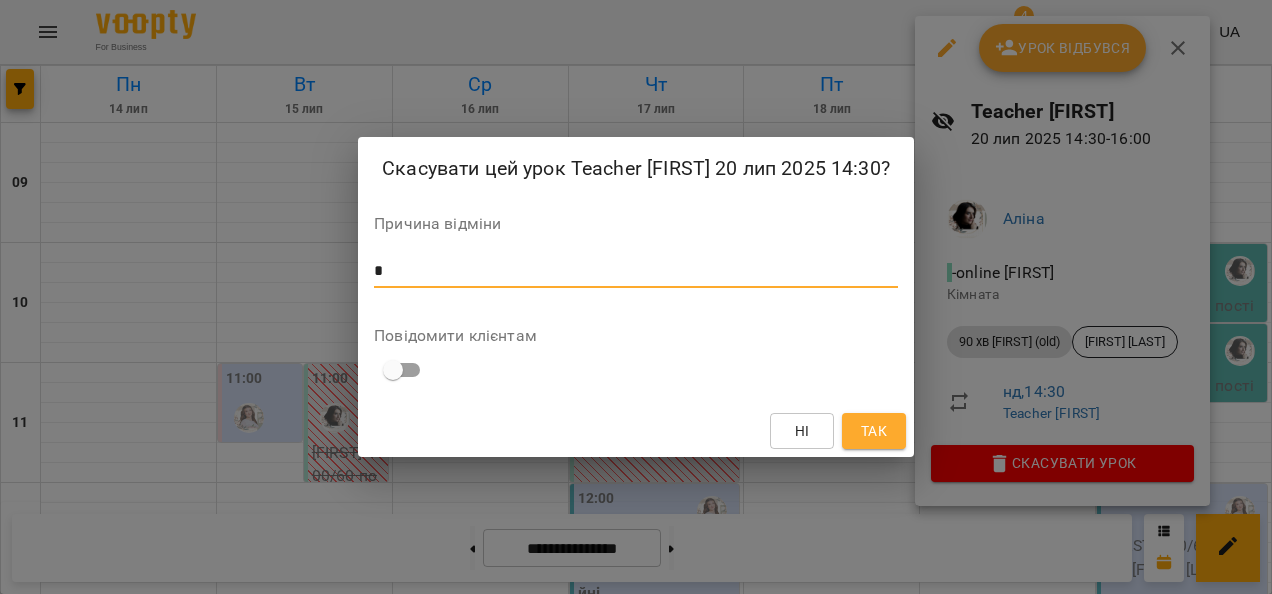 type on "*" 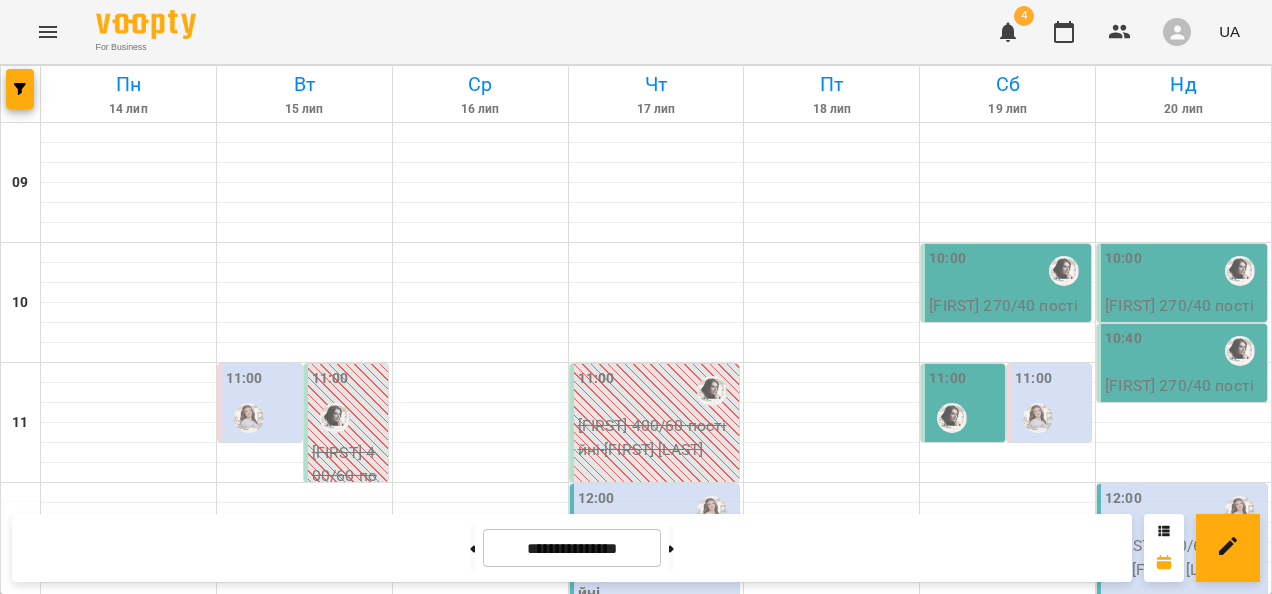 scroll, scrollTop: 908, scrollLeft: 0, axis: vertical 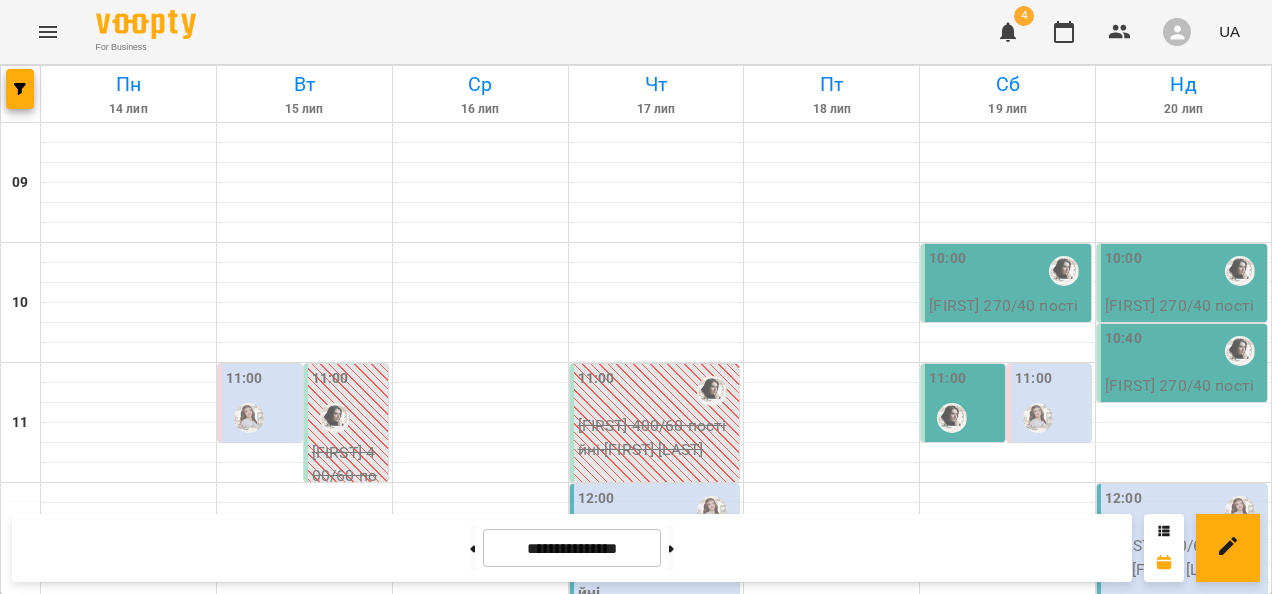click on "18:00" at bounding box center (832, 1231) 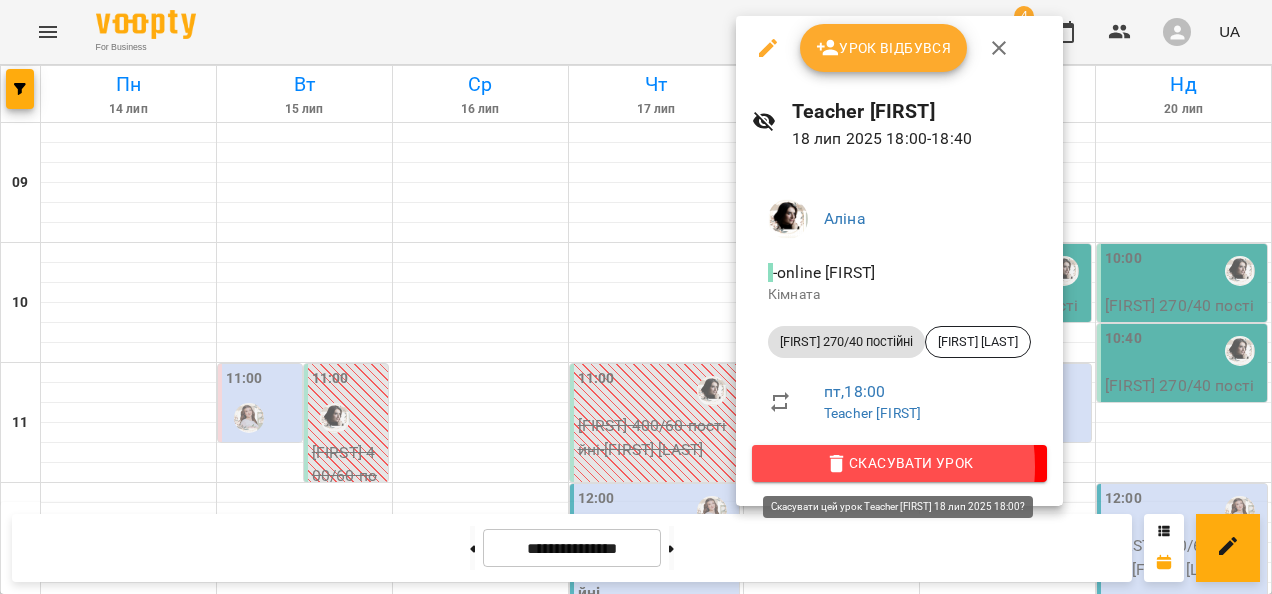 click on "Скасувати Урок" at bounding box center (899, 463) 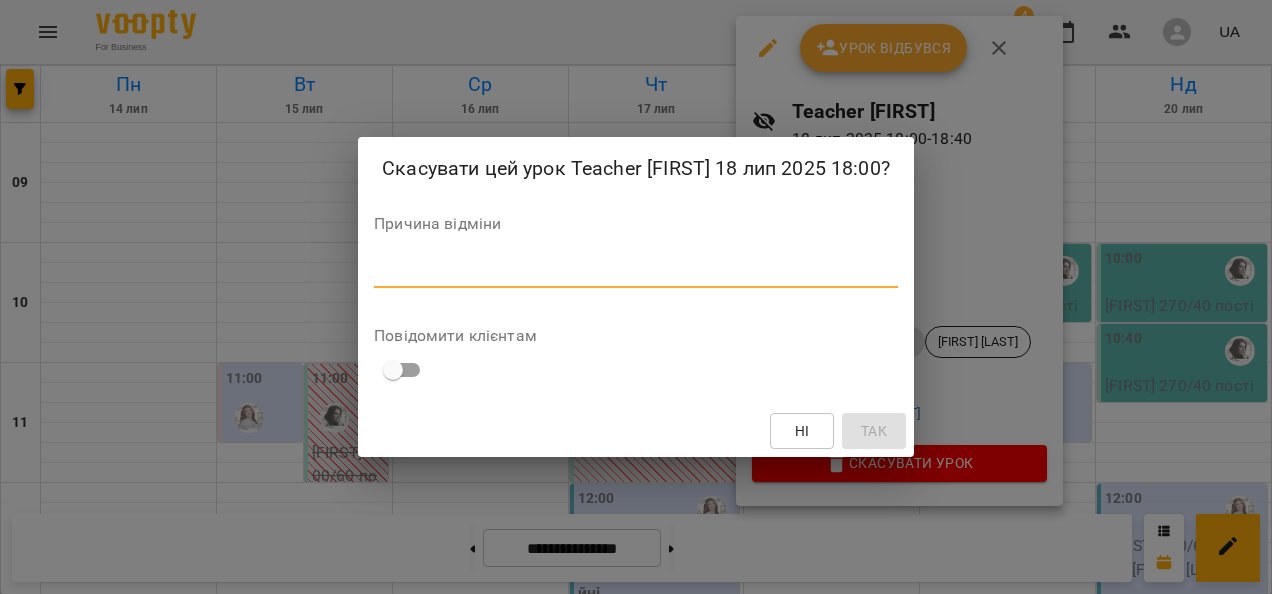 click at bounding box center [636, 271] 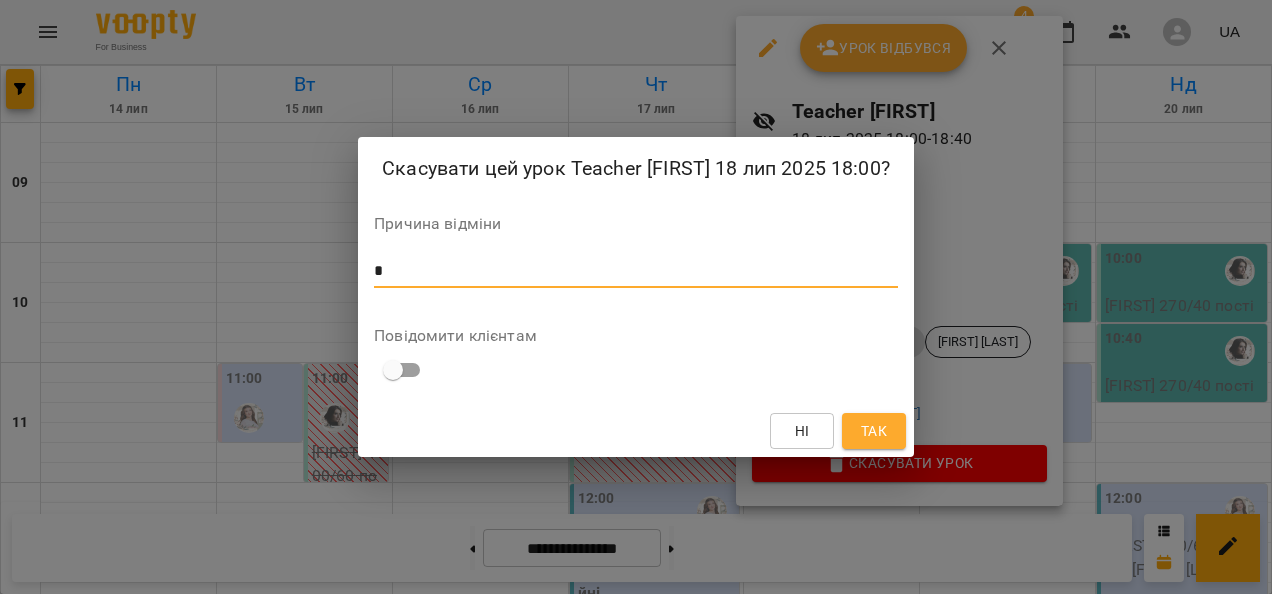 type on "*" 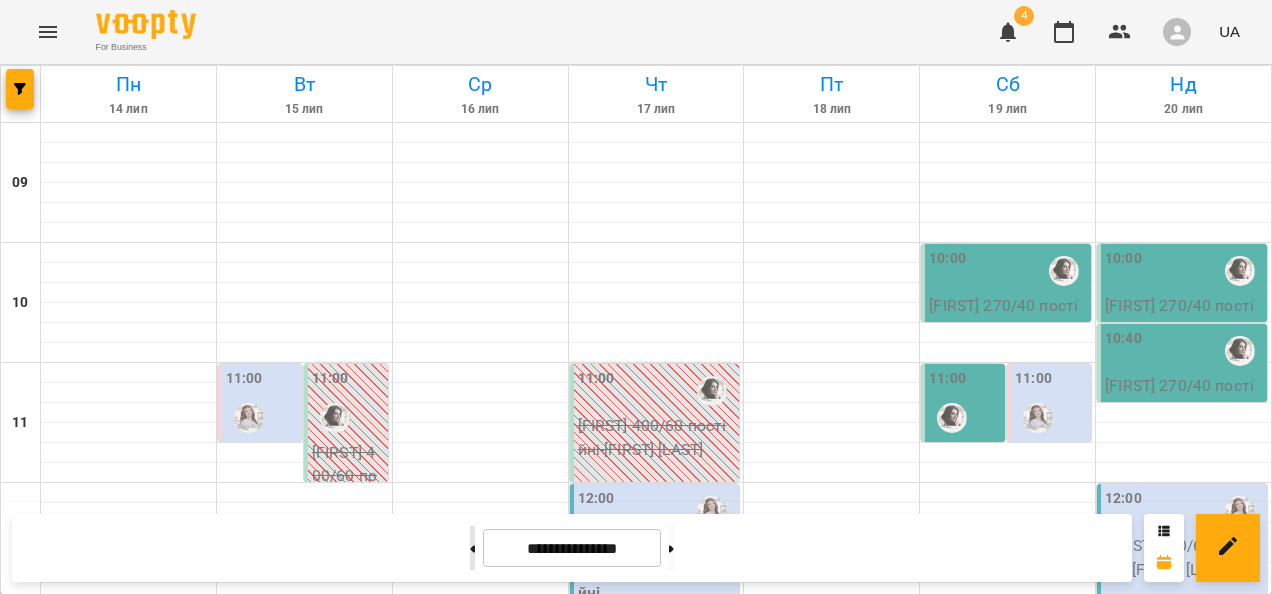 click at bounding box center [472, 548] 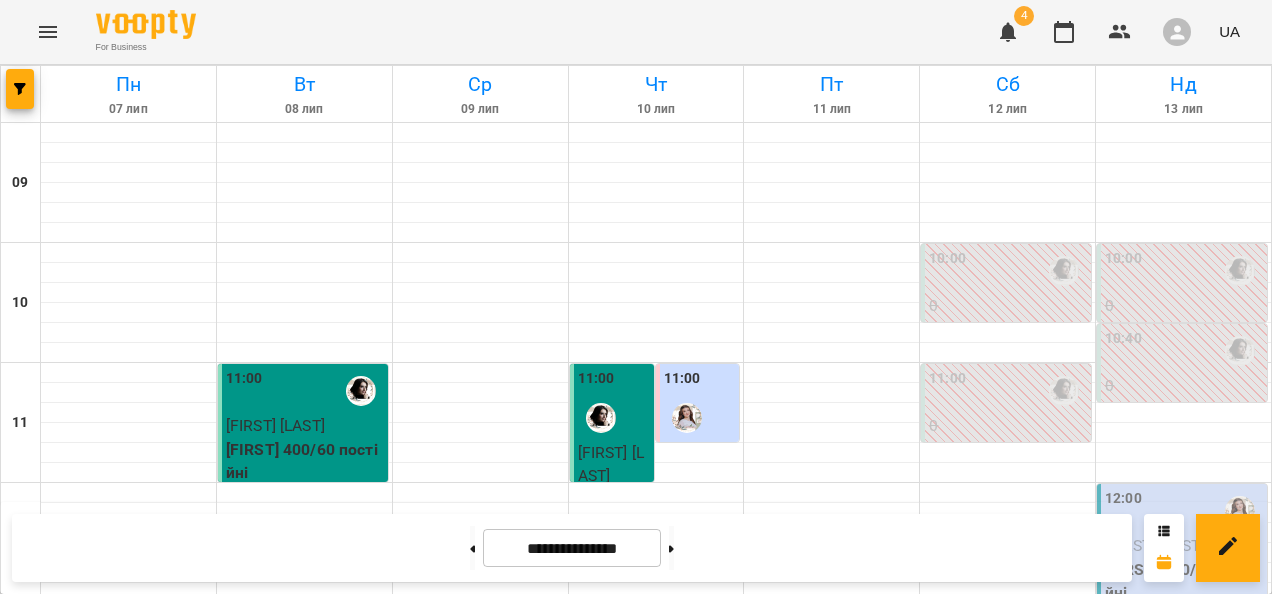 scroll, scrollTop: 982, scrollLeft: 0, axis: vertical 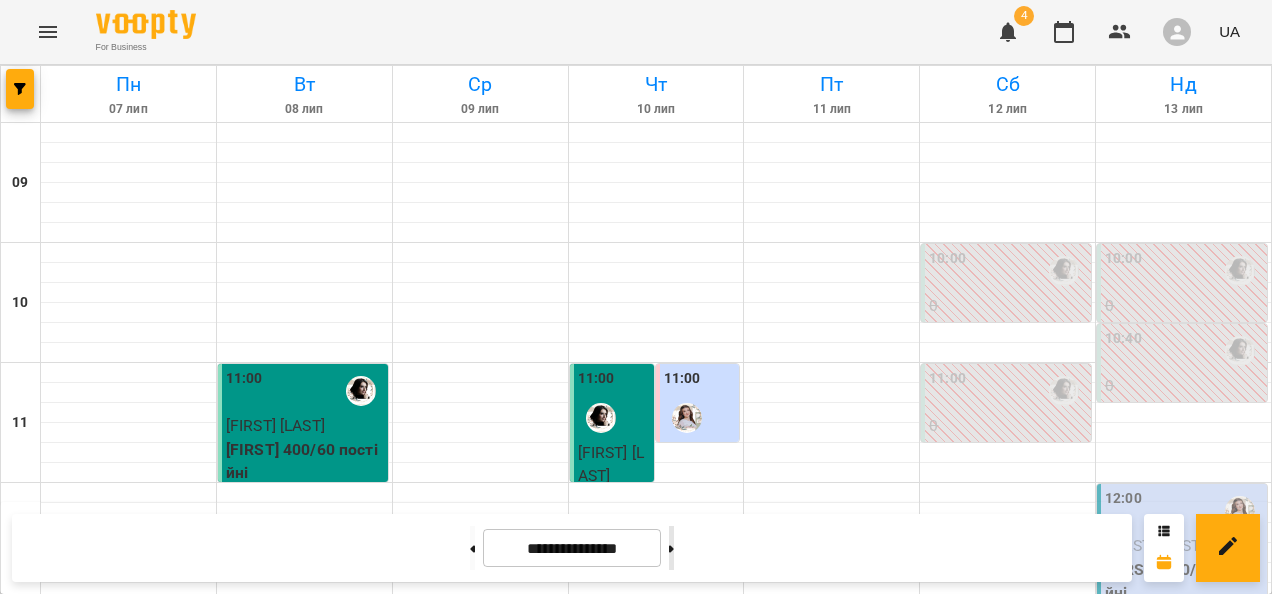 click 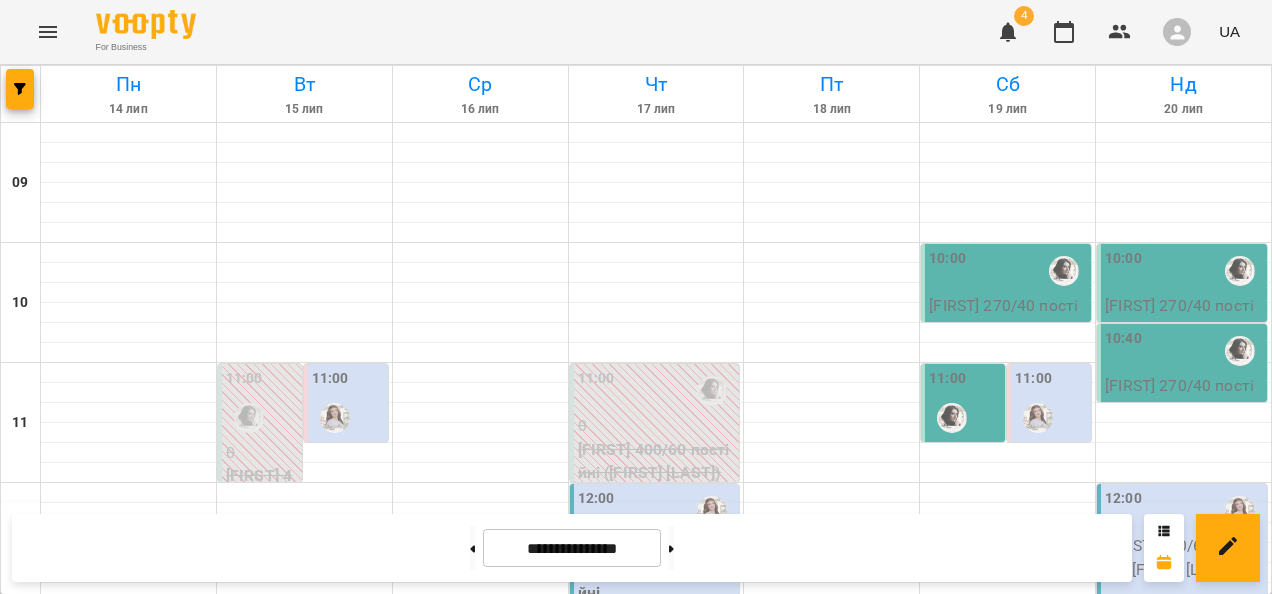 scroll, scrollTop: 0, scrollLeft: 0, axis: both 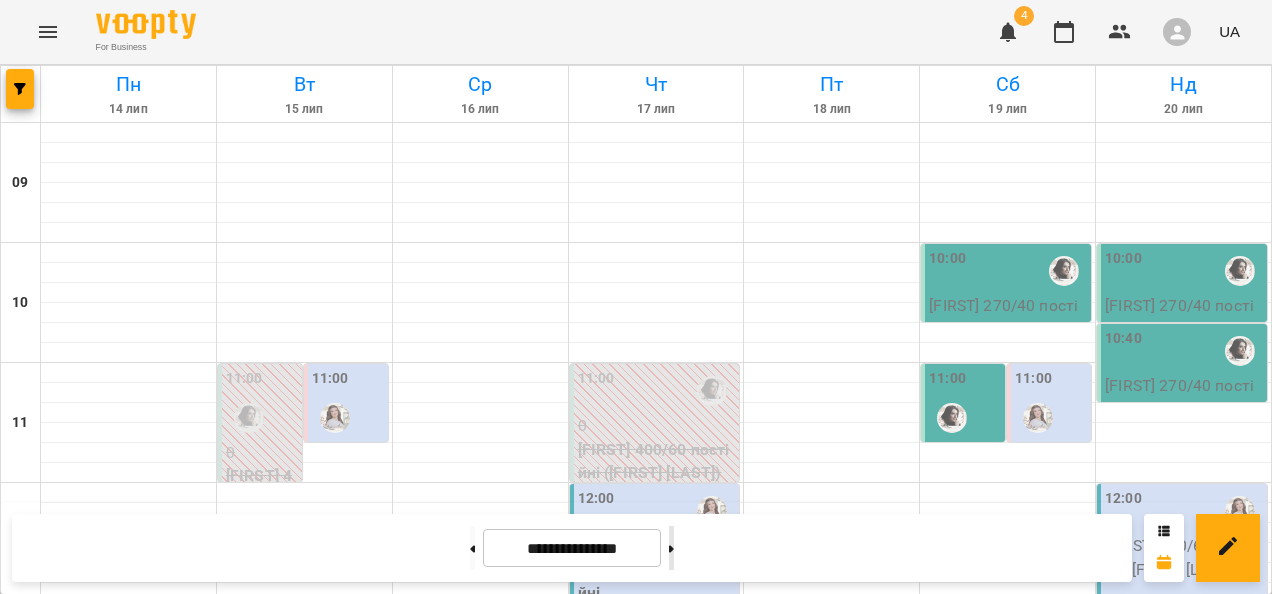 click at bounding box center (671, 548) 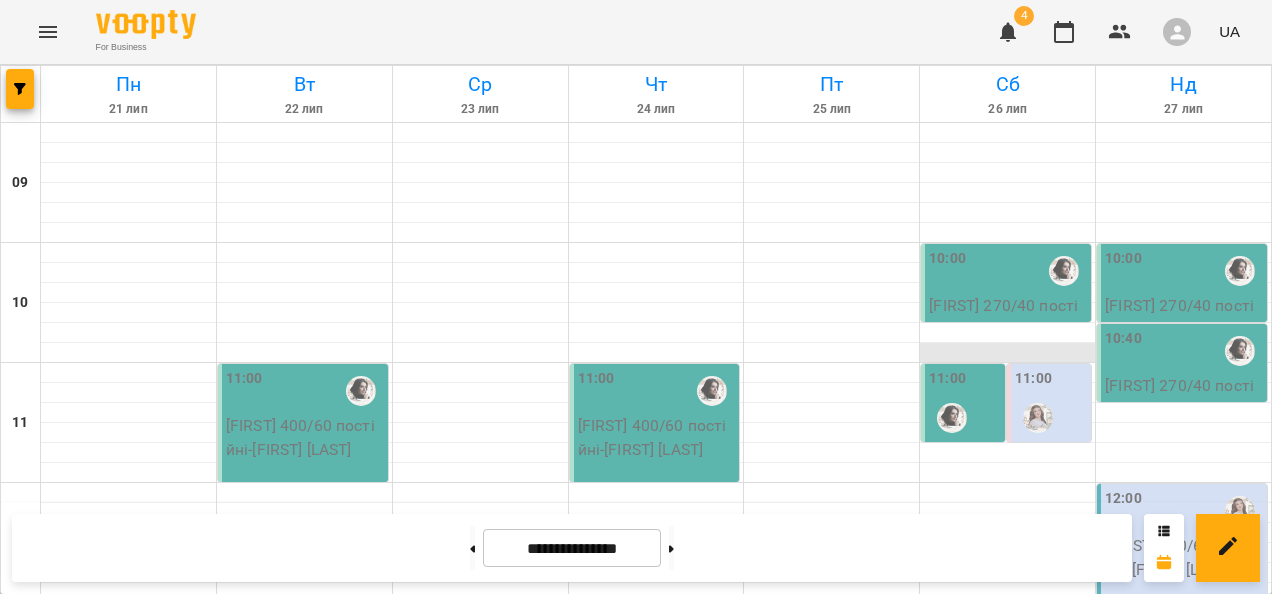 scroll, scrollTop: 14, scrollLeft: 0, axis: vertical 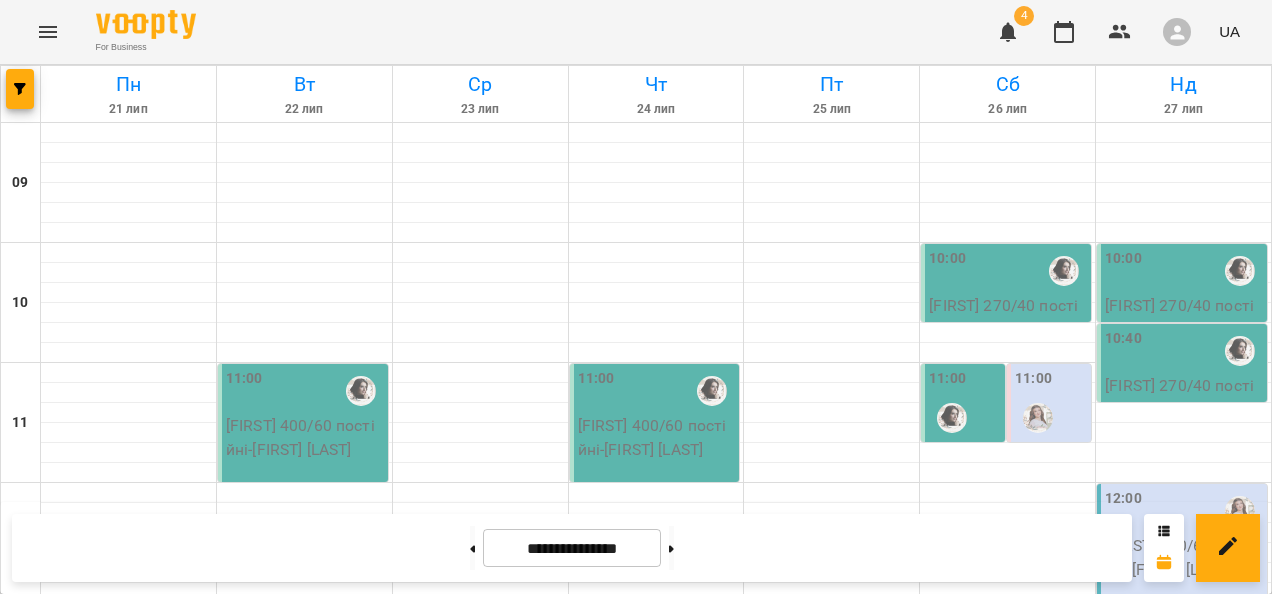 click on "10:00" at bounding box center [1184, 271] 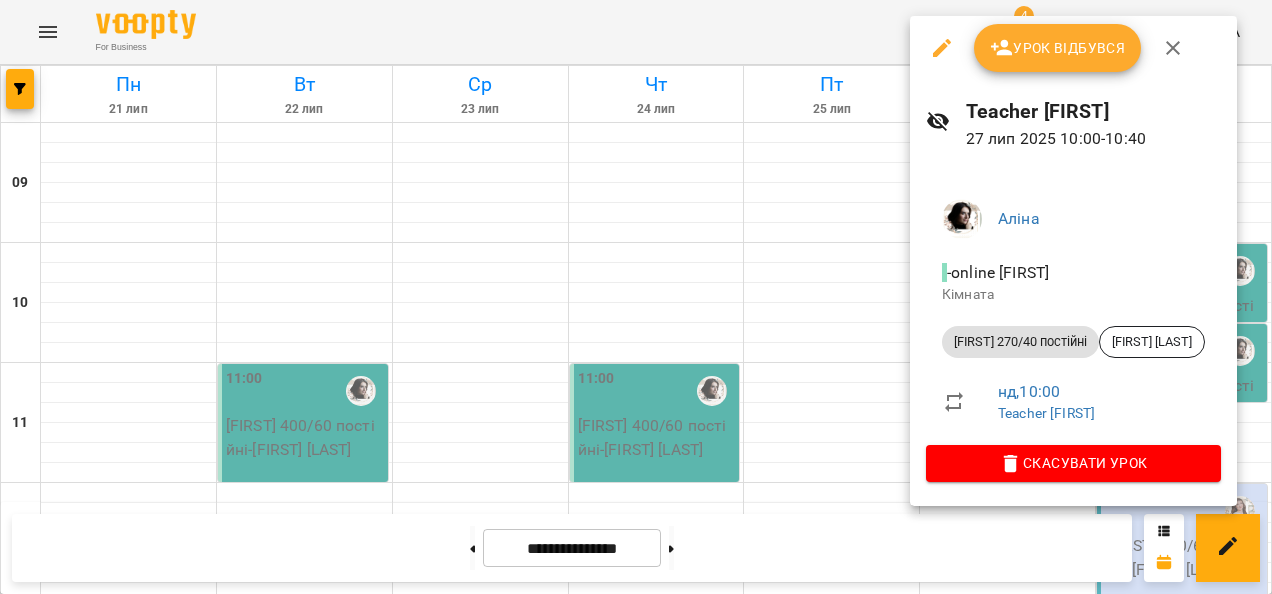 click on "Скасувати Урок" at bounding box center (1073, 463) 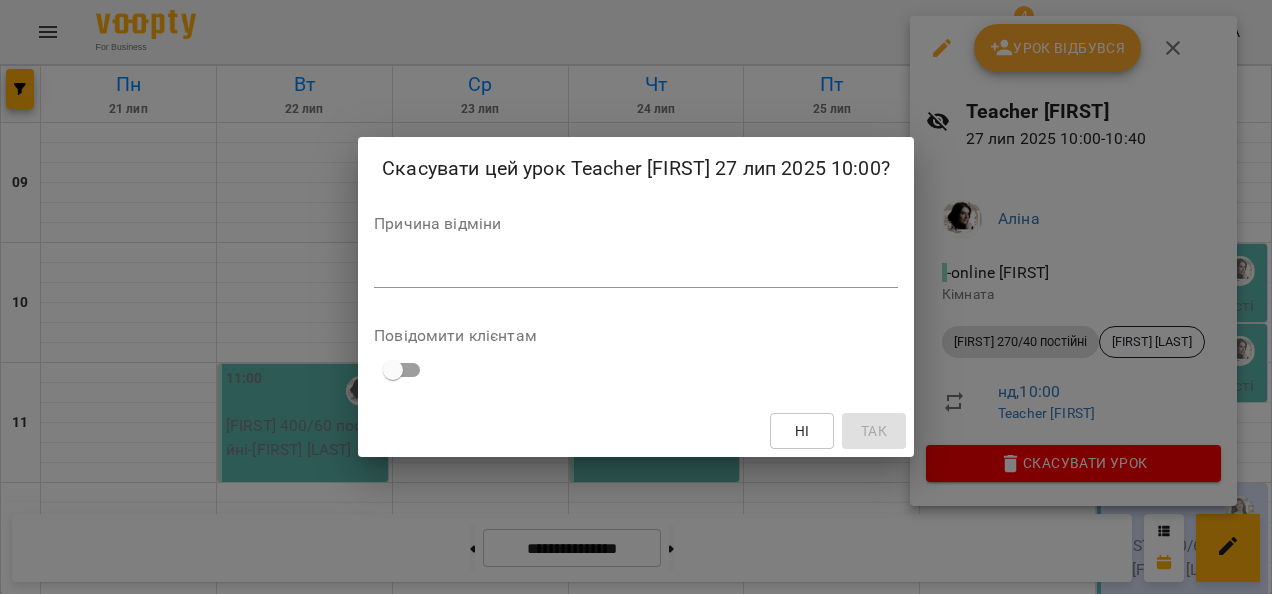 click at bounding box center (636, 271) 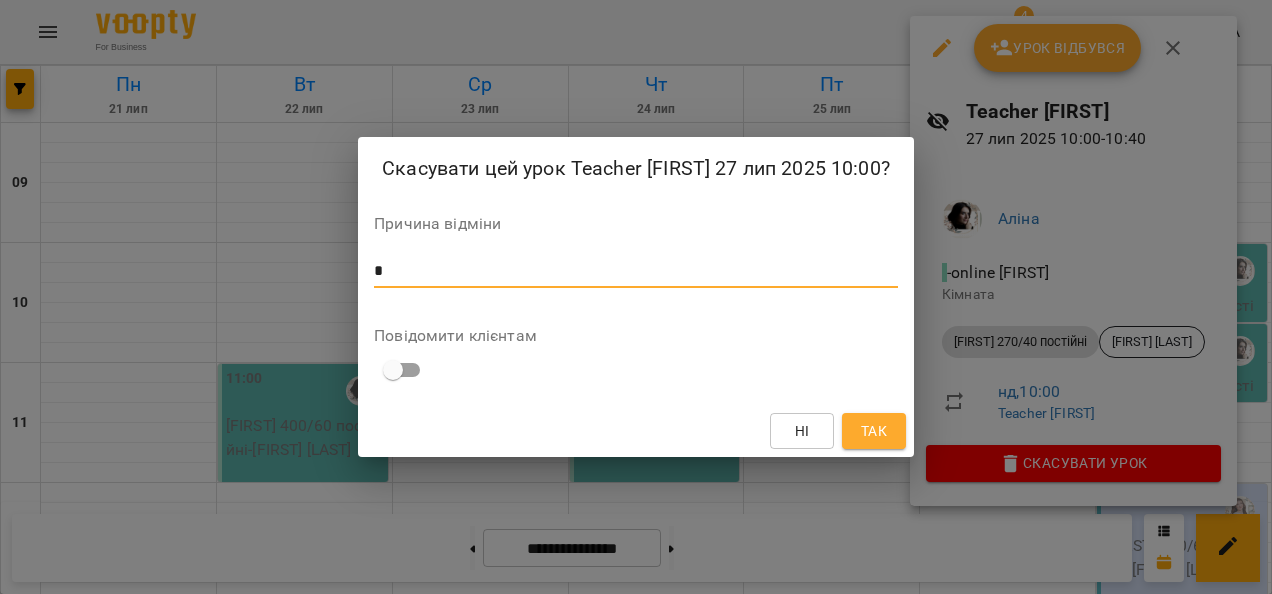 type on "*" 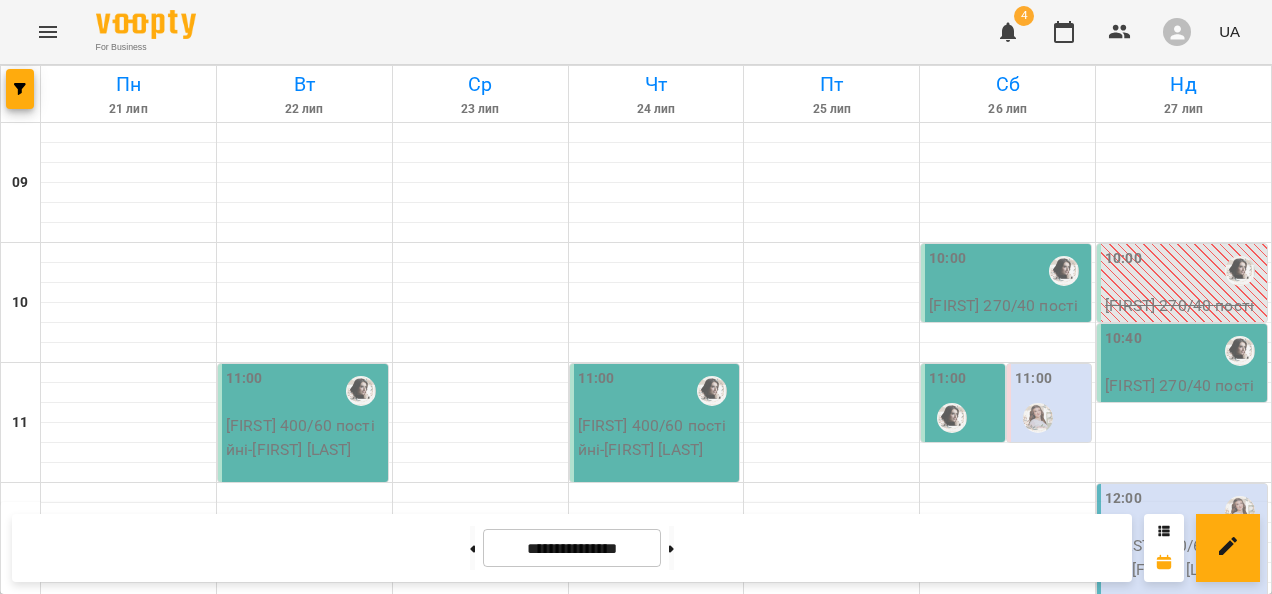 click on "[FIRST] 270/40 постійні - [FIRST] [LAST]" at bounding box center (1184, 397) 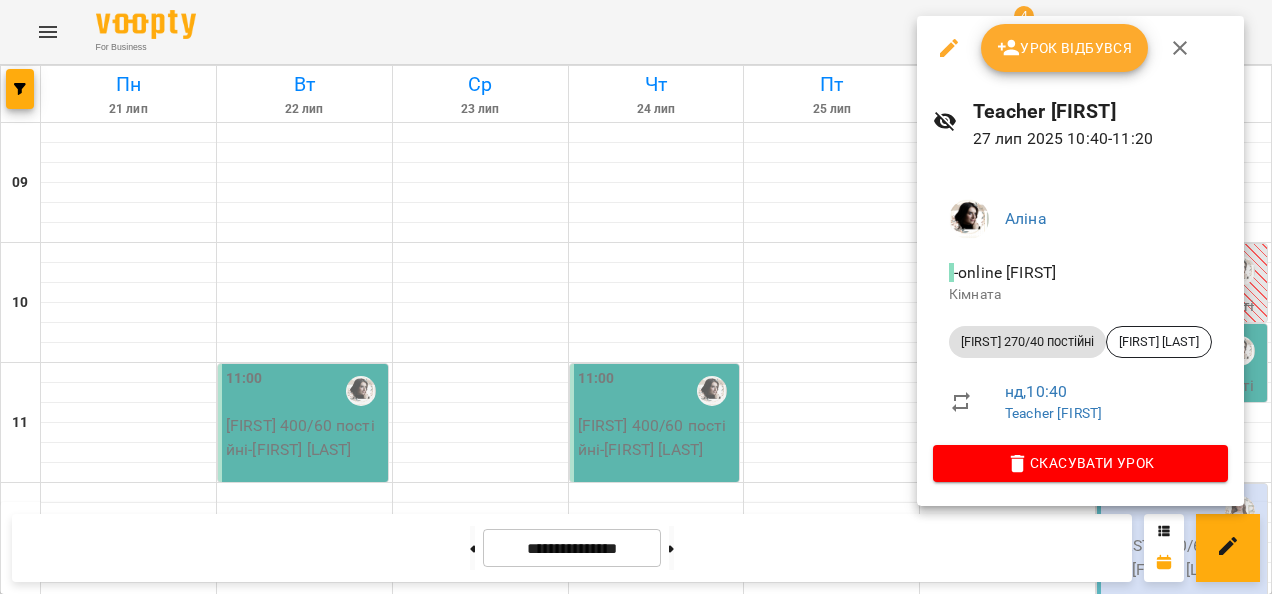 click on "Скасувати Урок" at bounding box center [1080, 463] 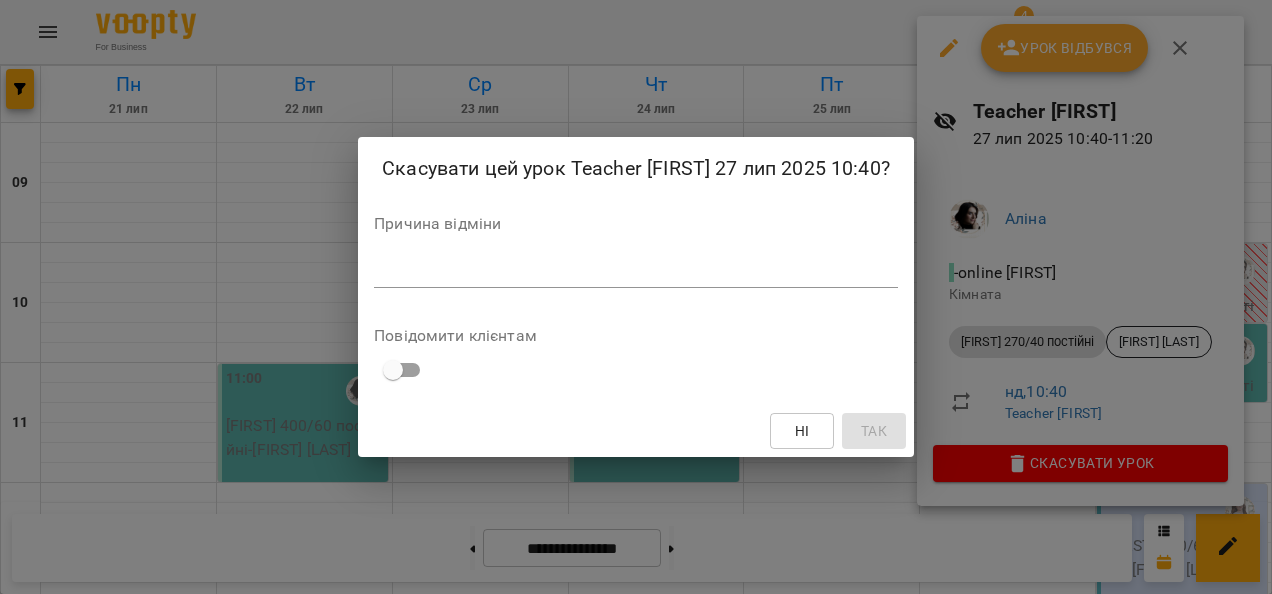 click at bounding box center (636, 271) 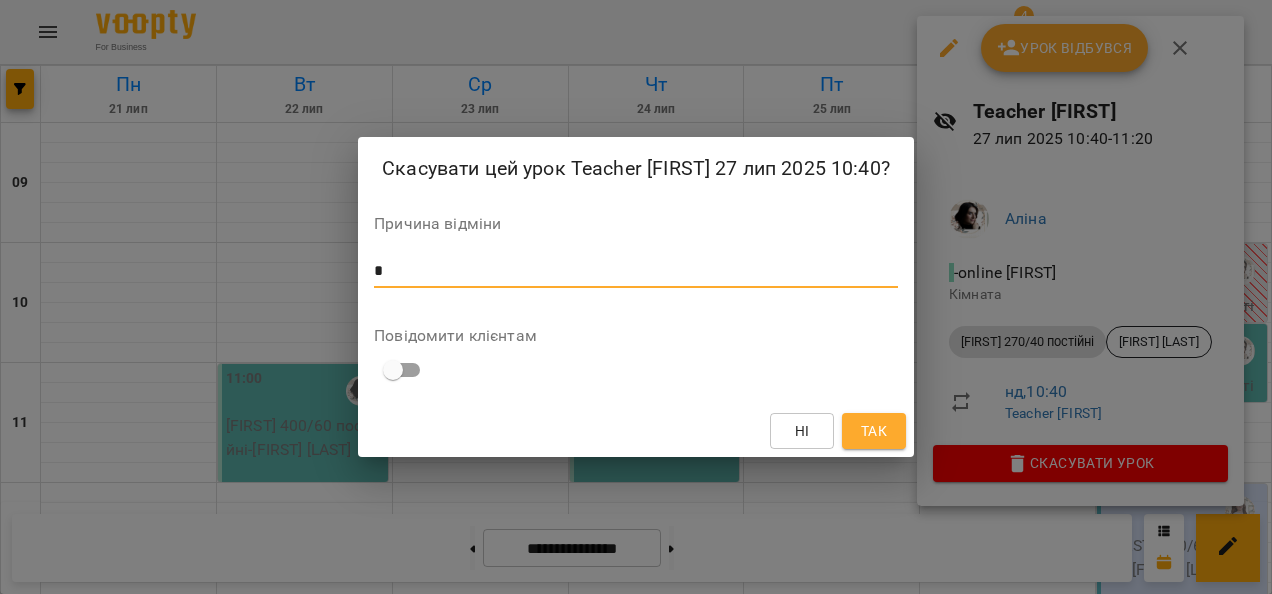 type on "*" 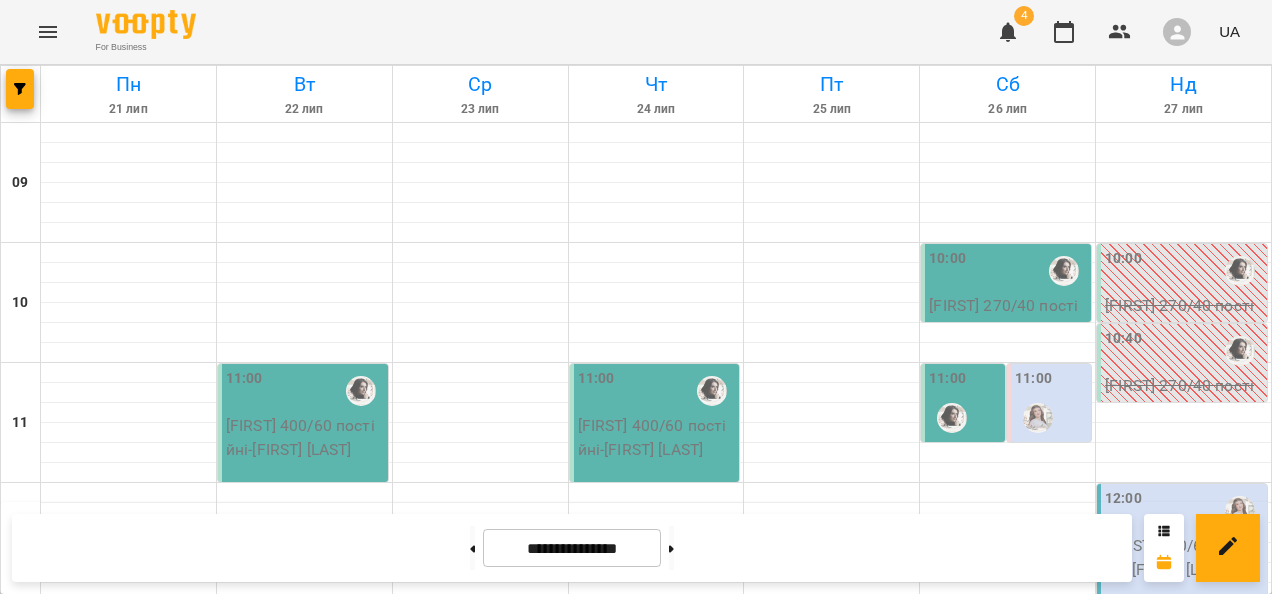 scroll, scrollTop: 704, scrollLeft: 0, axis: vertical 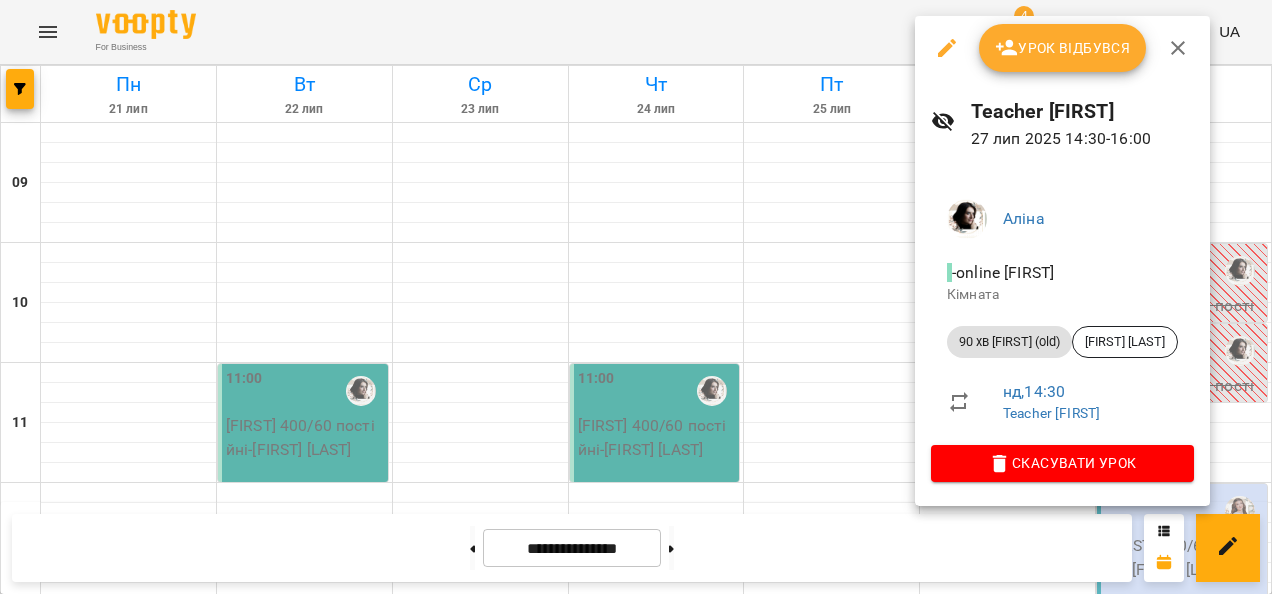 click on "Скасувати Урок" at bounding box center (1062, 463) 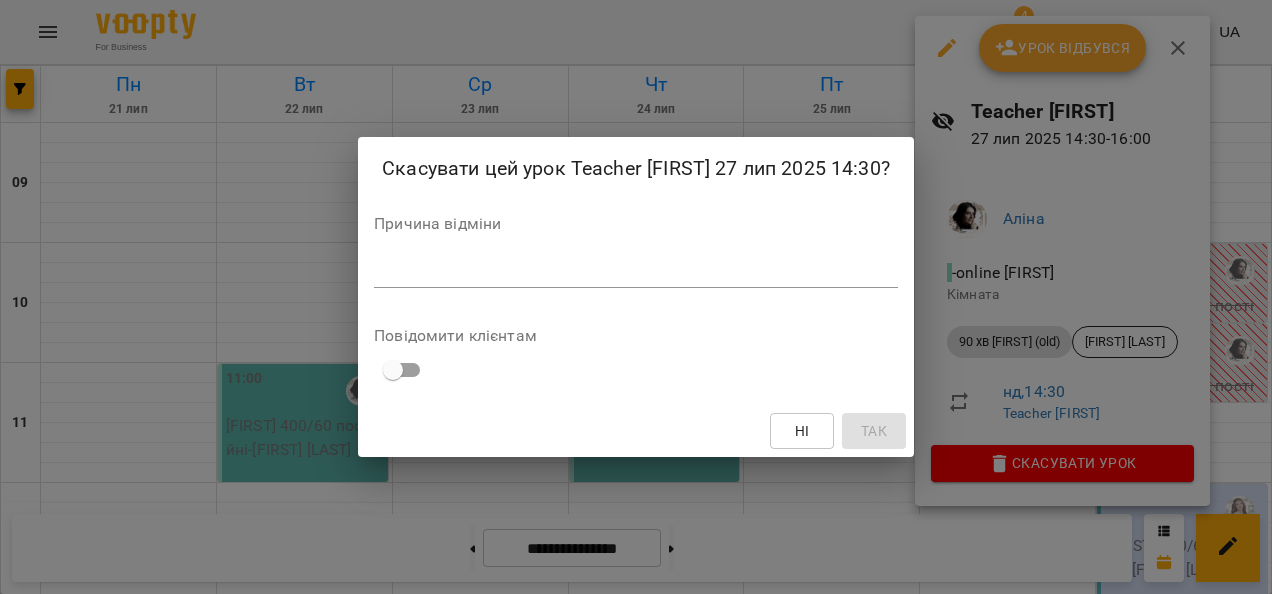 click on "*" at bounding box center [636, 272] 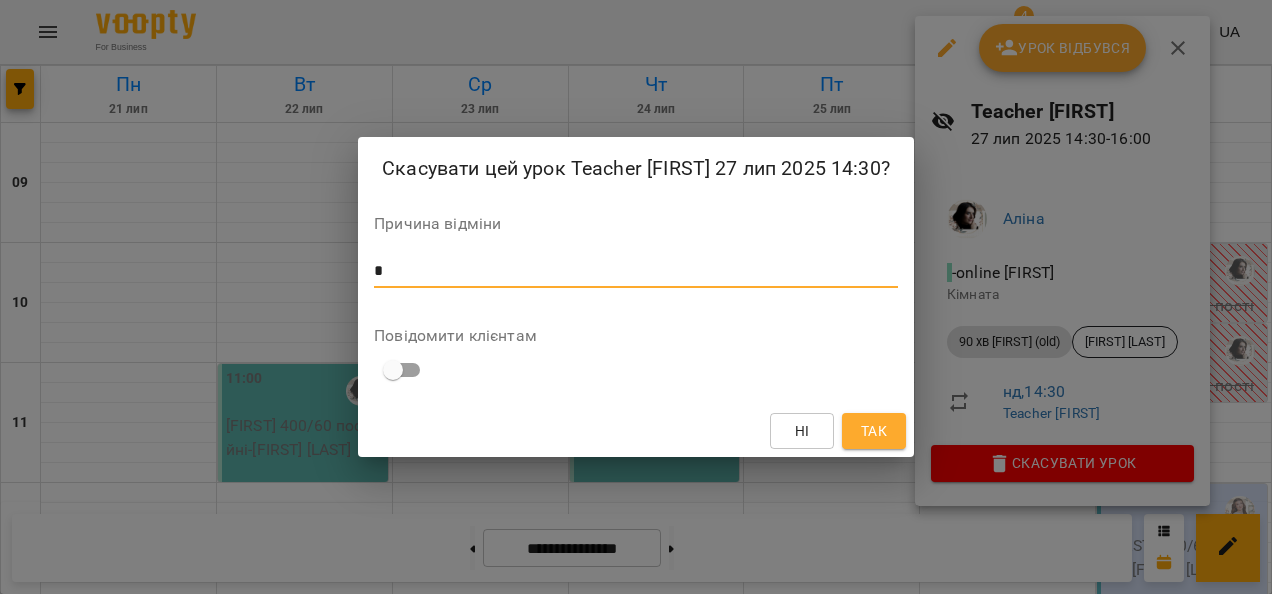 type on "*" 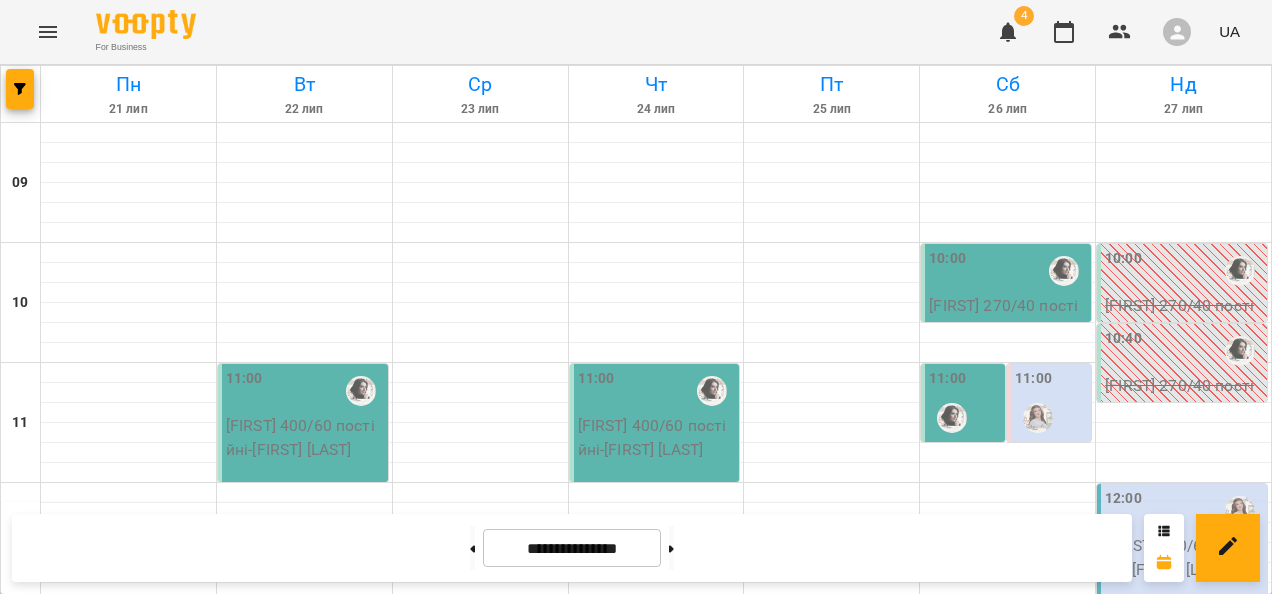 scroll, scrollTop: 538, scrollLeft: 0, axis: vertical 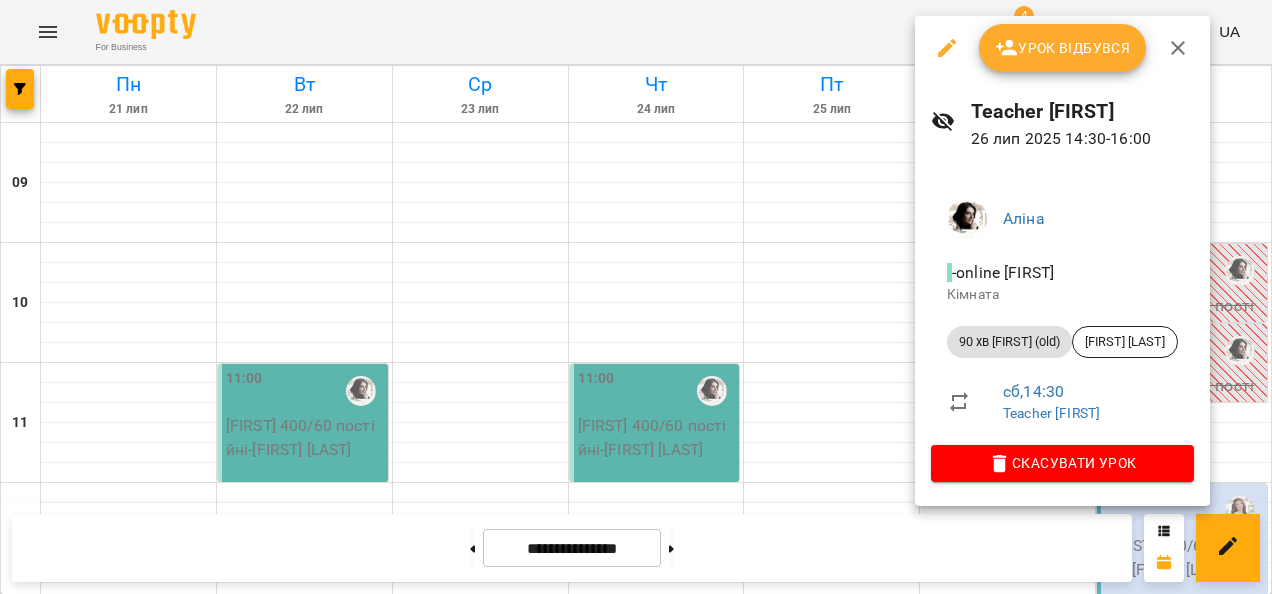click on "Скасувати Урок" at bounding box center [1062, 463] 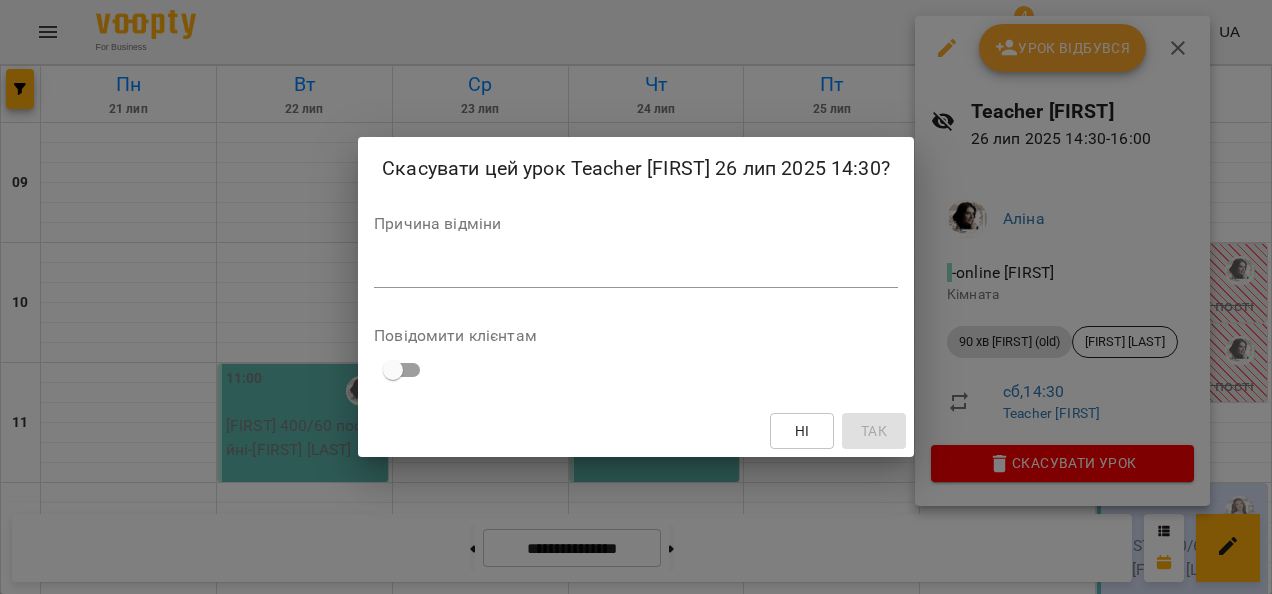 click at bounding box center [636, 271] 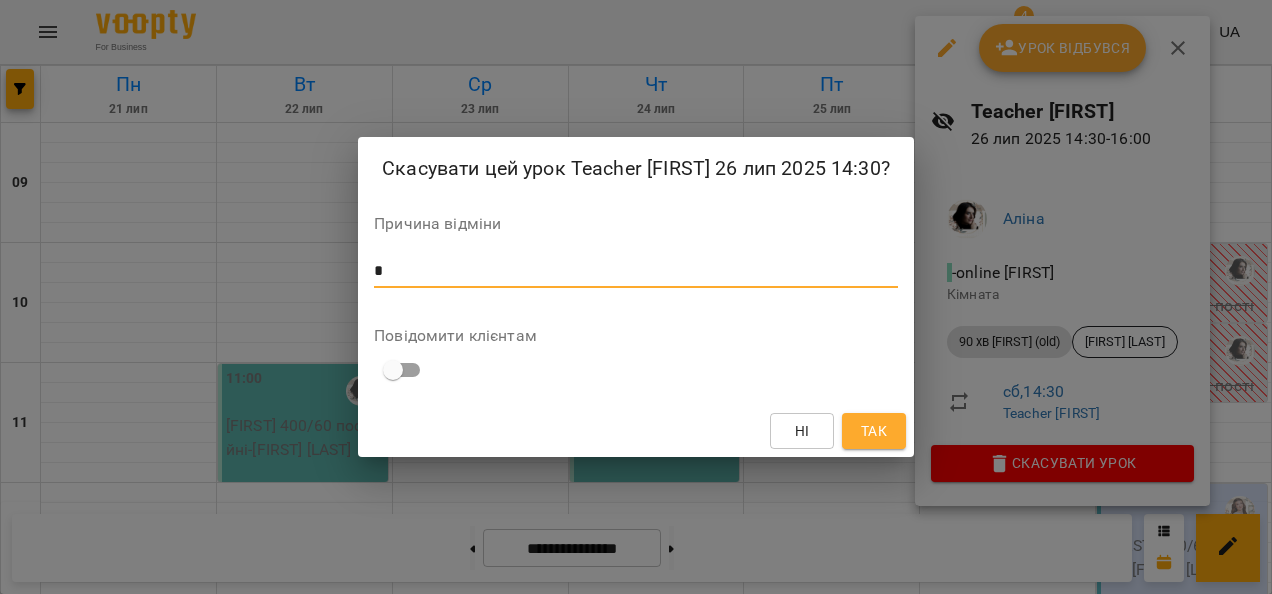 type on "*" 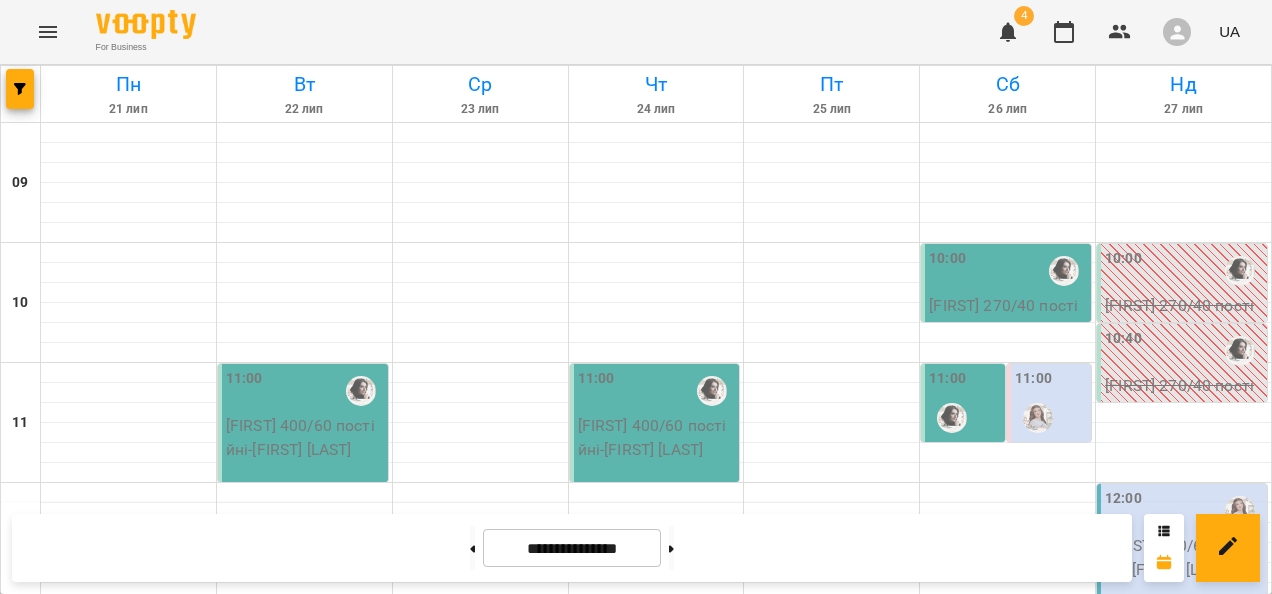 scroll, scrollTop: 620, scrollLeft: 0, axis: vertical 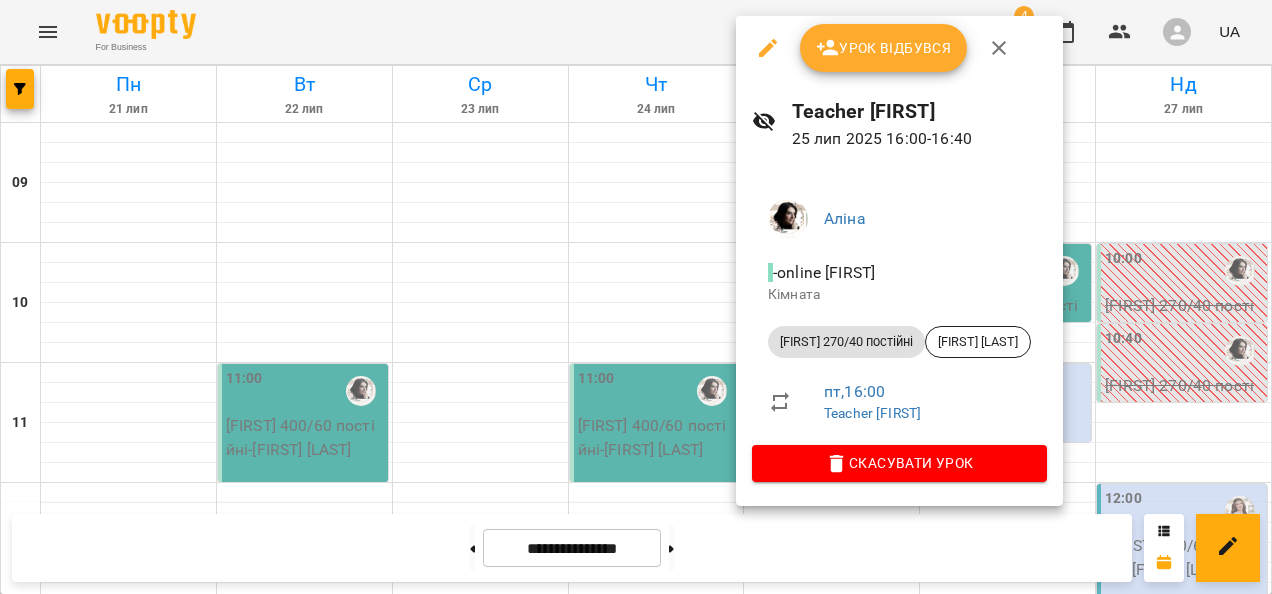 click on "Скасувати Урок" at bounding box center [899, 463] 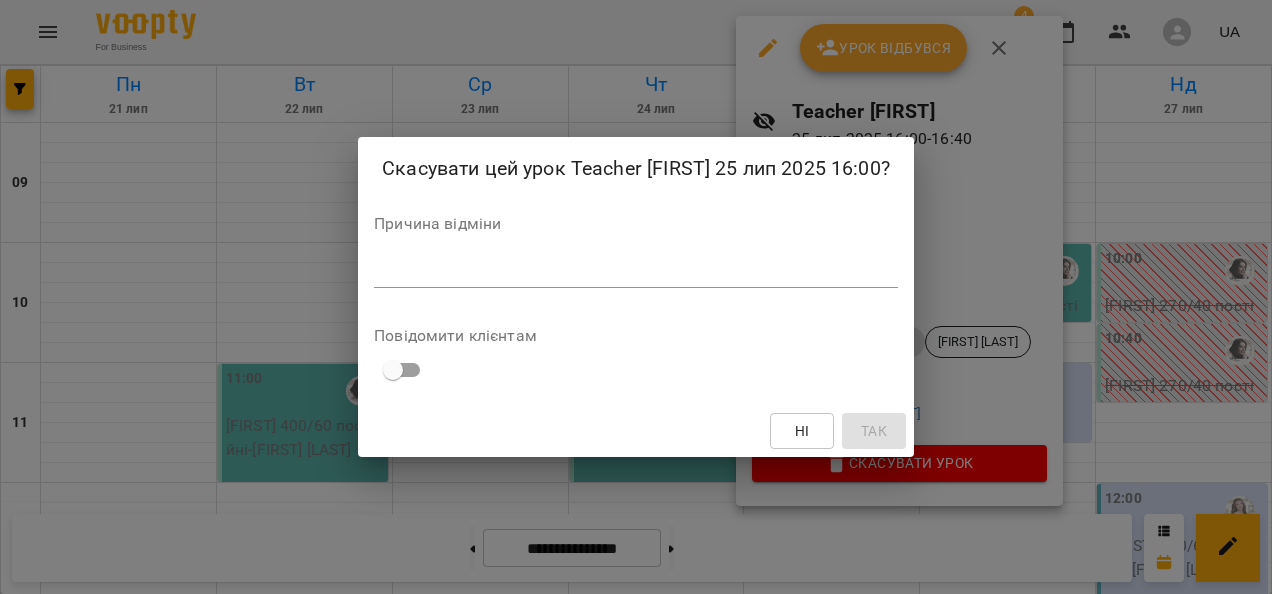 click at bounding box center [636, 271] 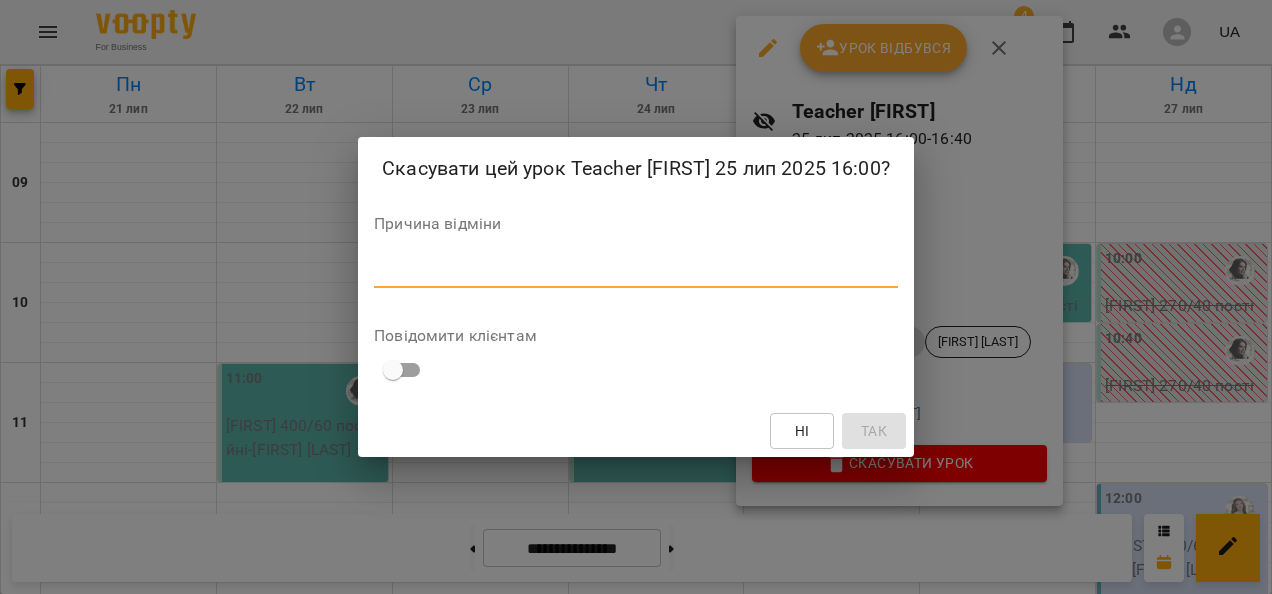 type on "*" 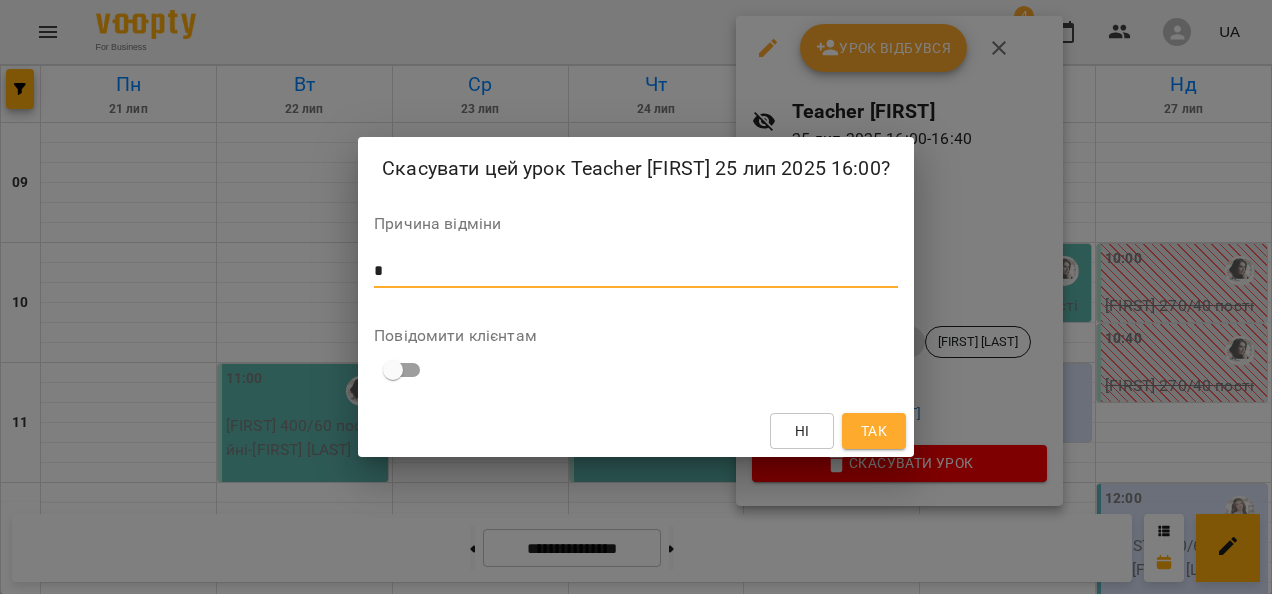 type on "*" 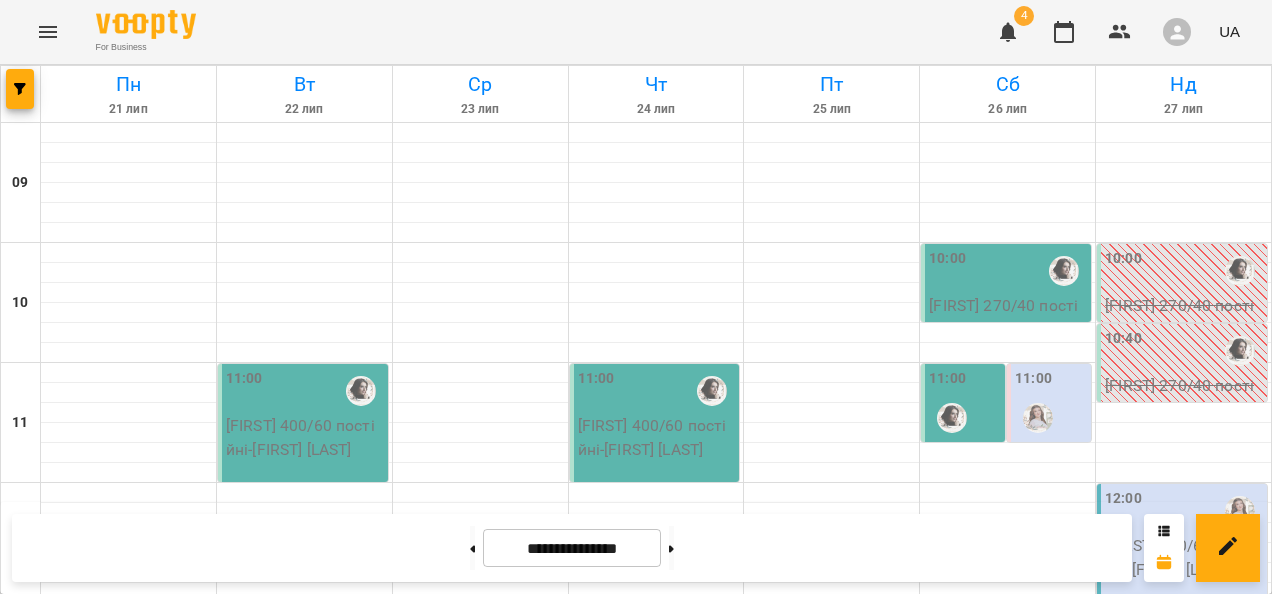 scroll, scrollTop: 824, scrollLeft: 0, axis: vertical 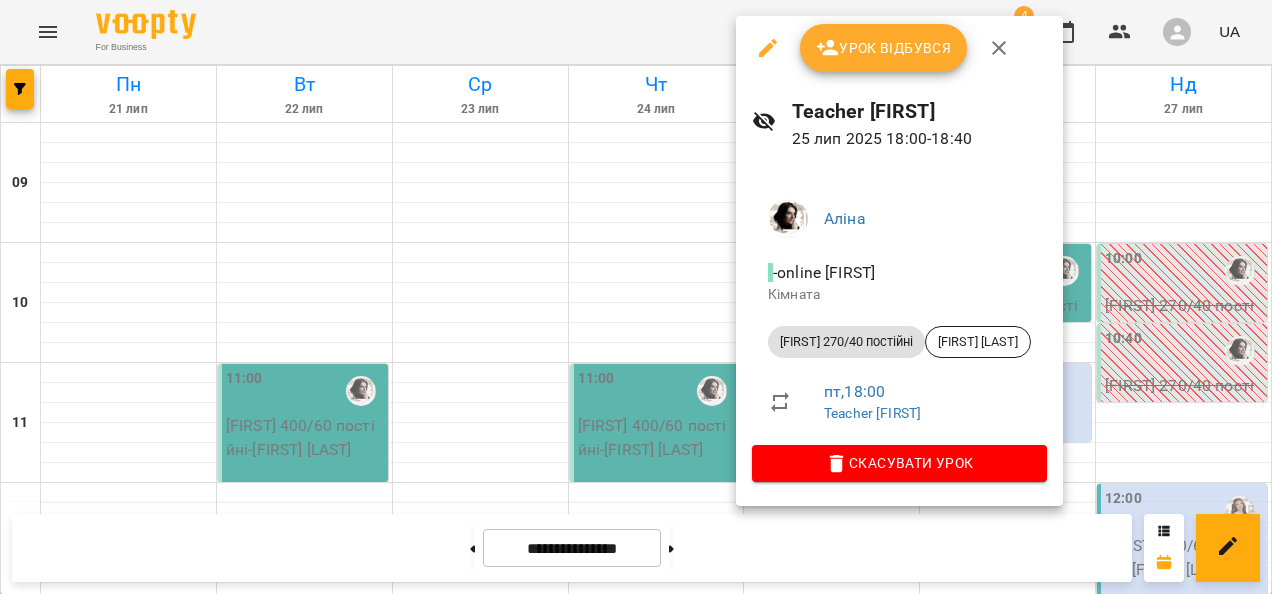 click on "Скасувати Урок" at bounding box center [899, 463] 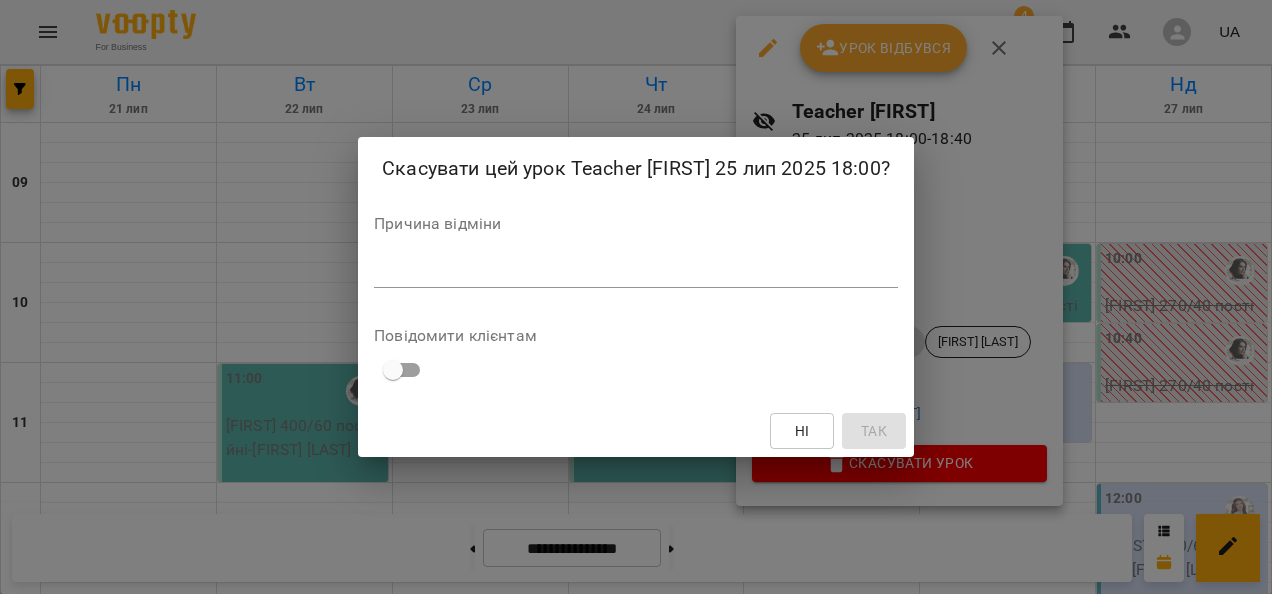 click at bounding box center (636, 271) 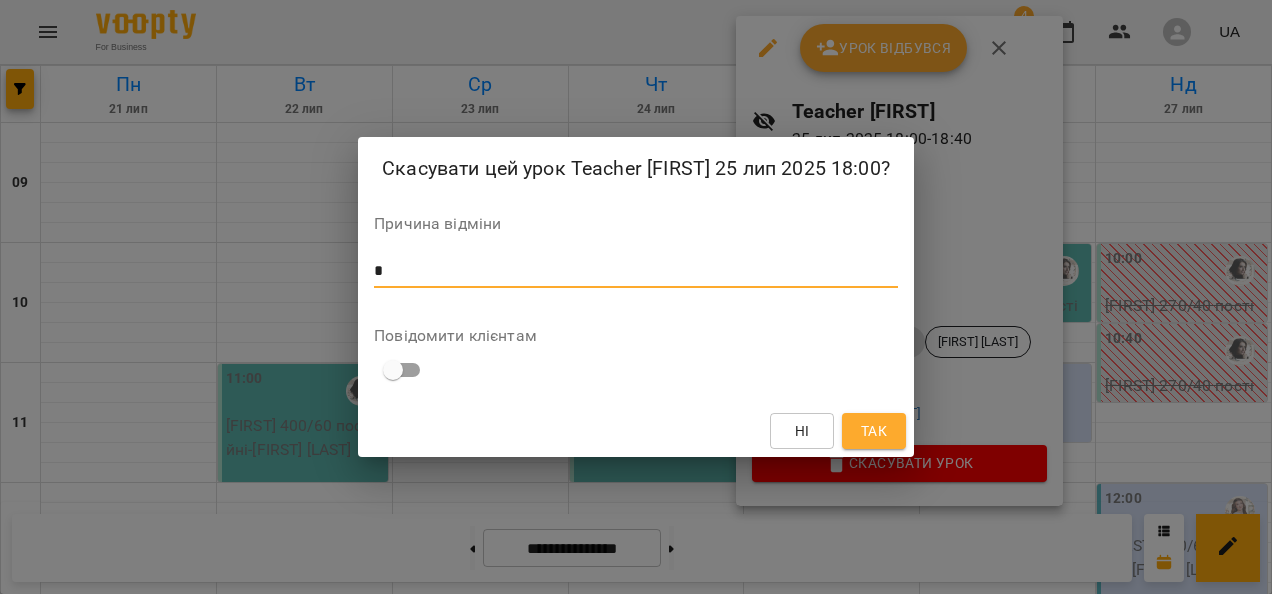 type on "*" 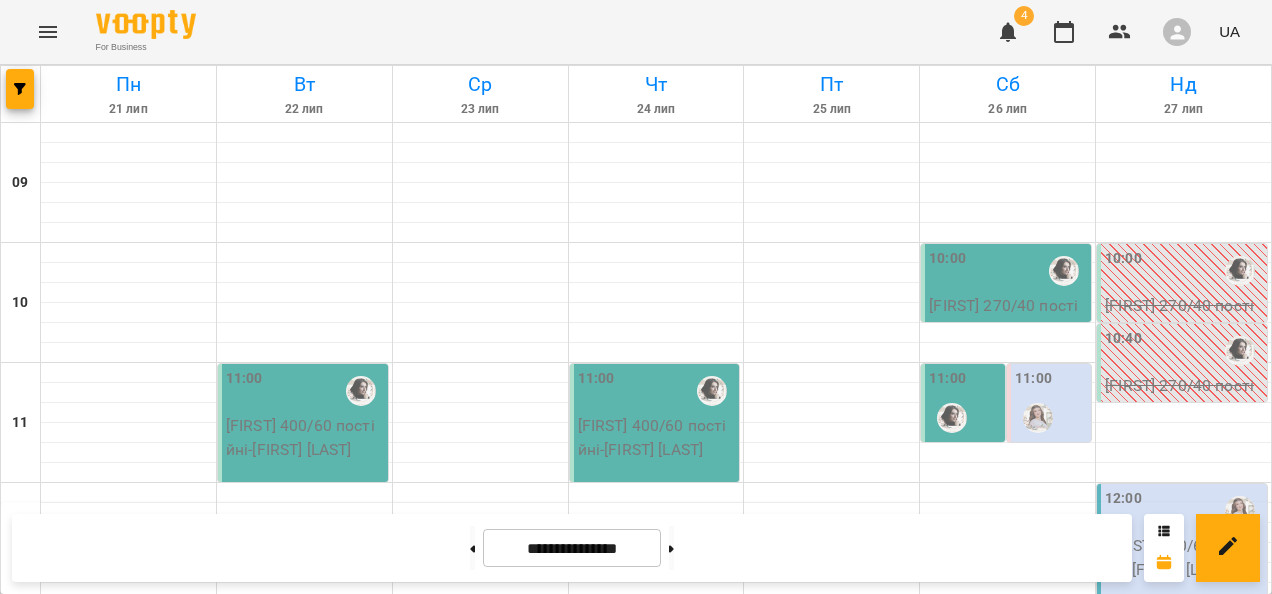 scroll, scrollTop: 0, scrollLeft: 0, axis: both 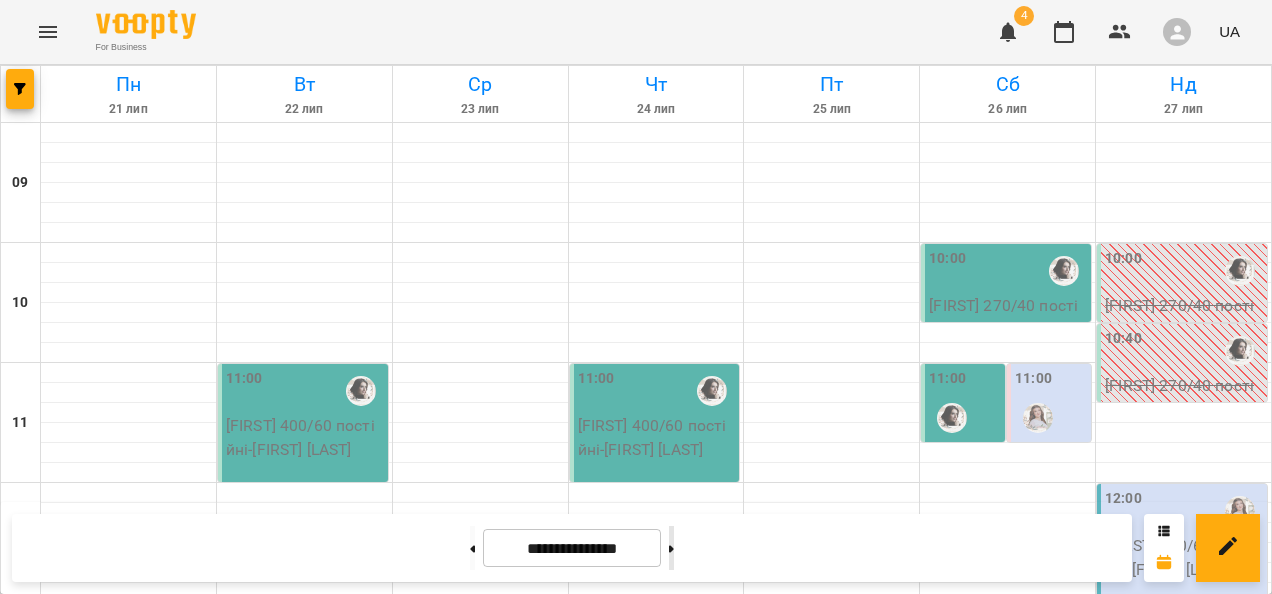 click 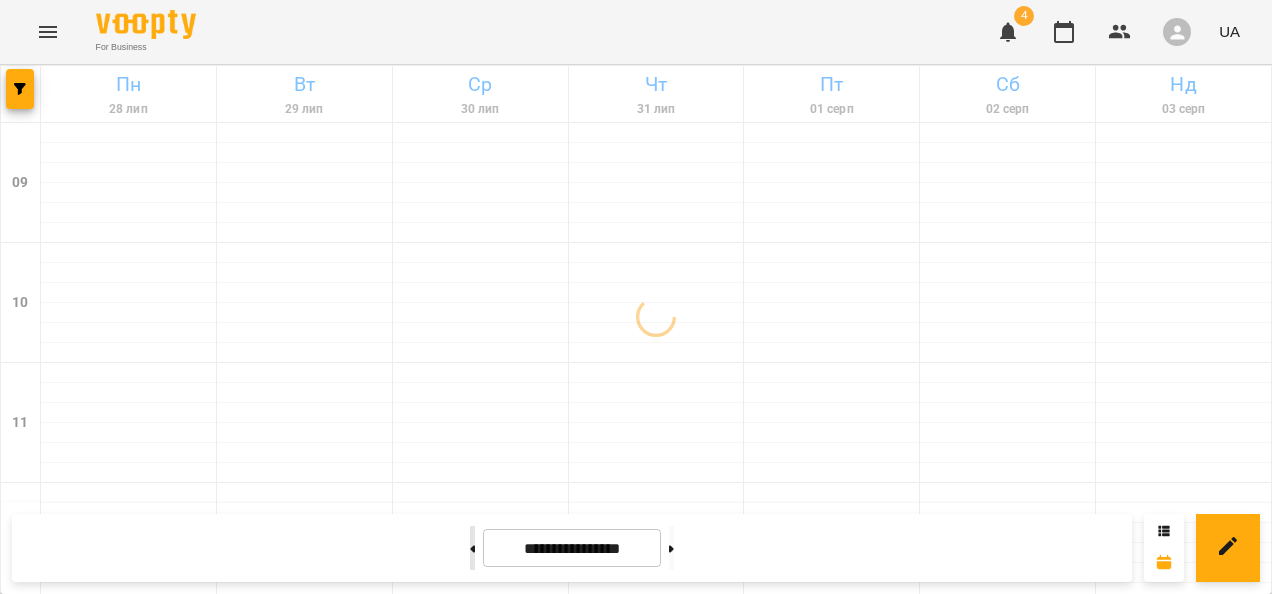 click 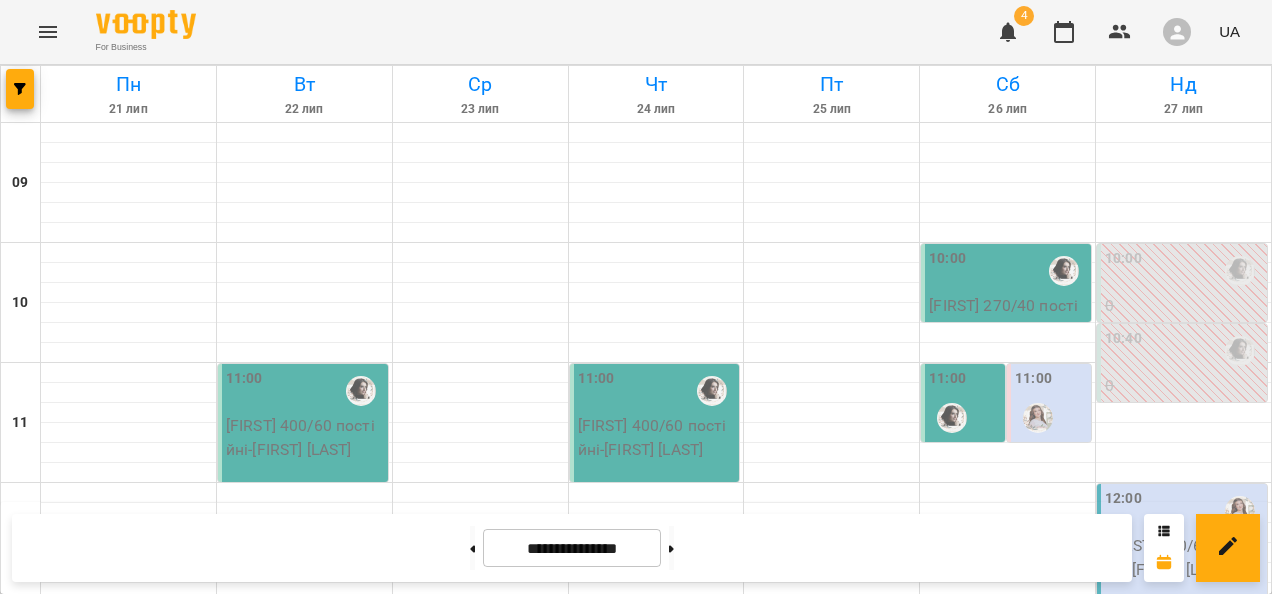 click on "11:00" at bounding box center [305, 391] 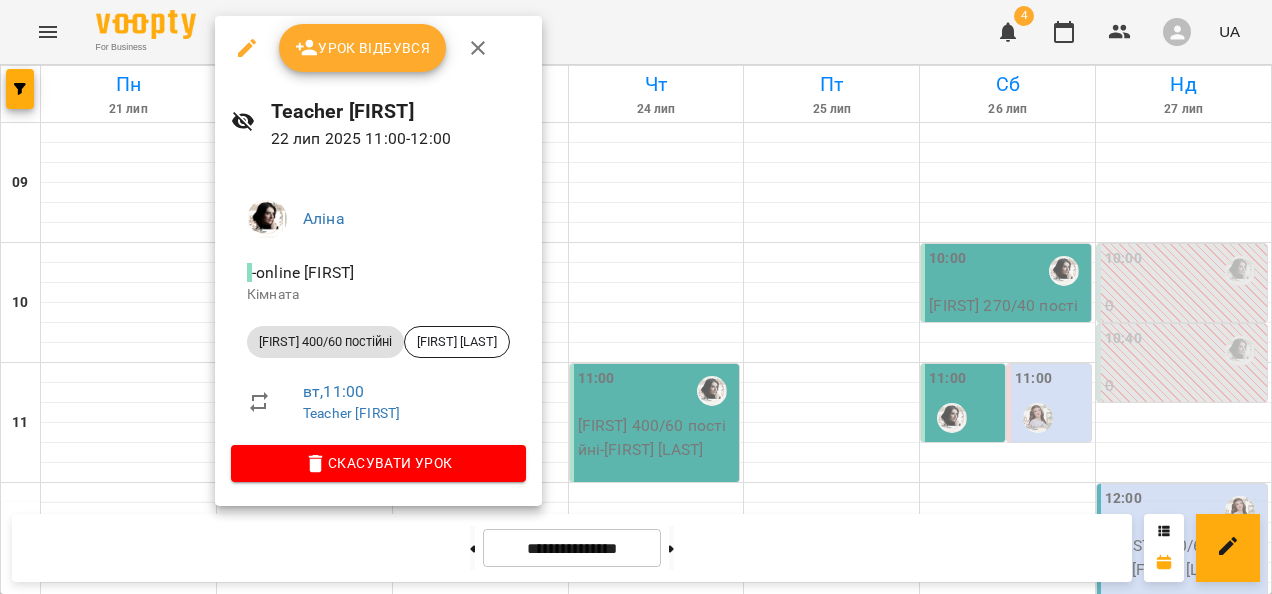 click on "Скасувати Урок" at bounding box center [378, 463] 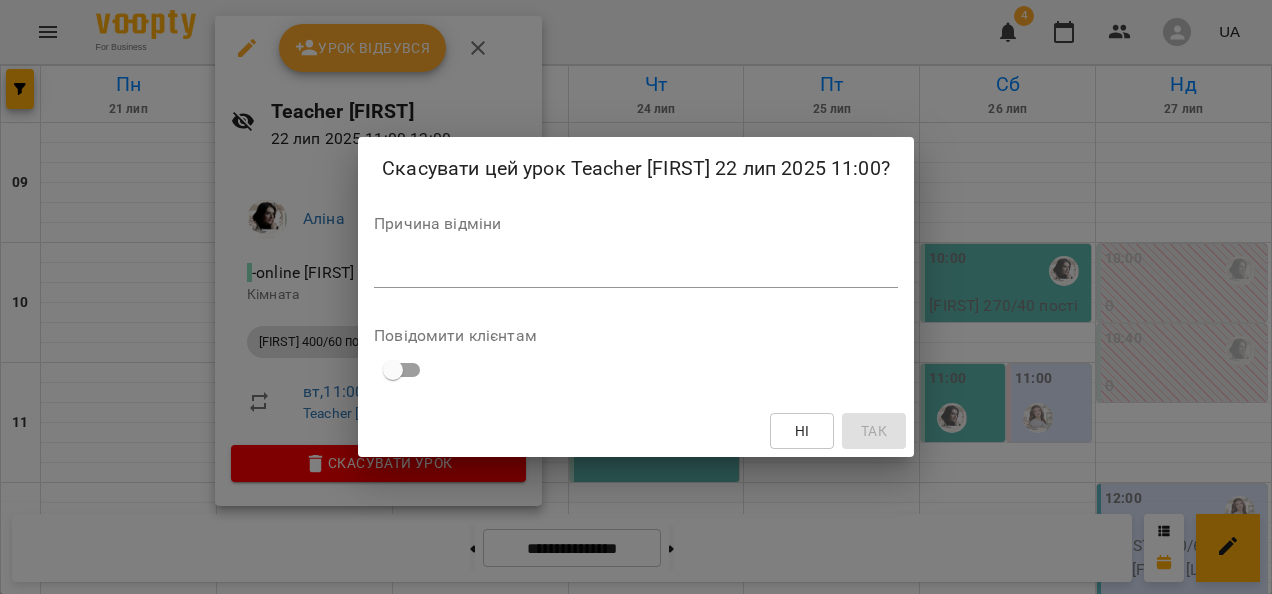 click at bounding box center [636, 271] 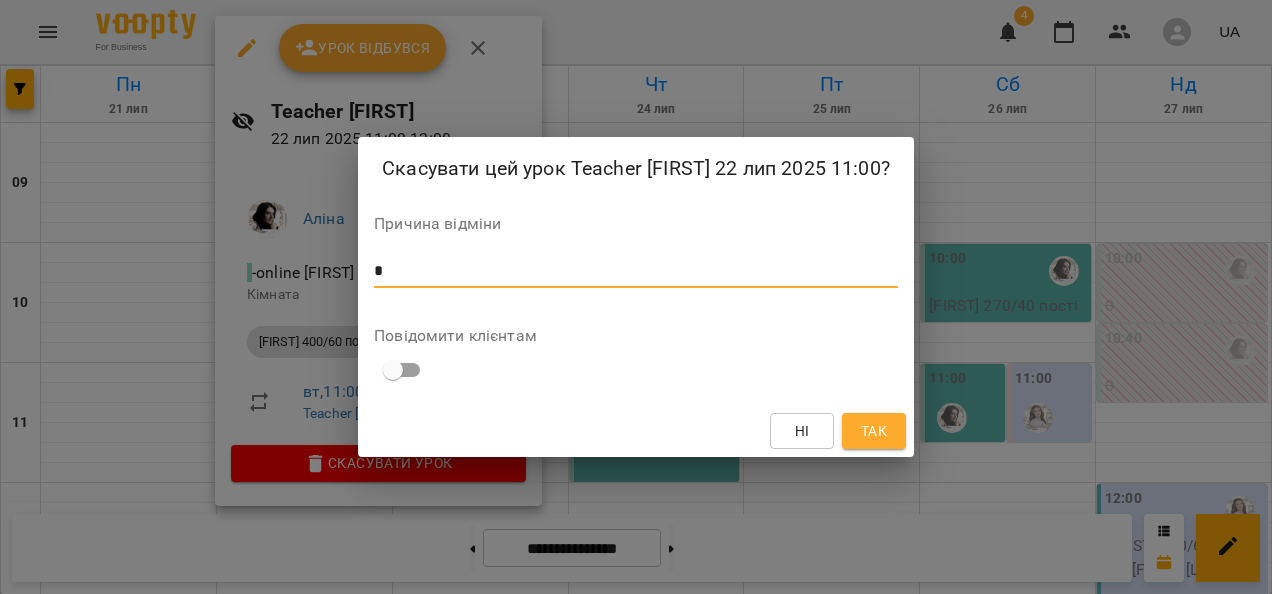 type on "*" 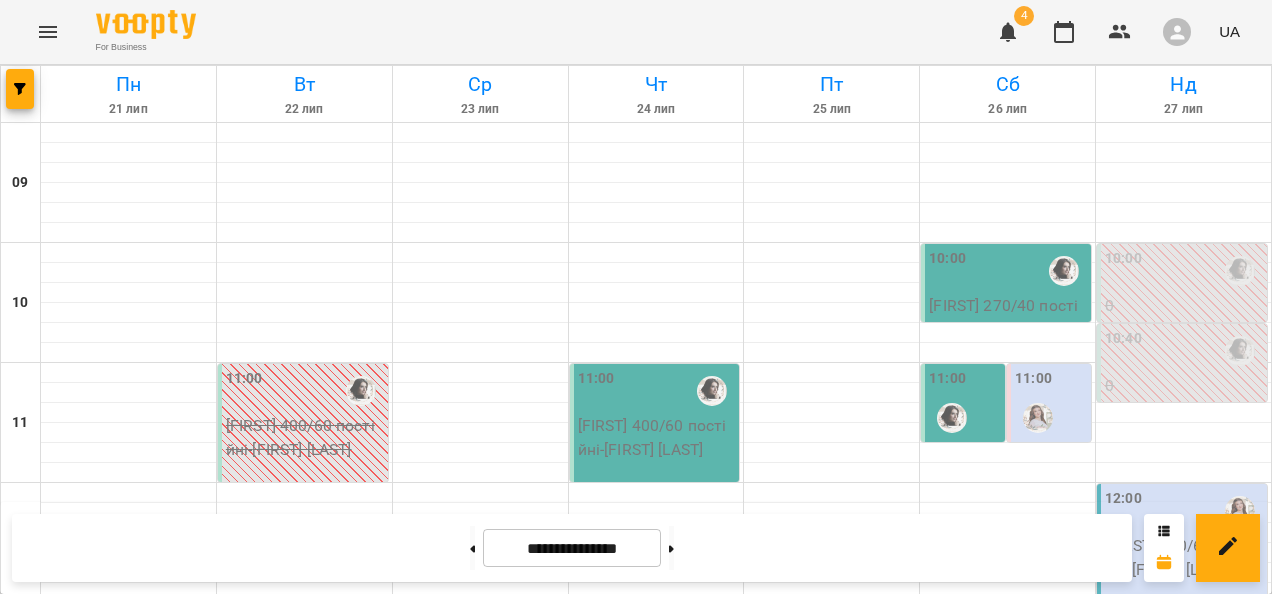 click on "[FIRST] 400/60 постійні - [FIRST] [LAST]" at bounding box center (657, 437) 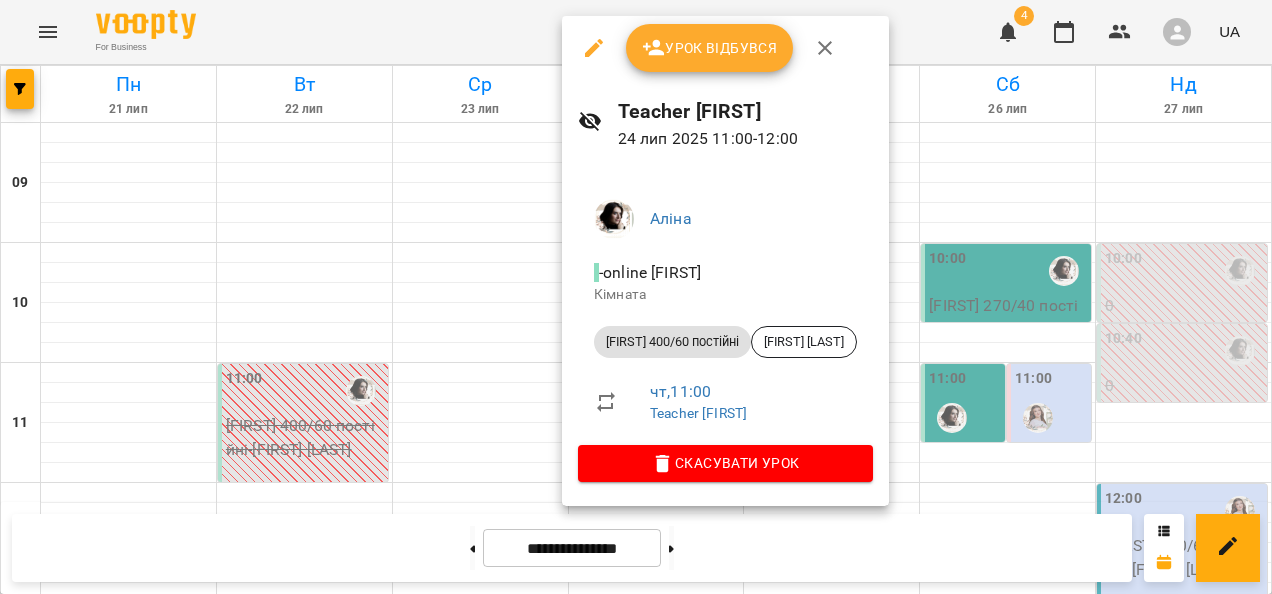 click on "Скасувати Урок" at bounding box center [725, 463] 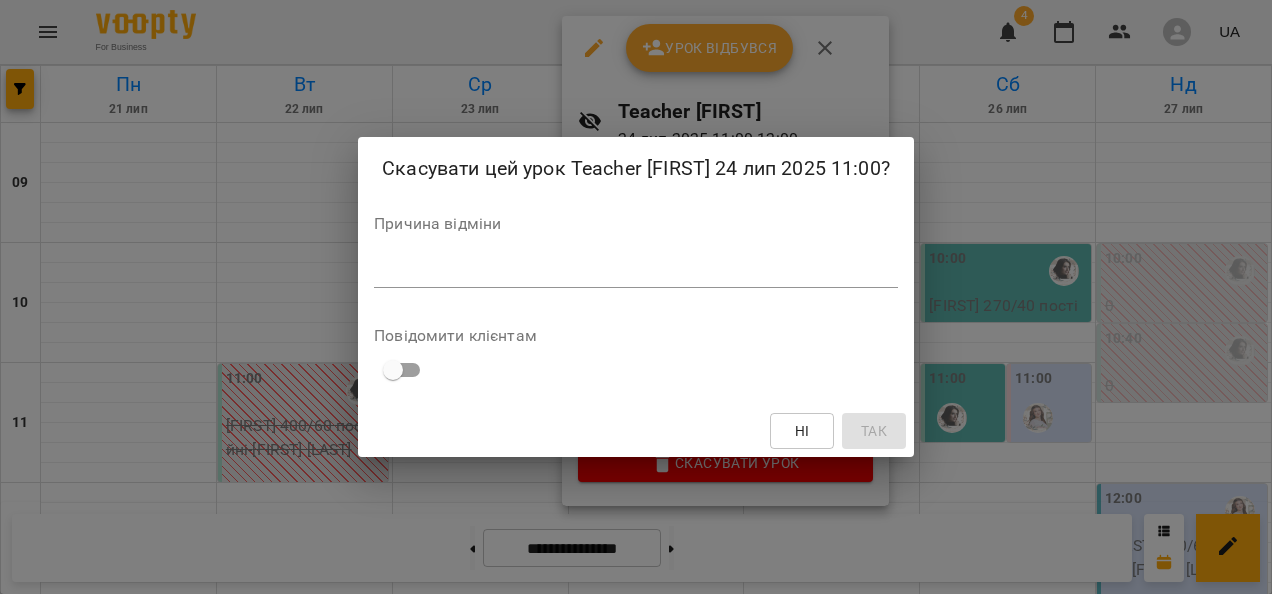 click at bounding box center [636, 271] 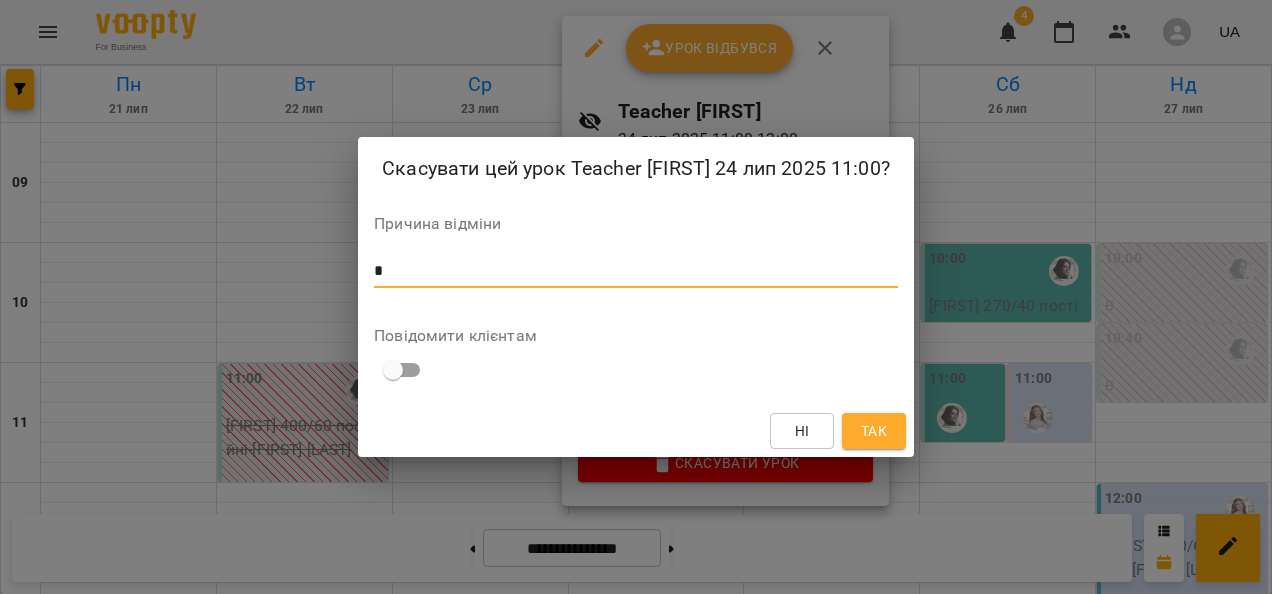 type on "*" 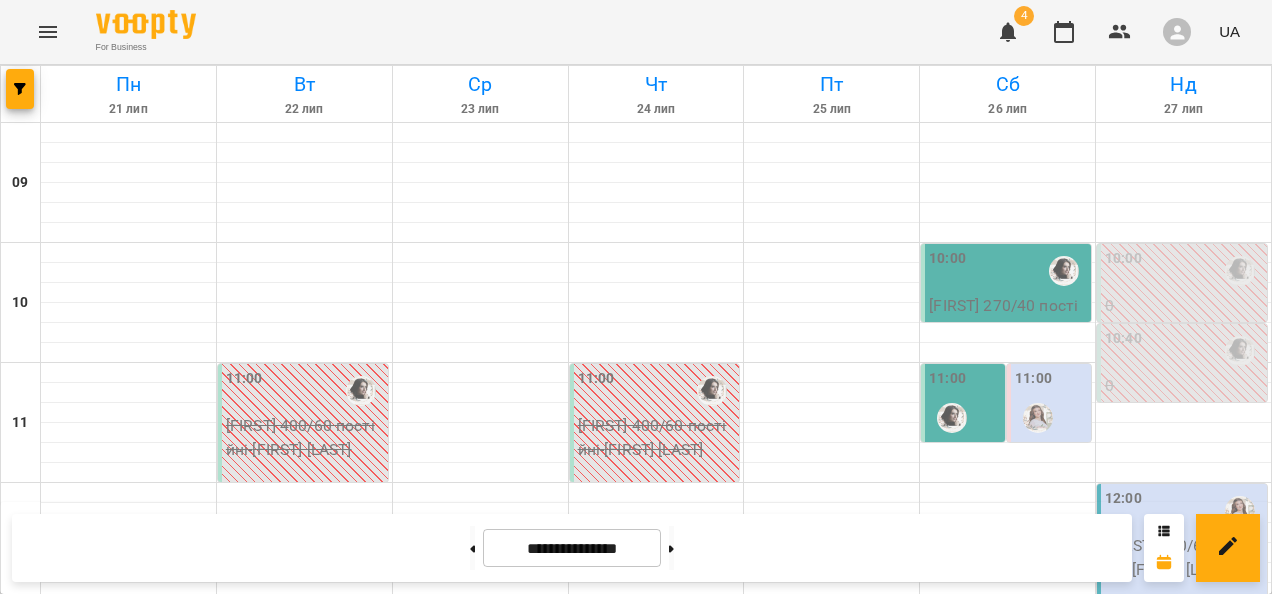 scroll, scrollTop: 169, scrollLeft: 0, axis: vertical 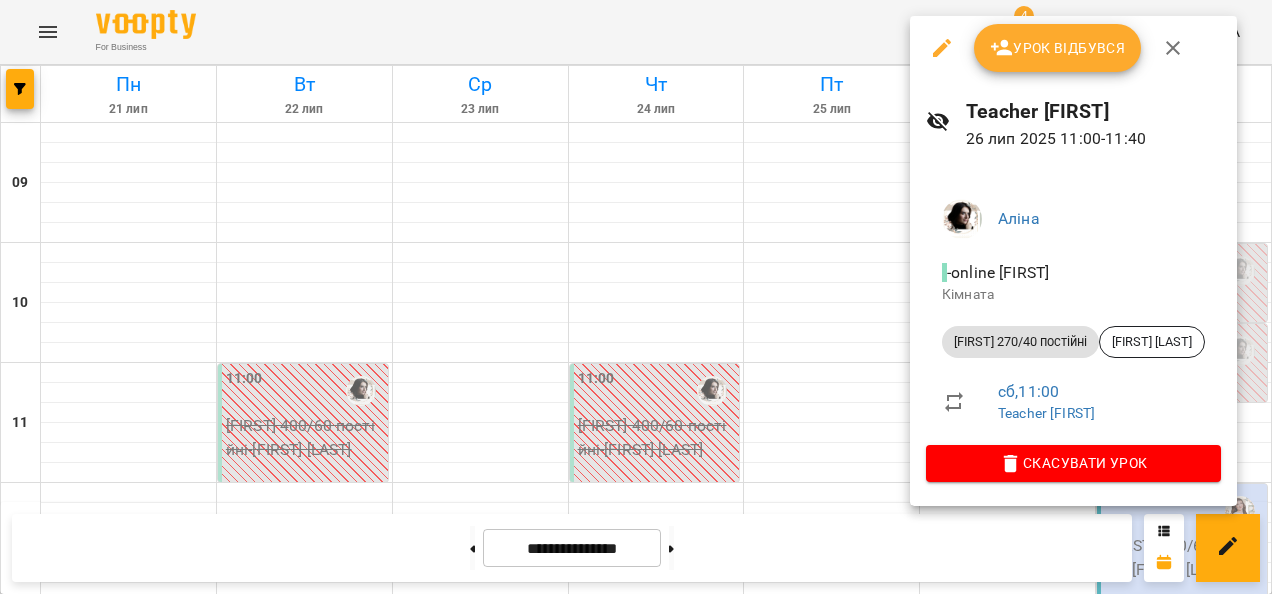 click on "Скасувати Урок" at bounding box center [1073, 463] 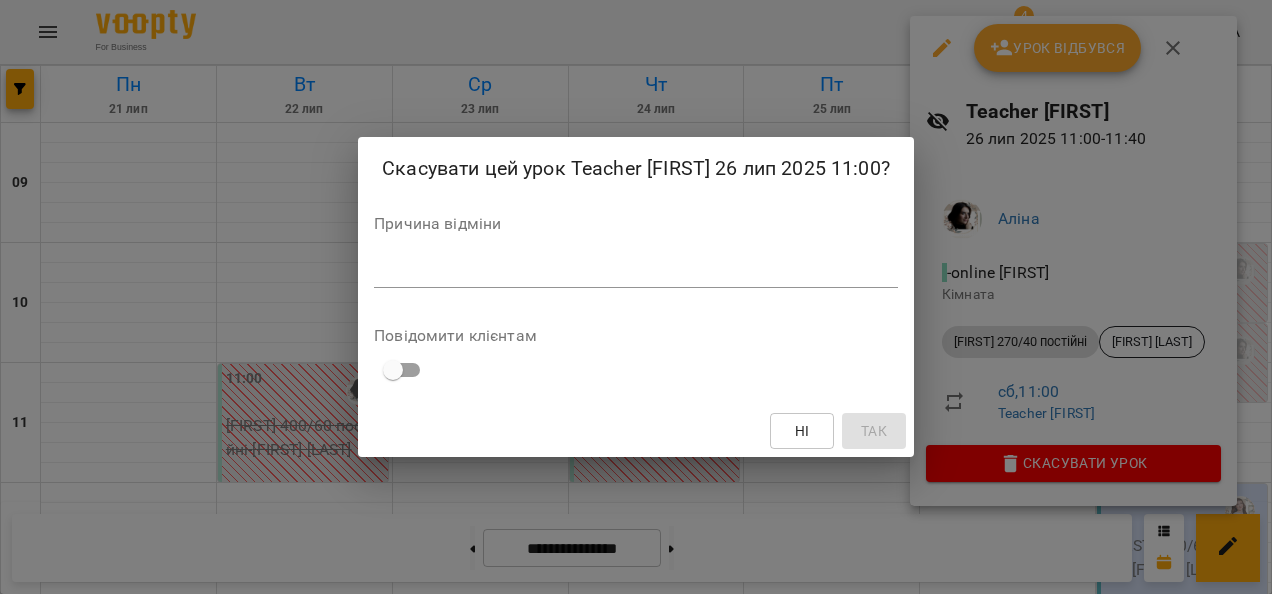 click at bounding box center (636, 271) 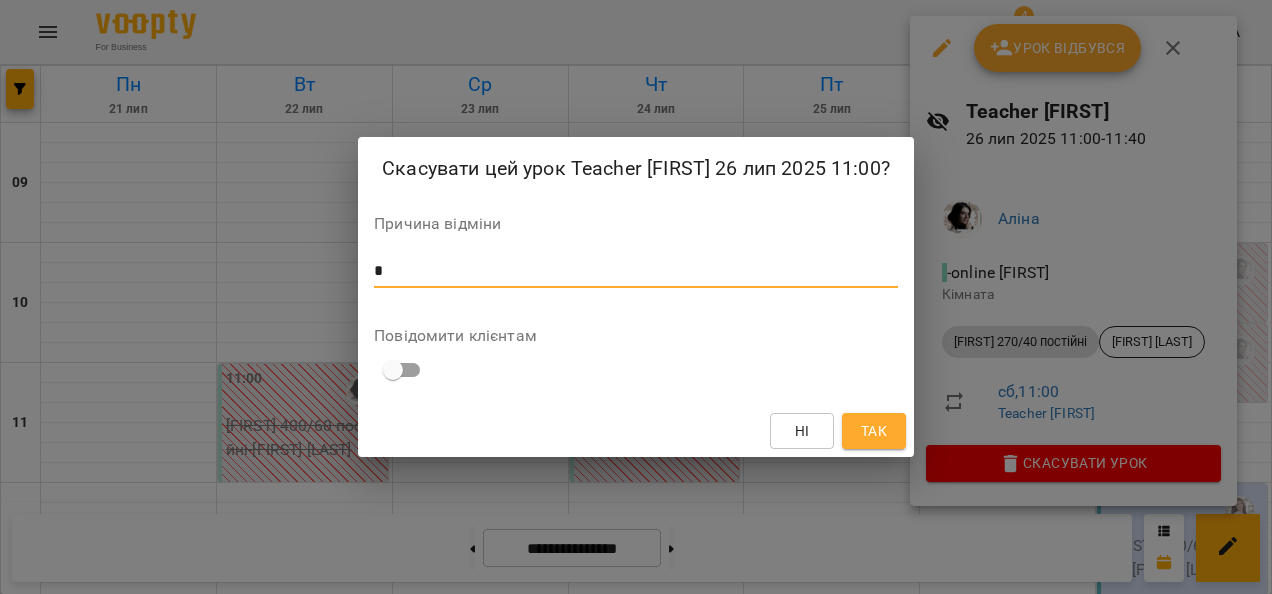 type on "*" 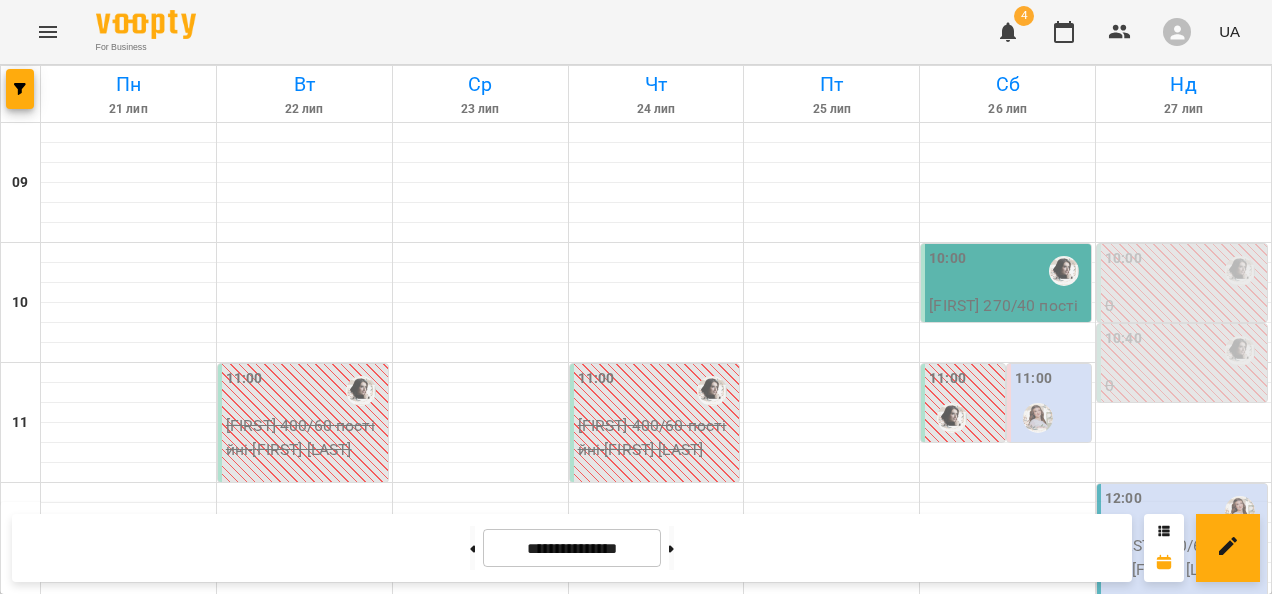 scroll, scrollTop: 632, scrollLeft: 0, axis: vertical 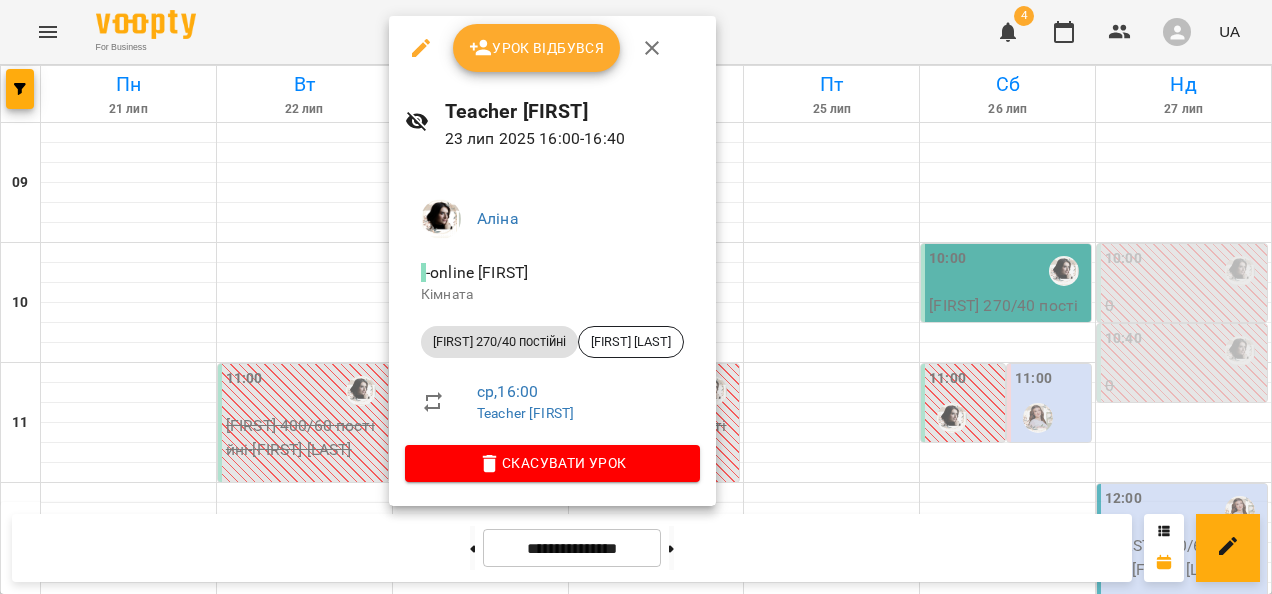 click on "Скасувати Урок" at bounding box center [552, 463] 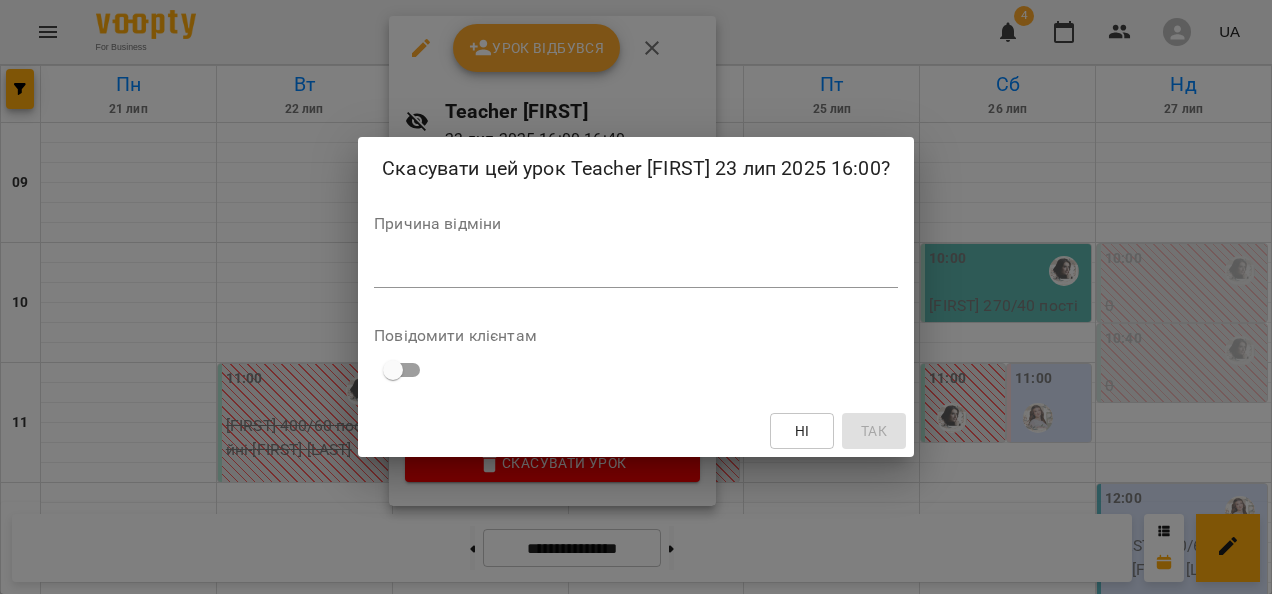 click at bounding box center (636, 271) 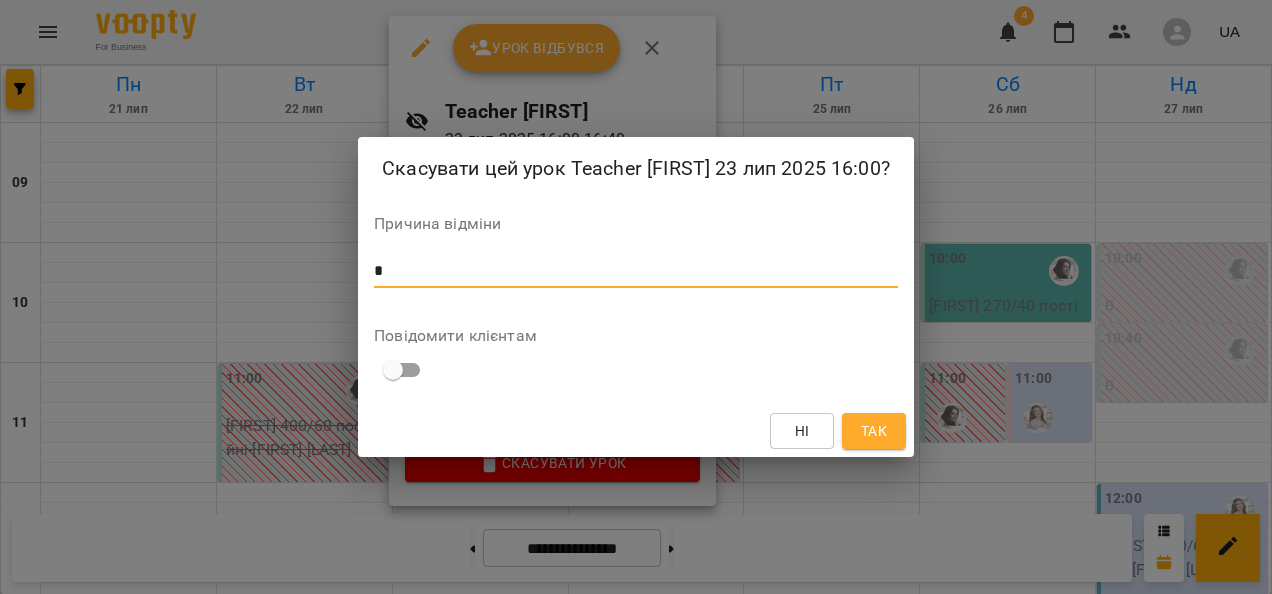 type on "*" 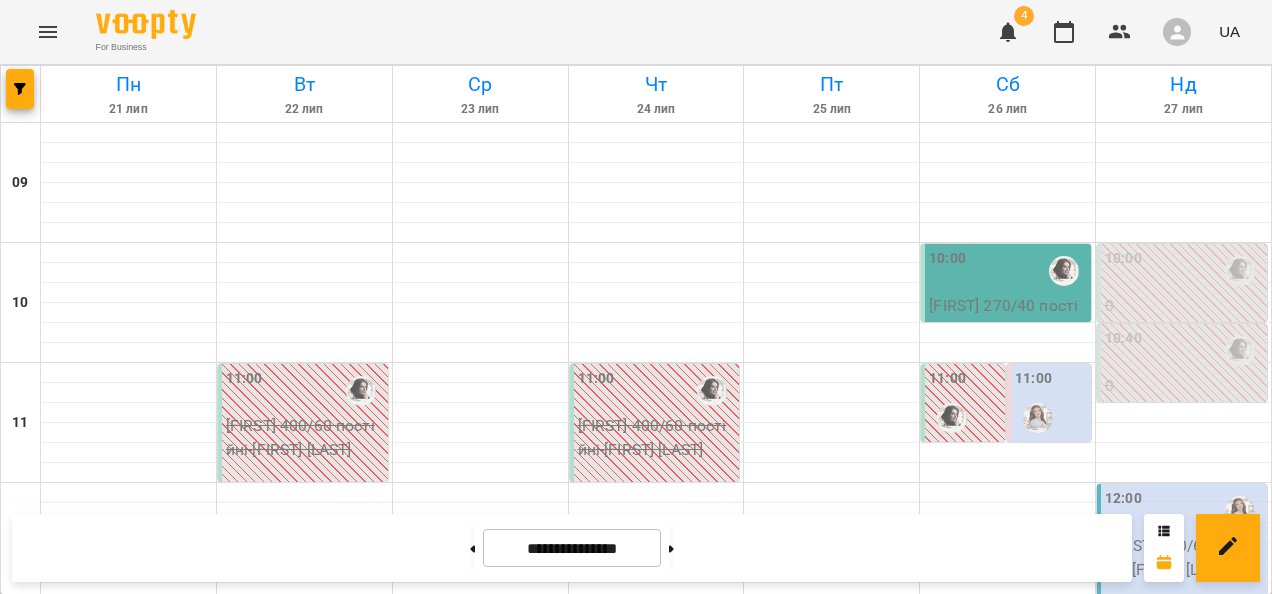 scroll, scrollTop: 1111, scrollLeft: 0, axis: vertical 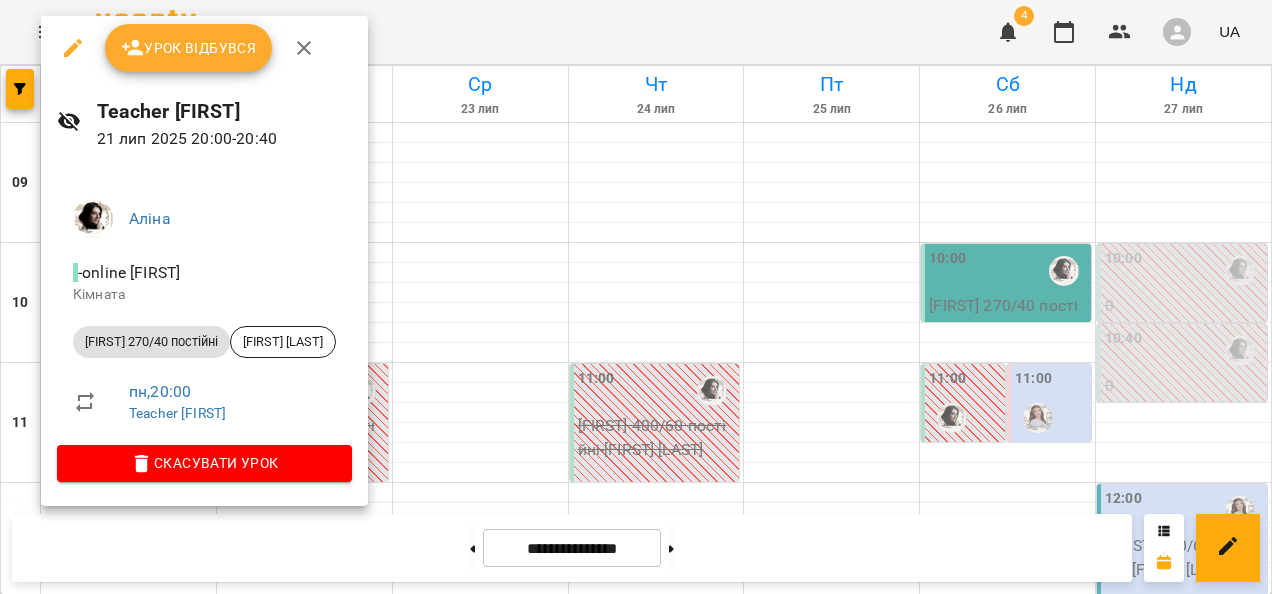 click on "Скасувати Урок" at bounding box center [204, 463] 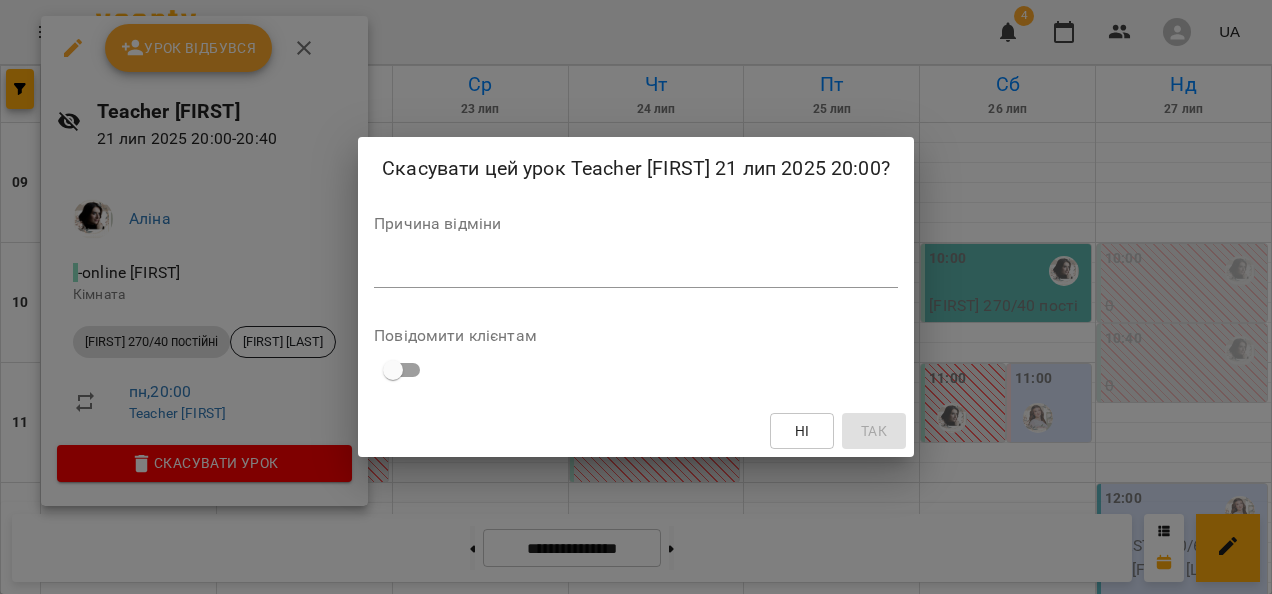 click at bounding box center (636, 271) 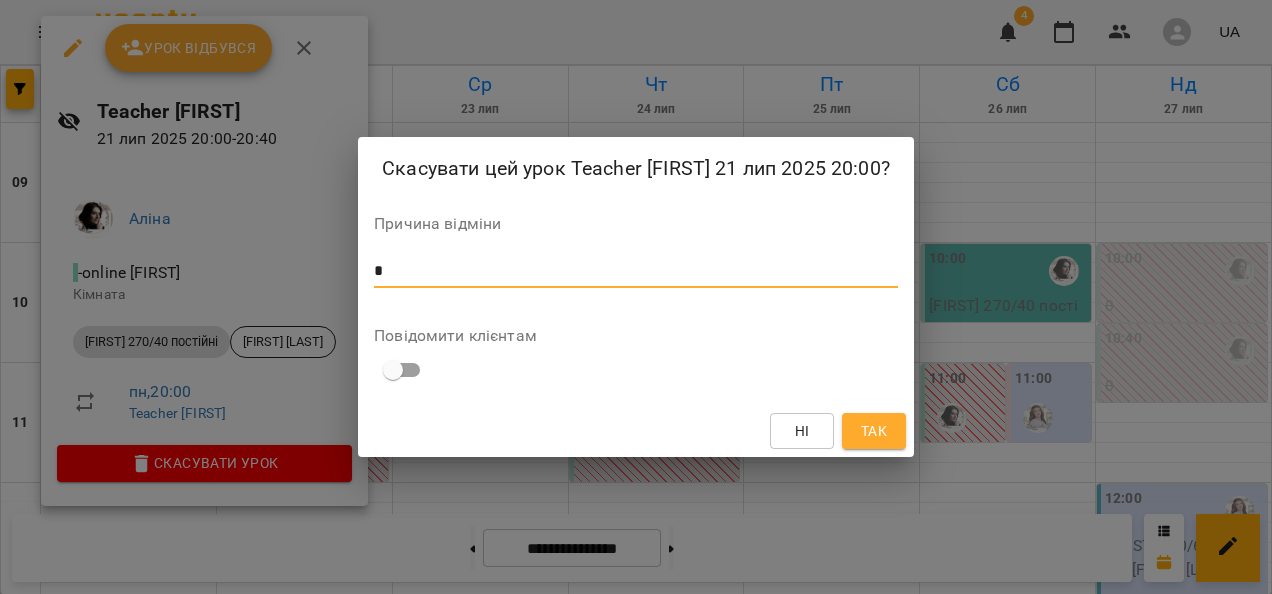 type on "*" 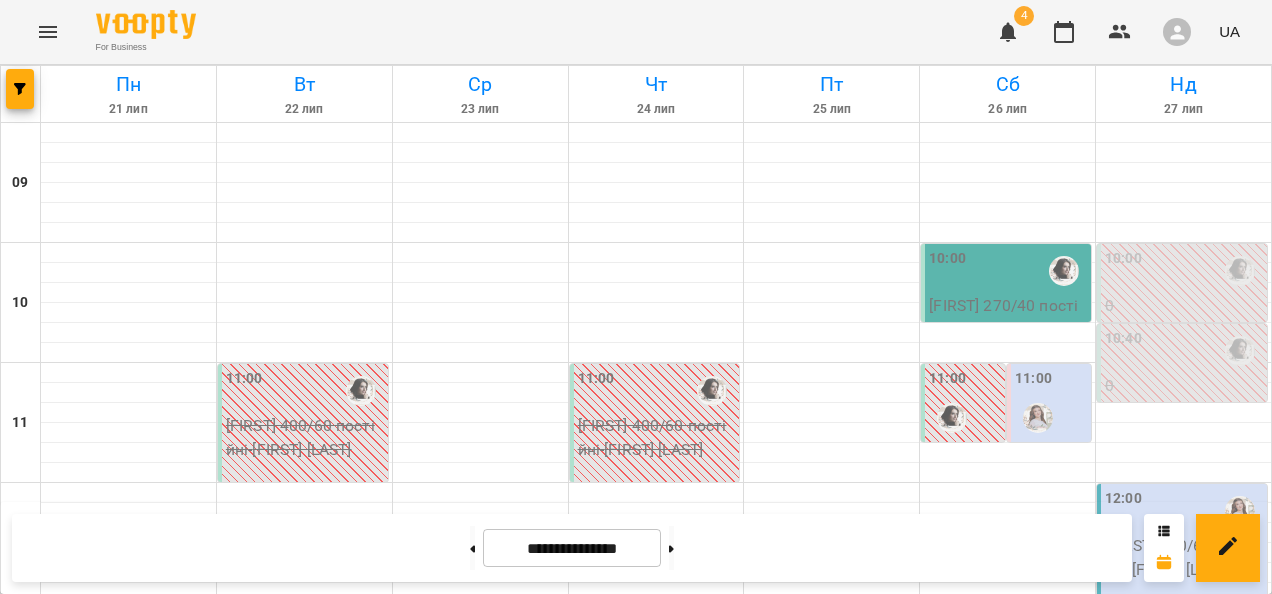 scroll, scrollTop: 867, scrollLeft: 0, axis: vertical 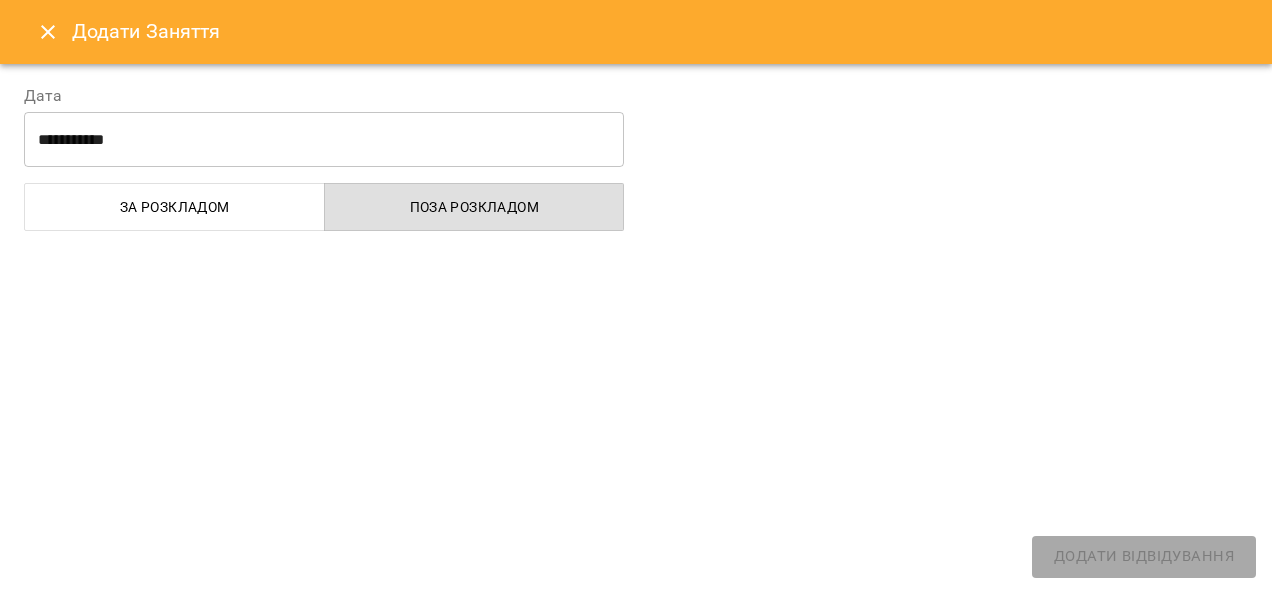 select 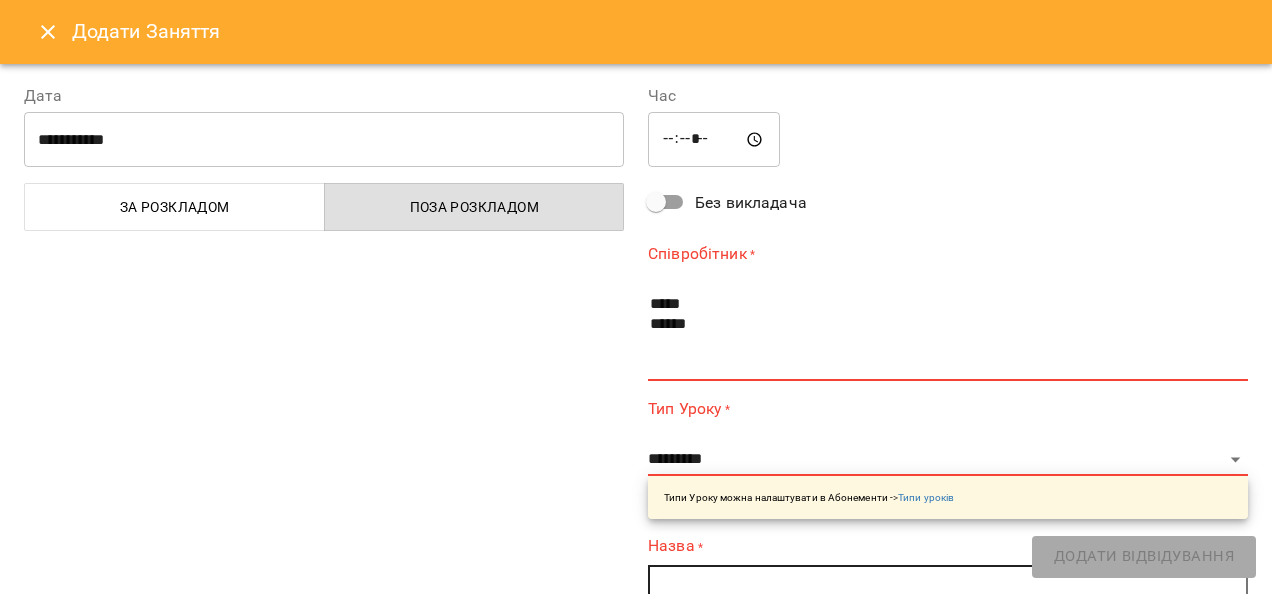click at bounding box center (48, 32) 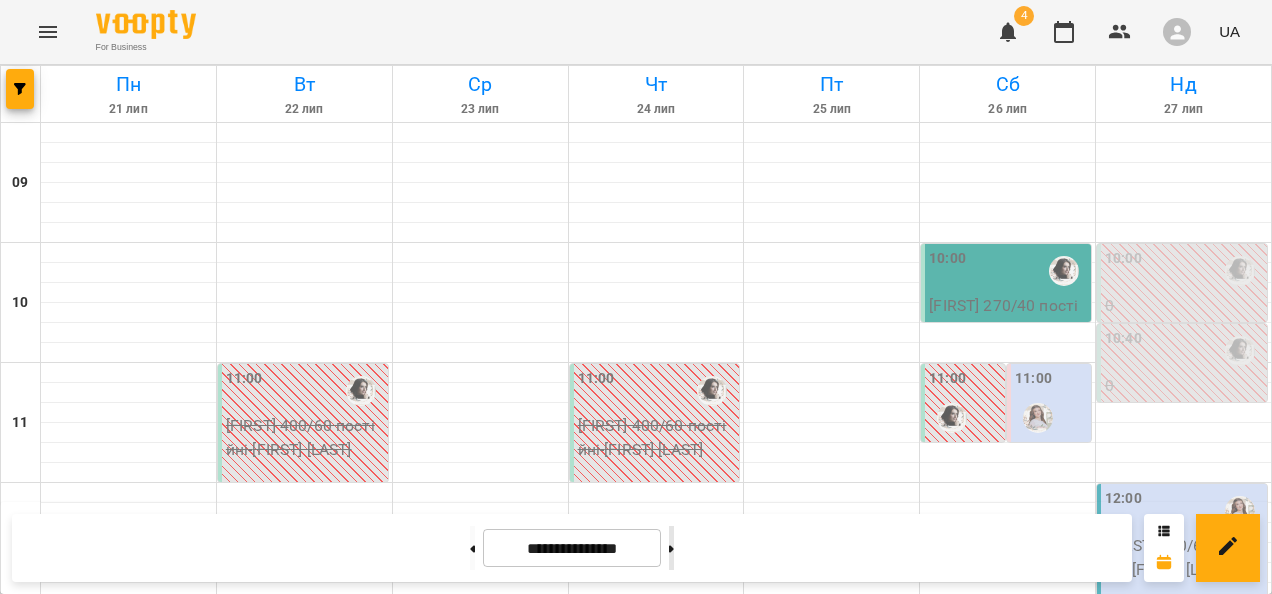 click at bounding box center [671, 548] 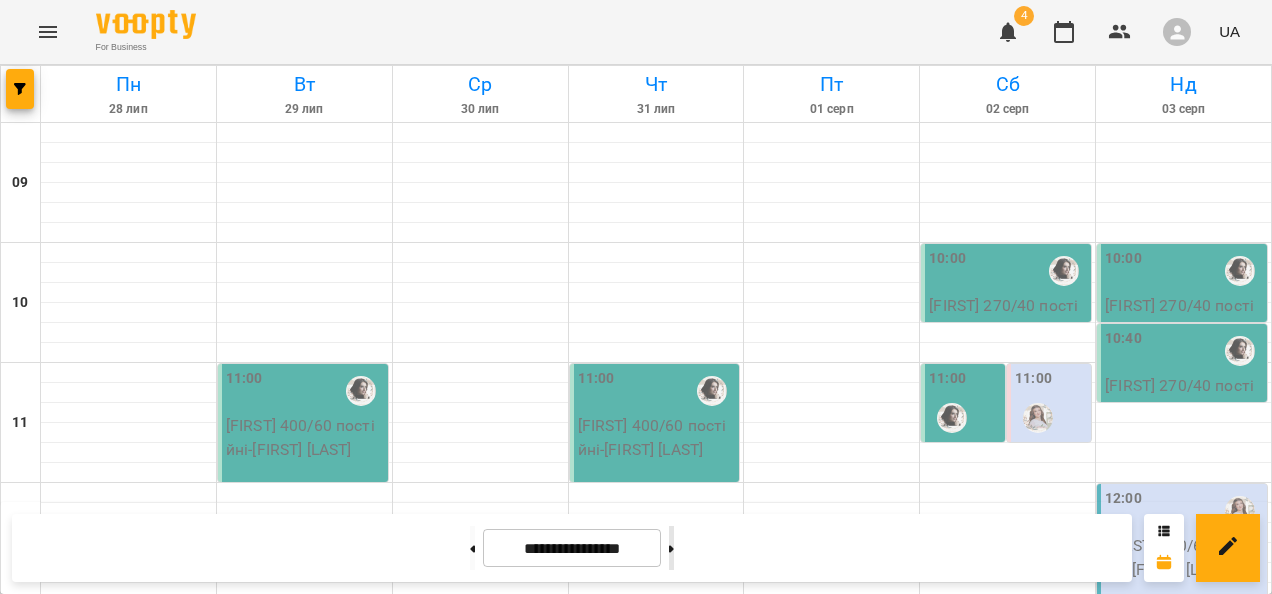 scroll, scrollTop: 776, scrollLeft: 0, axis: vertical 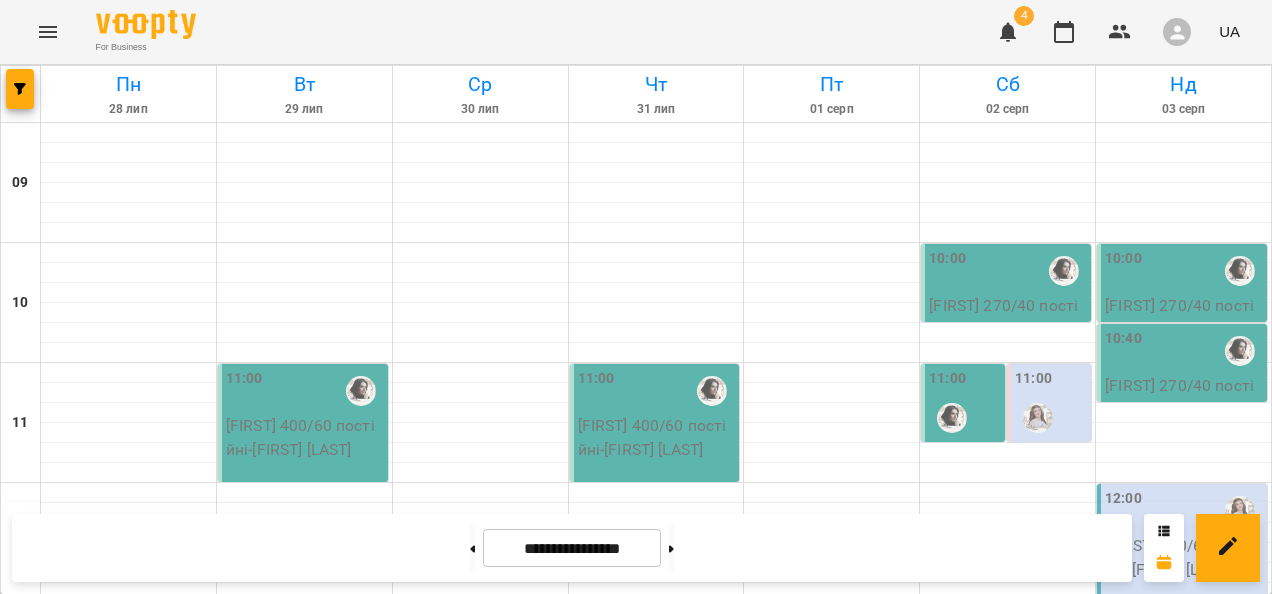 click at bounding box center (185, 991) 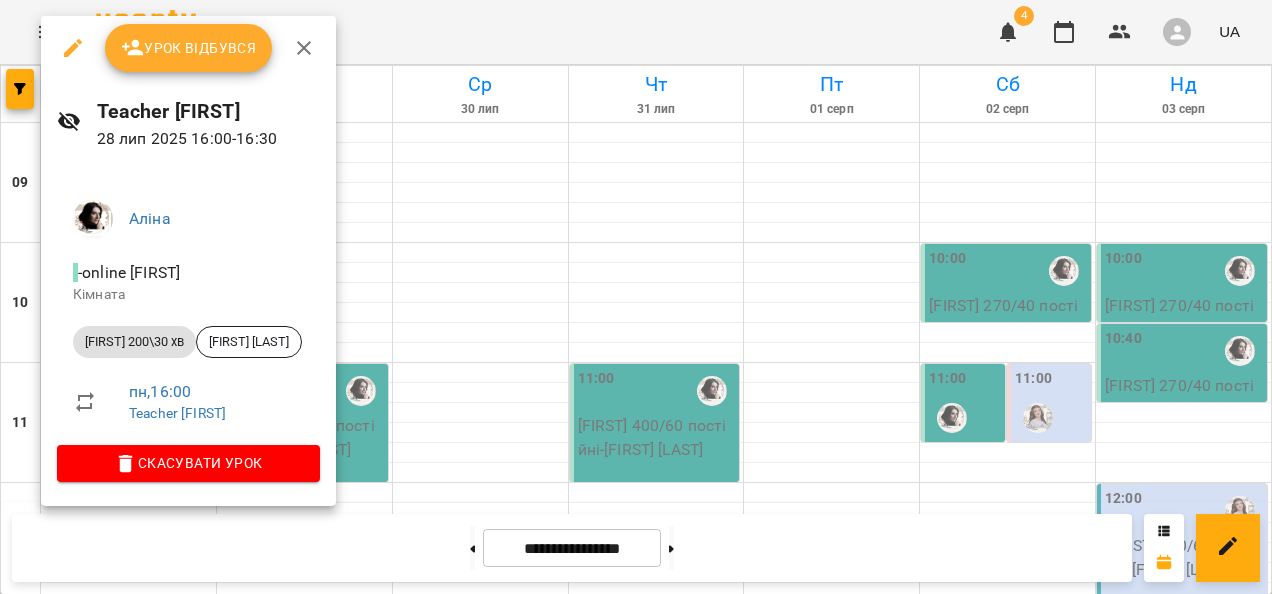 click on "Скасувати Урок" at bounding box center [188, 463] 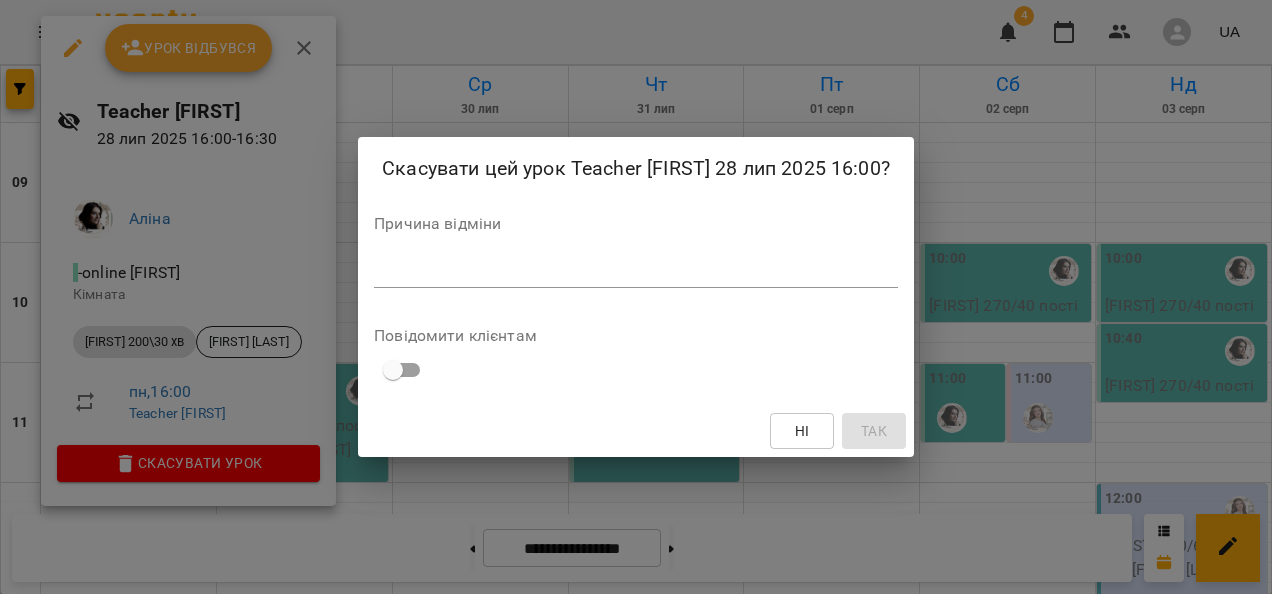 click at bounding box center [636, 271] 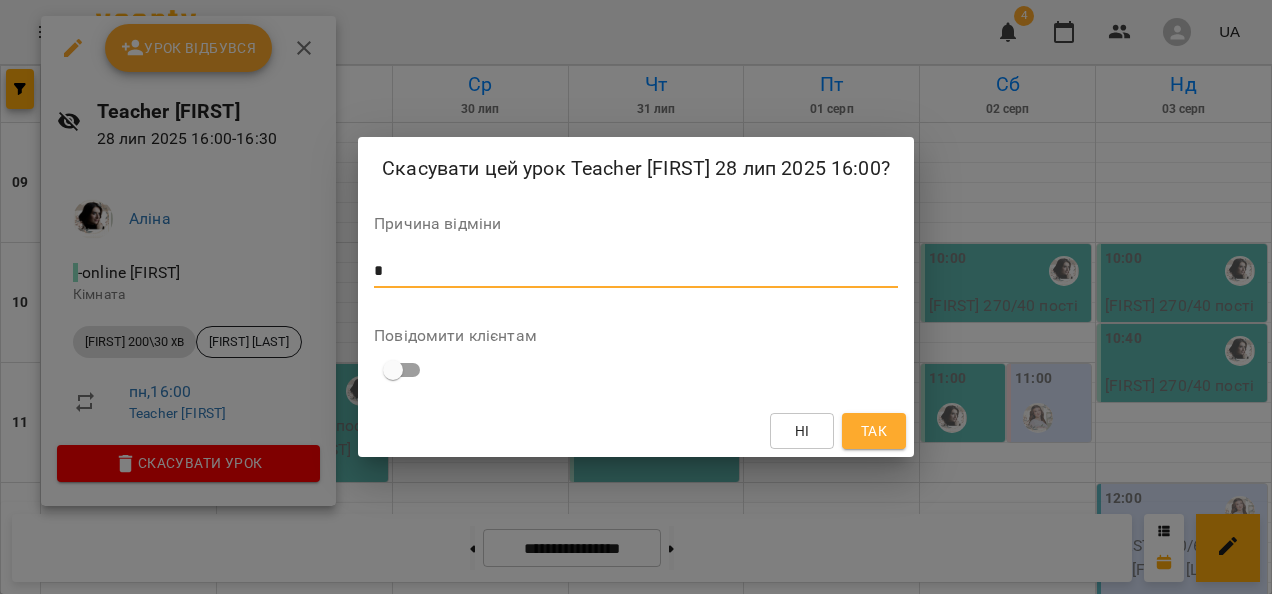 type on "*" 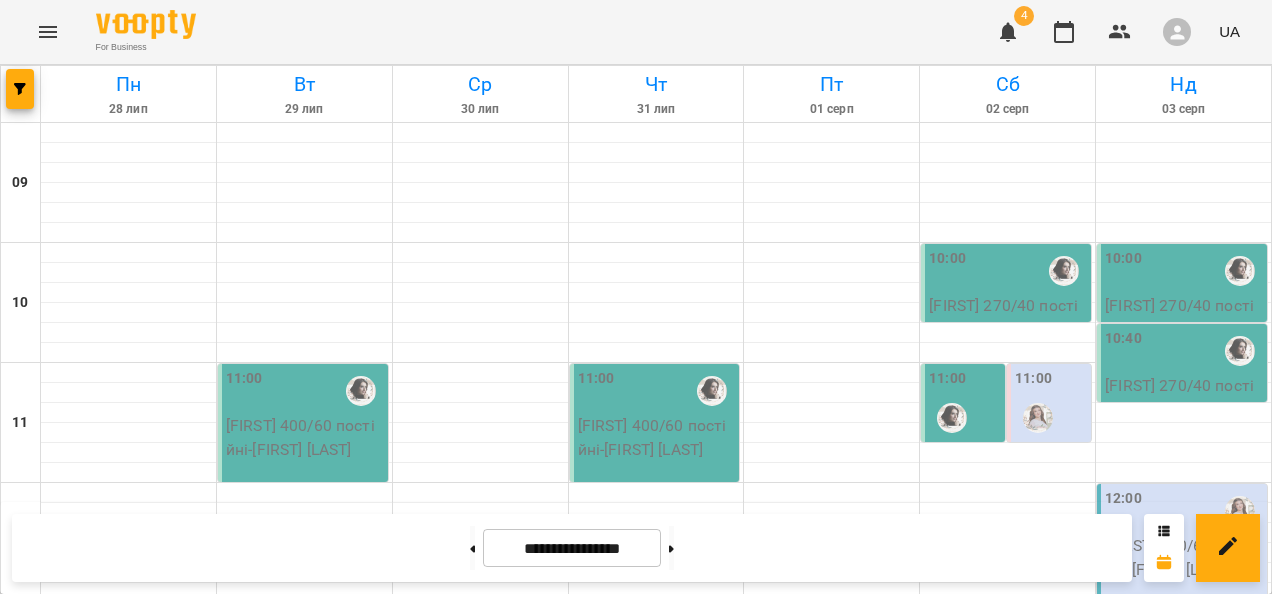 click on "[FIRST] 400/60 постійні - [FIRST] [LAST]" at bounding box center (129, 1157) 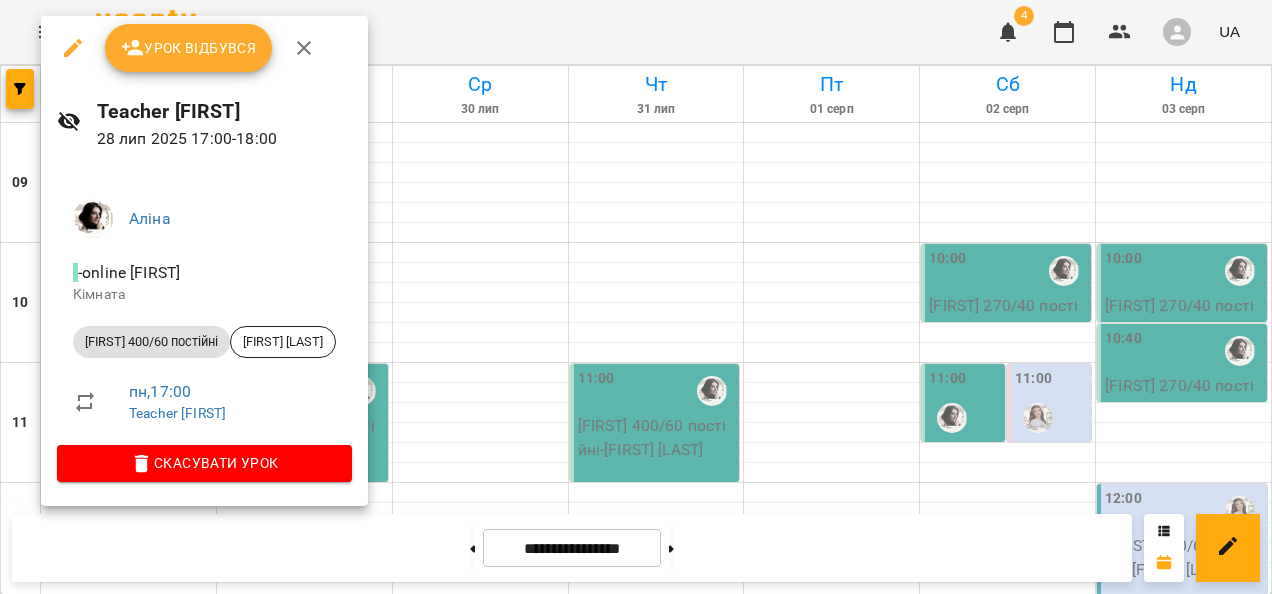 click on "Скасувати Урок" at bounding box center (204, 463) 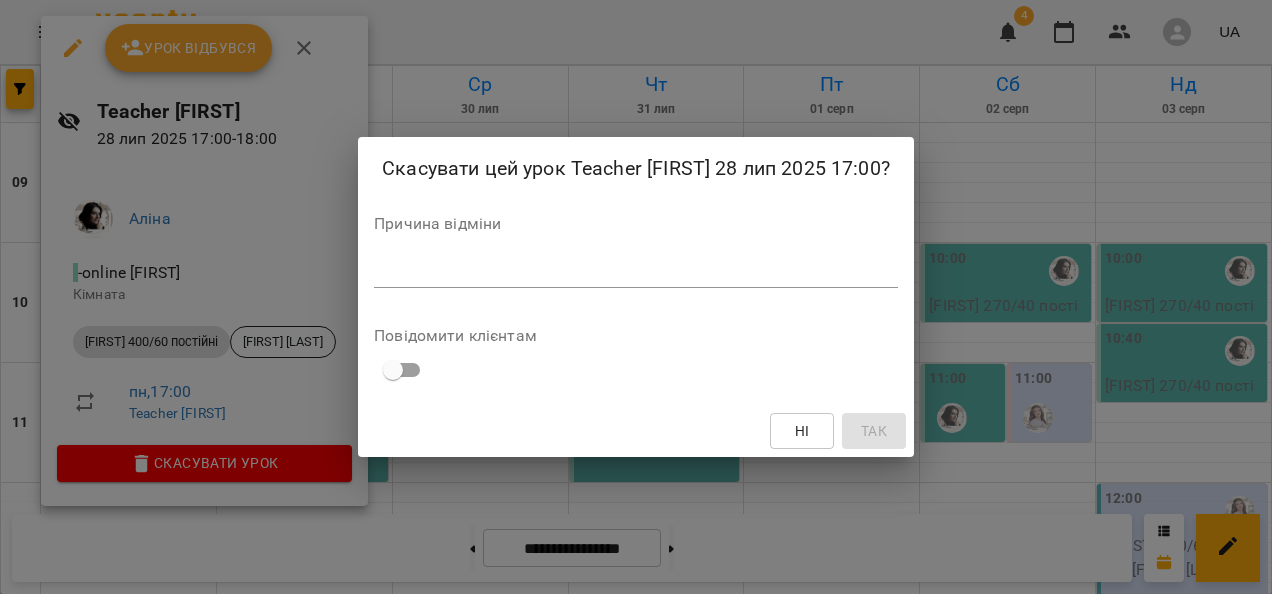 click at bounding box center (636, 271) 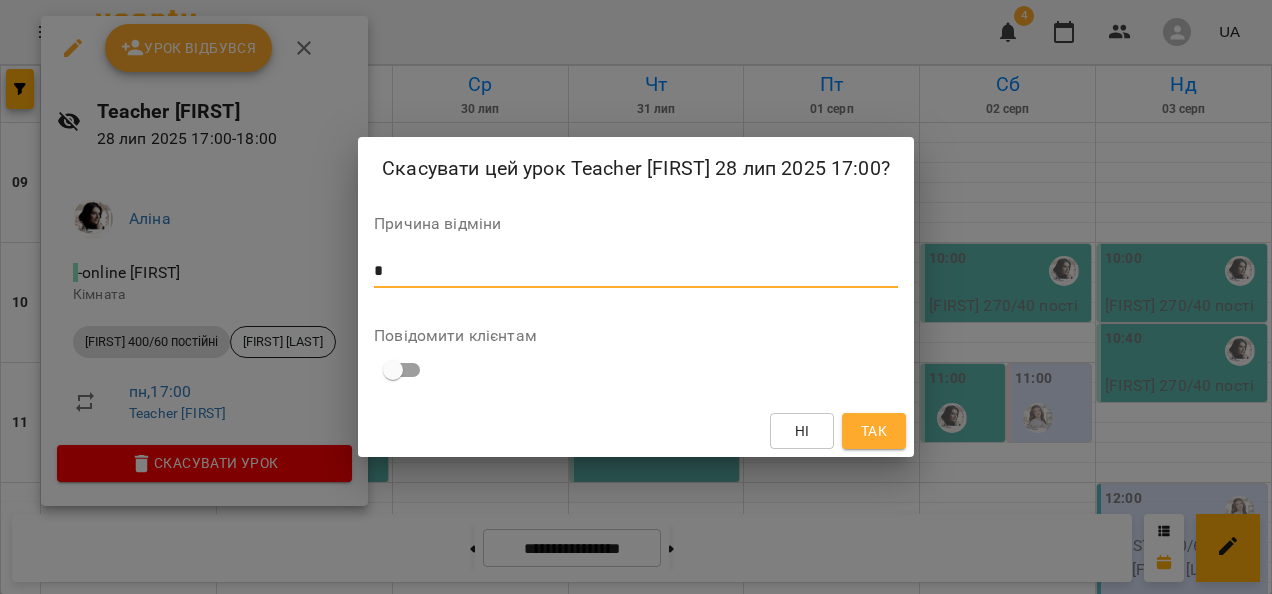 type on "*" 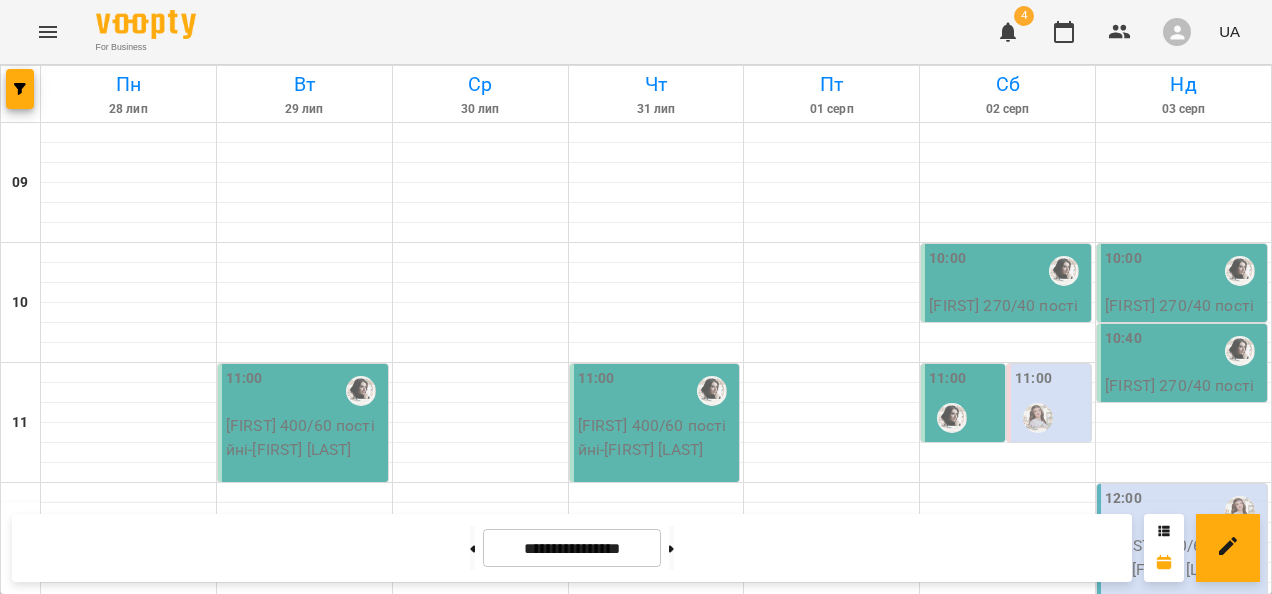 scroll, scrollTop: 1000, scrollLeft: 0, axis: vertical 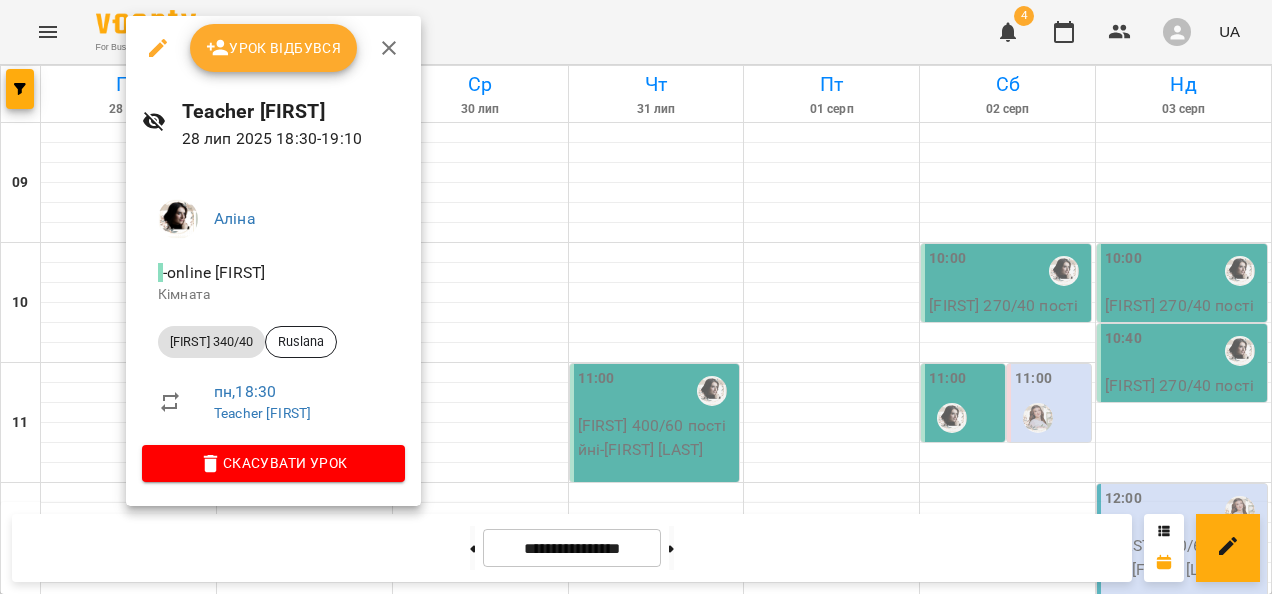 click on "Скасувати Урок" at bounding box center (273, 463) 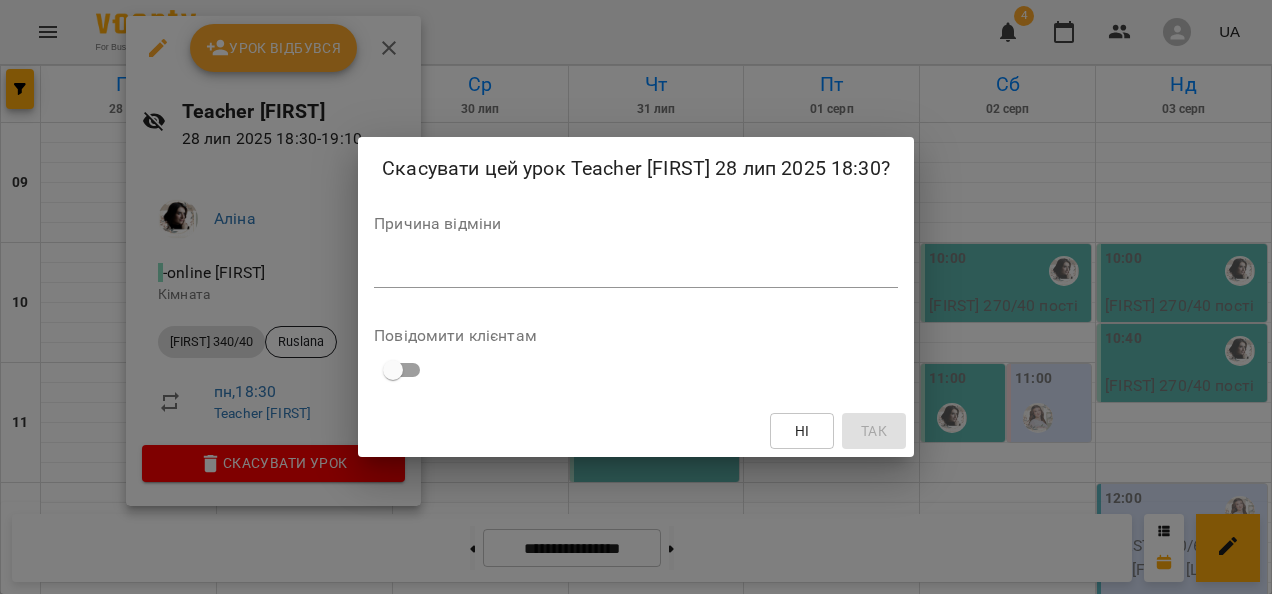 click at bounding box center [636, 271] 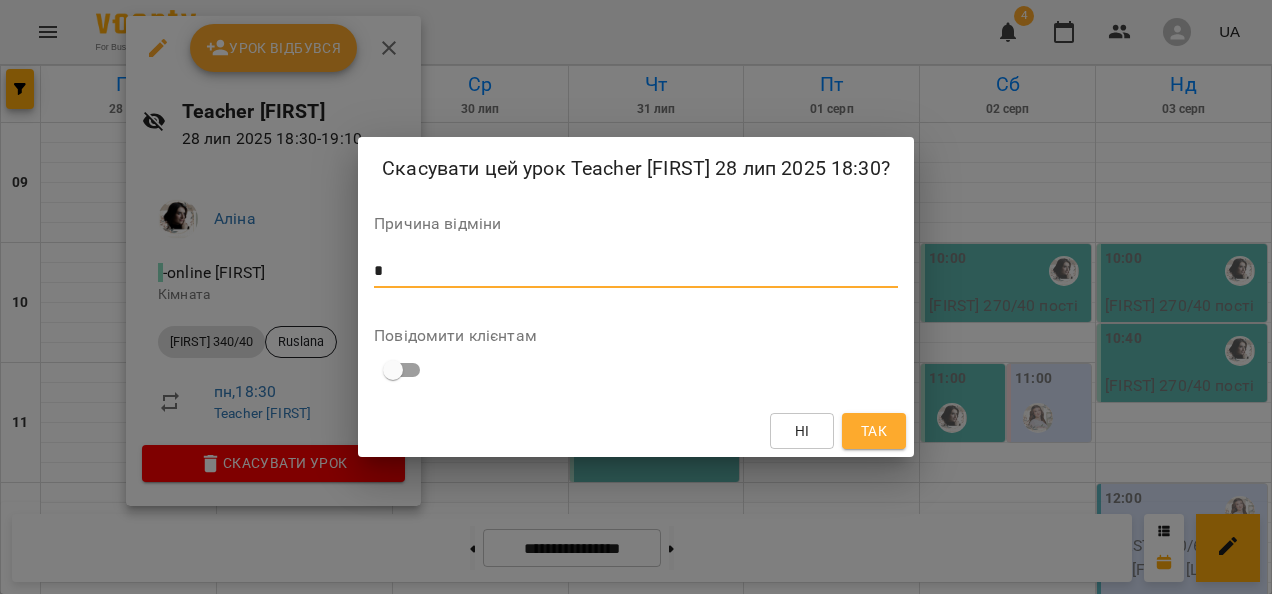 type on "*" 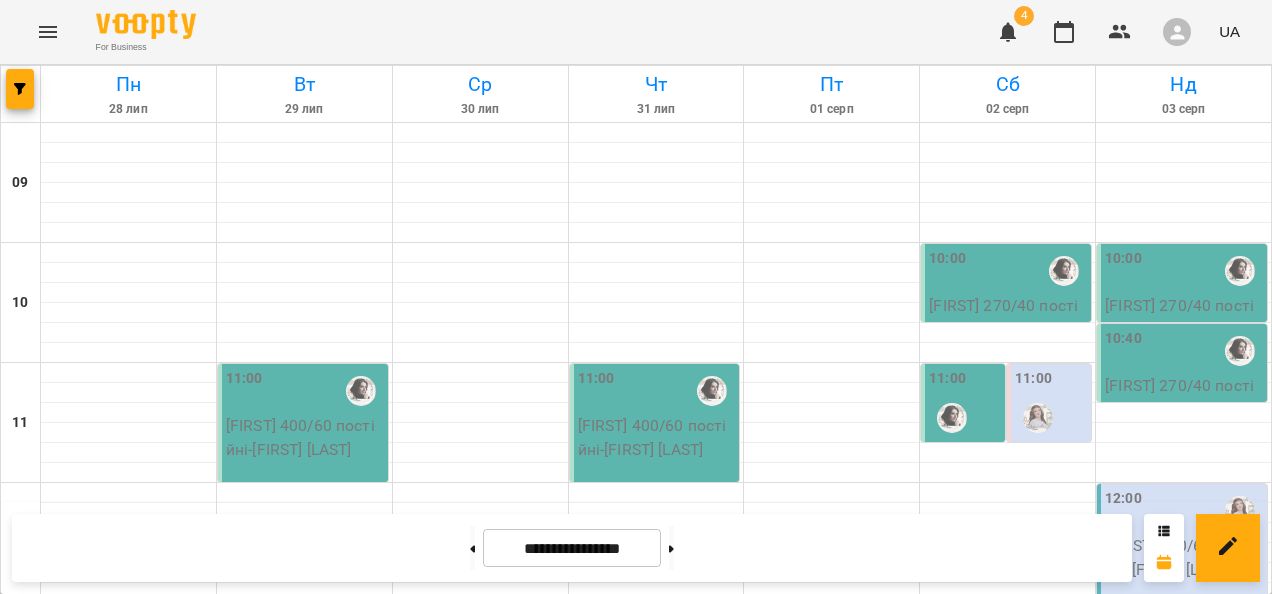 click on "20:00" at bounding box center (129, 1471) 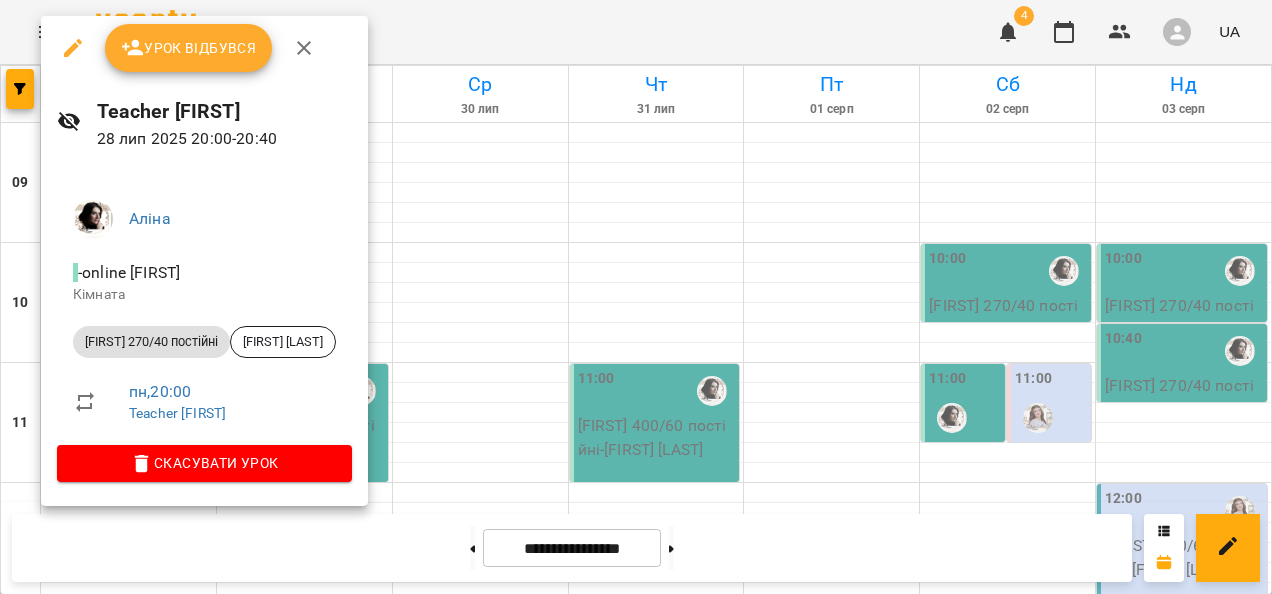click on "Скасувати Урок" at bounding box center [204, 463] 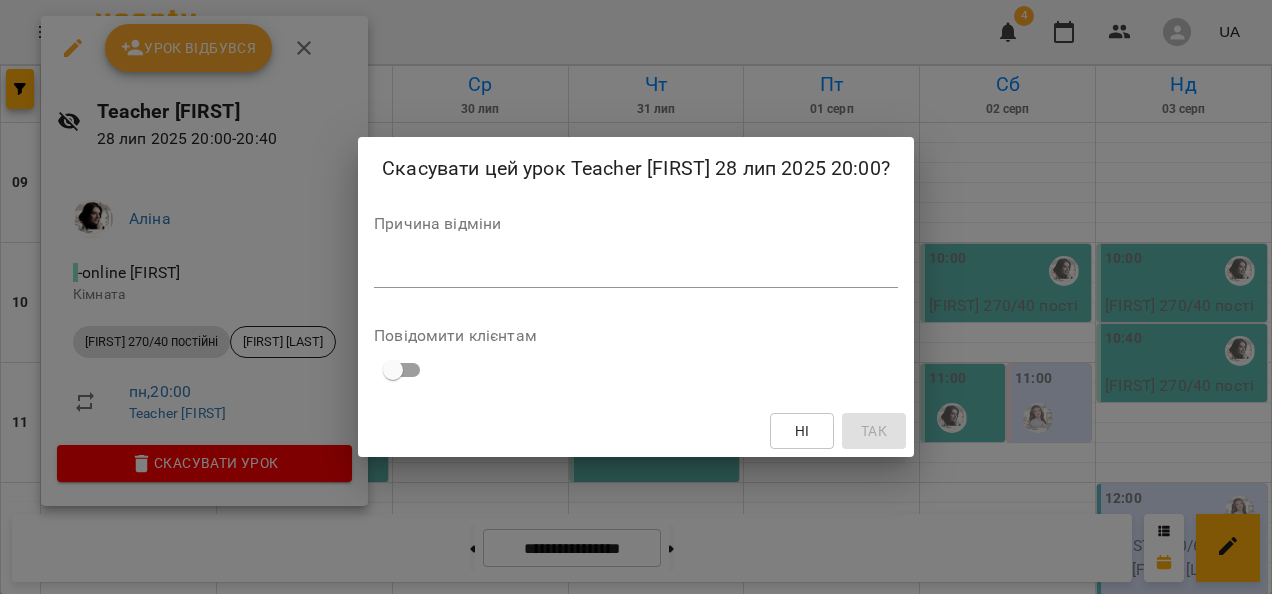 click at bounding box center (636, 271) 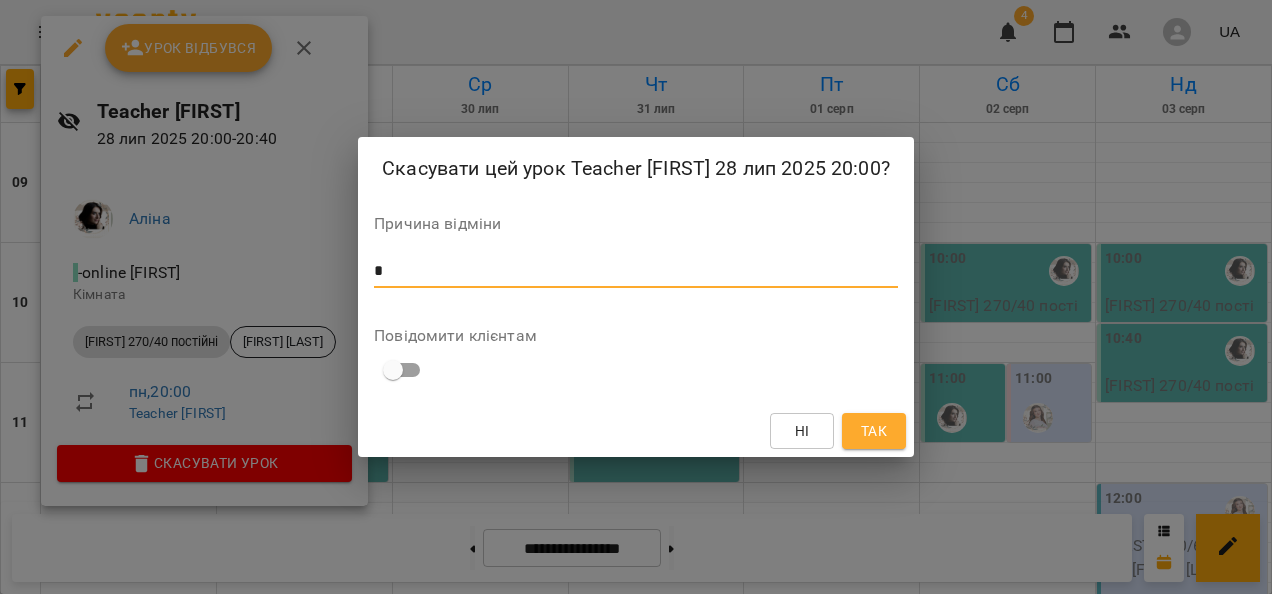type on "*" 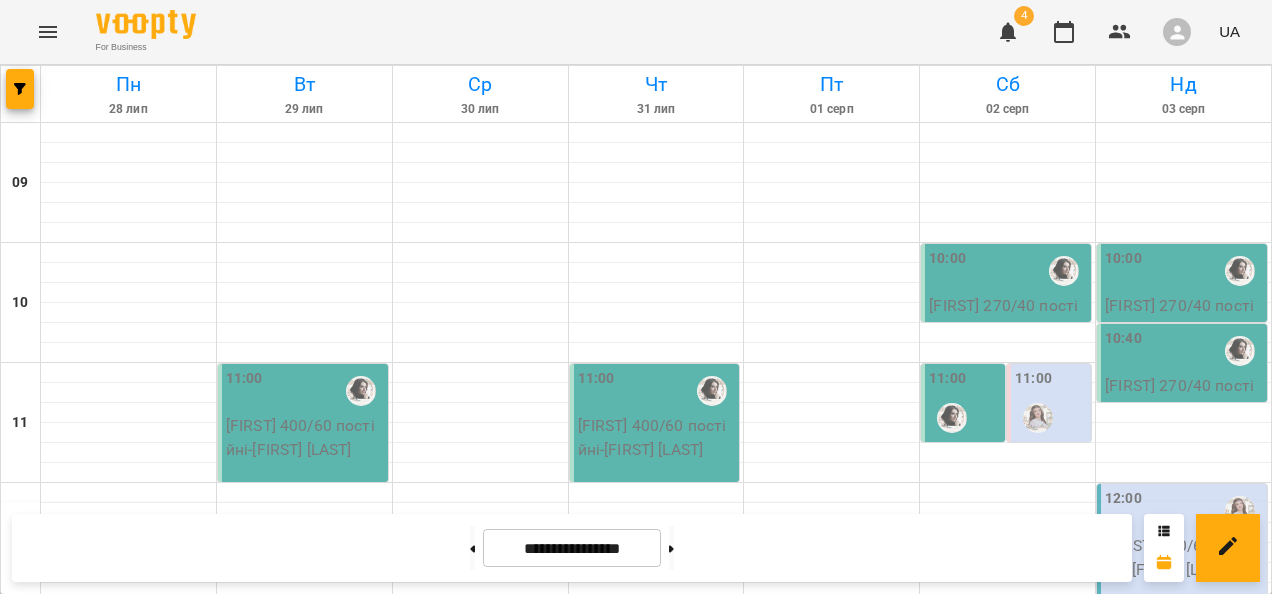 scroll, scrollTop: 1178, scrollLeft: 0, axis: vertical 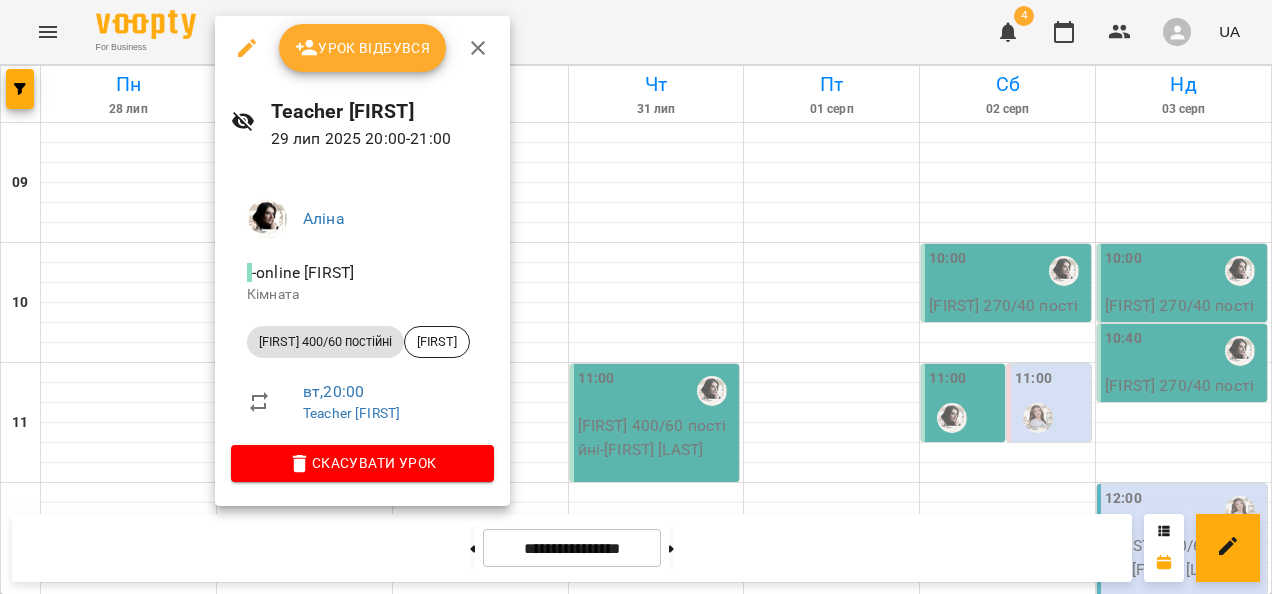 click on "Скасувати Урок" at bounding box center [362, 463] 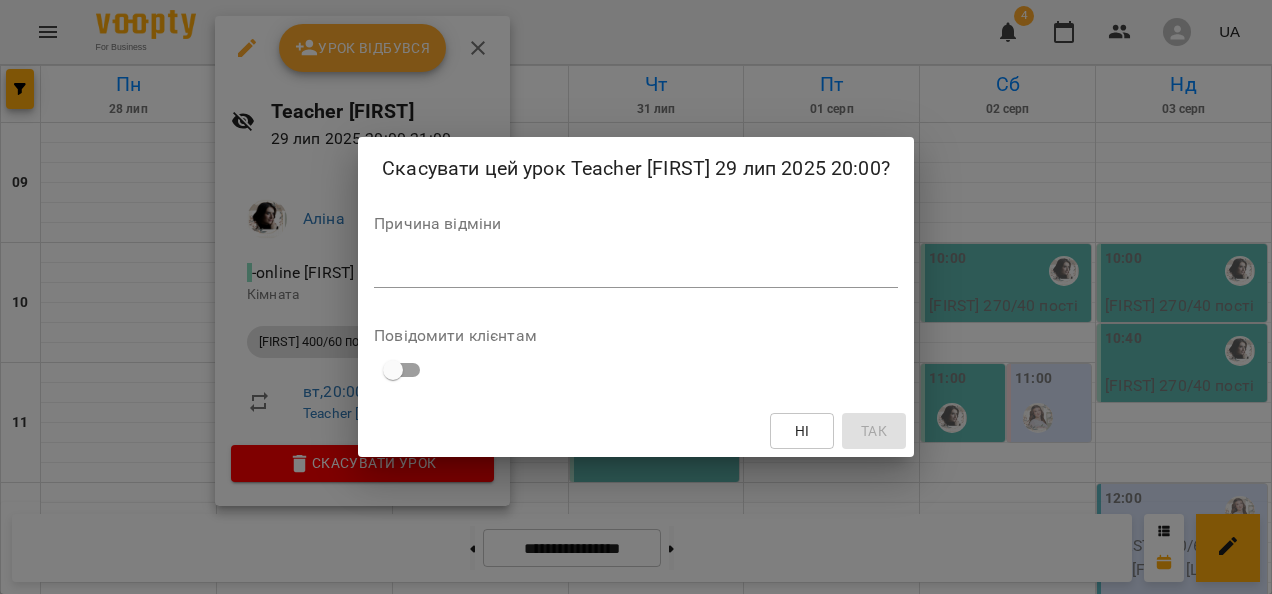 click at bounding box center [636, 271] 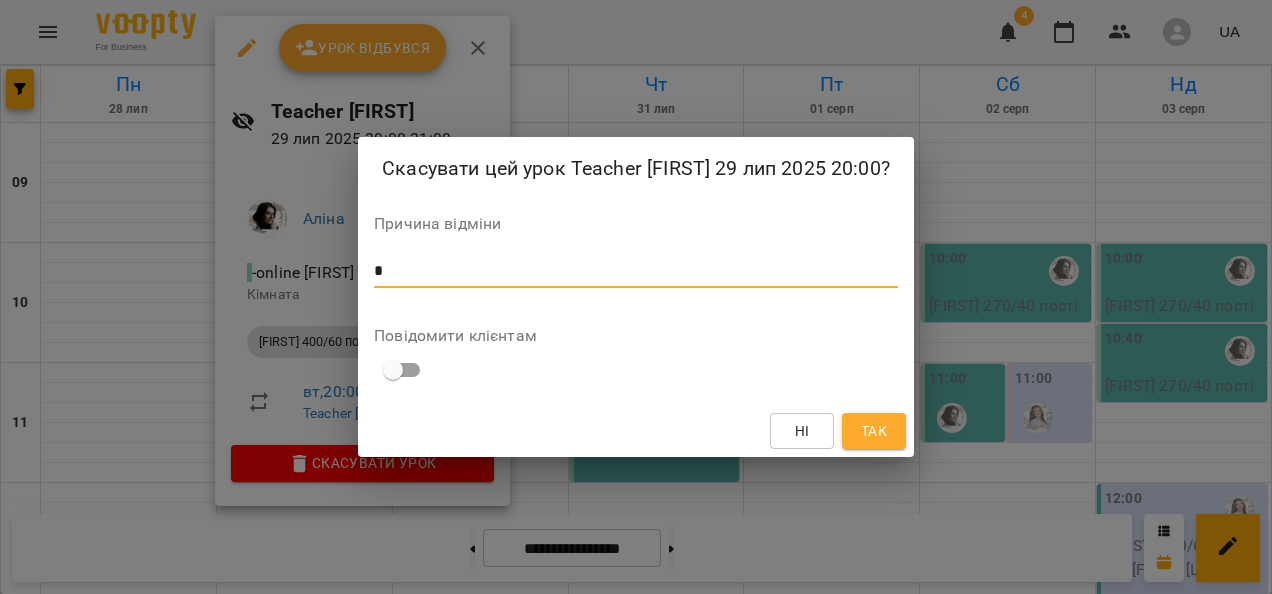 type on "*" 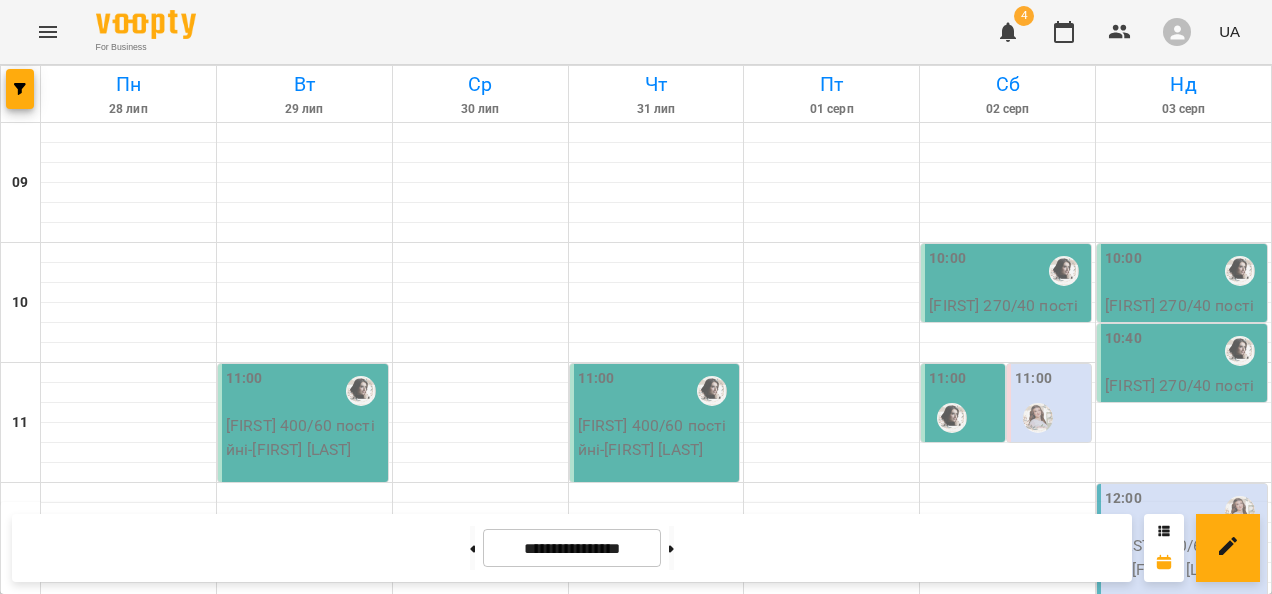 scroll, scrollTop: 872, scrollLeft: 0, axis: vertical 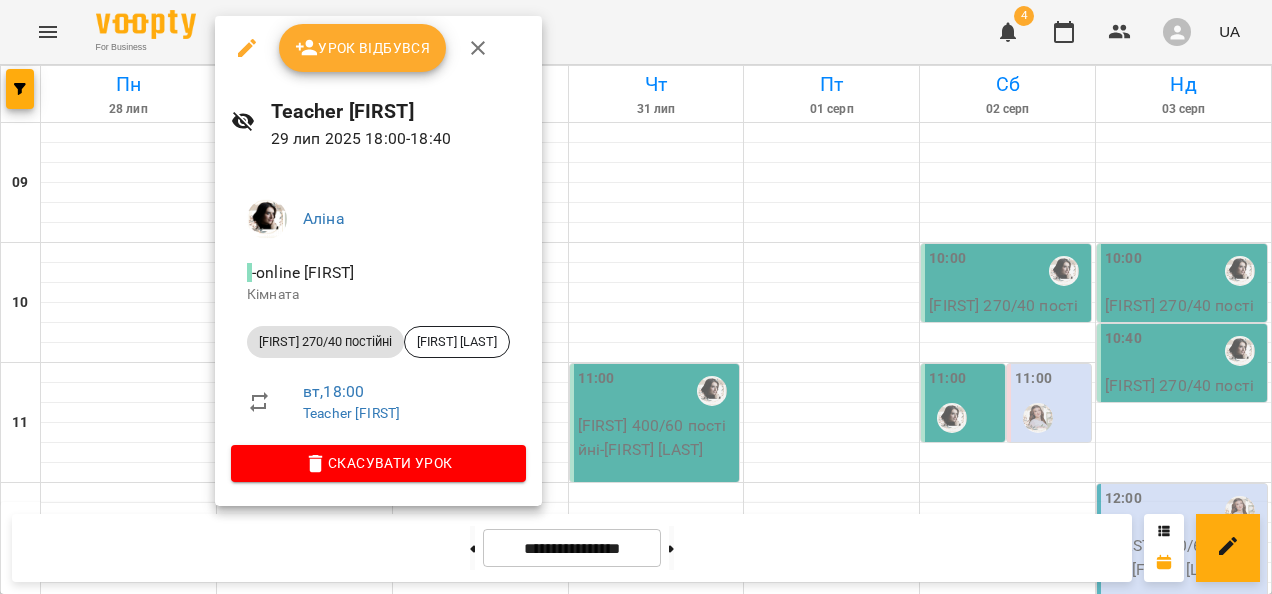 click on "Скасувати Урок" at bounding box center (378, 463) 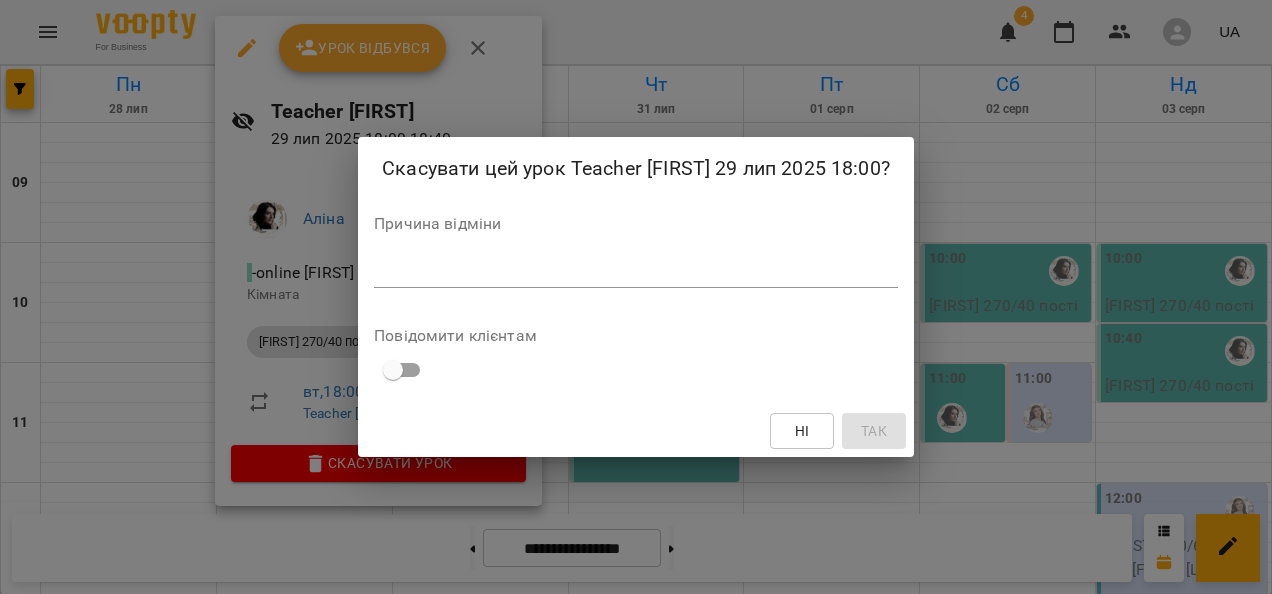 click at bounding box center (636, 271) 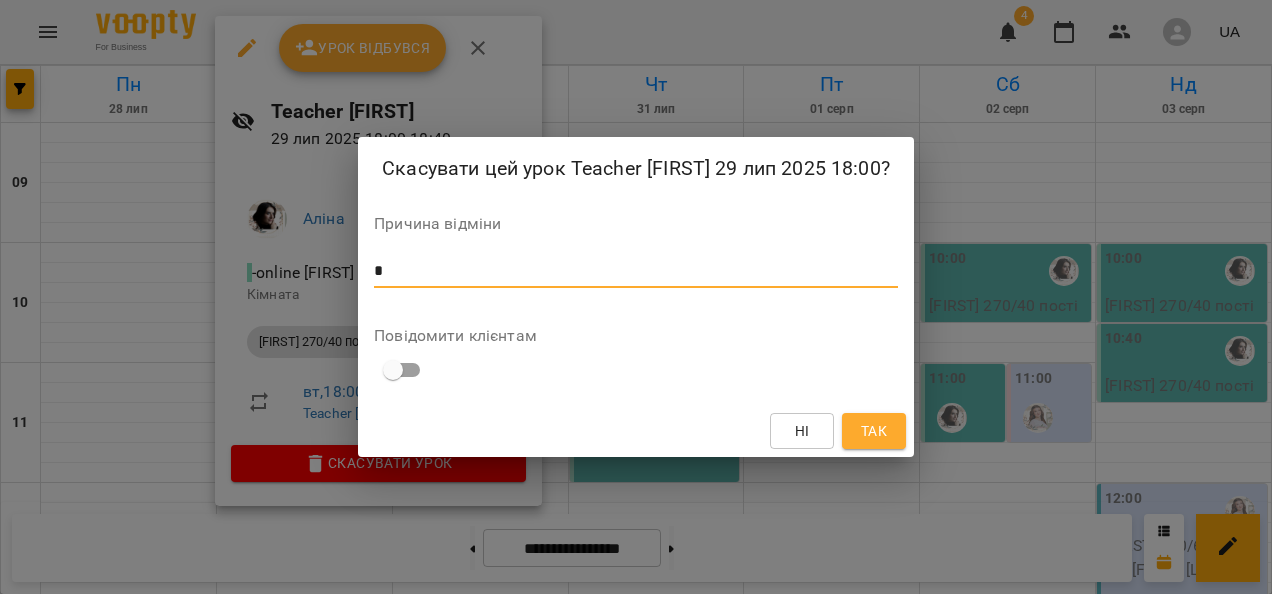 type on "*" 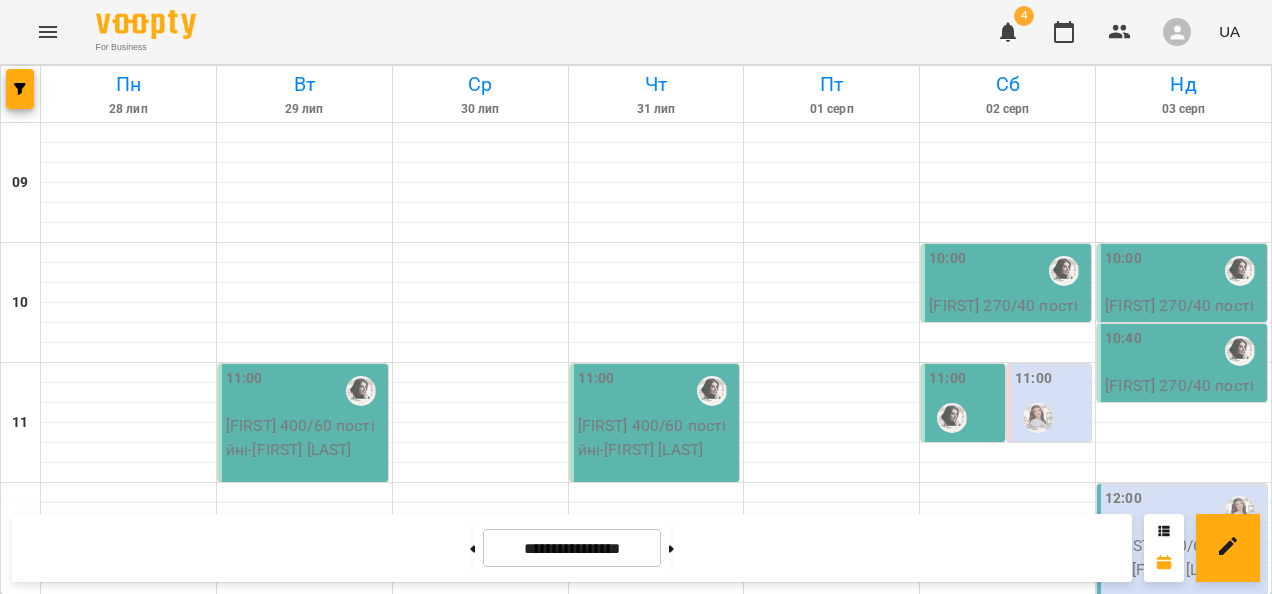 scroll, scrollTop: 0, scrollLeft: 0, axis: both 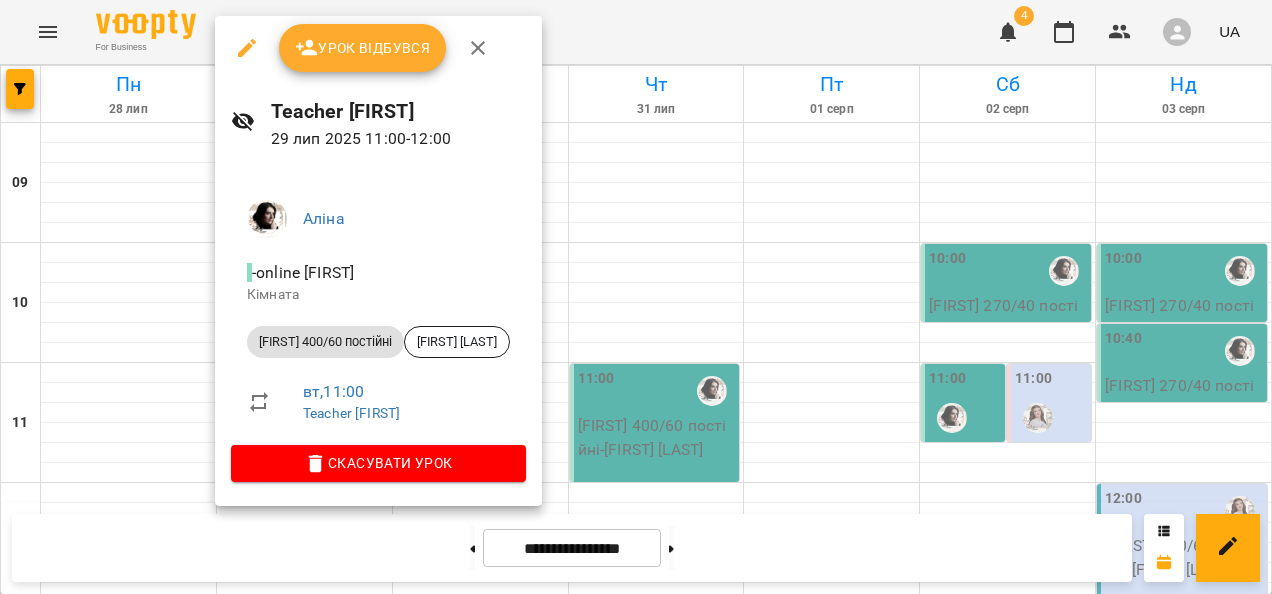 click on "Скасувати Урок" at bounding box center [378, 463] 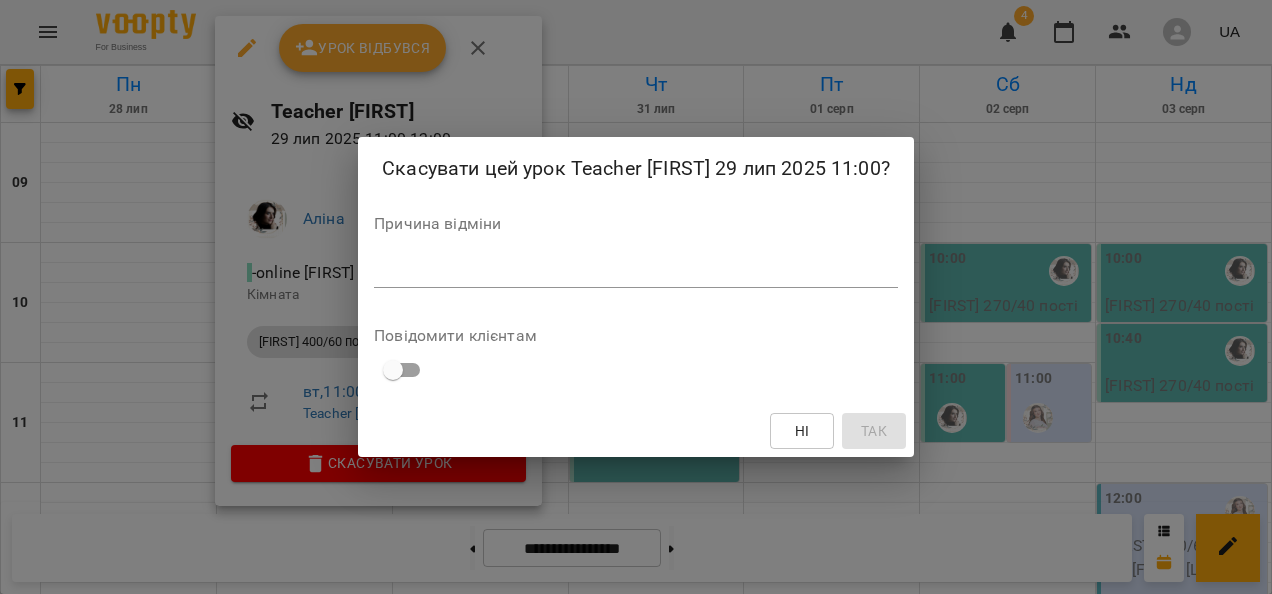 click at bounding box center [636, 271] 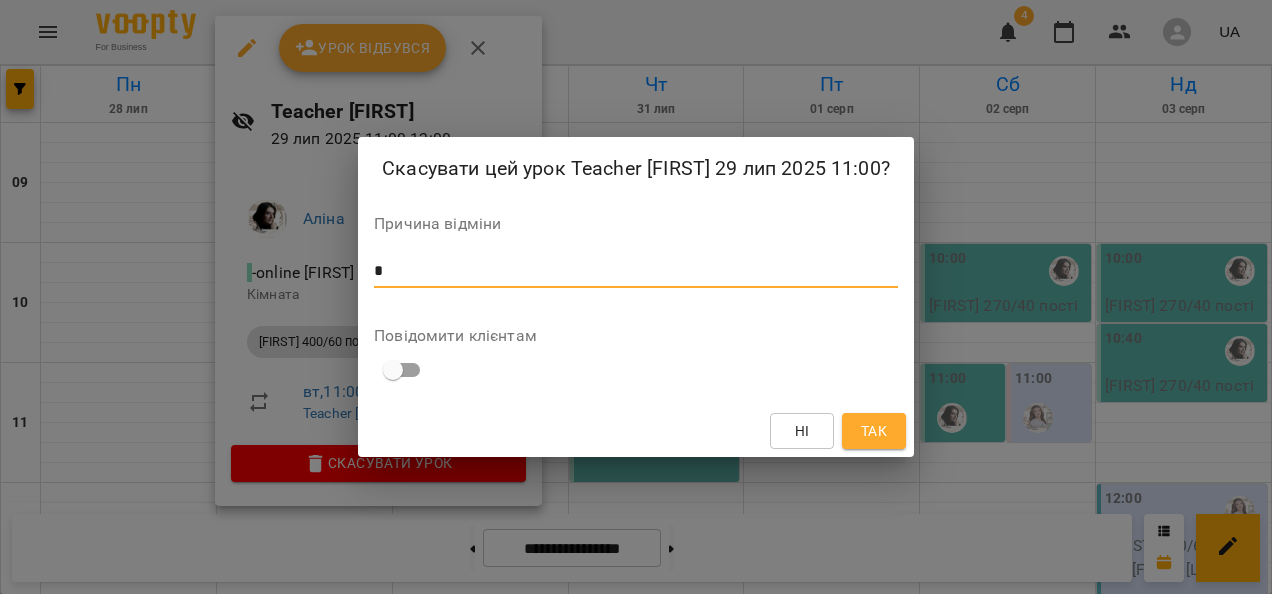 type on "*" 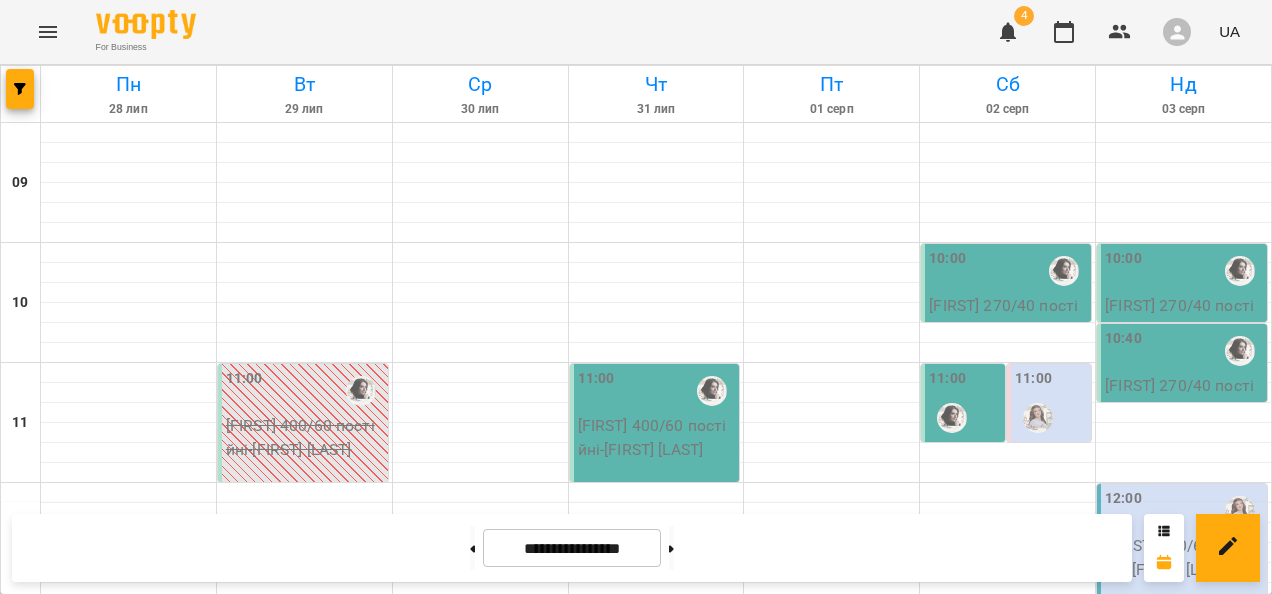 click on "[FIRST] 400/60 постійні - [FIRST] [LAST]" at bounding box center (657, 437) 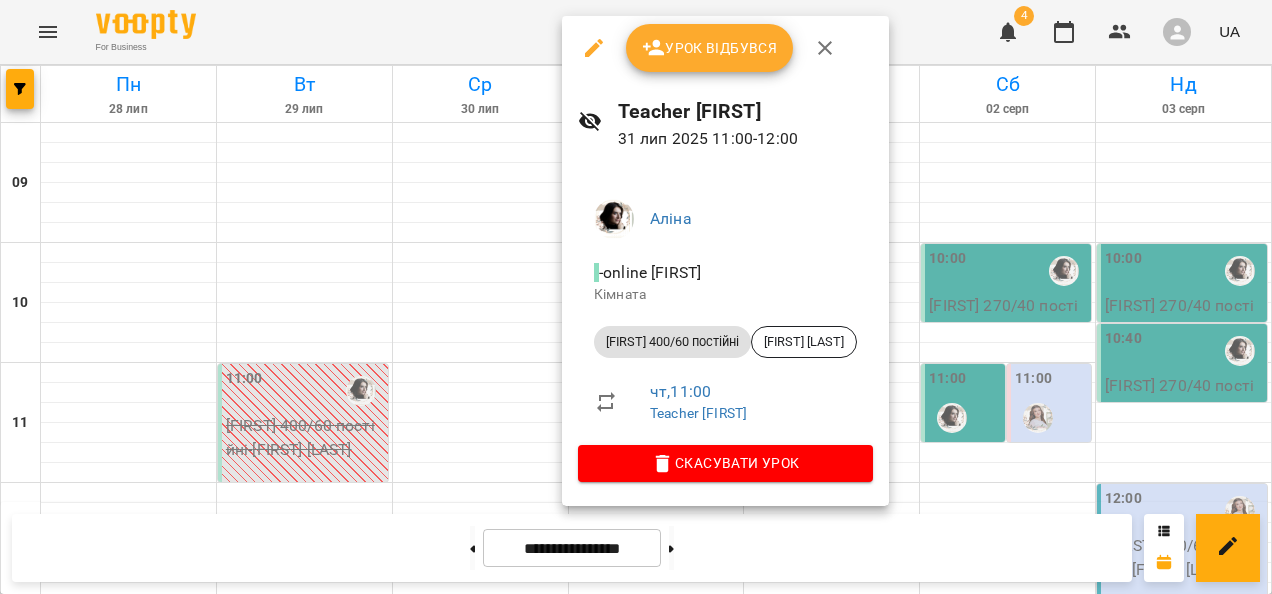 click 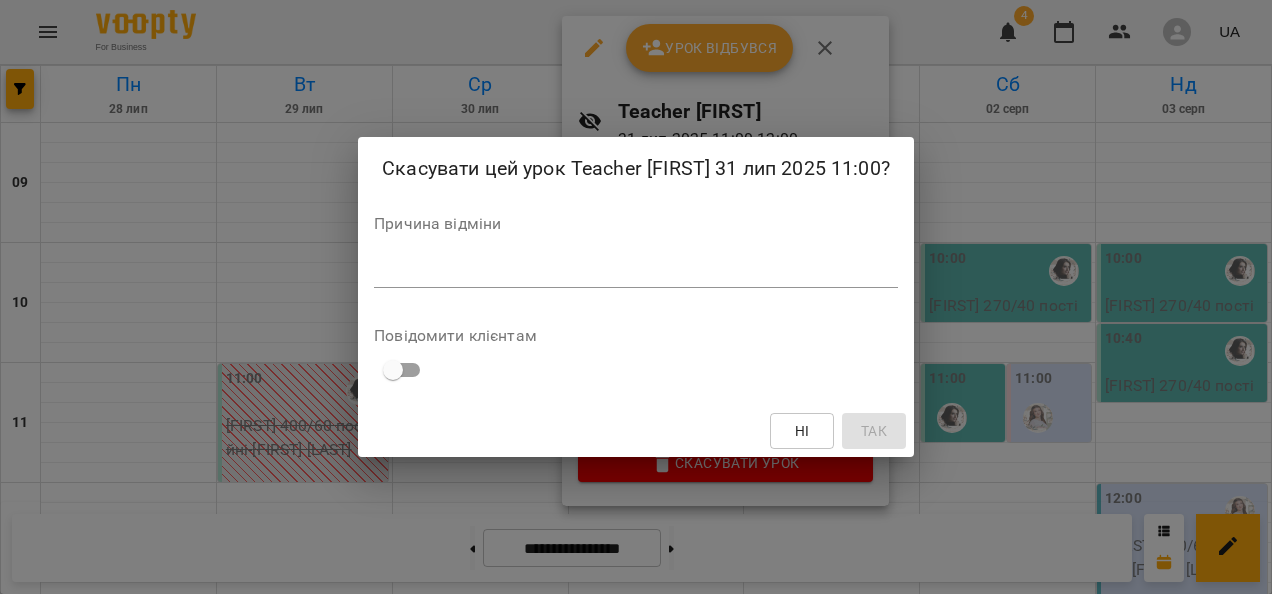 click at bounding box center [636, 271] 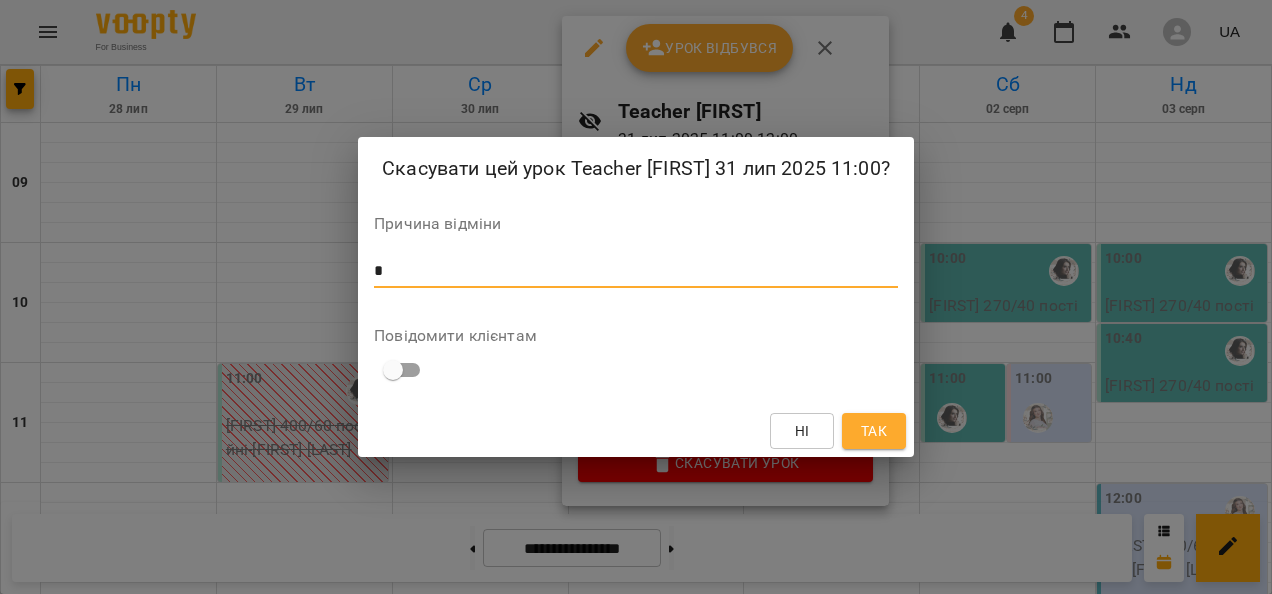 type on "*" 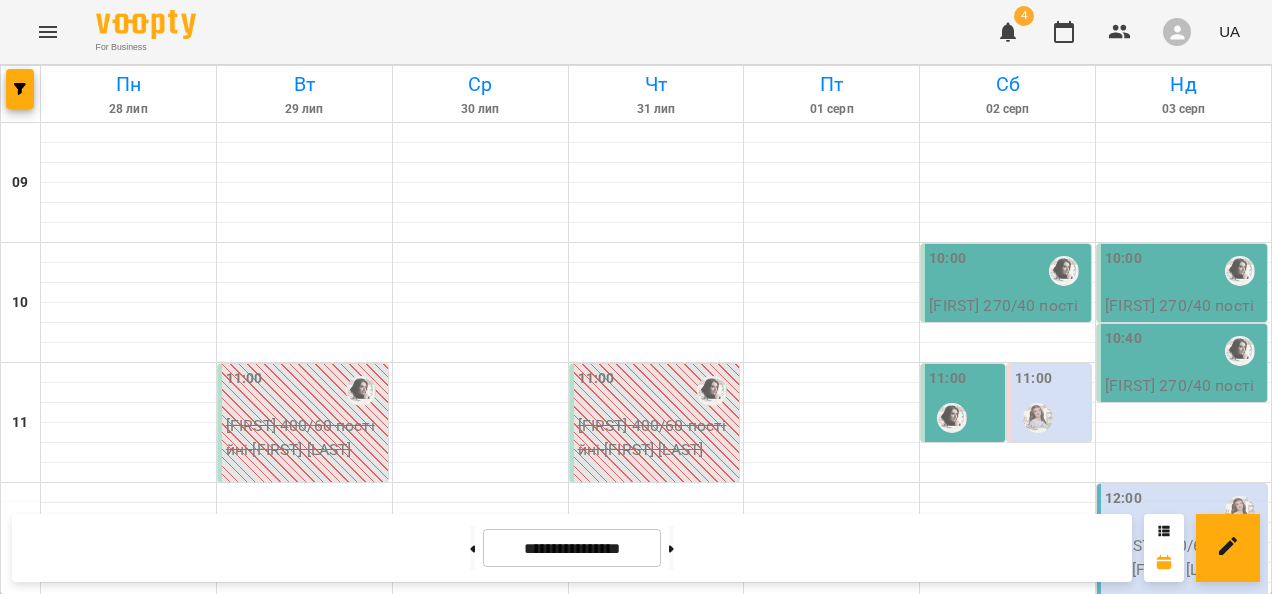 click on "[FIRST] 270/40 постійні - [FIRST] [LAST]" at bounding box center [1008, 317] 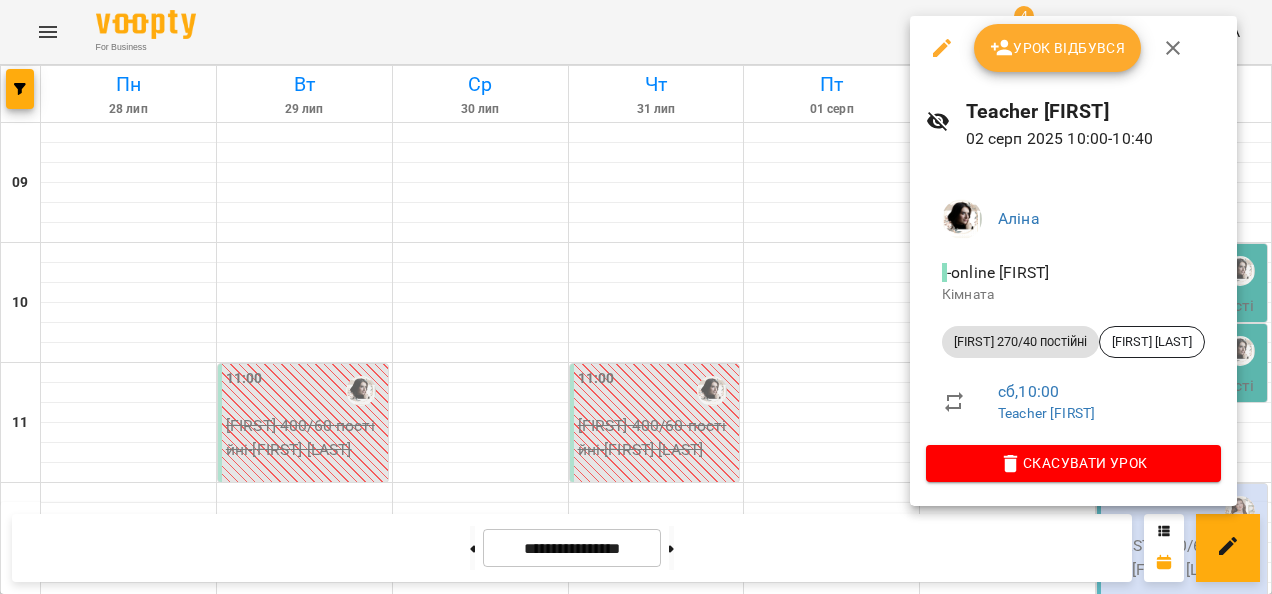 click on "Скасувати Урок" at bounding box center (1073, 463) 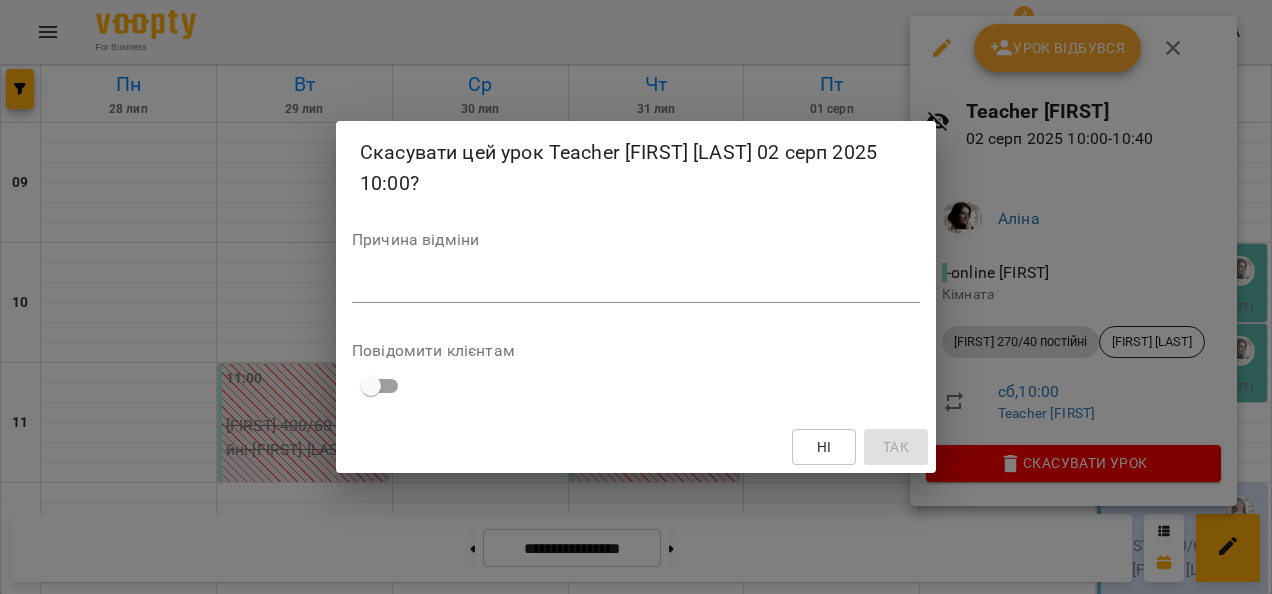 click at bounding box center [636, 286] 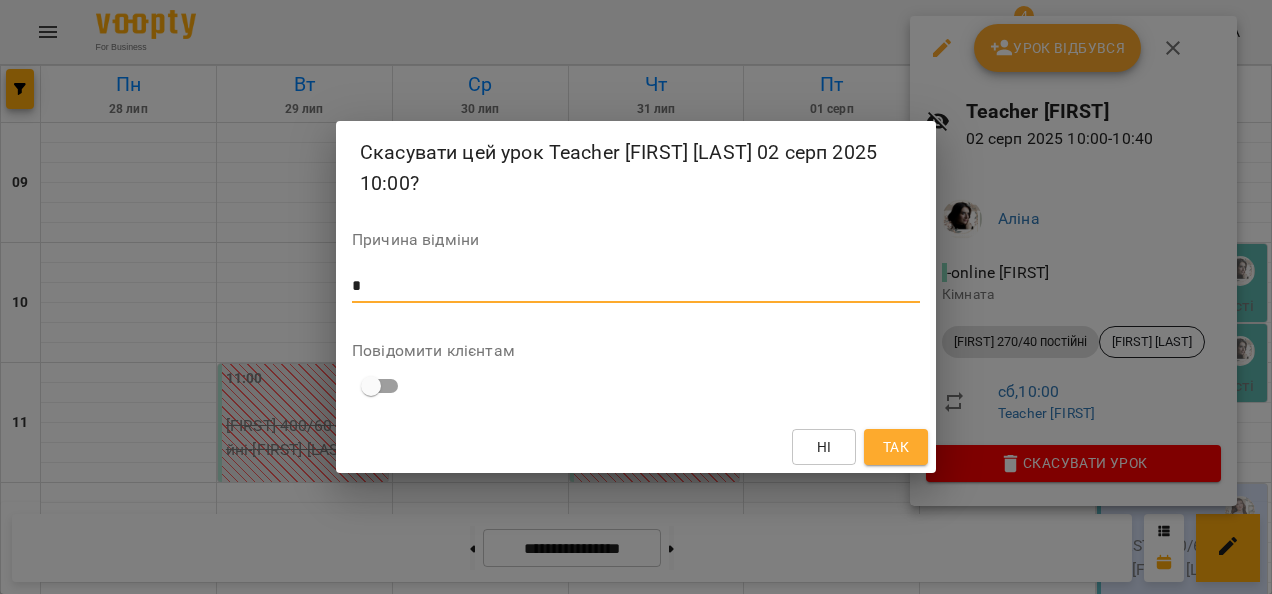 type on "*" 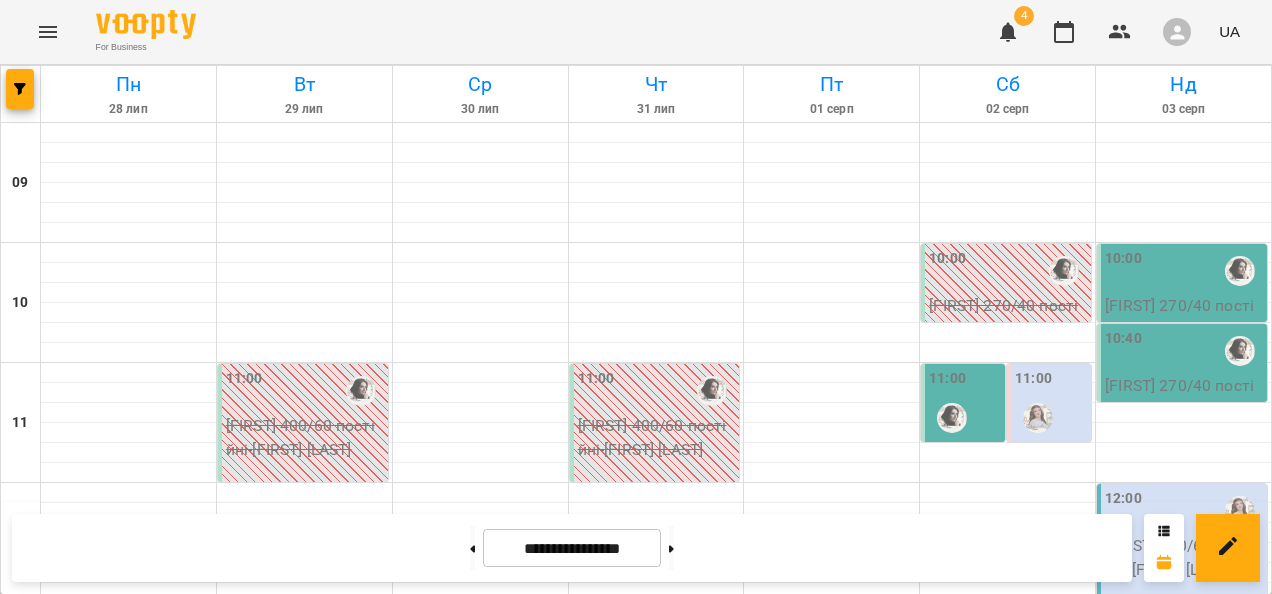 click on "10:00" at bounding box center [1184, 271] 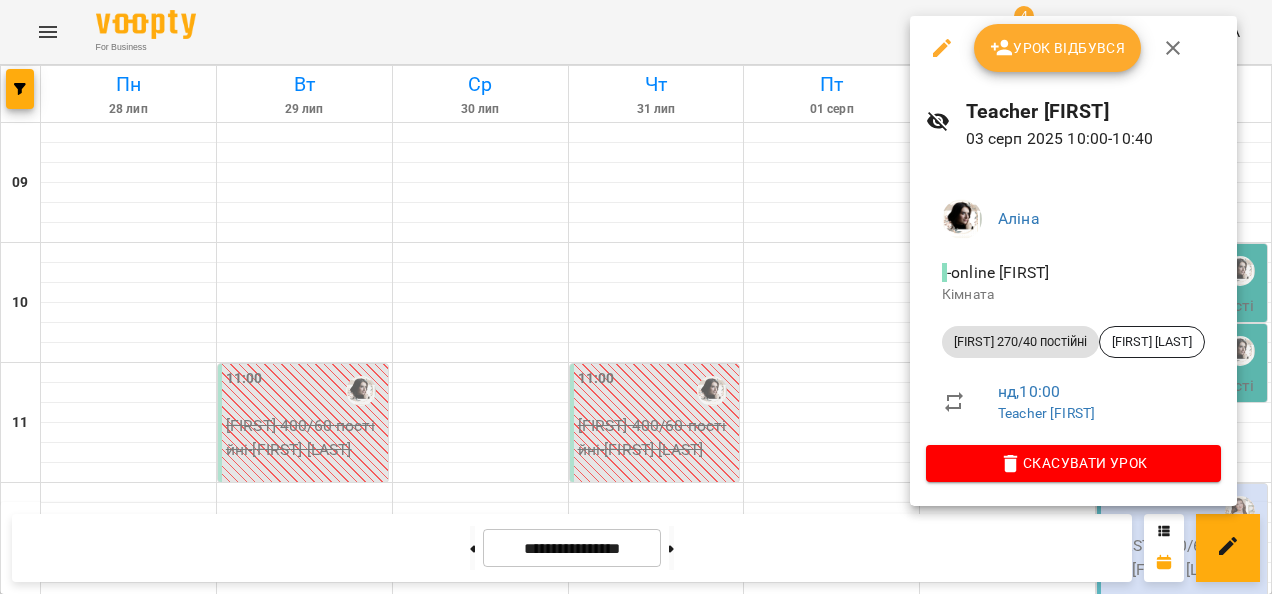click on "Скасувати Урок" at bounding box center [1073, 463] 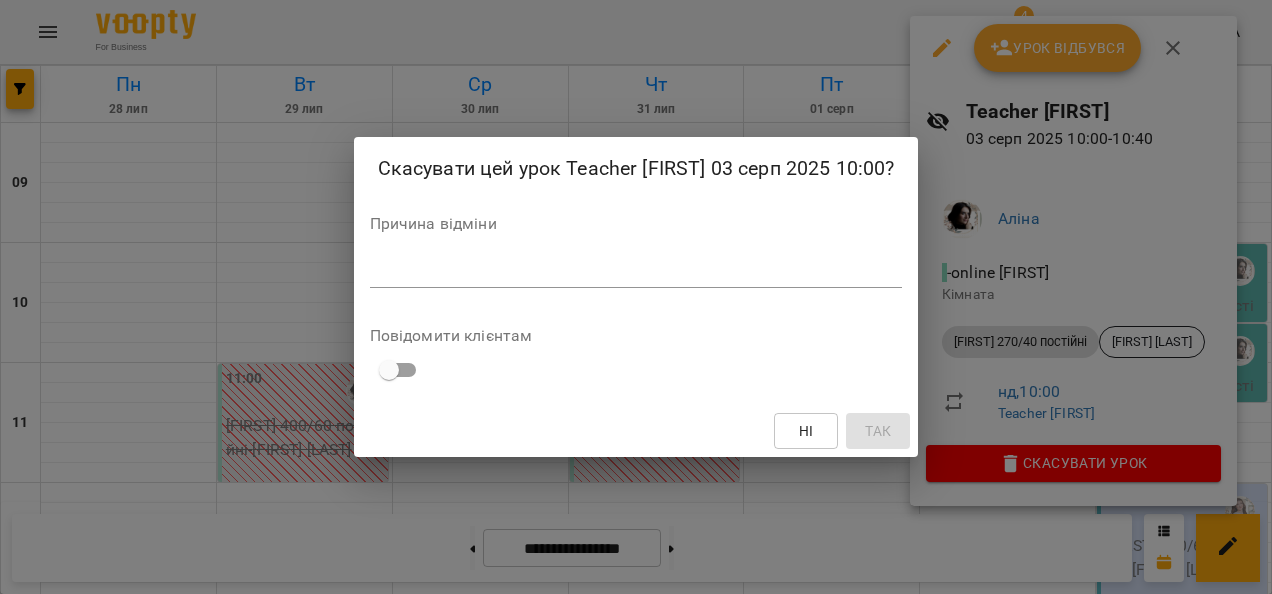 click at bounding box center [636, 271] 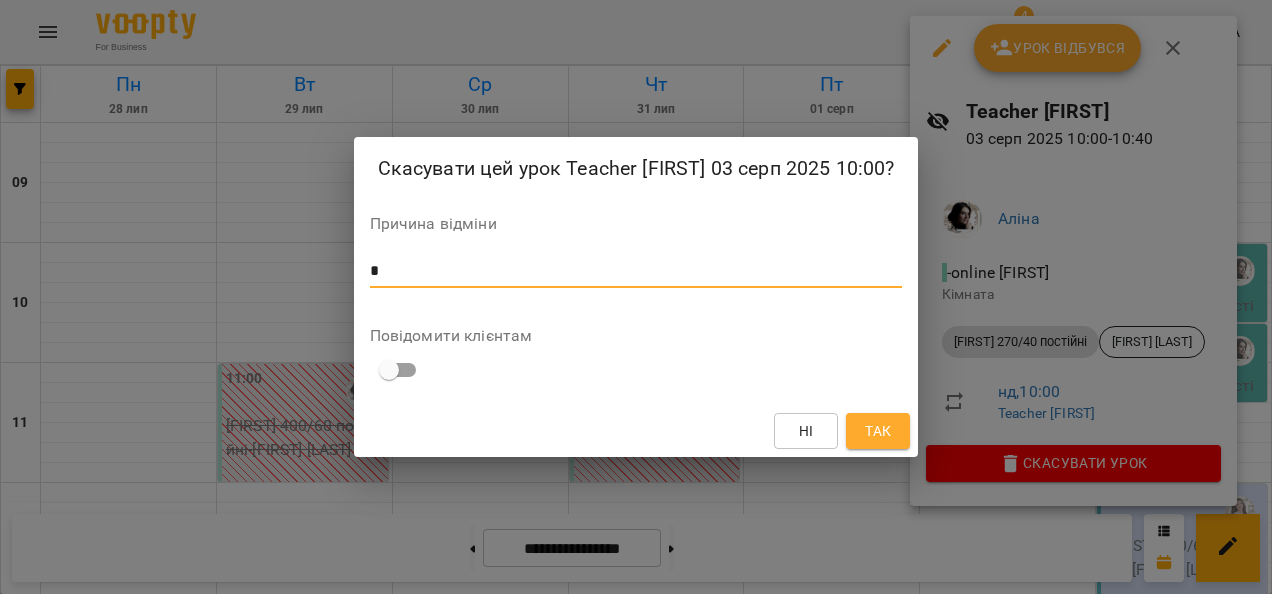 type on "*" 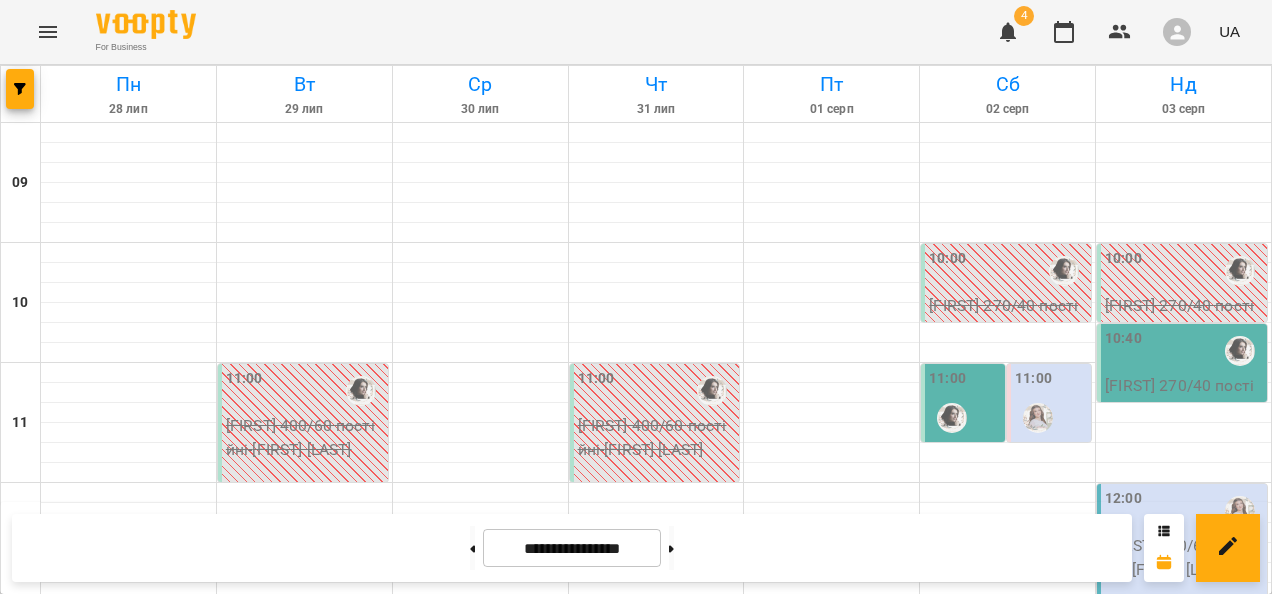 click on "10:40" at bounding box center (1184, 351) 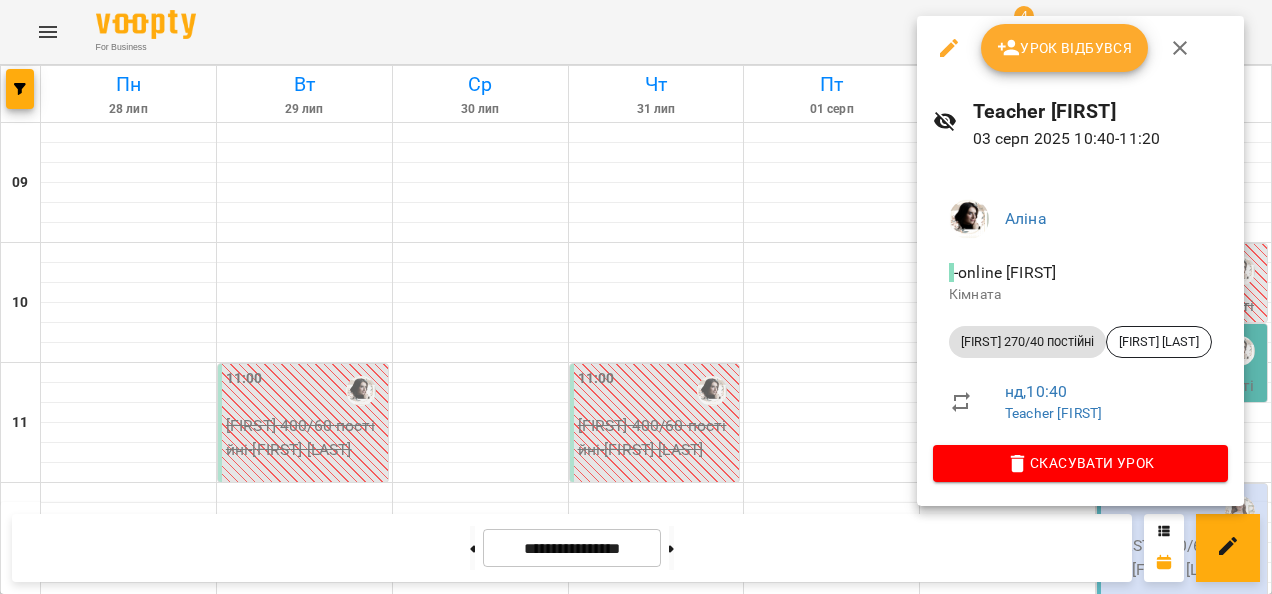 click on "Скасувати Урок" at bounding box center [1080, 463] 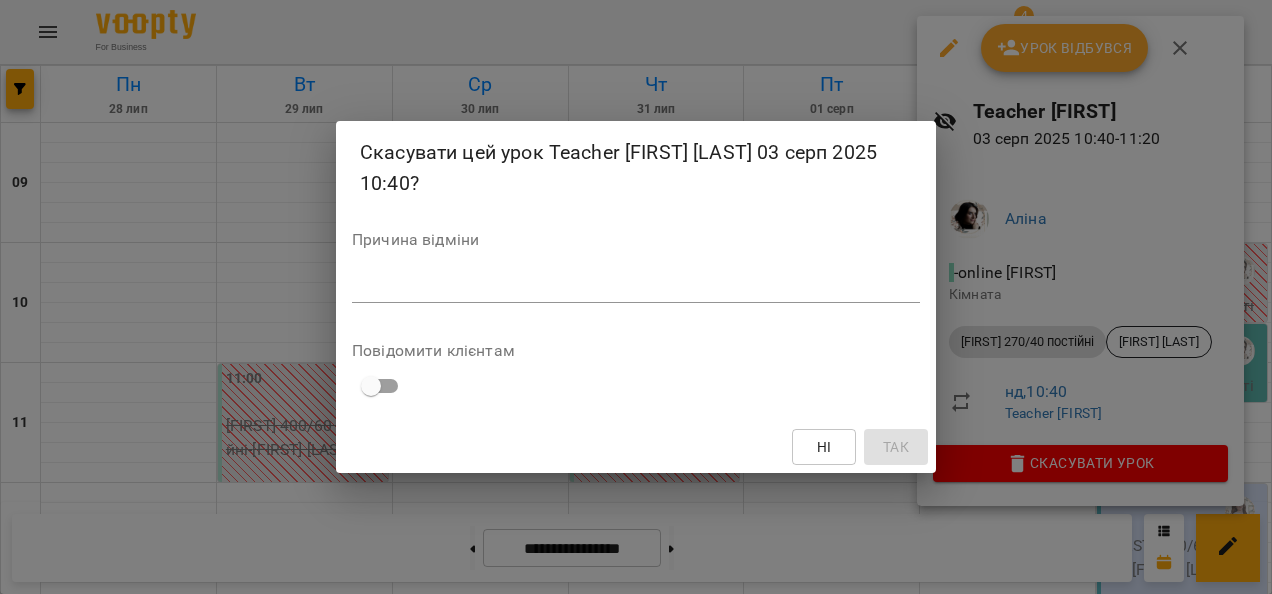 click at bounding box center [636, 286] 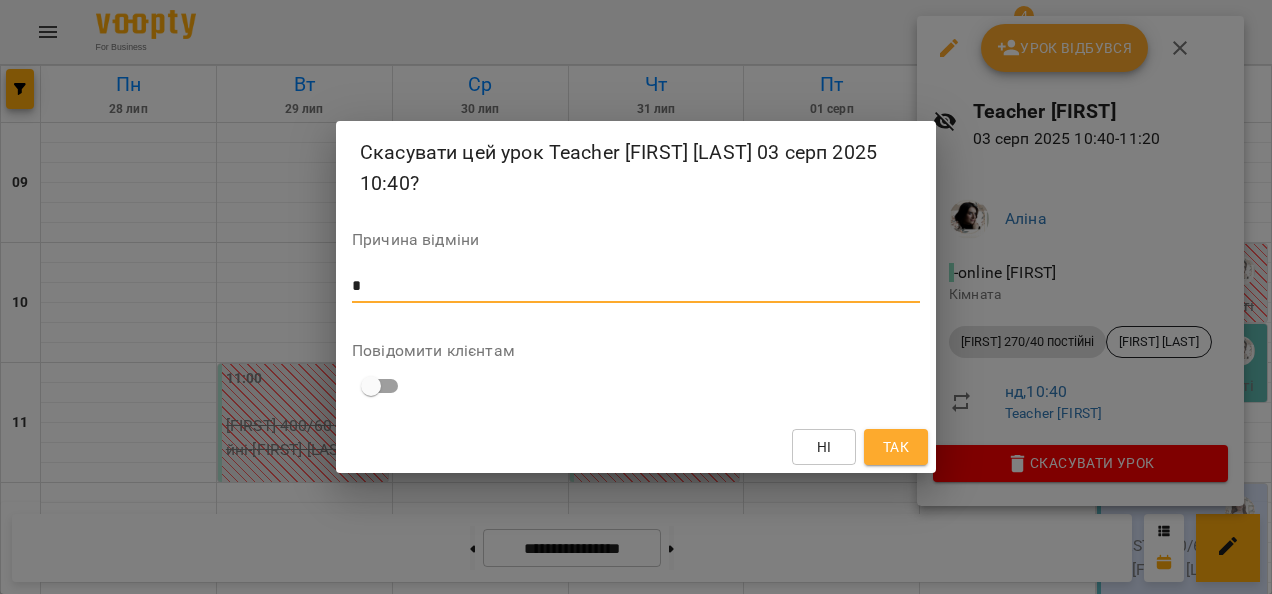 type on "*" 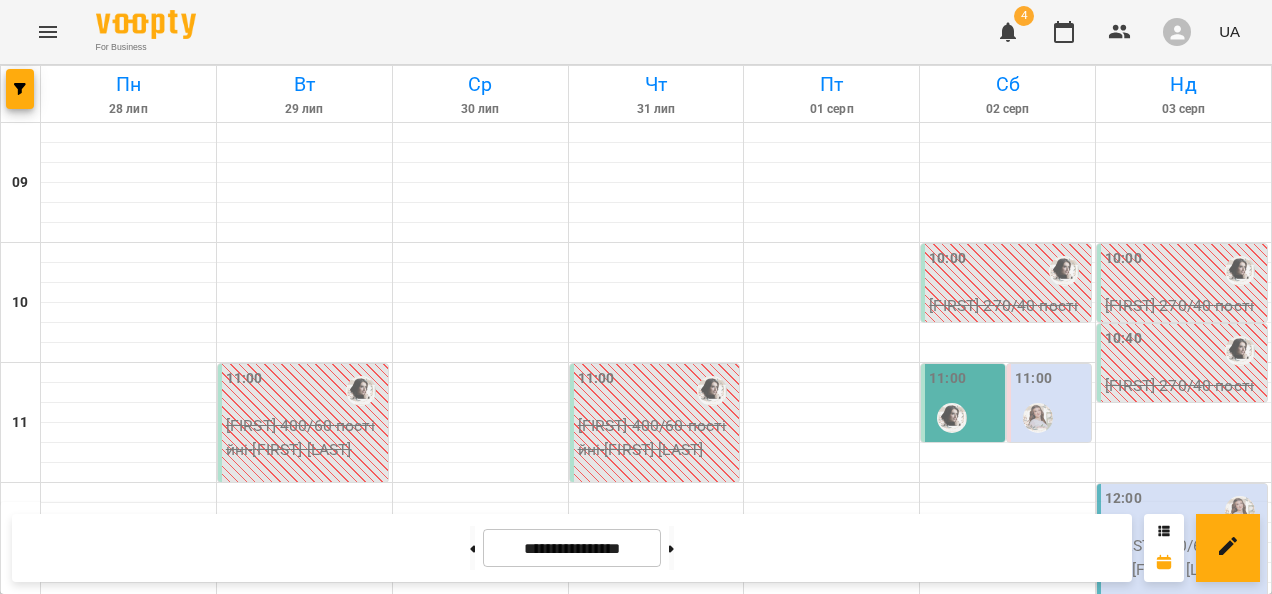 click at bounding box center [952, 418] 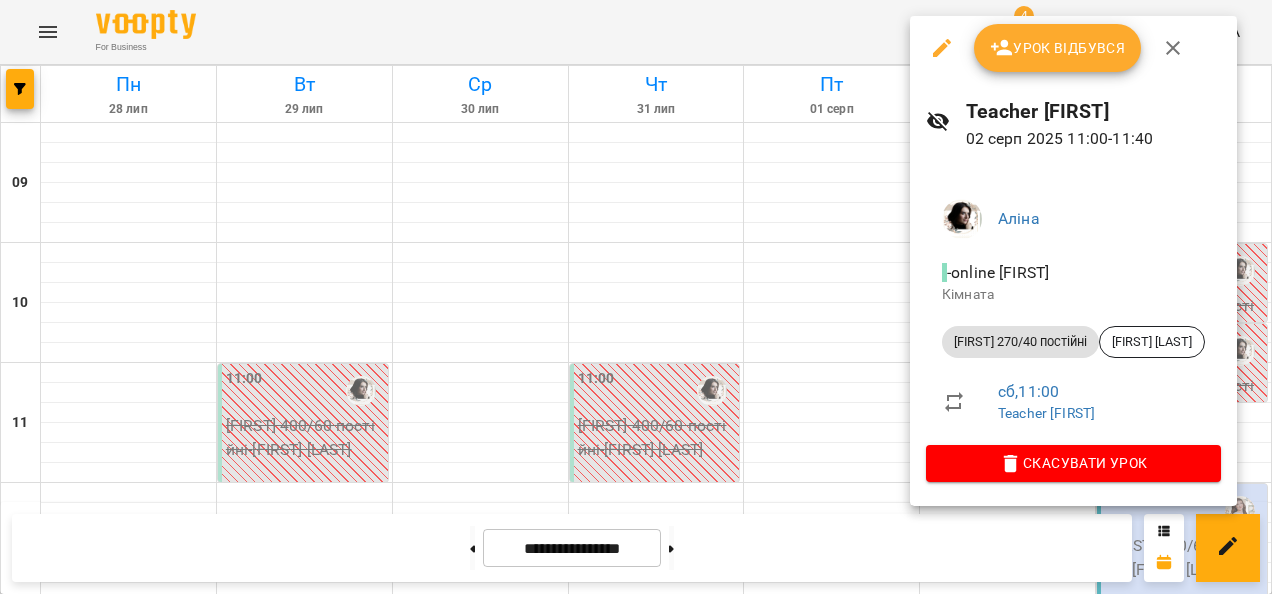 click 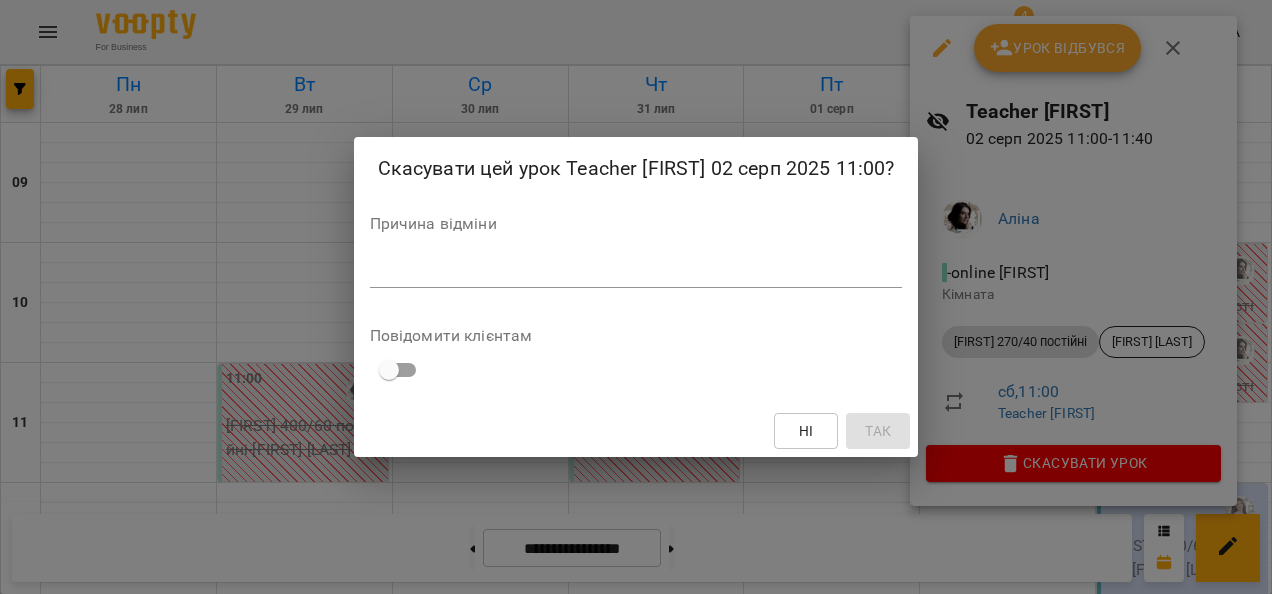 click on "Скасувати цей урок Teacher [FIRST] [LAST] 02 серп 2025 11:00? Причина відміни * Повідомити клієнтам Ні Так" at bounding box center (636, 297) 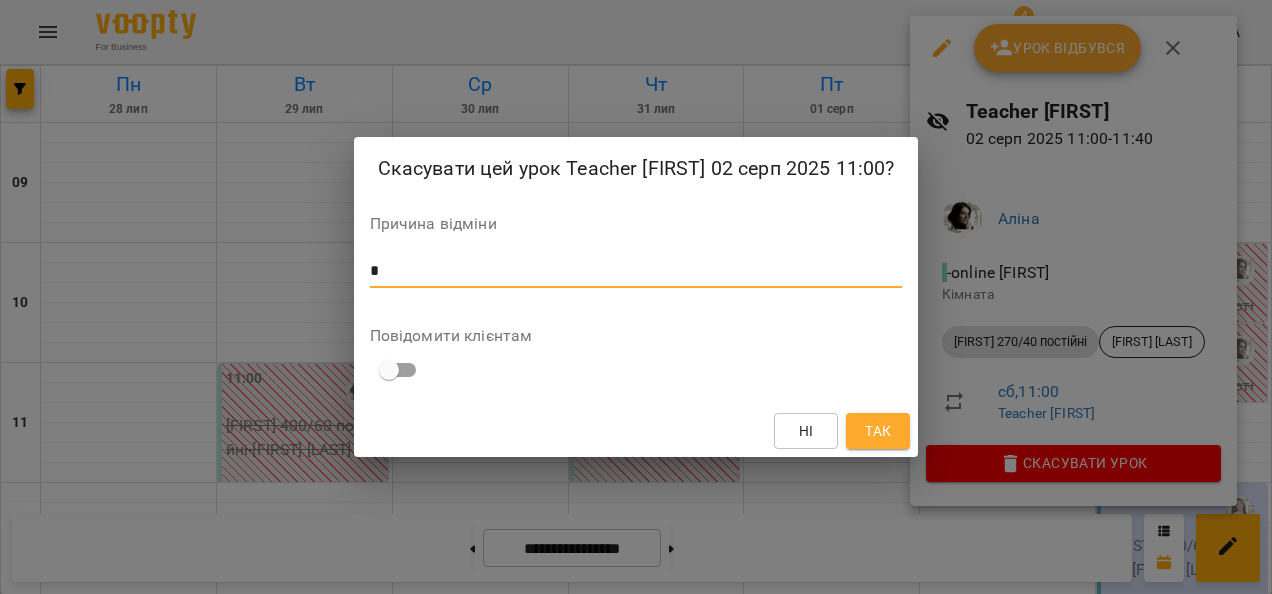 type on "*" 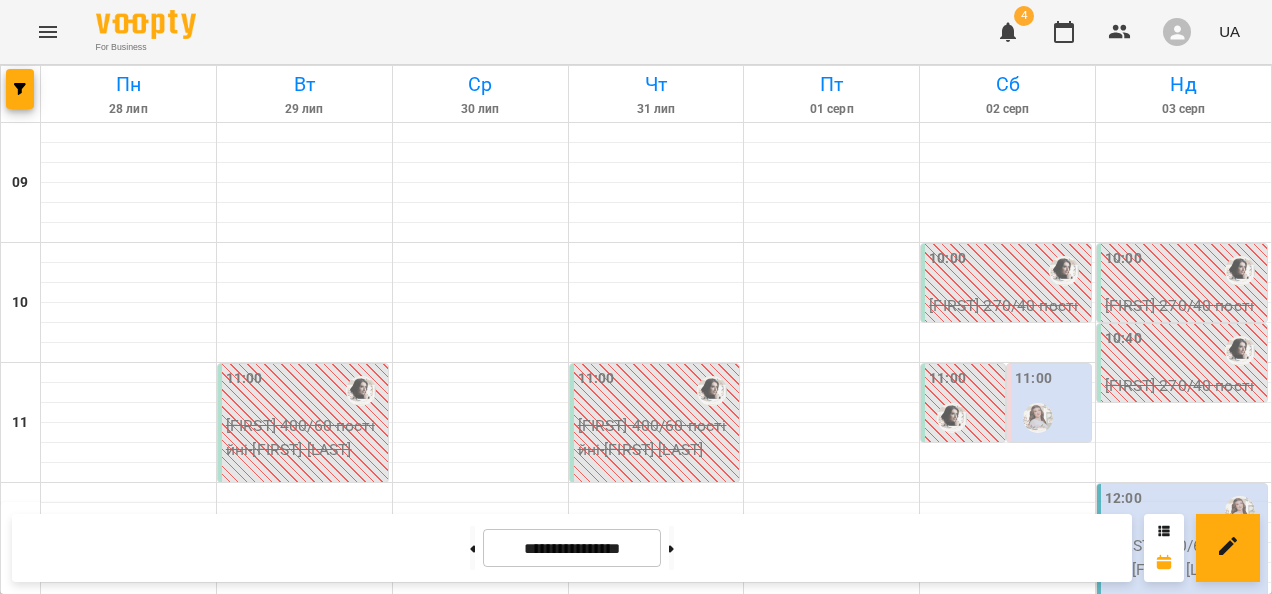 scroll, scrollTop: 446, scrollLeft: 0, axis: vertical 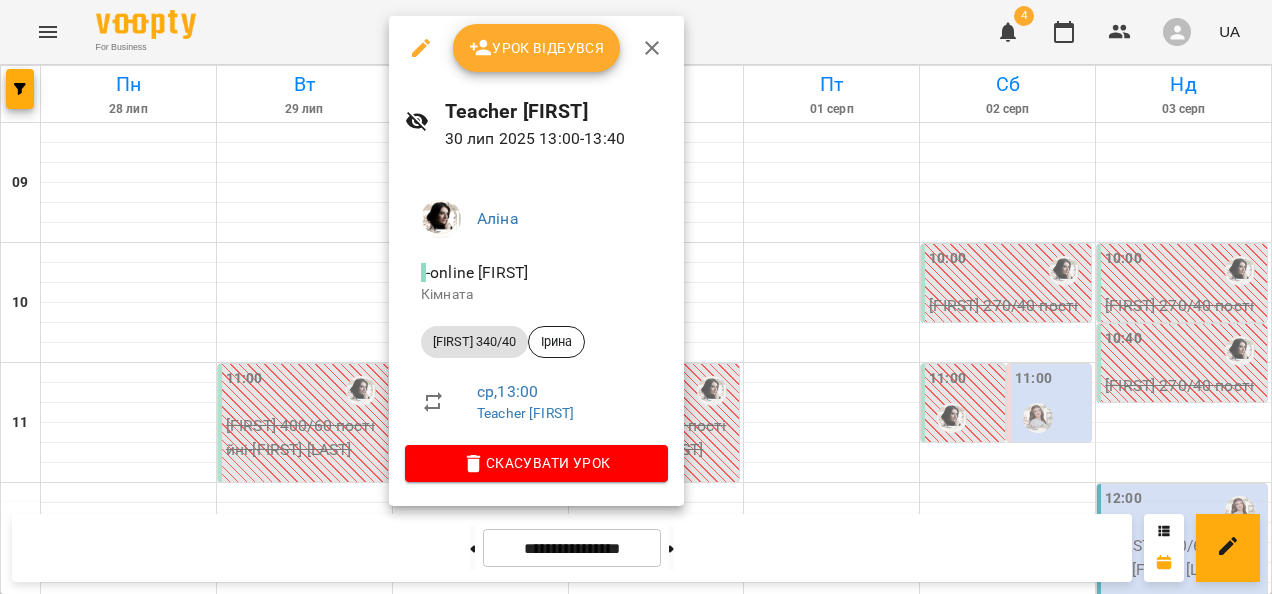 click 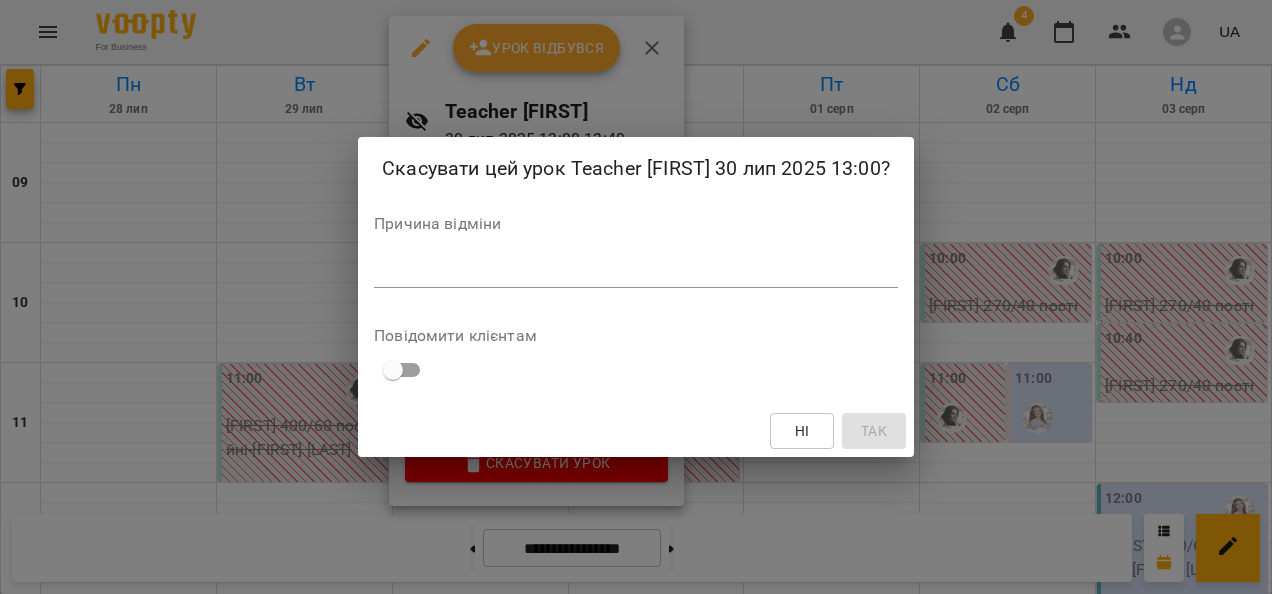 click on "*" at bounding box center [636, 272] 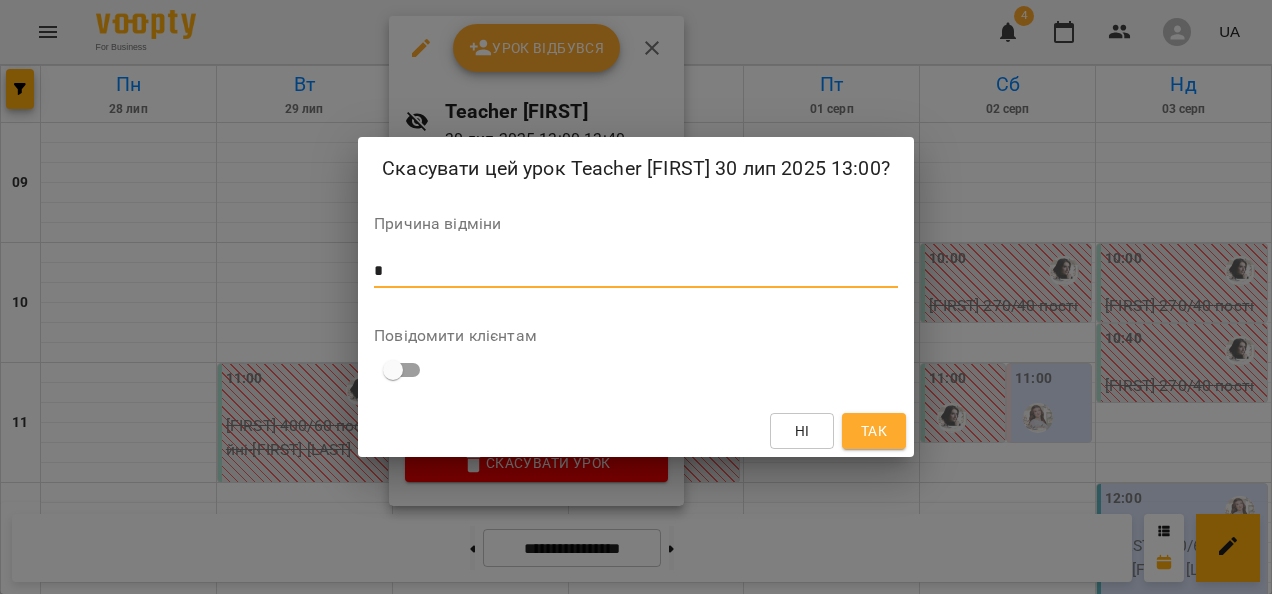 type on "*" 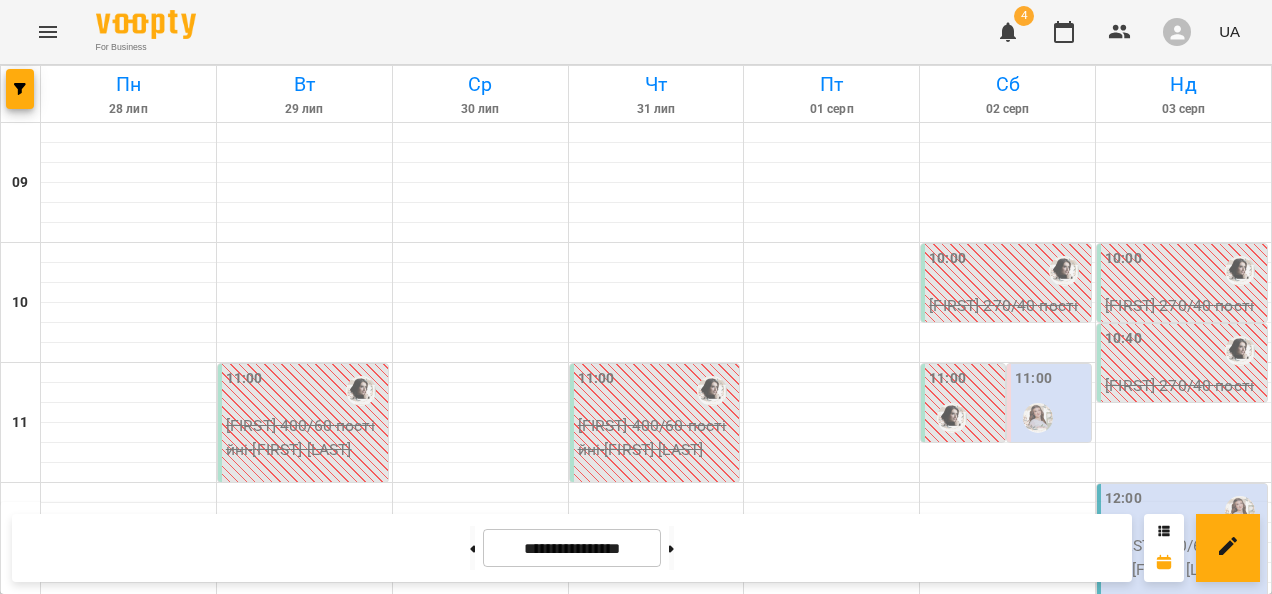 click at bounding box center [537, 871] 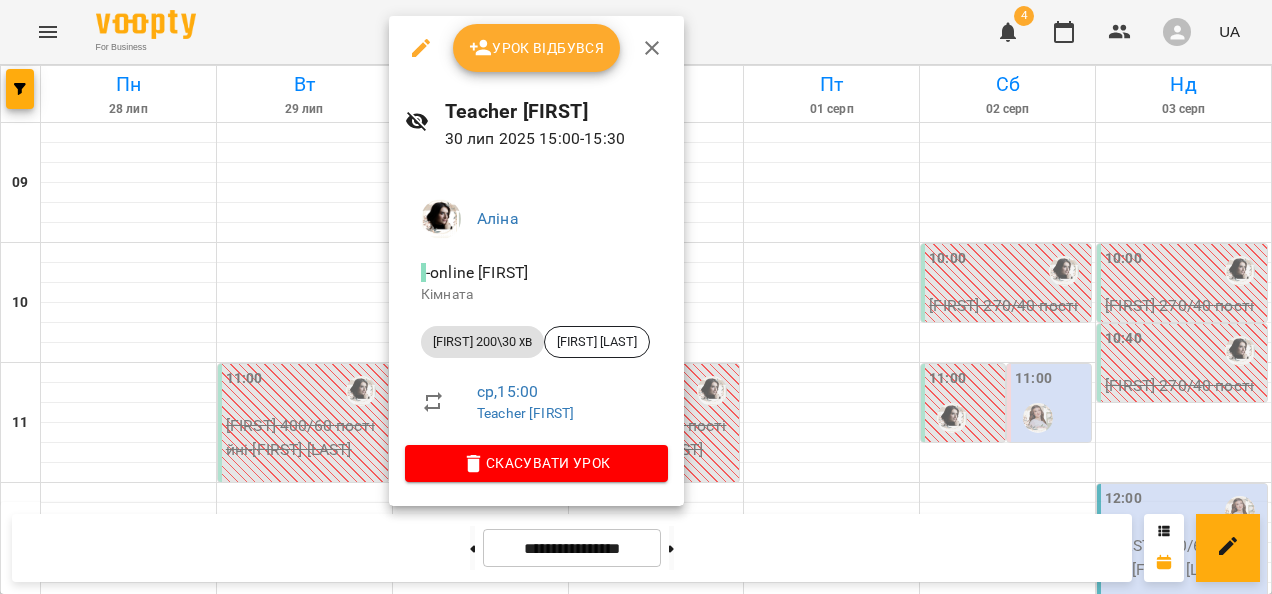 click on "Скасувати Урок" at bounding box center (536, 463) 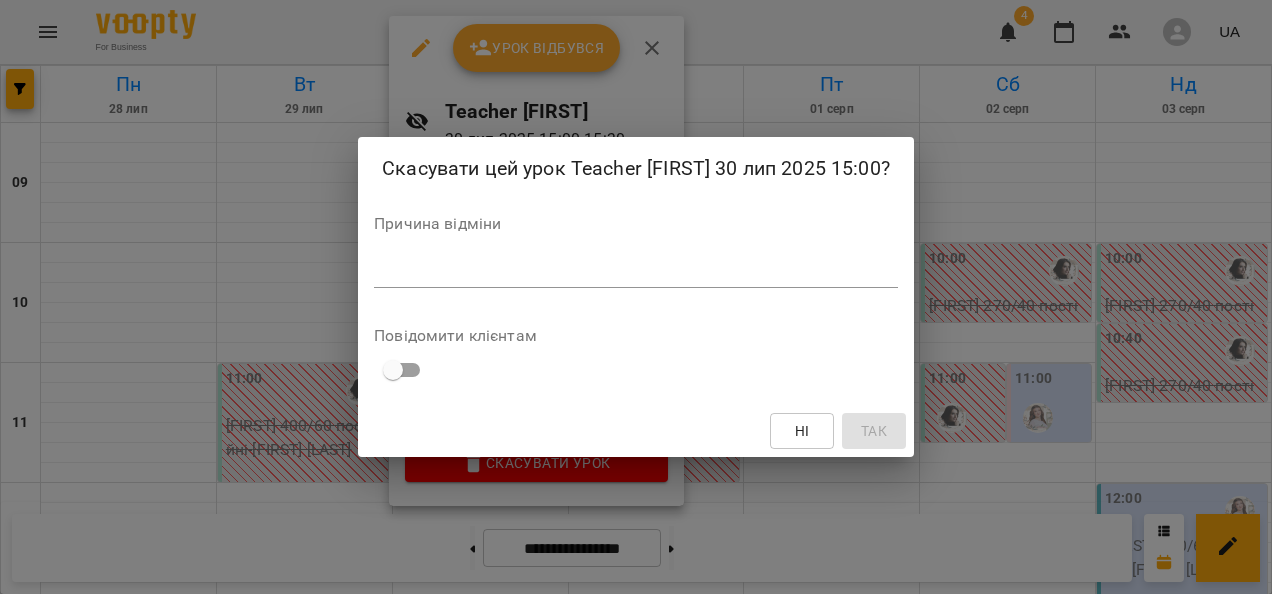 click at bounding box center [636, 271] 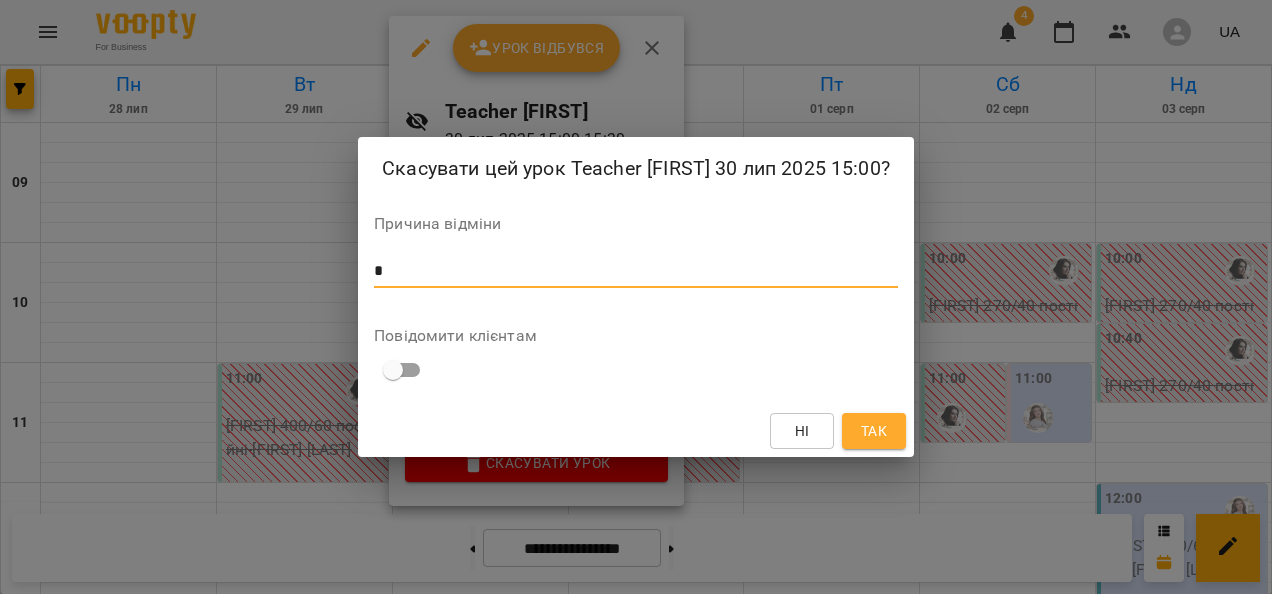 type on "*" 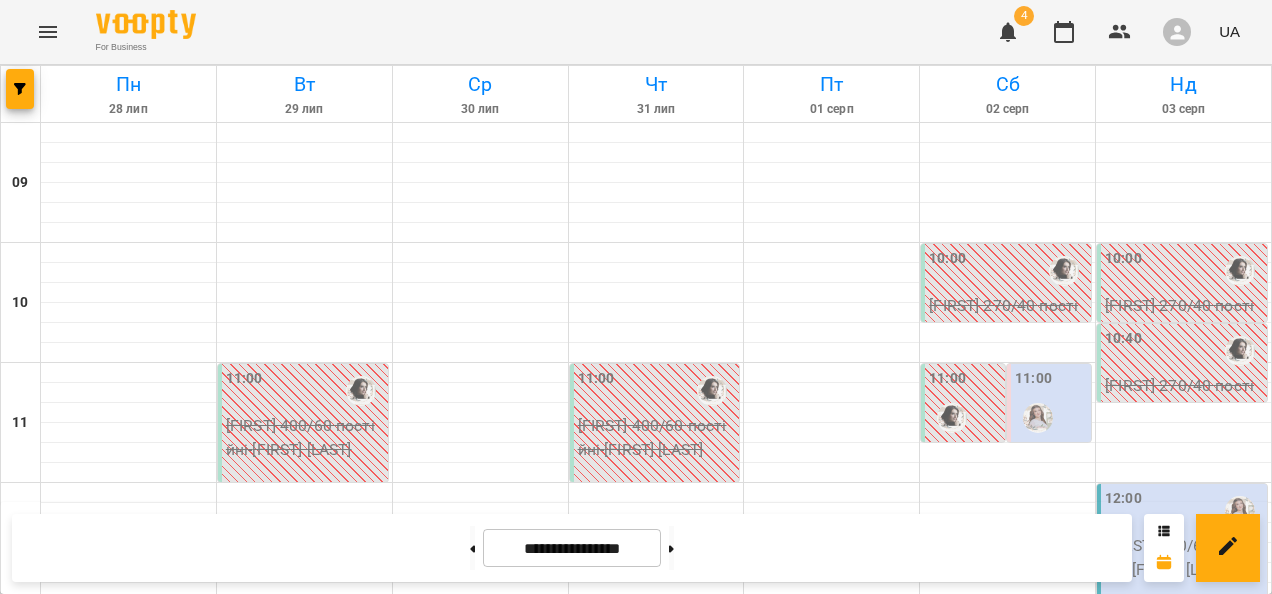 scroll, scrollTop: 696, scrollLeft: 0, axis: vertical 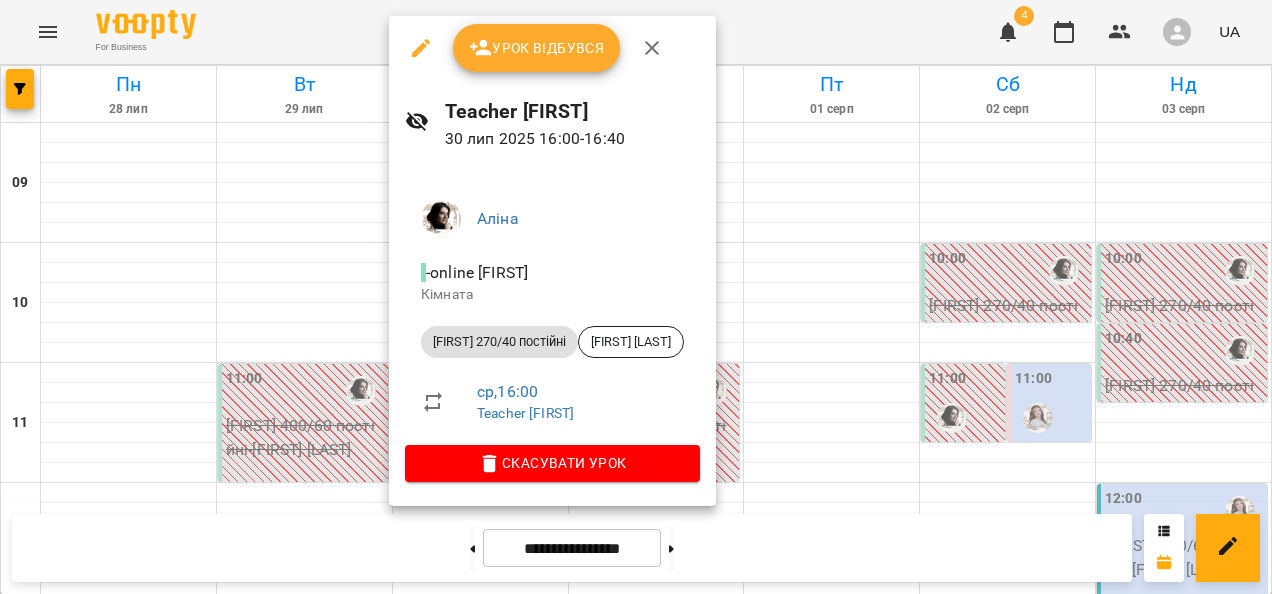 click on "Скасувати Урок" at bounding box center (552, 463) 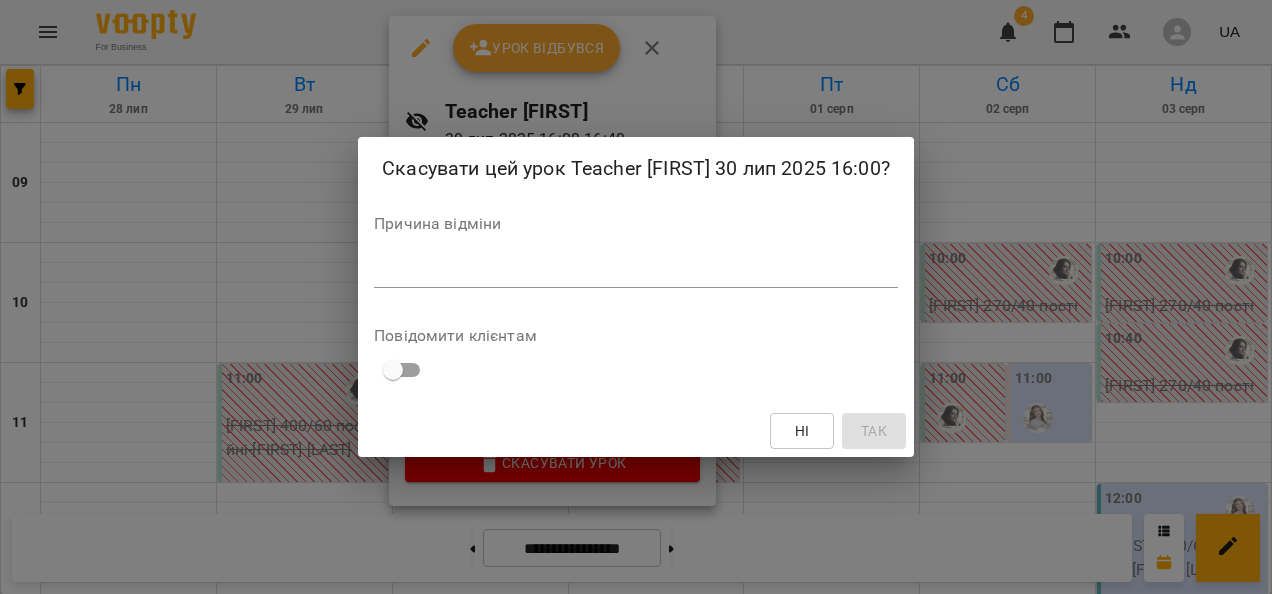 click at bounding box center [636, 271] 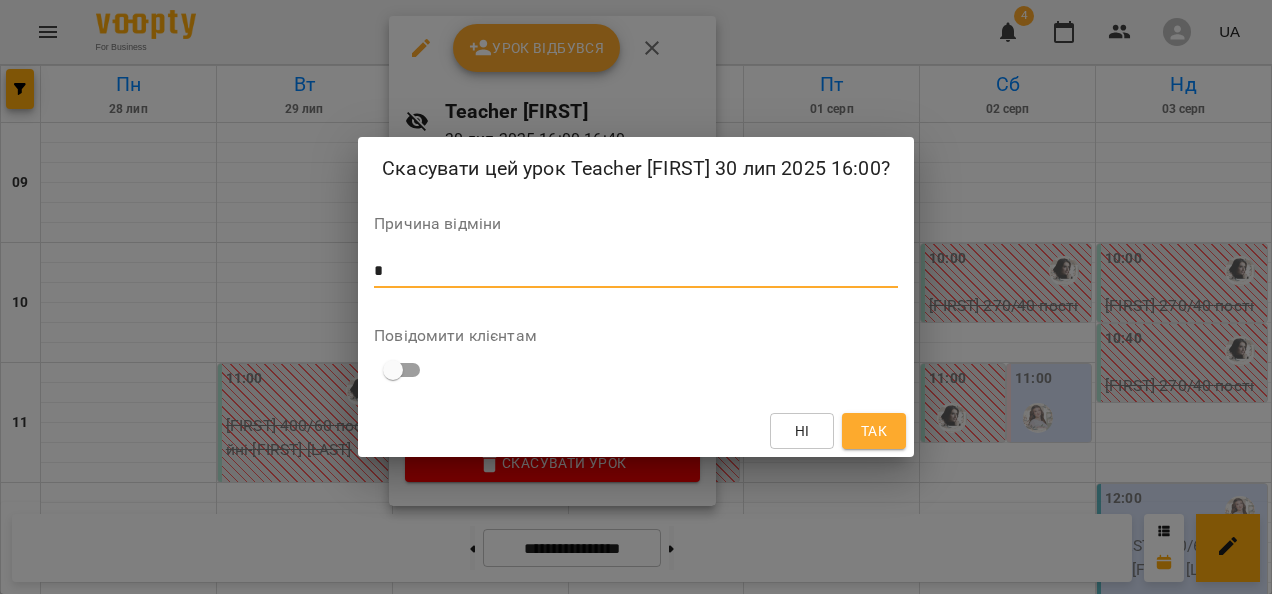 type on "*" 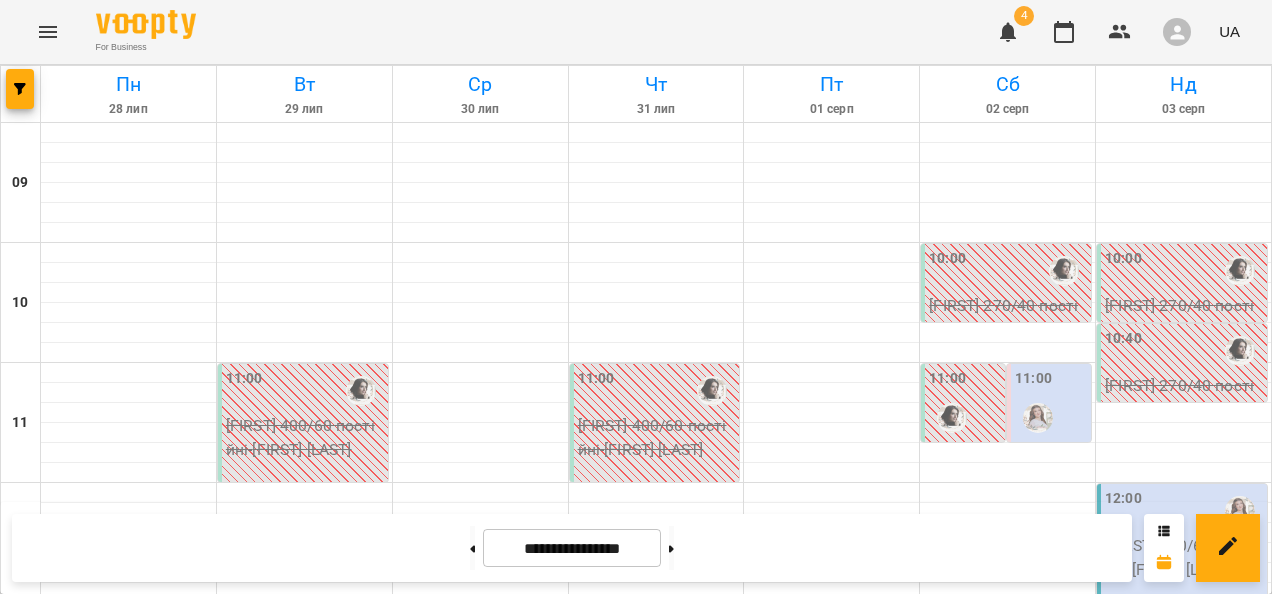 scroll, scrollTop: 921, scrollLeft: 0, axis: vertical 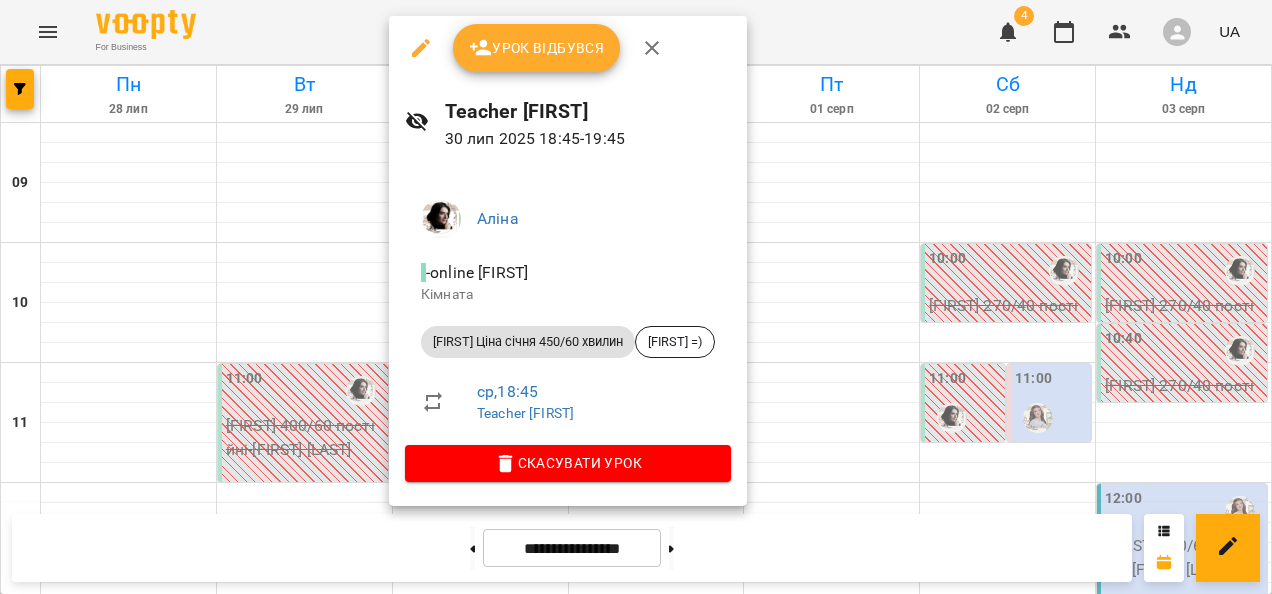 click on "Скасувати Урок" at bounding box center (568, 463) 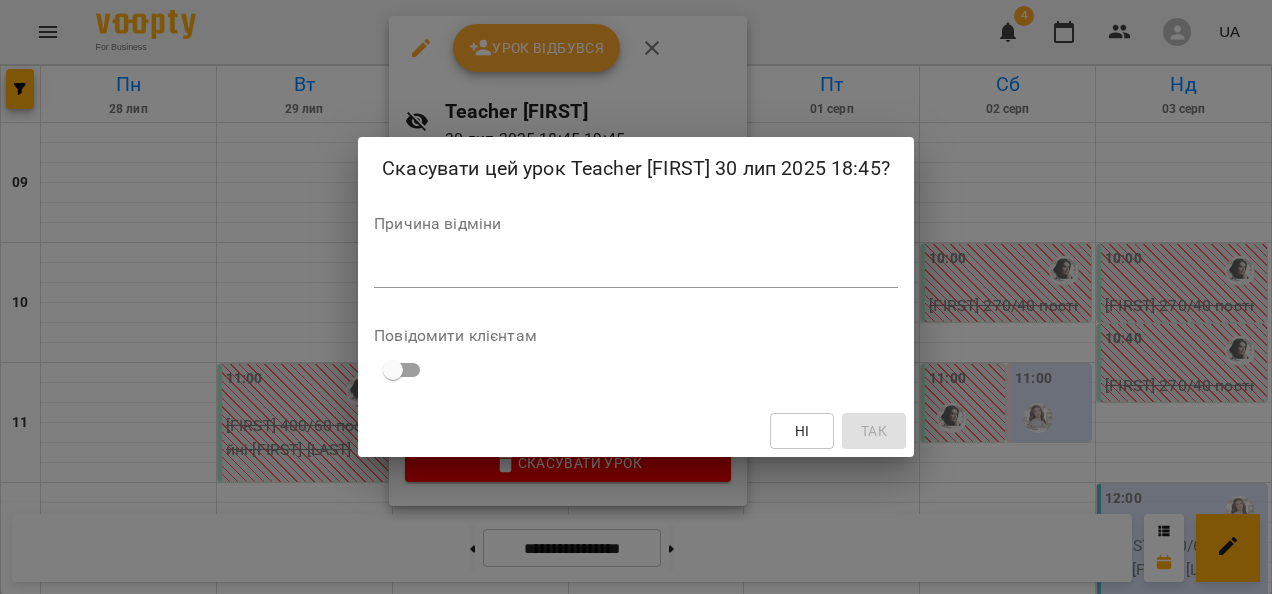 click at bounding box center (636, 271) 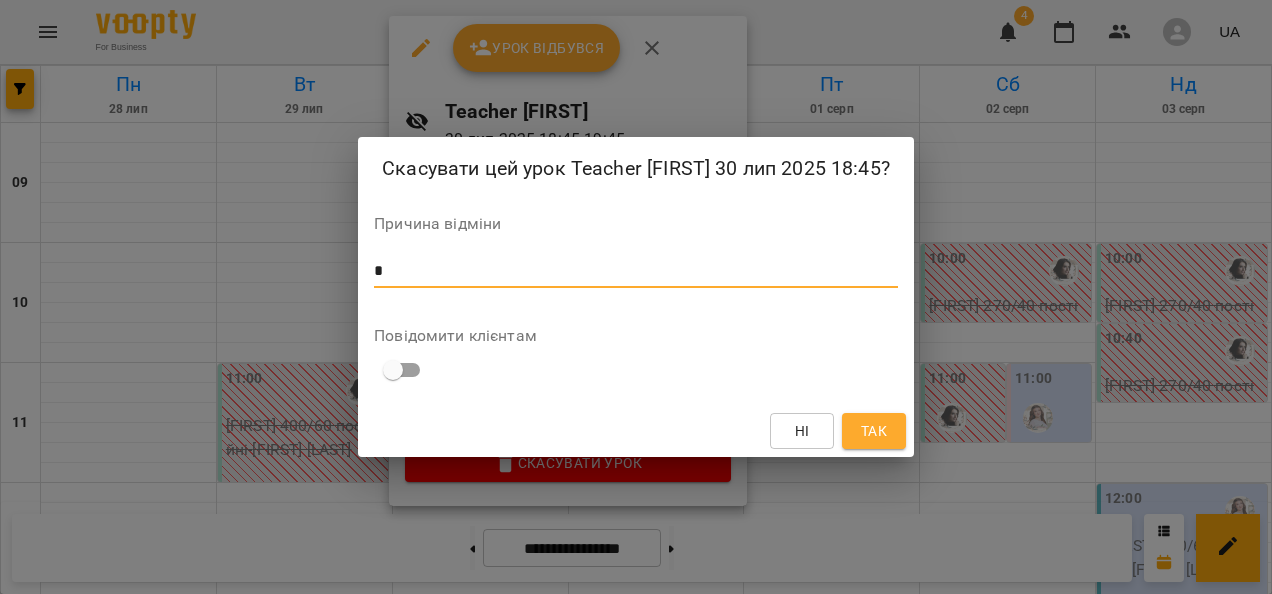 type on "*" 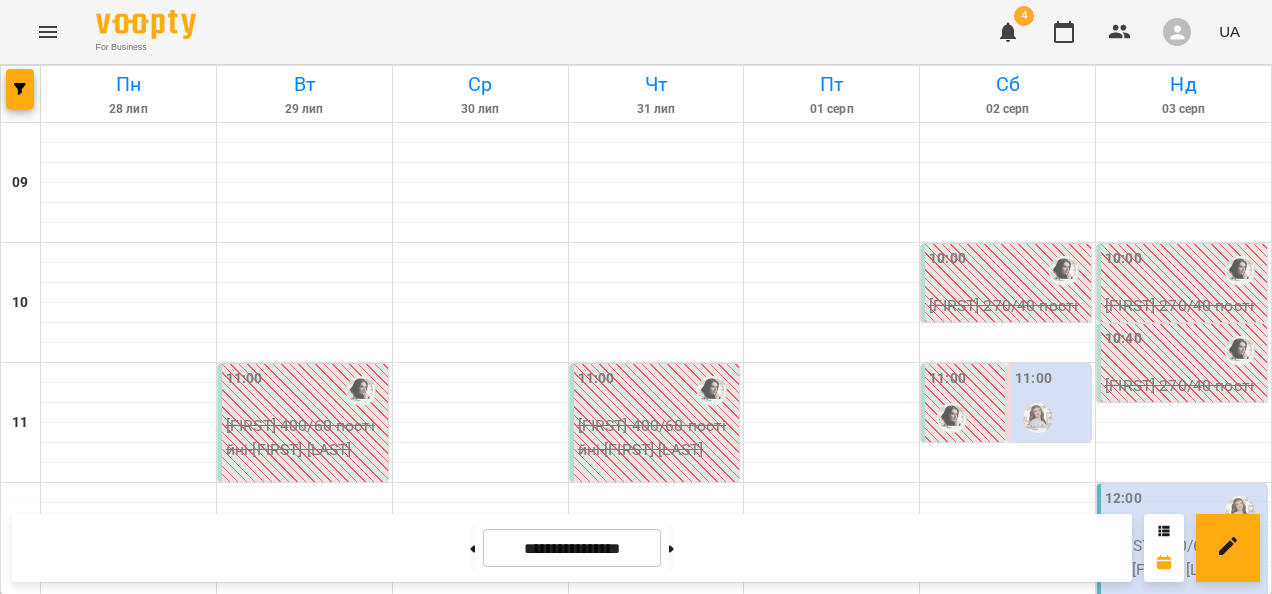scroll, scrollTop: 1178, scrollLeft: 0, axis: vertical 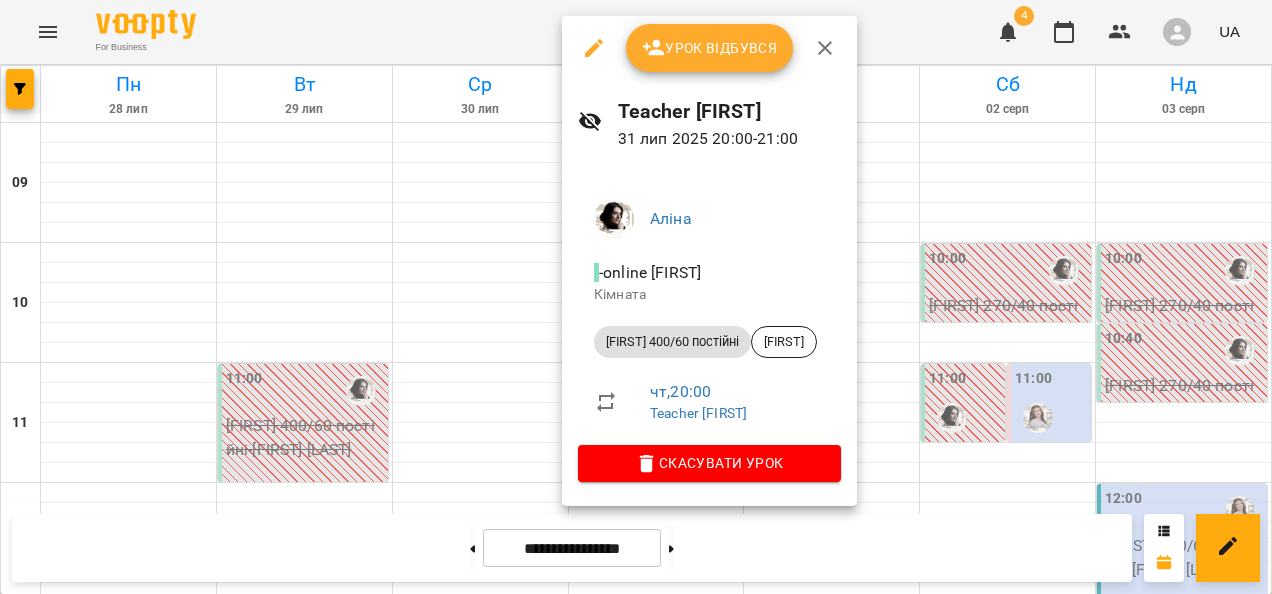click on "Скасувати Урок" at bounding box center [709, 463] 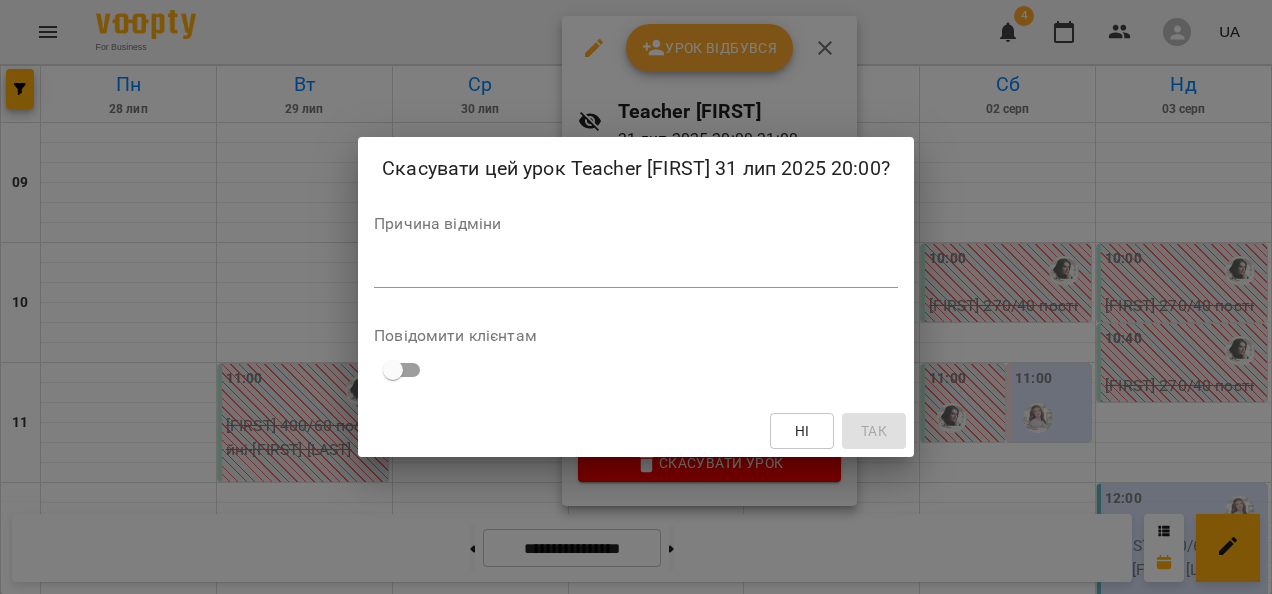 click at bounding box center [636, 271] 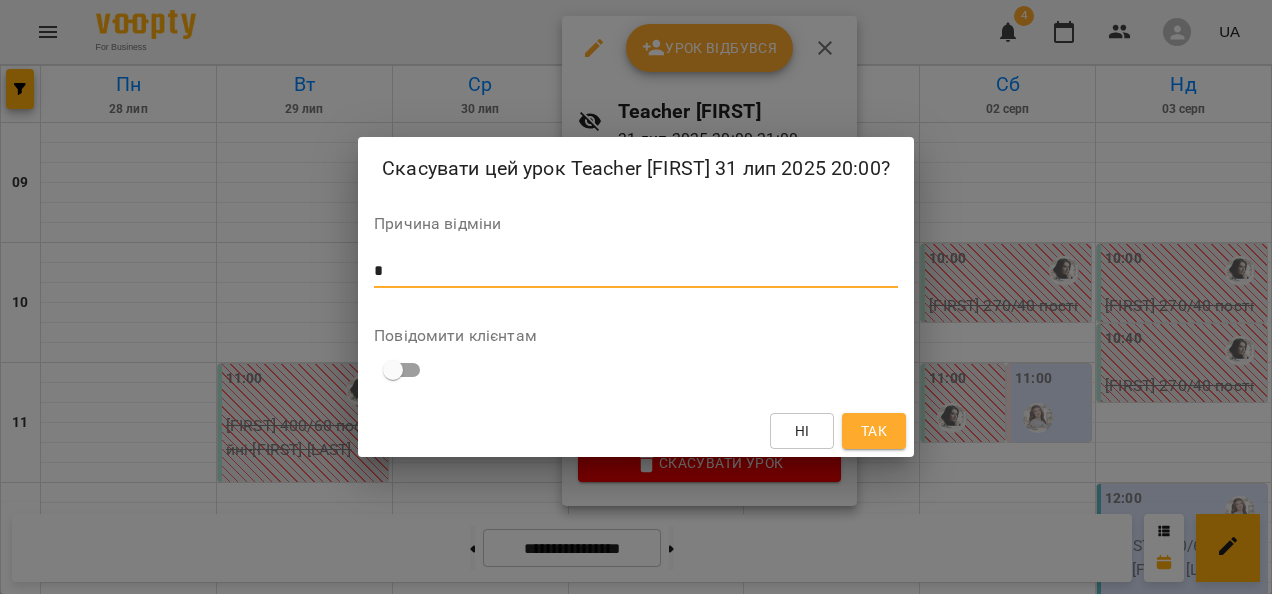 type on "*" 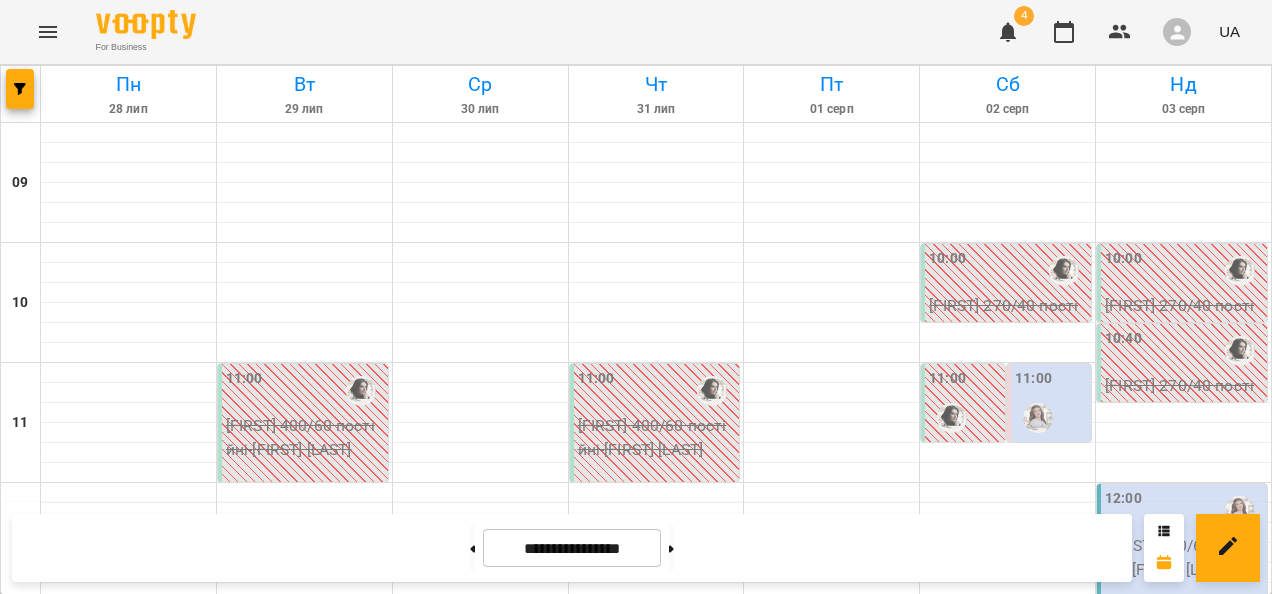 scroll, scrollTop: 1084, scrollLeft: 0, axis: vertical 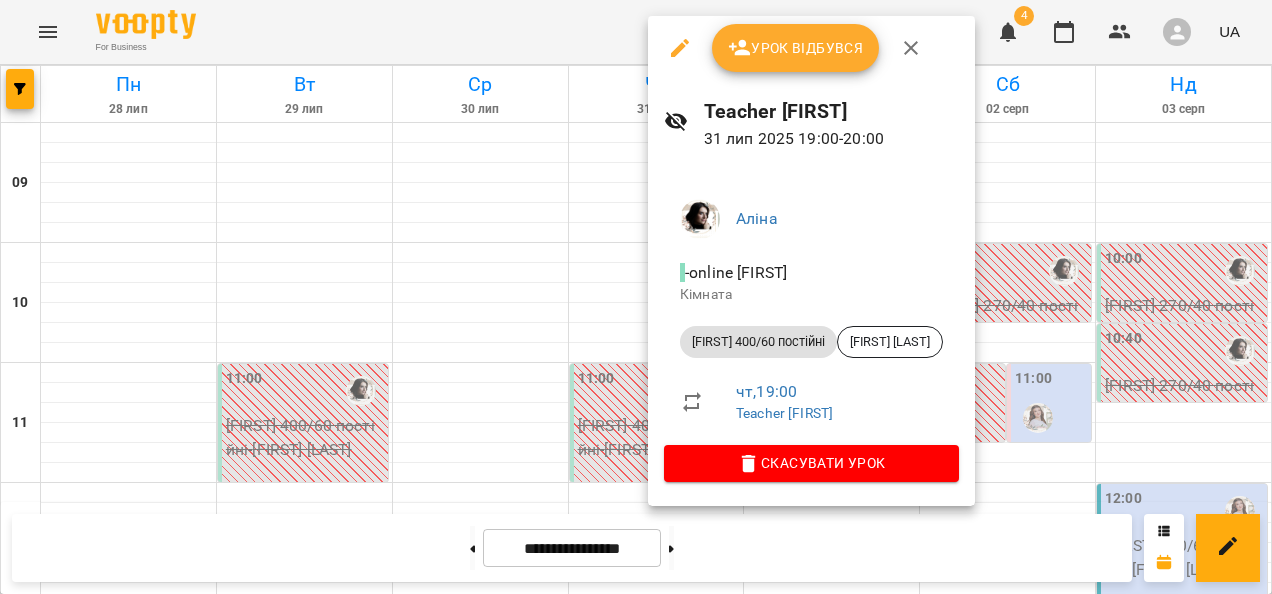 click 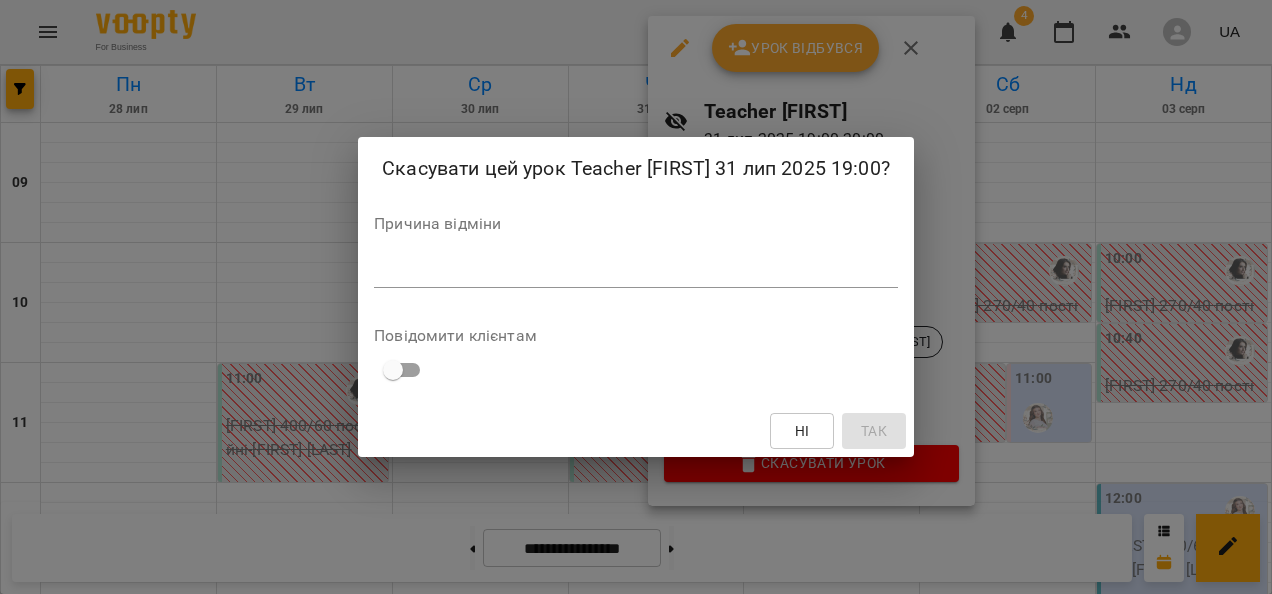 click at bounding box center [636, 271] 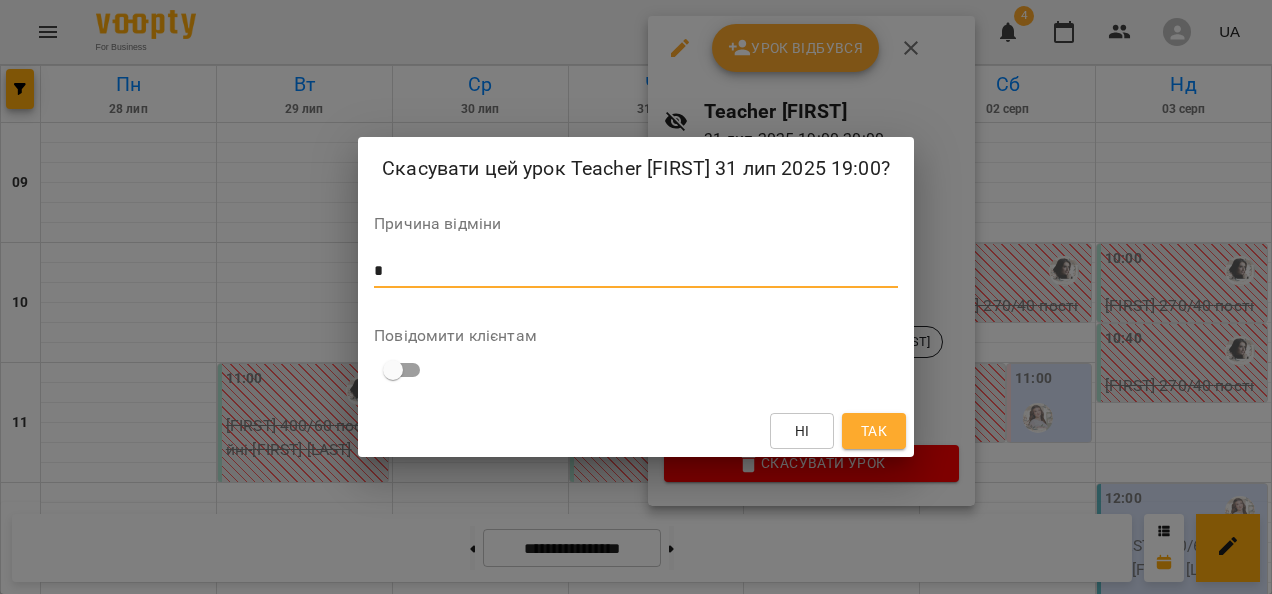 type on "*" 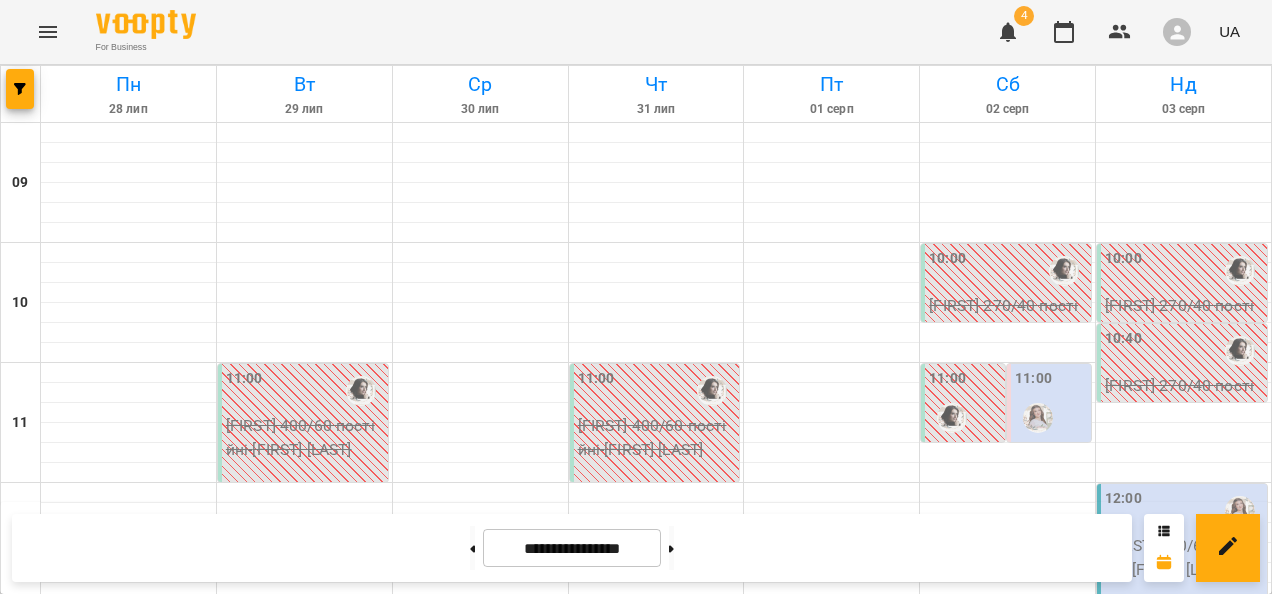 scroll, scrollTop: 900, scrollLeft: 0, axis: vertical 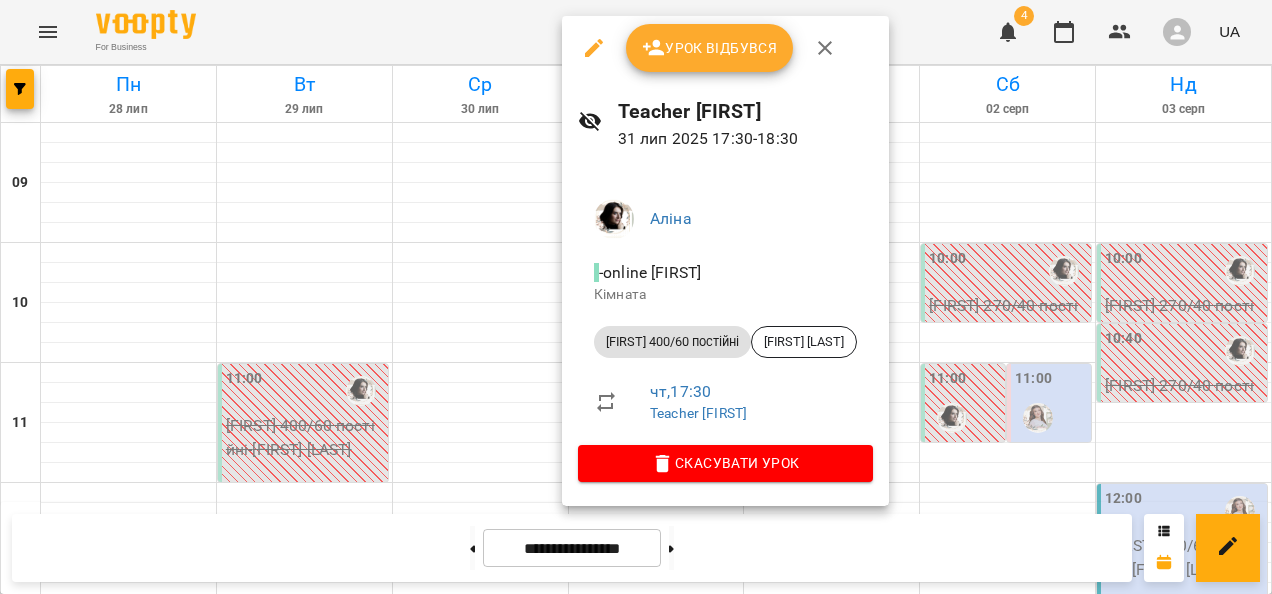 click on "Скасувати Урок" at bounding box center (725, 463) 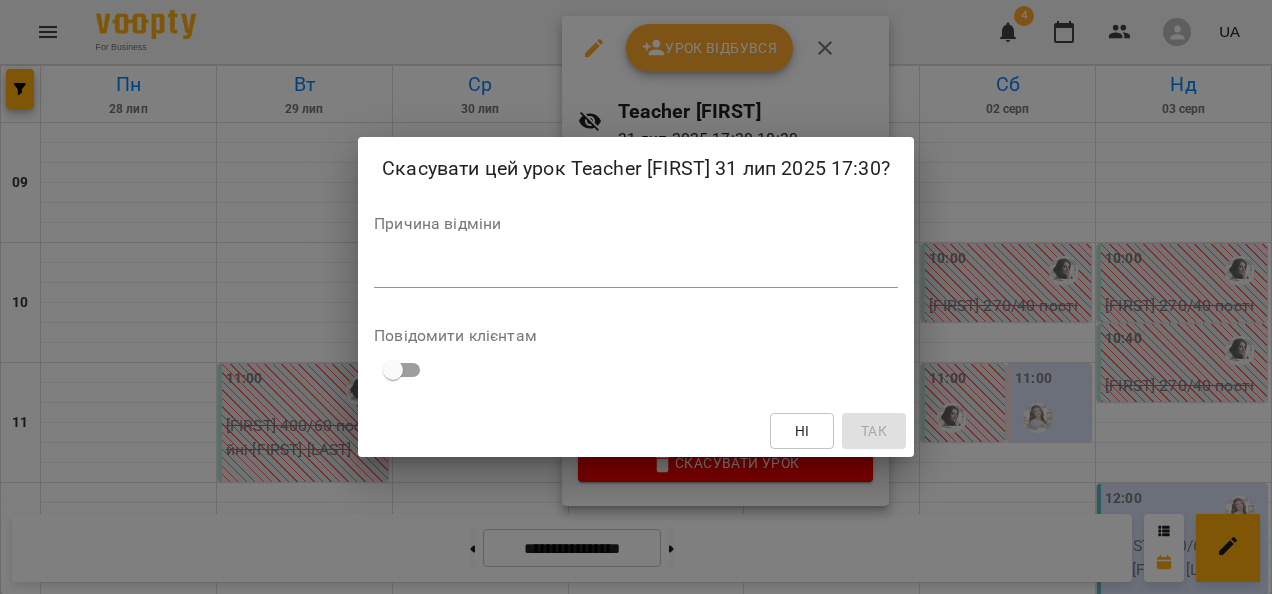 click on "*" at bounding box center (636, 272) 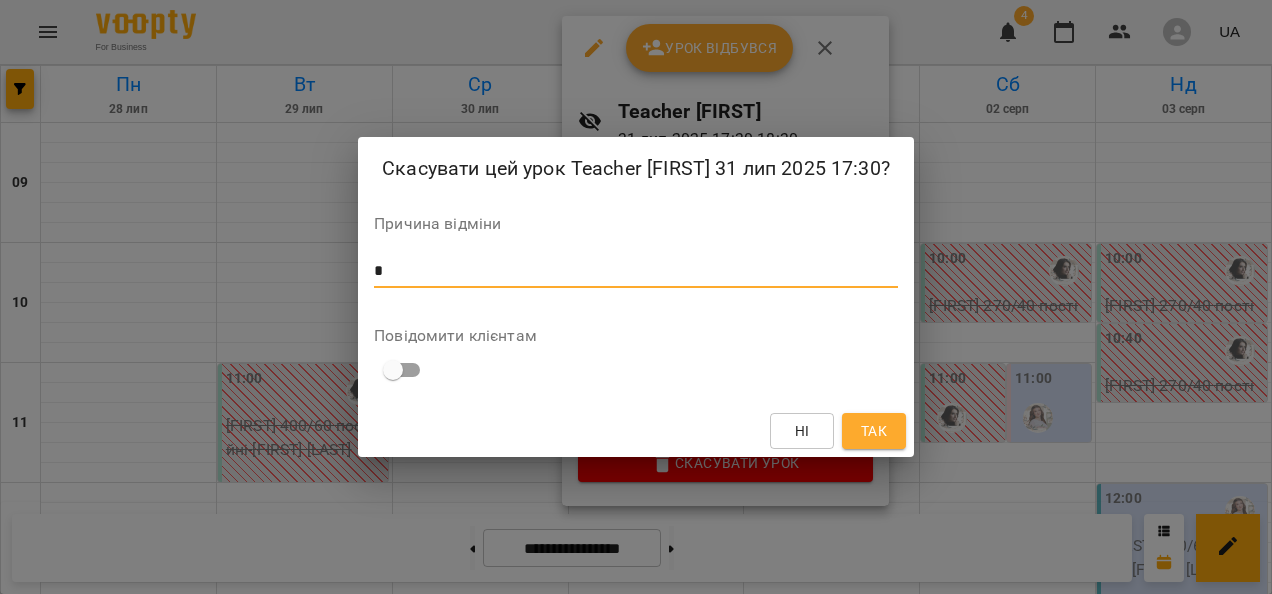 type on "*" 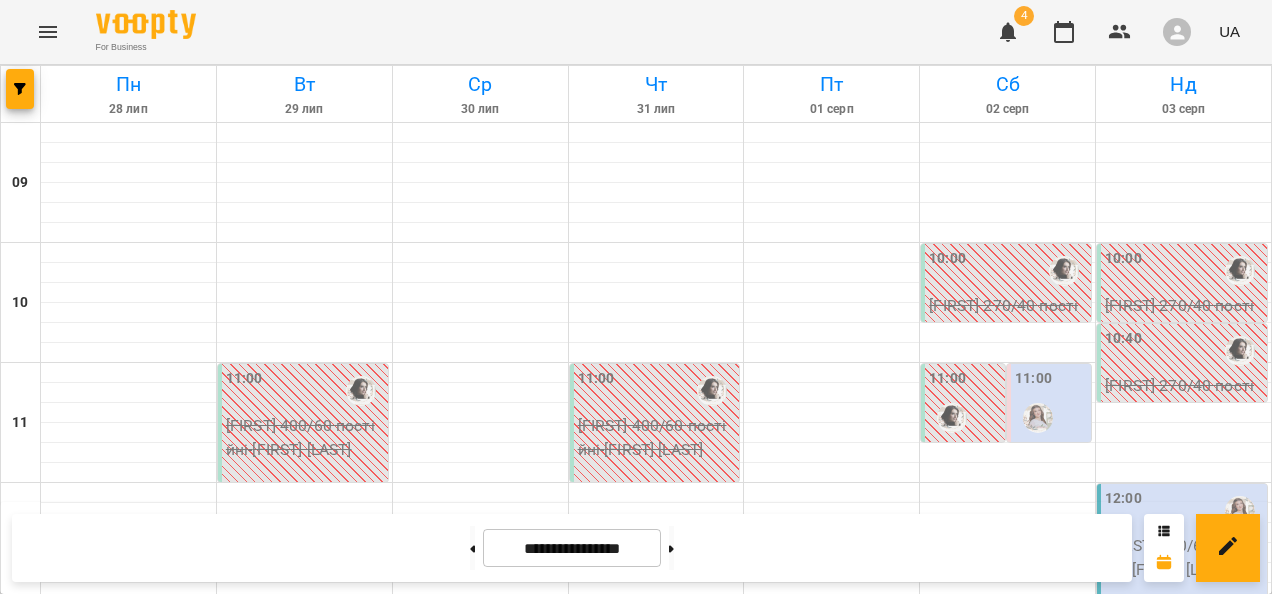 scroll, scrollTop: 308, scrollLeft: 0, axis: vertical 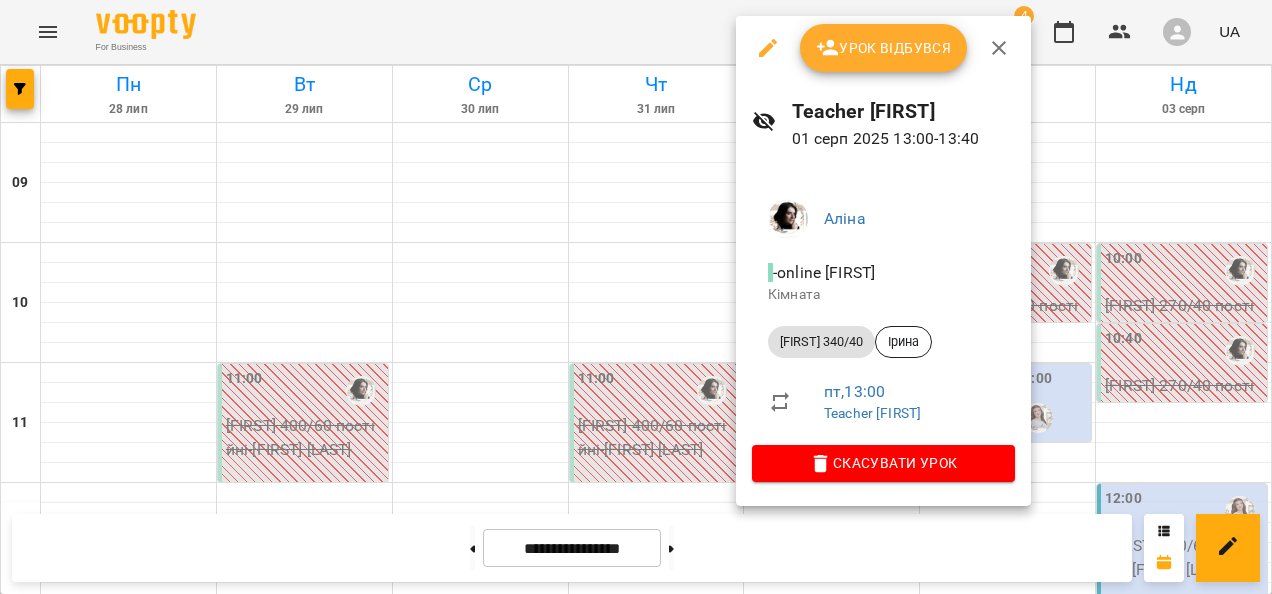 click on "Скасувати Урок" at bounding box center [883, 463] 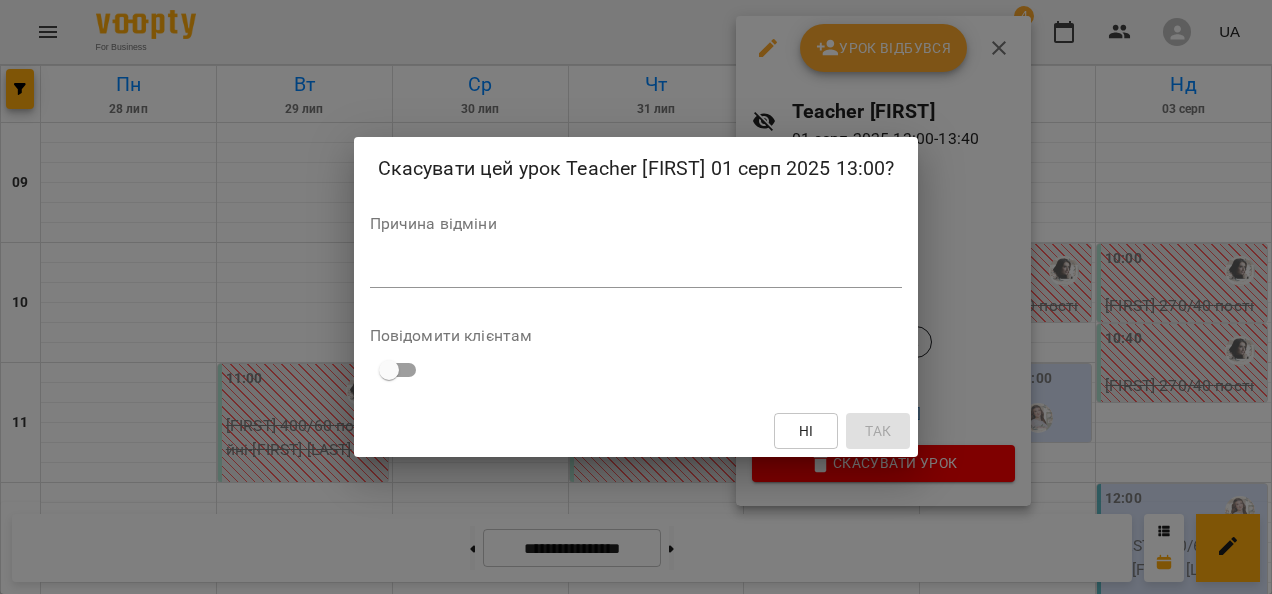click on "Скасувати цей урок Teacher [FIRST] 01 серп 2025 13:00? Причина відміни * Повідомити клієнтам Ні Так" at bounding box center [636, 297] 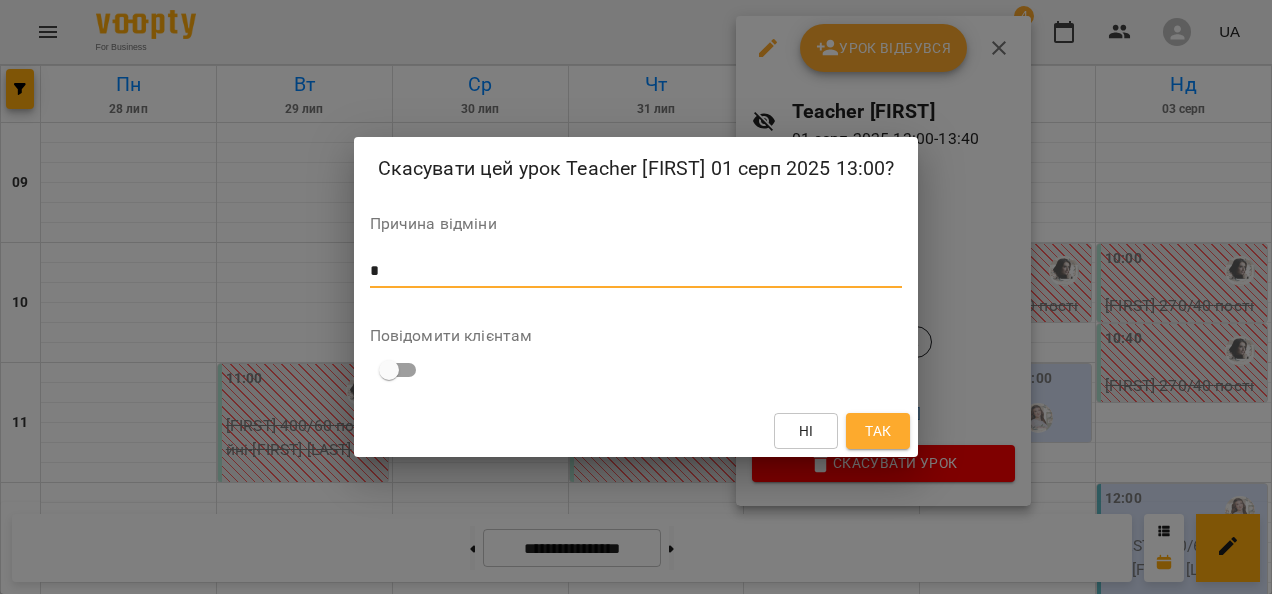 type on "*" 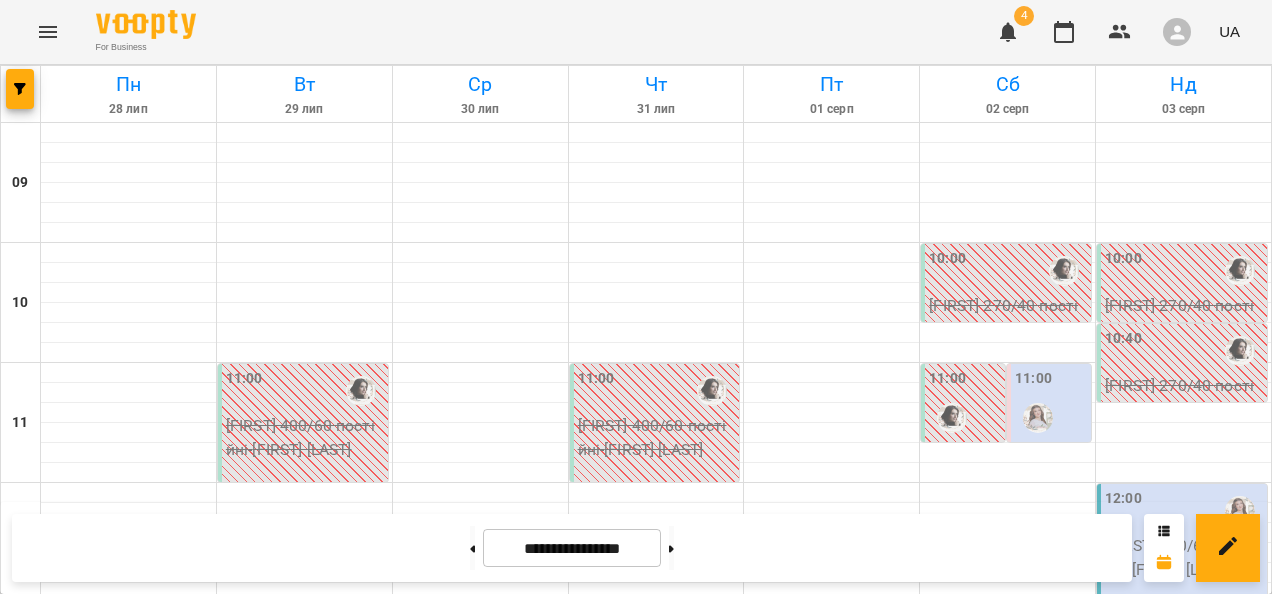 scroll, scrollTop: 1032, scrollLeft: 0, axis: vertical 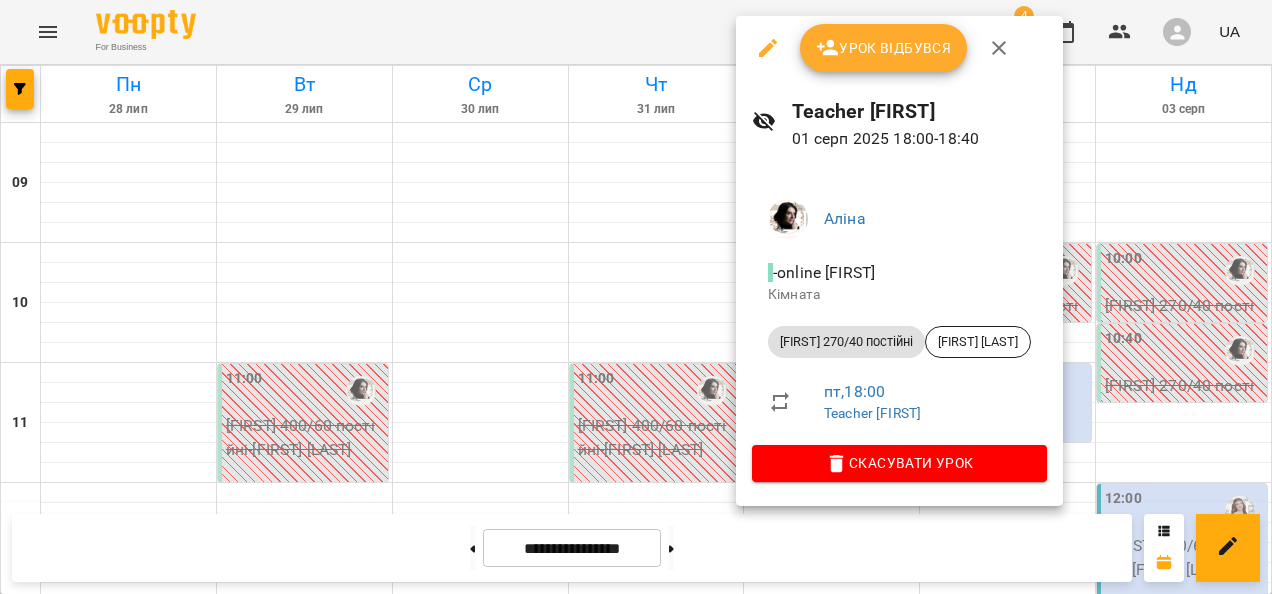 click on "Скасувати Урок" at bounding box center (899, 463) 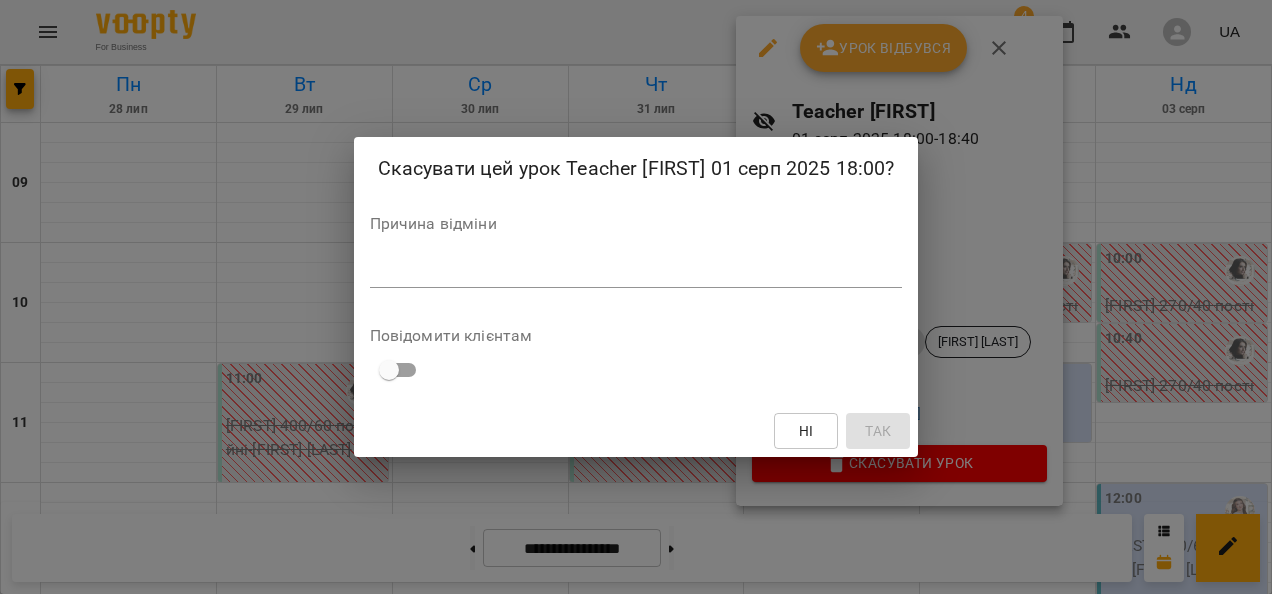 click at bounding box center [636, 271] 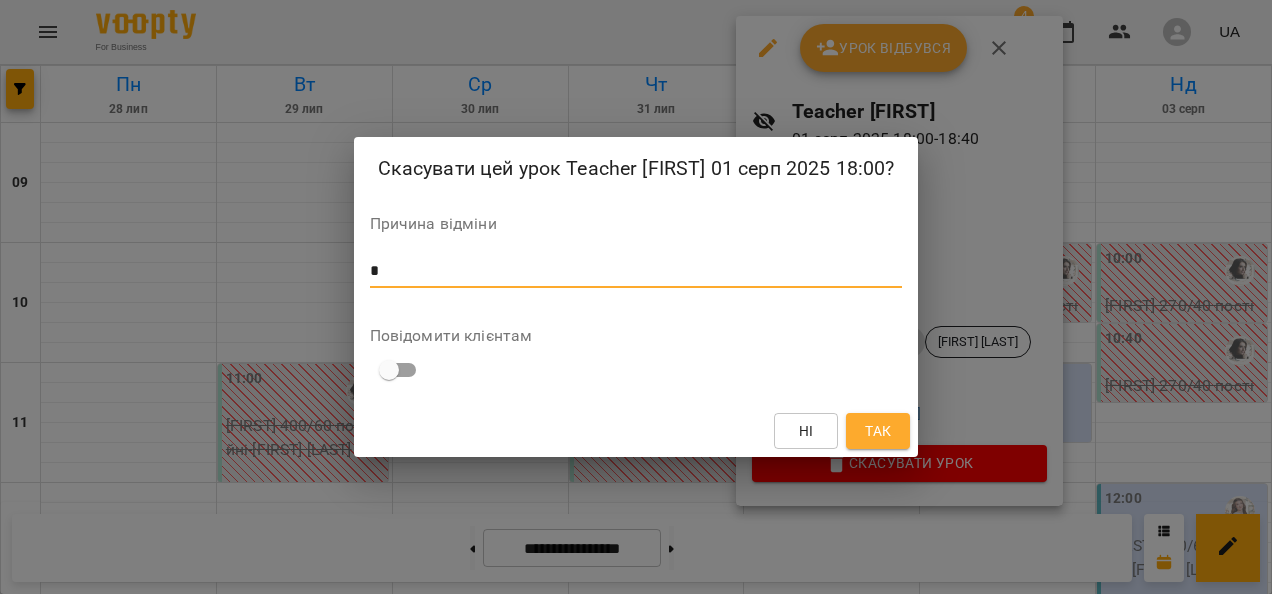 type on "*" 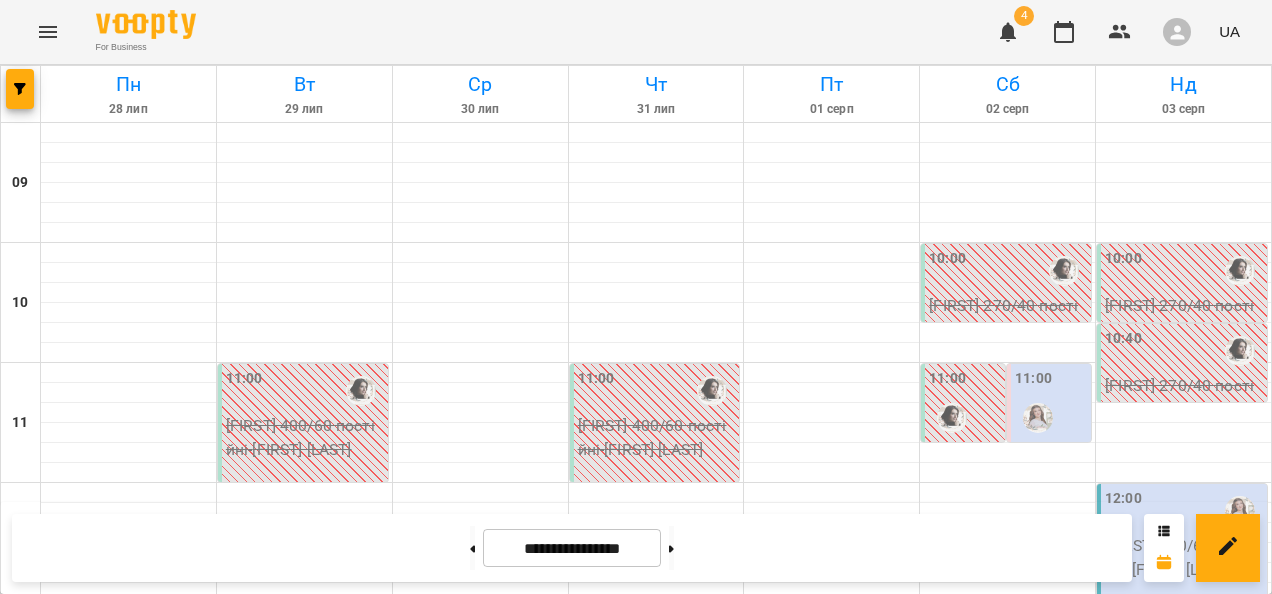 scroll, scrollTop: 673, scrollLeft: 0, axis: vertical 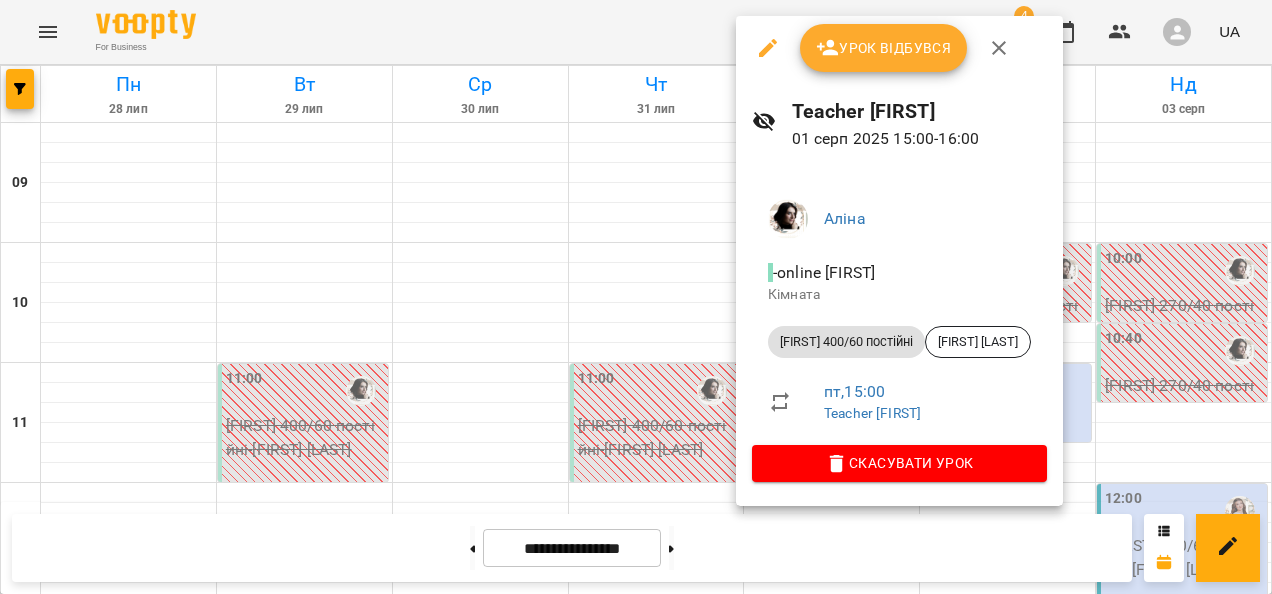 click on "Скасувати Урок" at bounding box center (899, 463) 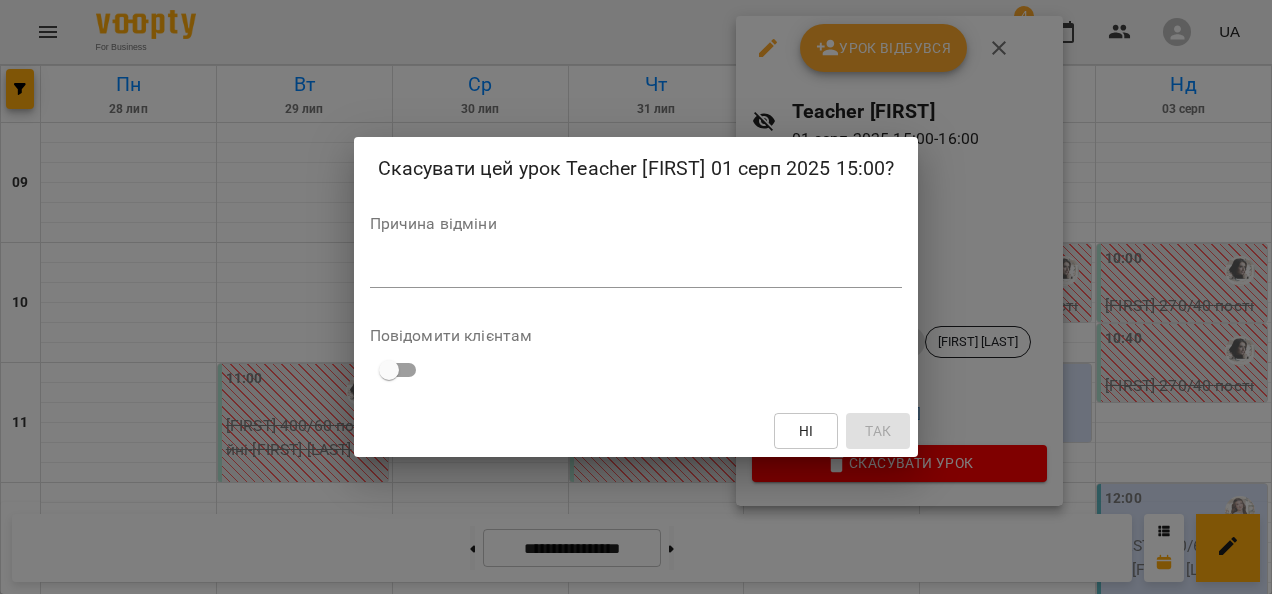 click at bounding box center (636, 271) 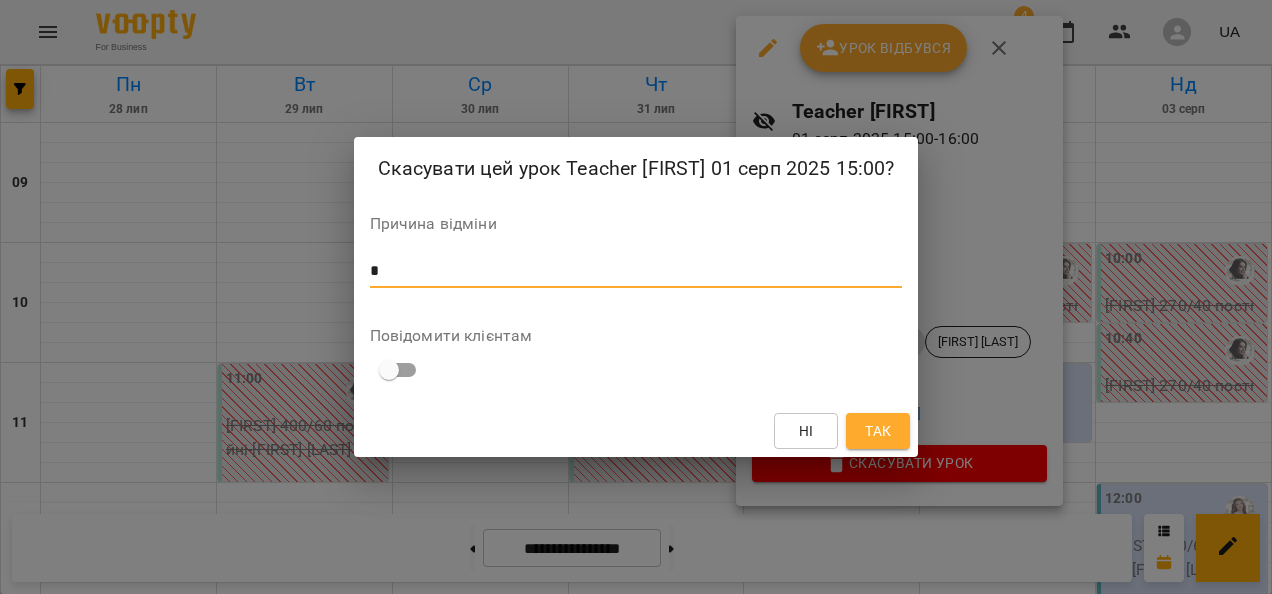 type on "*" 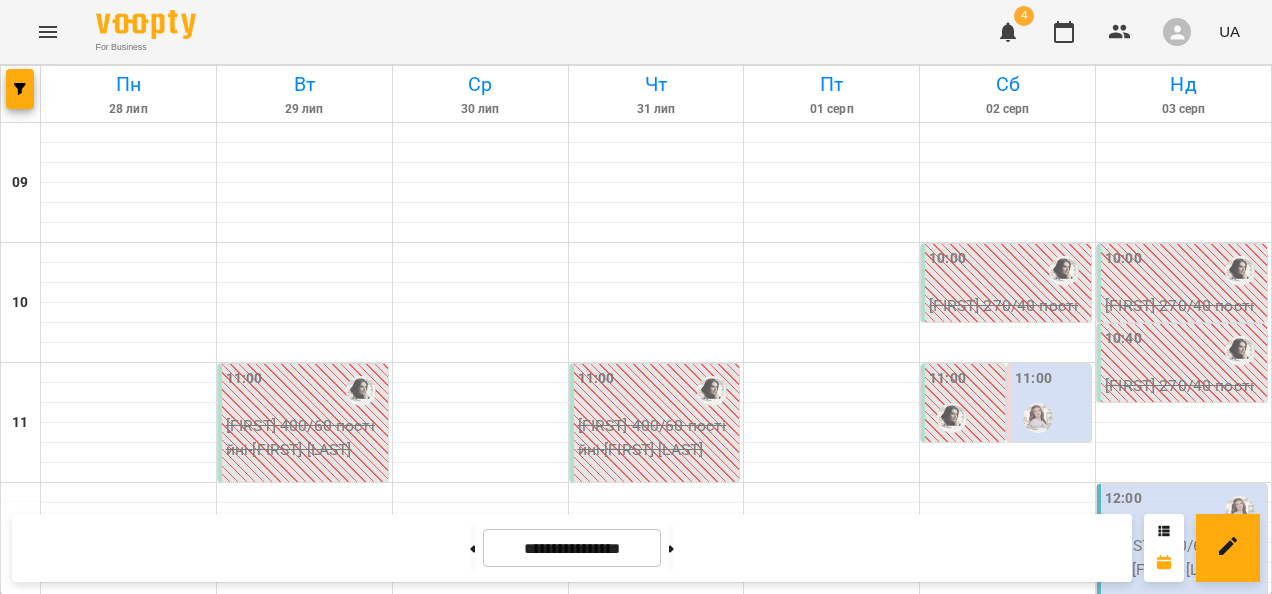 click on "16:00" at bounding box center (832, 991) 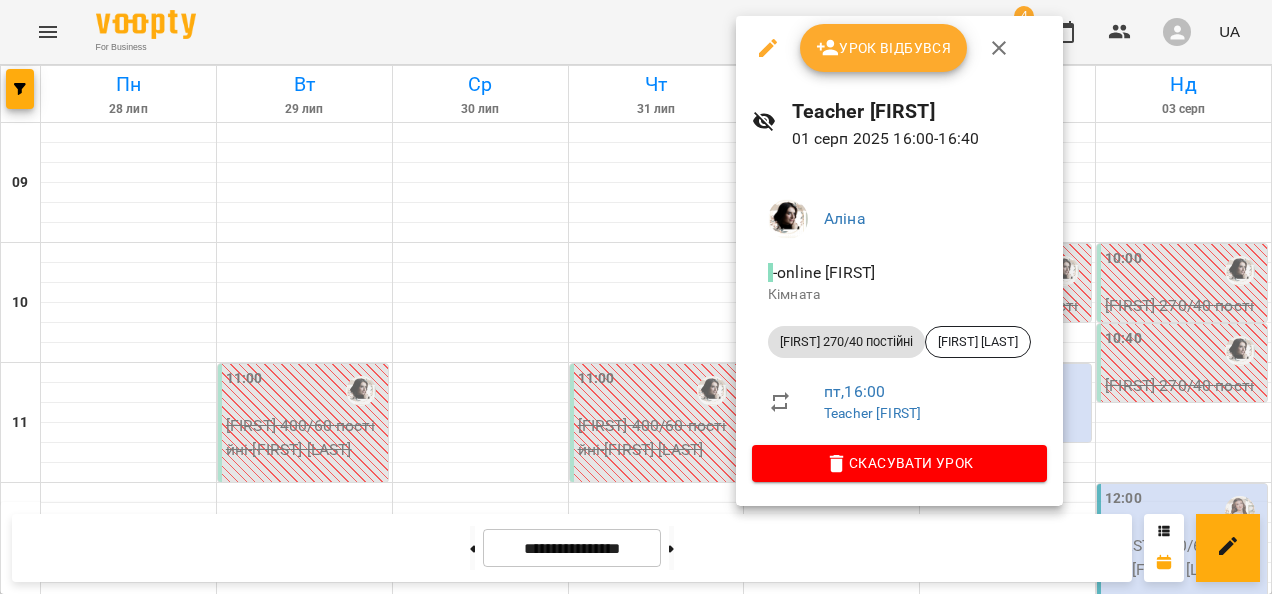 click on "Скасувати Урок" at bounding box center [899, 463] 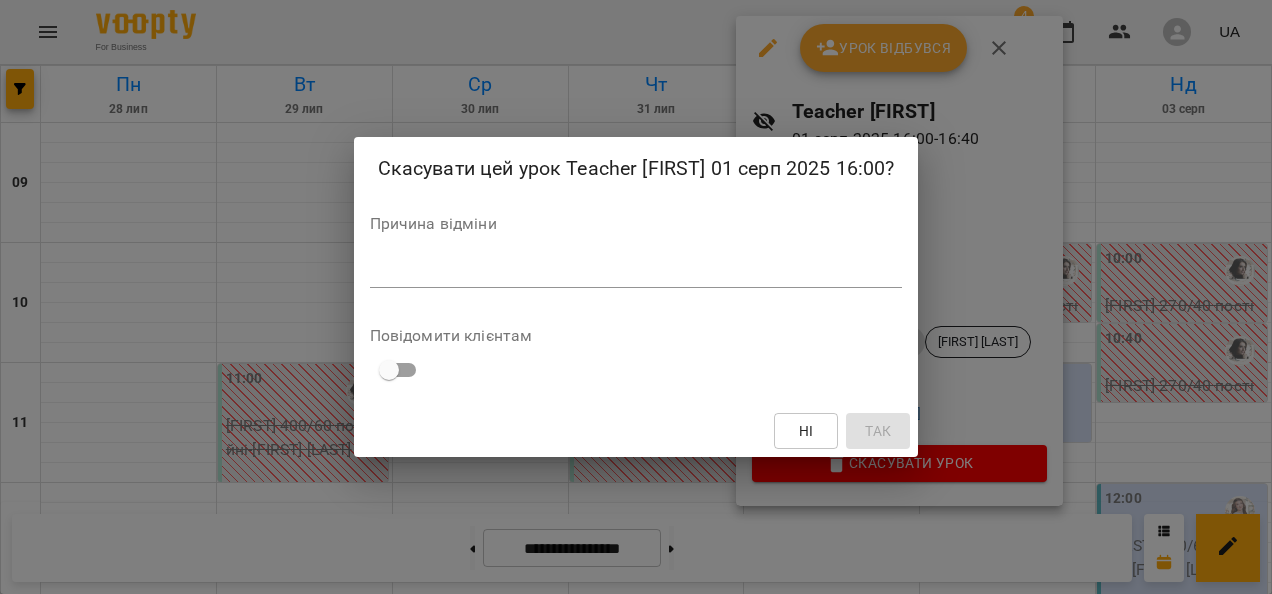 click at bounding box center (636, 271) 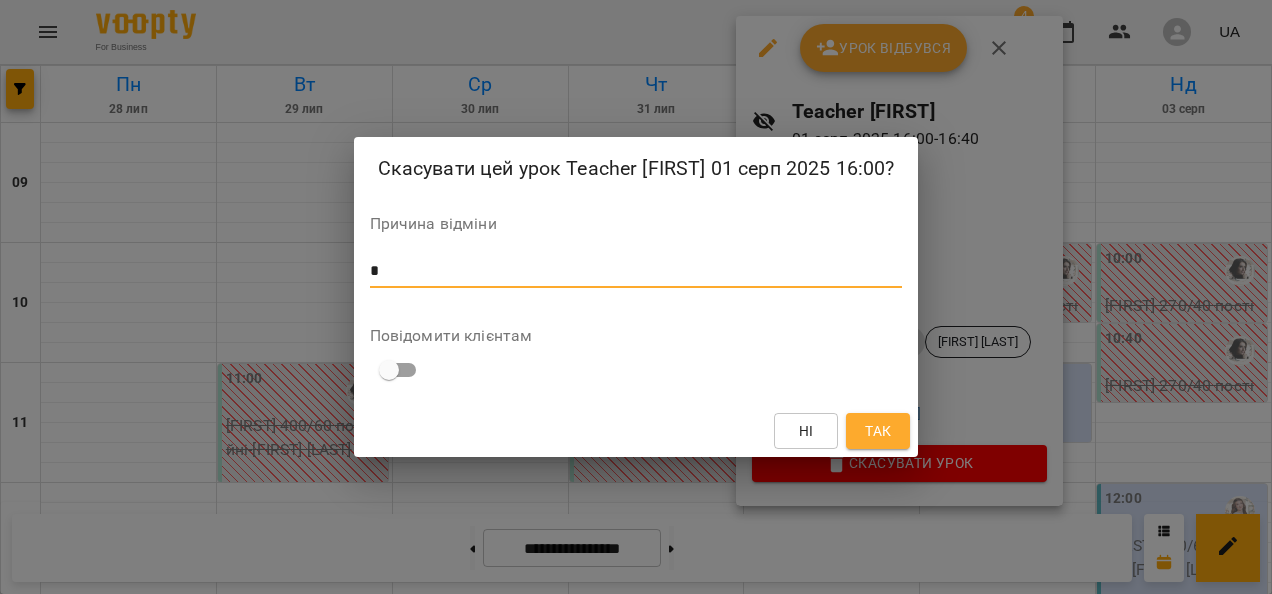 type on "*" 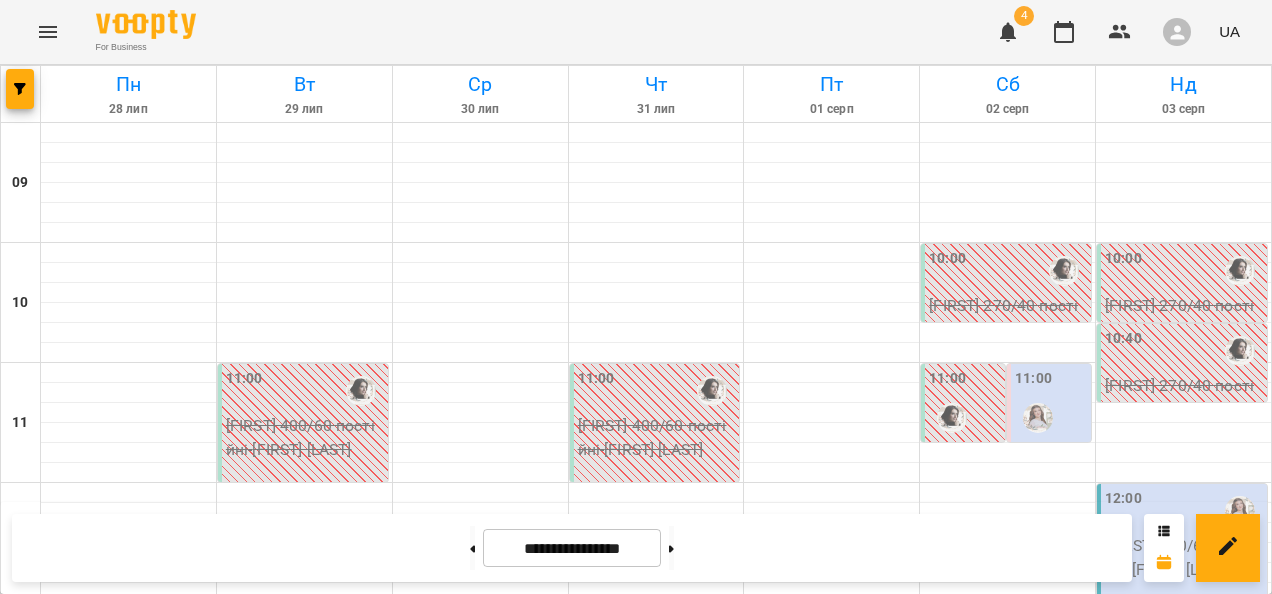 scroll, scrollTop: 431, scrollLeft: 0, axis: vertical 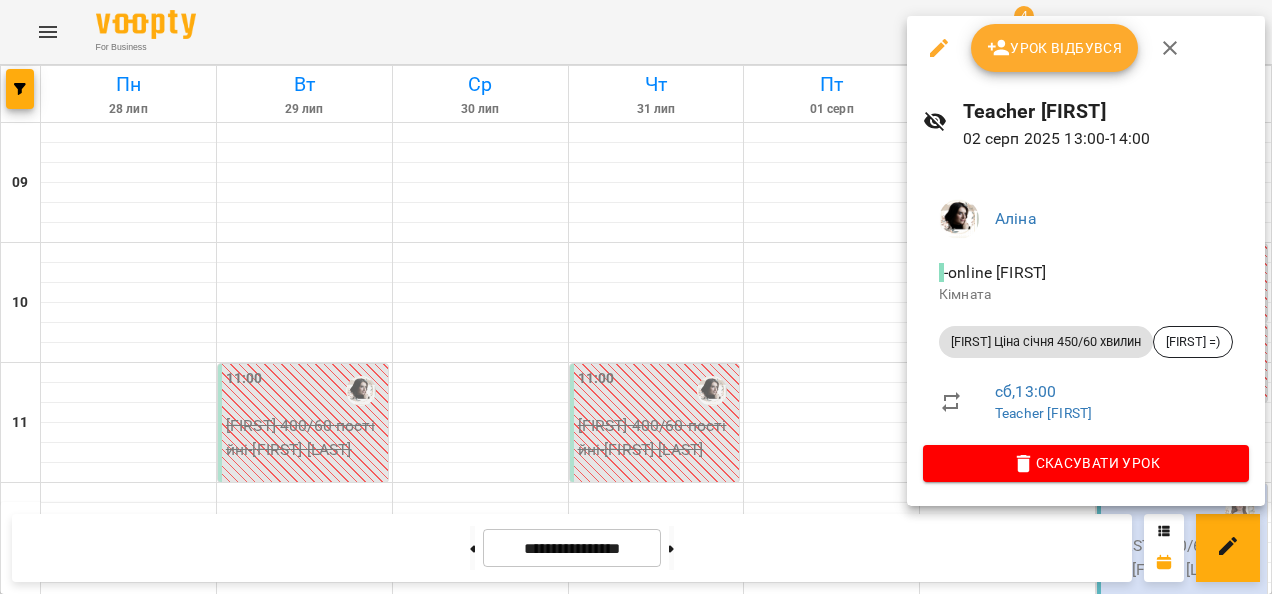 click on "Скасувати Урок" at bounding box center [1086, 463] 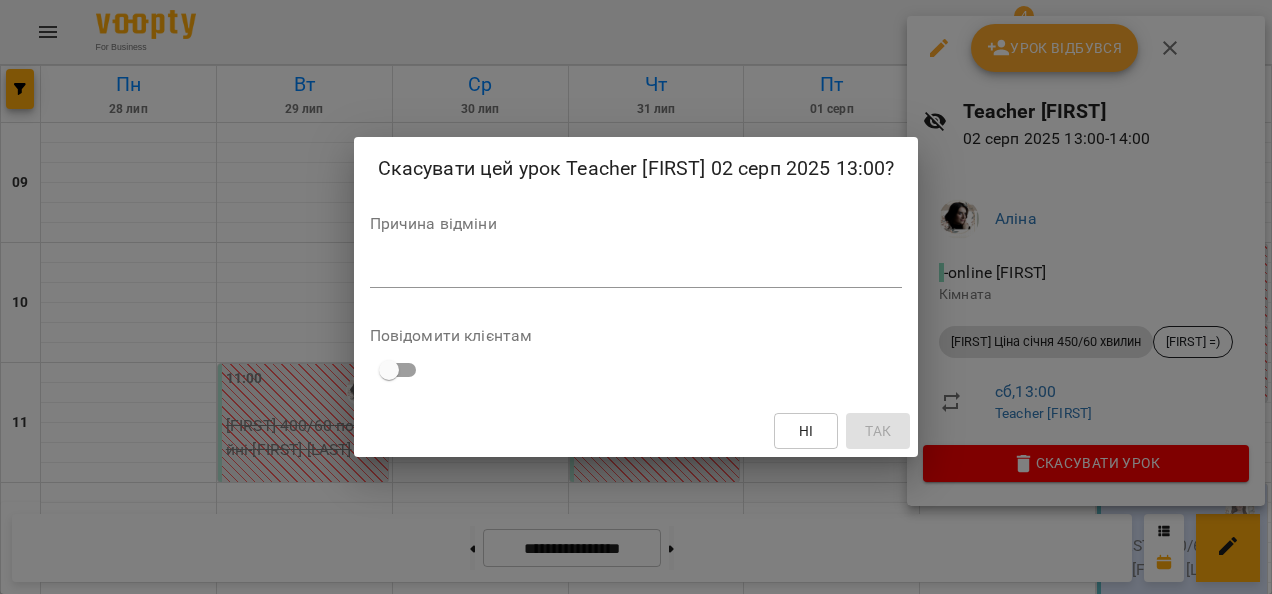 click at bounding box center (636, 271) 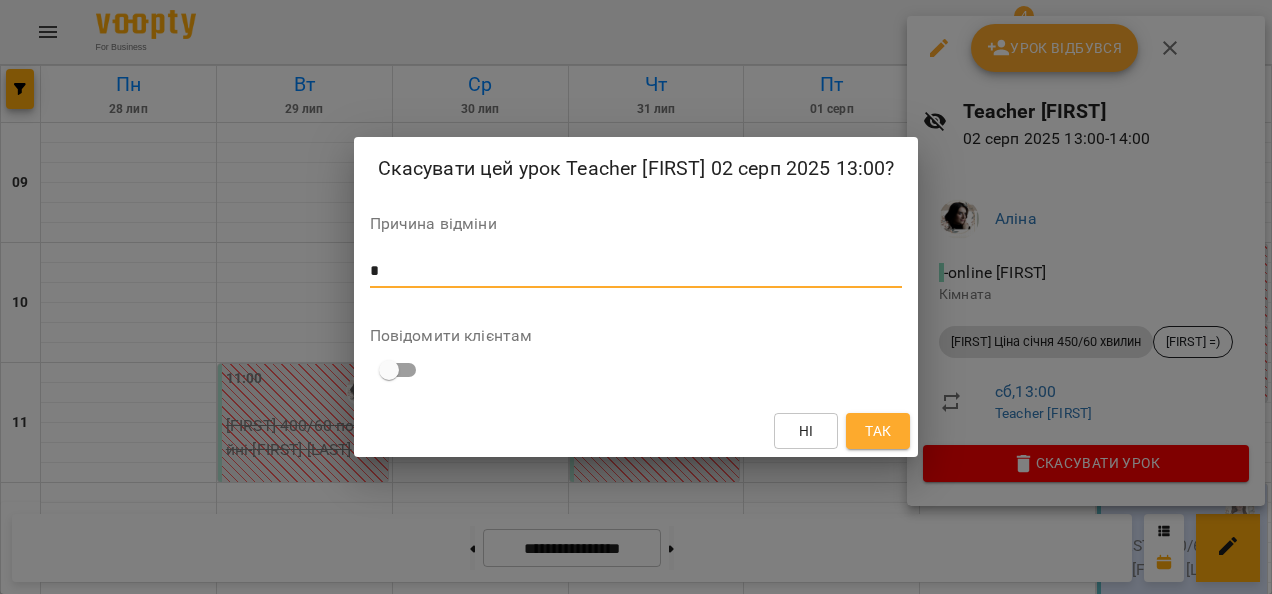 type on "*" 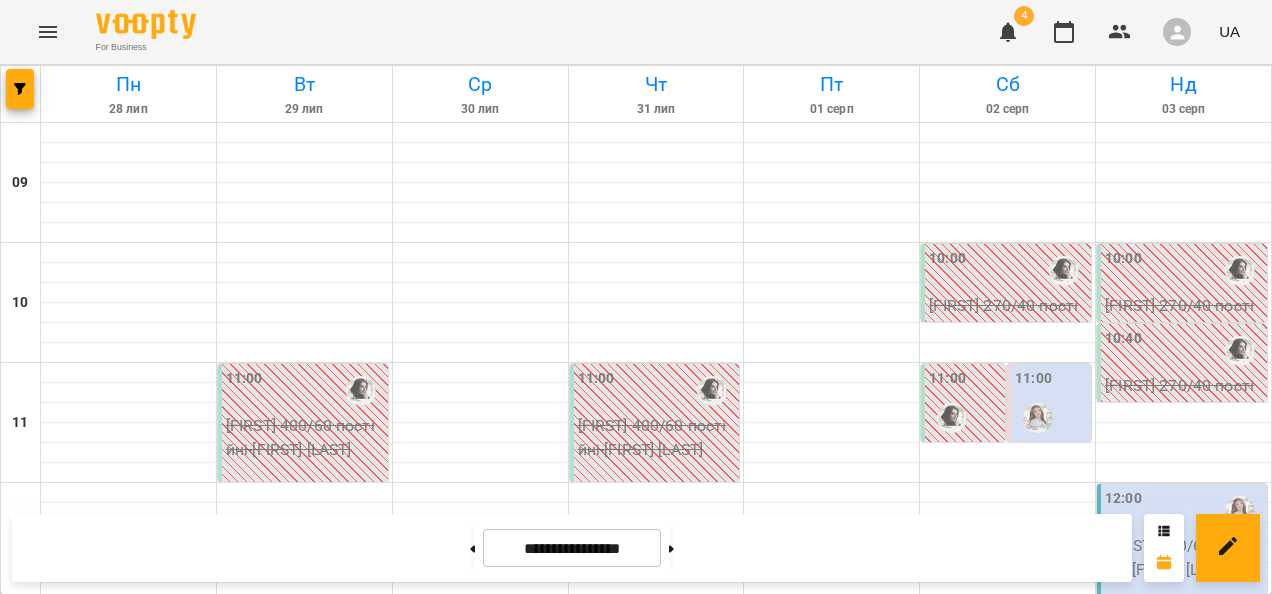 click on "90 хв [FIRST] (old)  - [FIRST] [LAST]" at bounding box center (1051, 908) 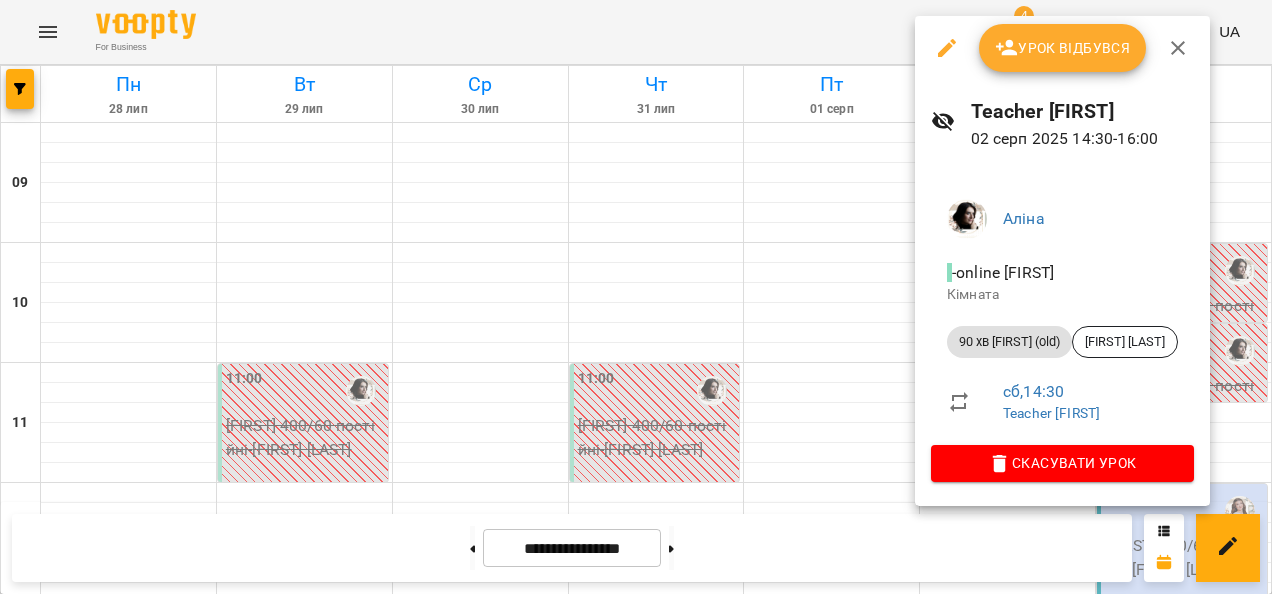 click on "Скасувати Урок" at bounding box center (1062, 463) 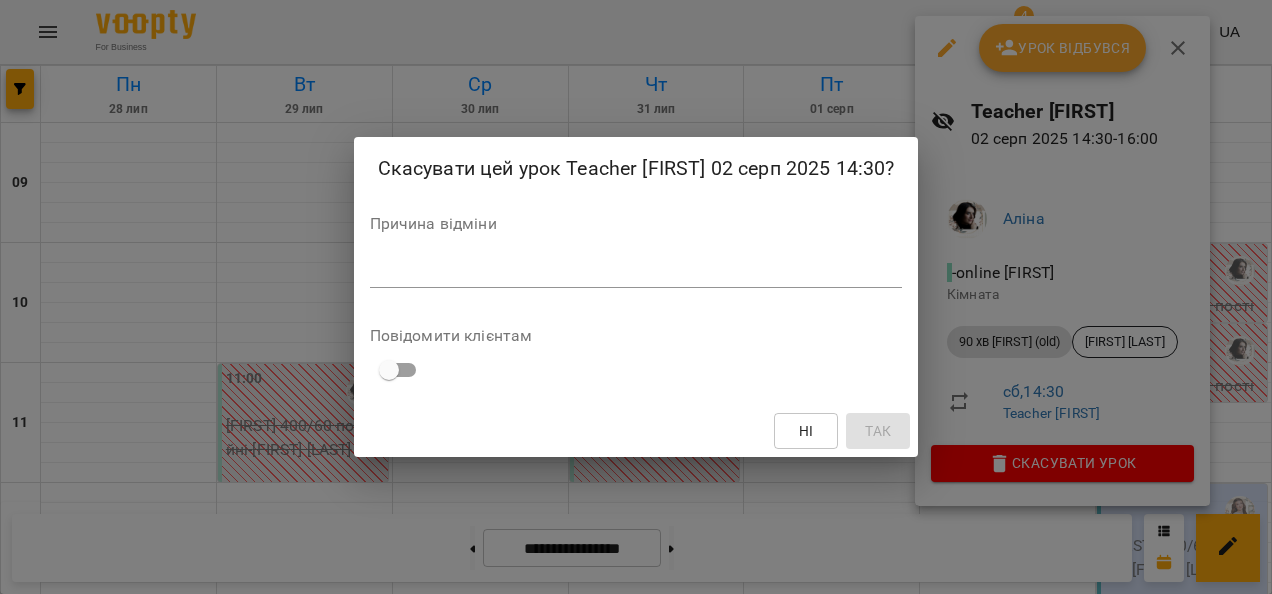click at bounding box center (636, 271) 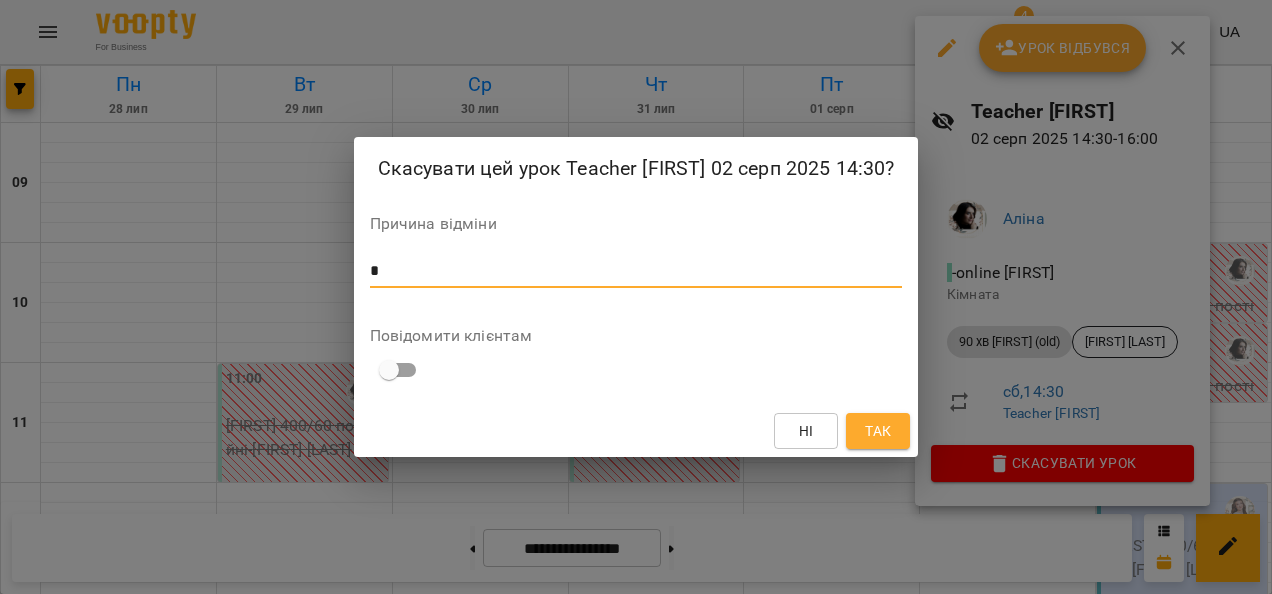 type on "*" 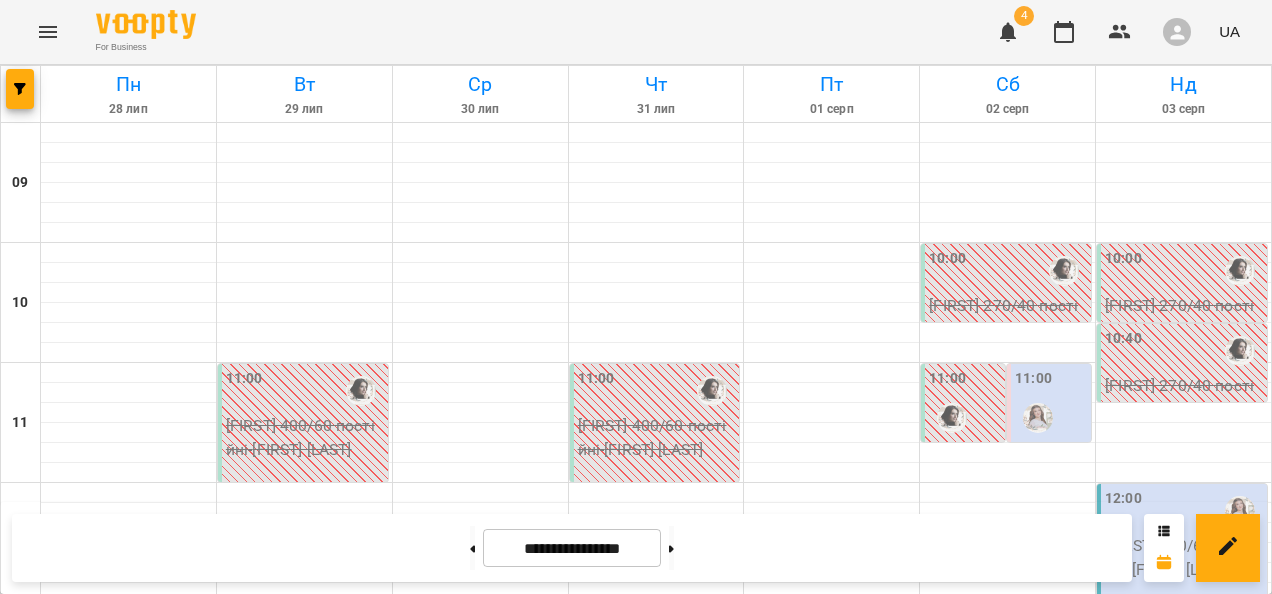 click on "90 хв [FIRST] (old)  - [FIRST] [LAST]" at bounding box center [1184, 857] 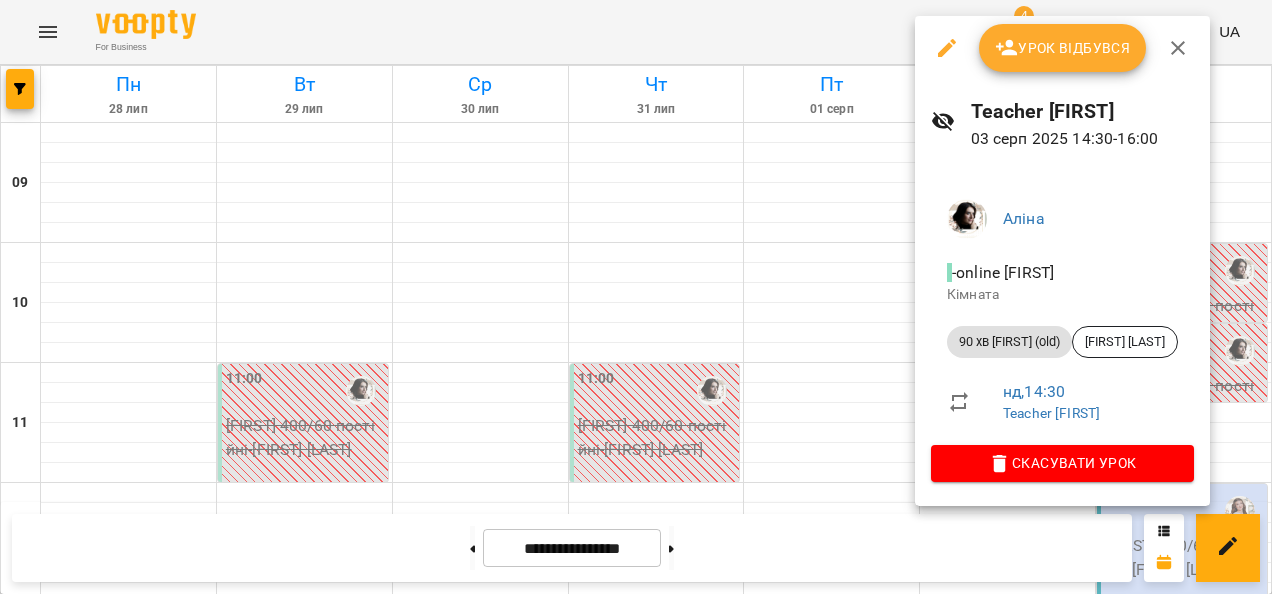 click on "Скасувати Урок" at bounding box center (1062, 463) 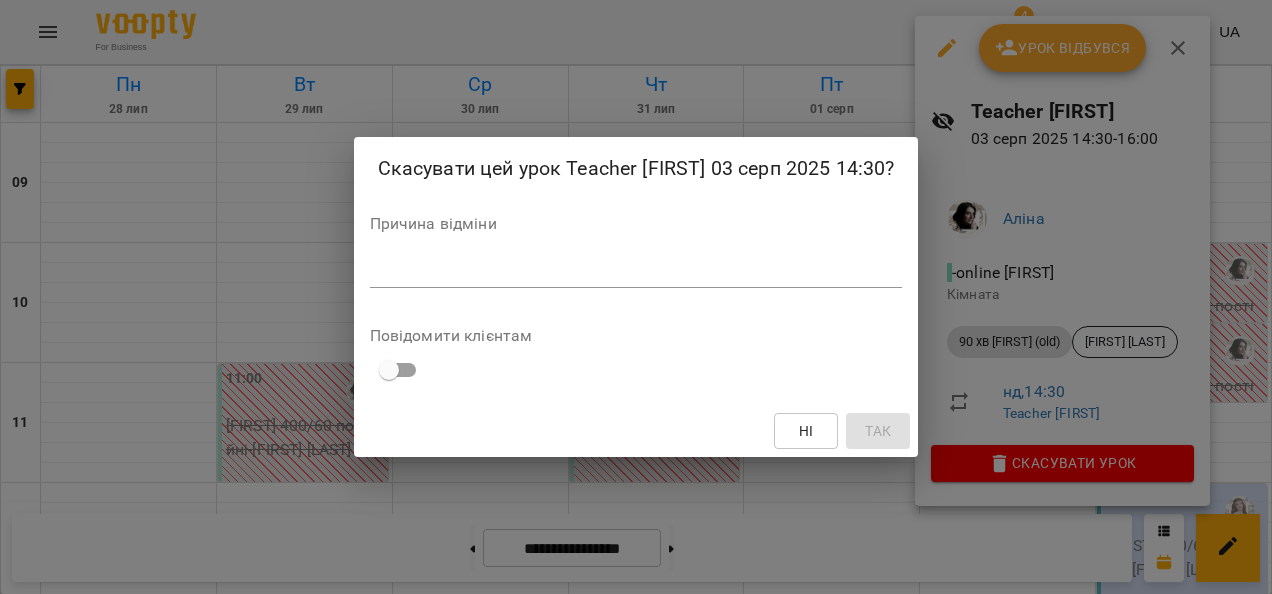 click at bounding box center [636, 271] 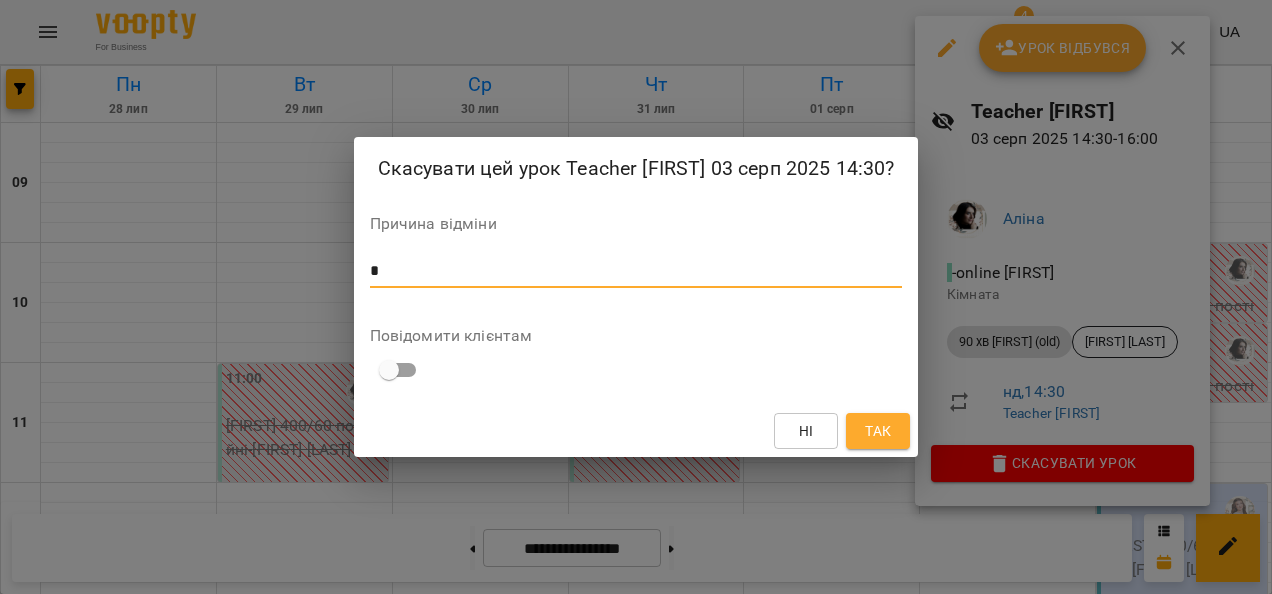 type on "*" 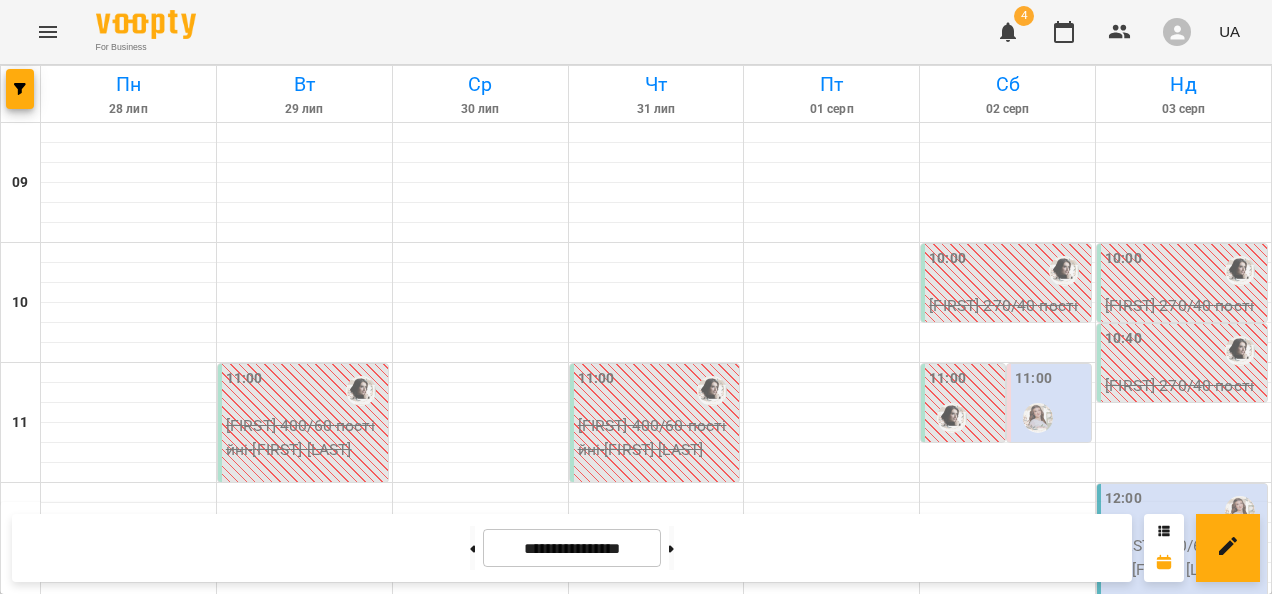 click on "[FIRST] 400/60 постійні - [FIRST] [LAST]" at bounding box center [1184, 677] 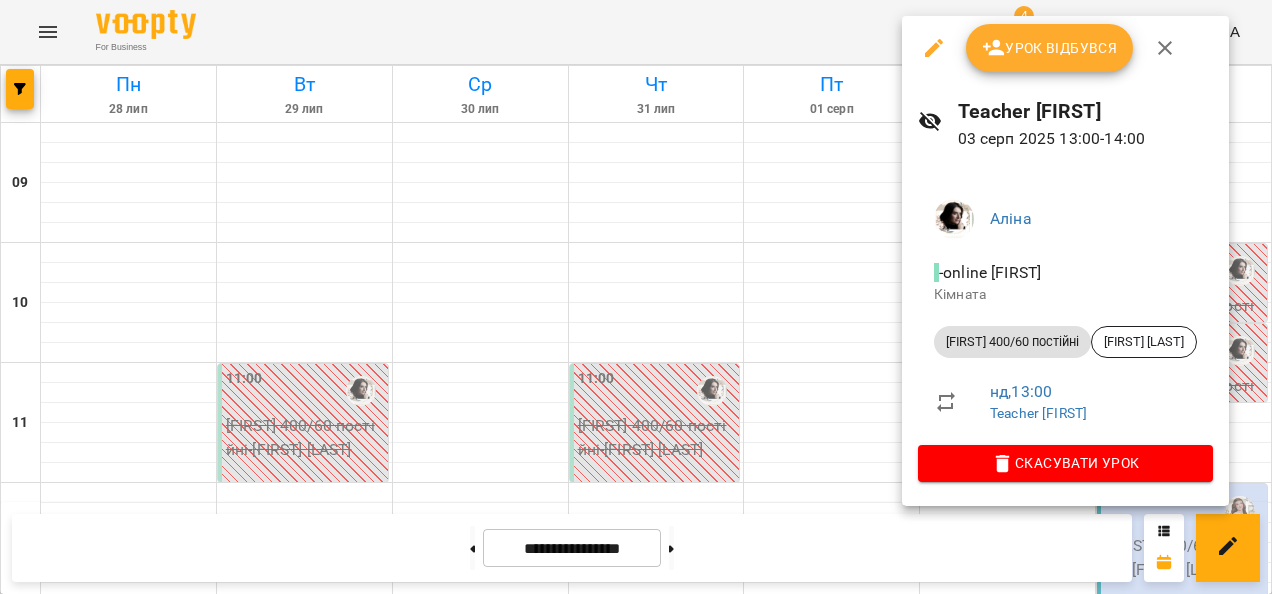 click on "Скасувати Урок" at bounding box center [1065, 463] 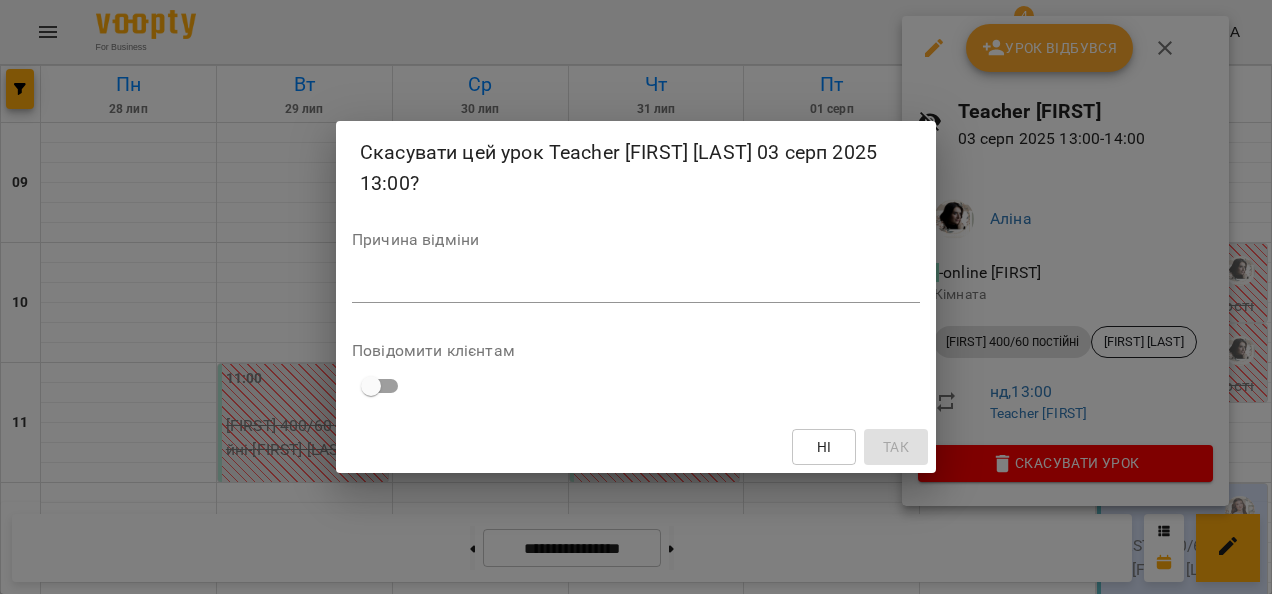 click at bounding box center [636, 286] 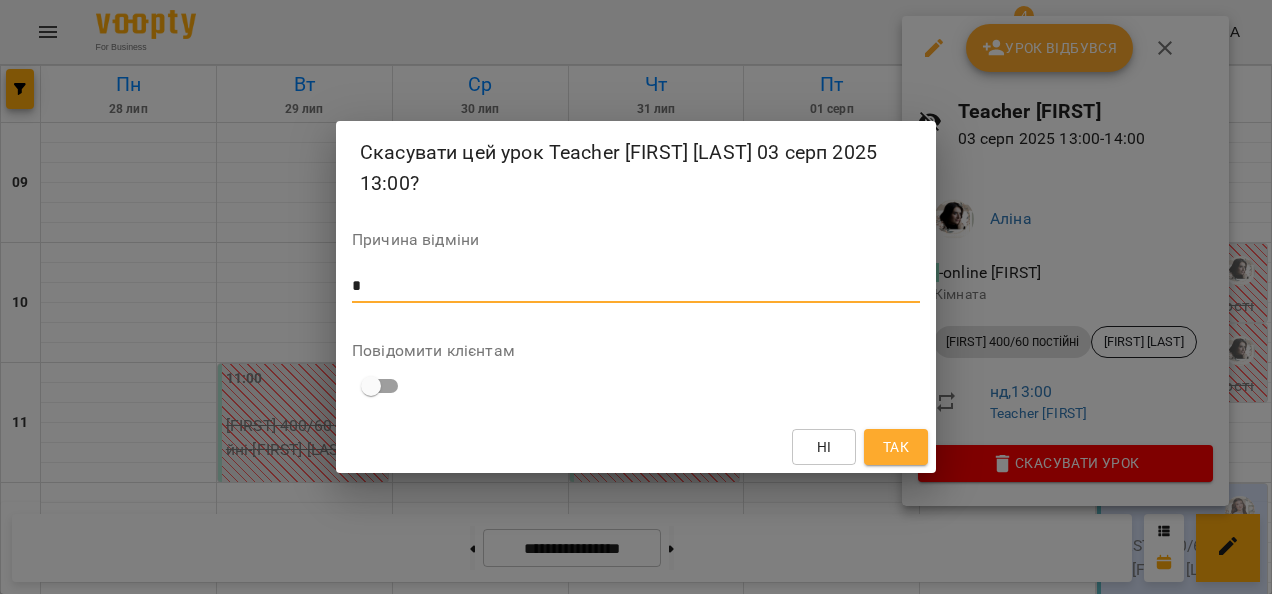 type on "*" 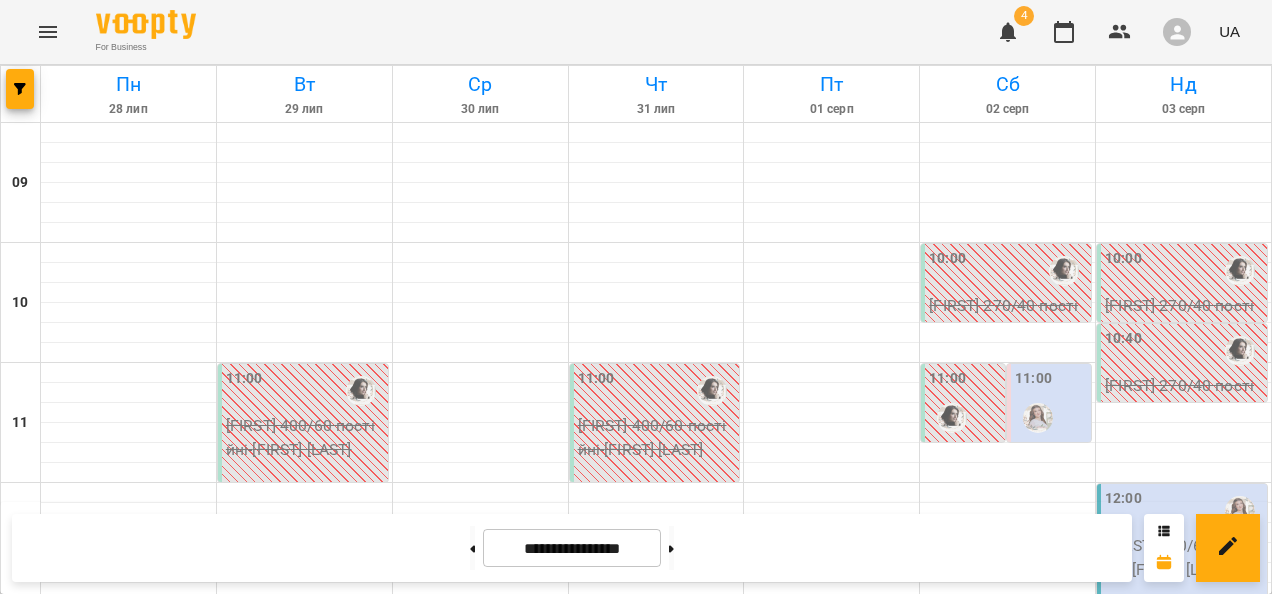 scroll, scrollTop: 806, scrollLeft: 0, axis: vertical 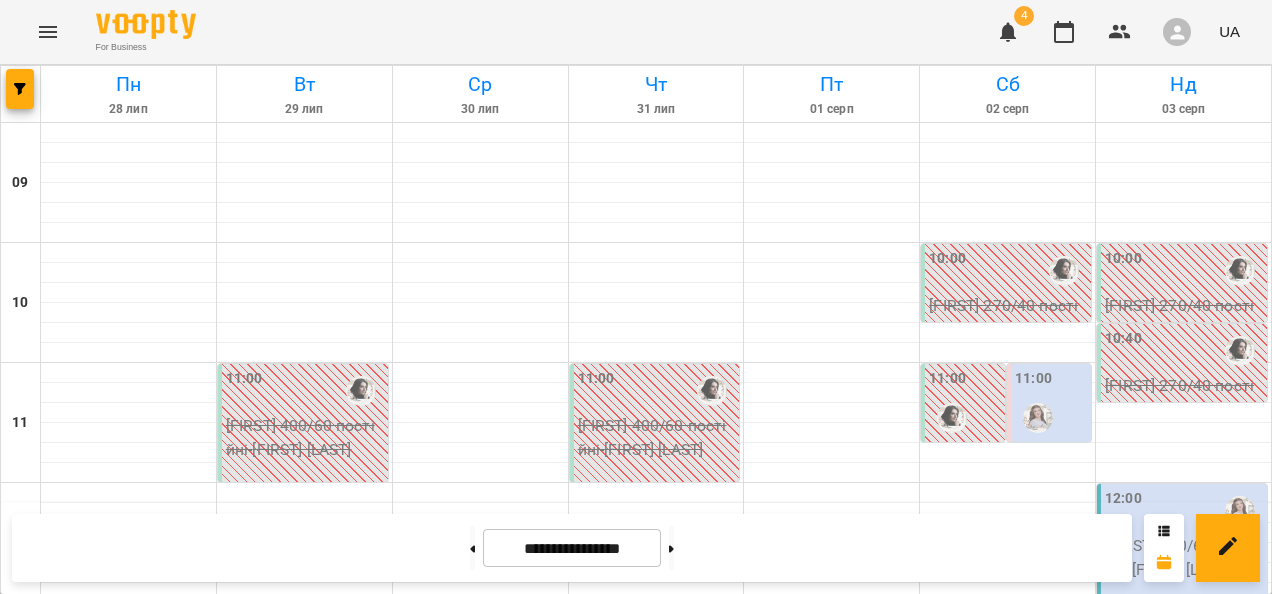 click on "[FIRST] 400/60 постійні - [FIRST] [LAST]" at bounding box center (1184, 1077) 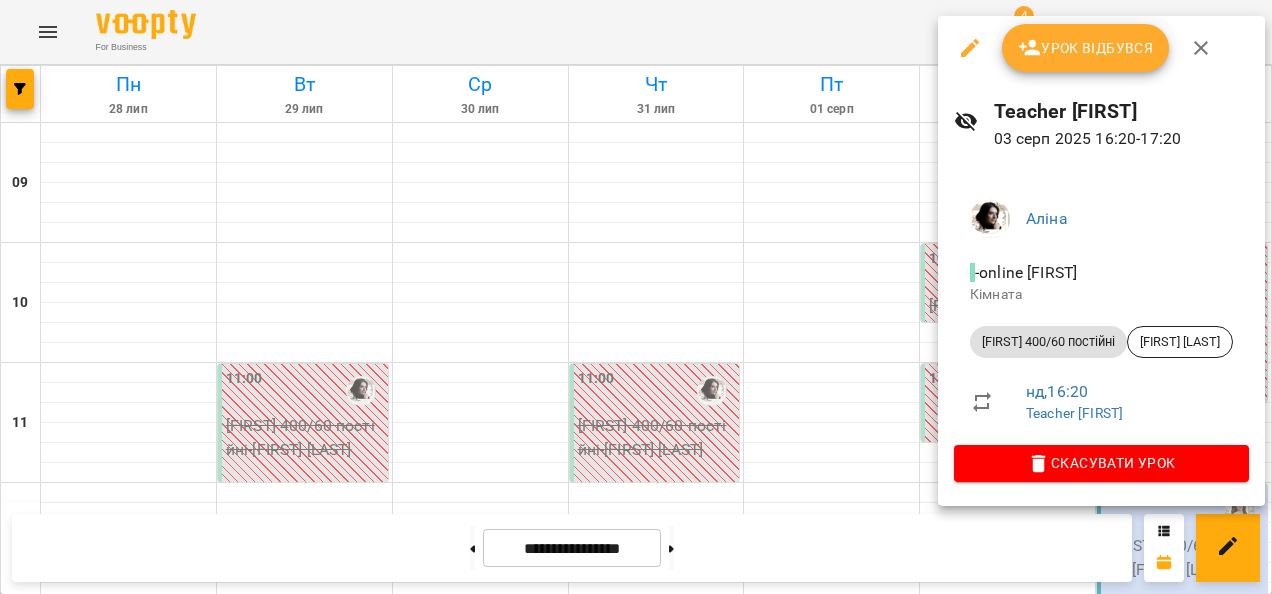 click on "Скасувати Урок" at bounding box center [1101, 463] 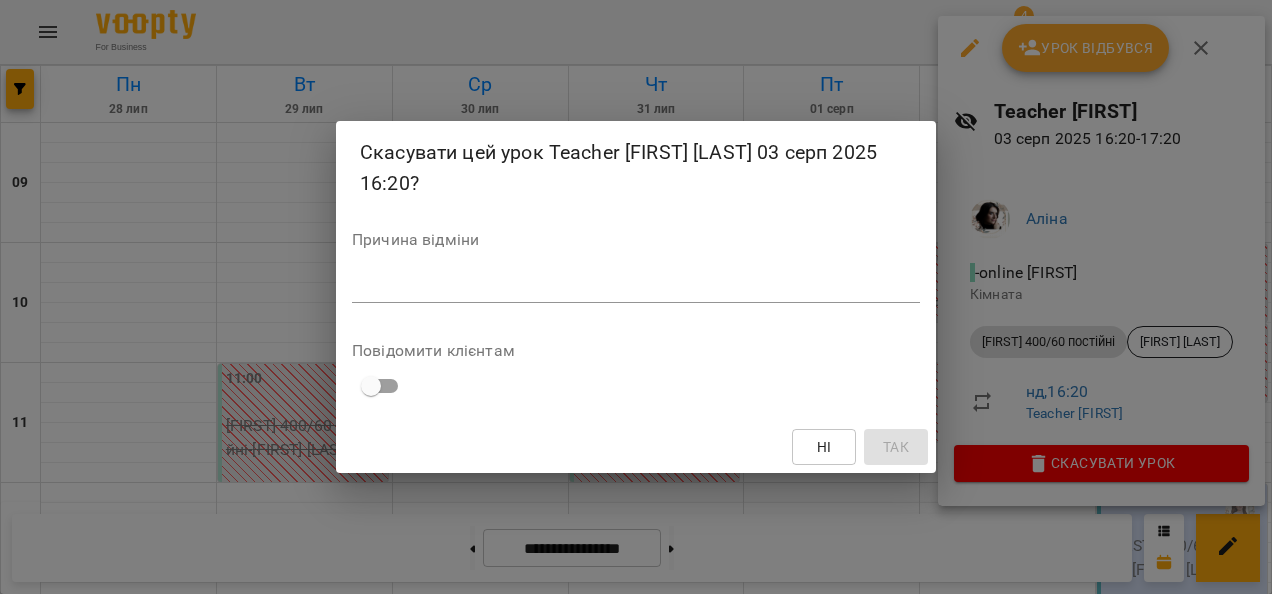 click at bounding box center (636, 286) 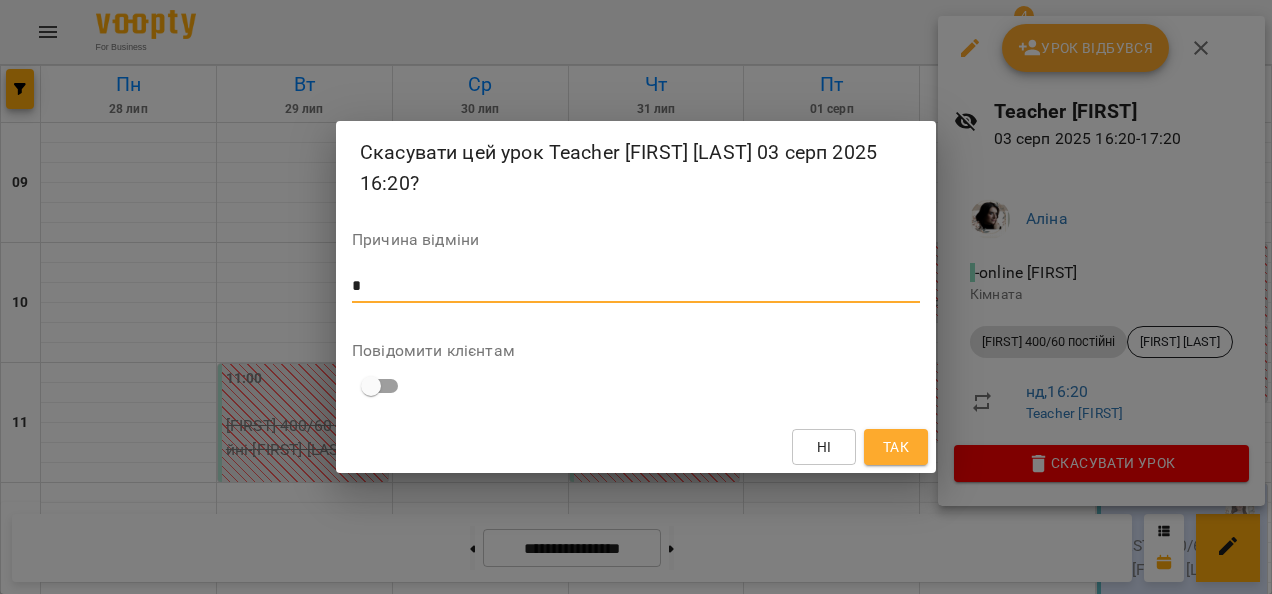type on "*" 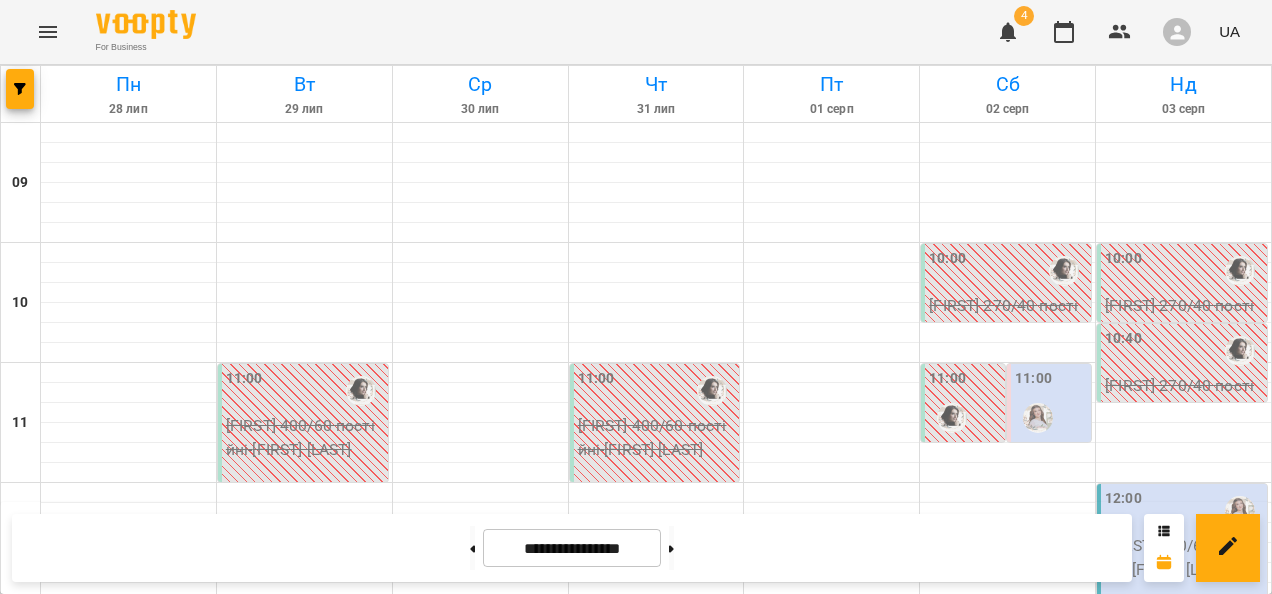 click on "[FIRST] 270/40 постійні - [FIRST] [LAST]" at bounding box center [1184, 1257] 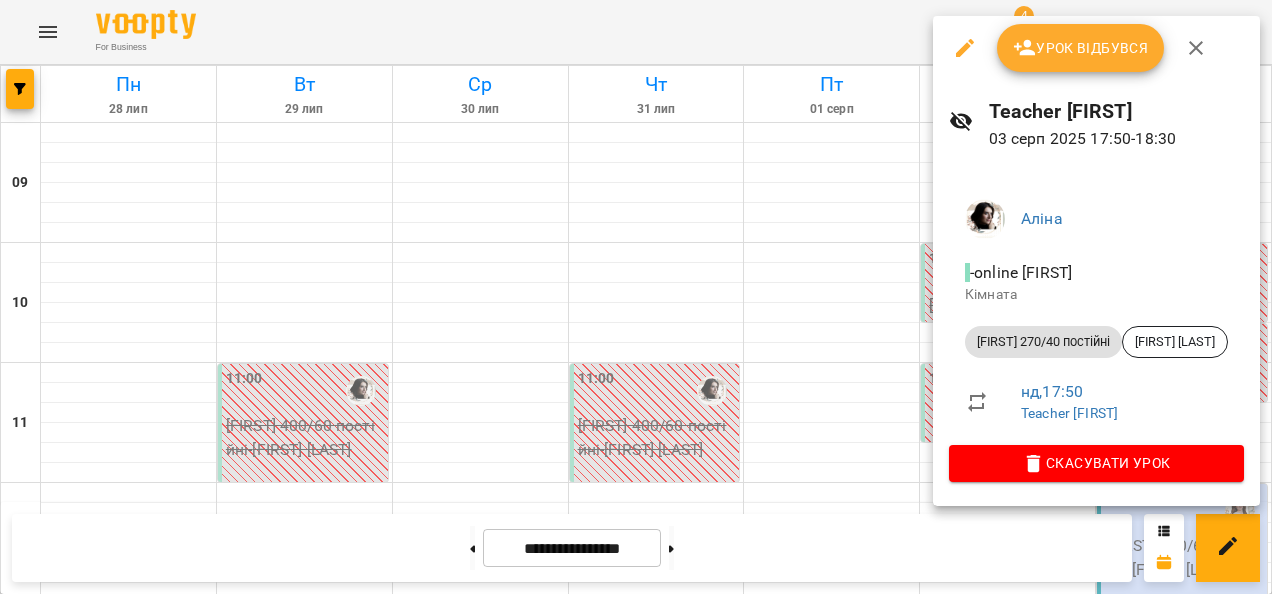 click on "Скасувати Урок" at bounding box center [1096, 463] 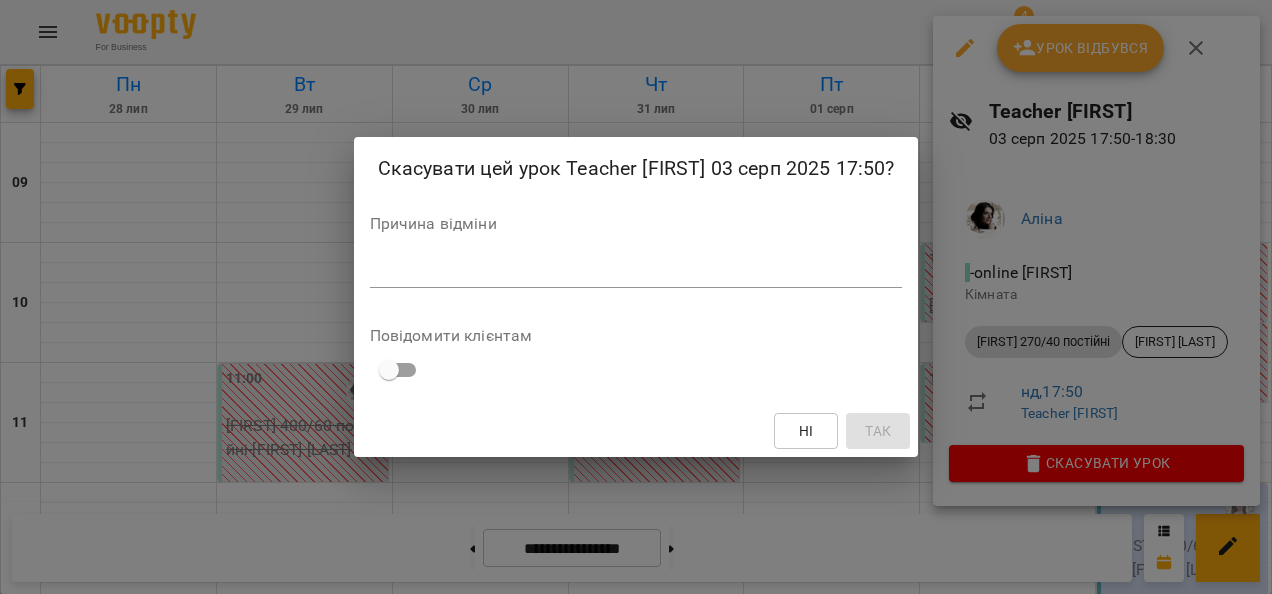 click at bounding box center (636, 271) 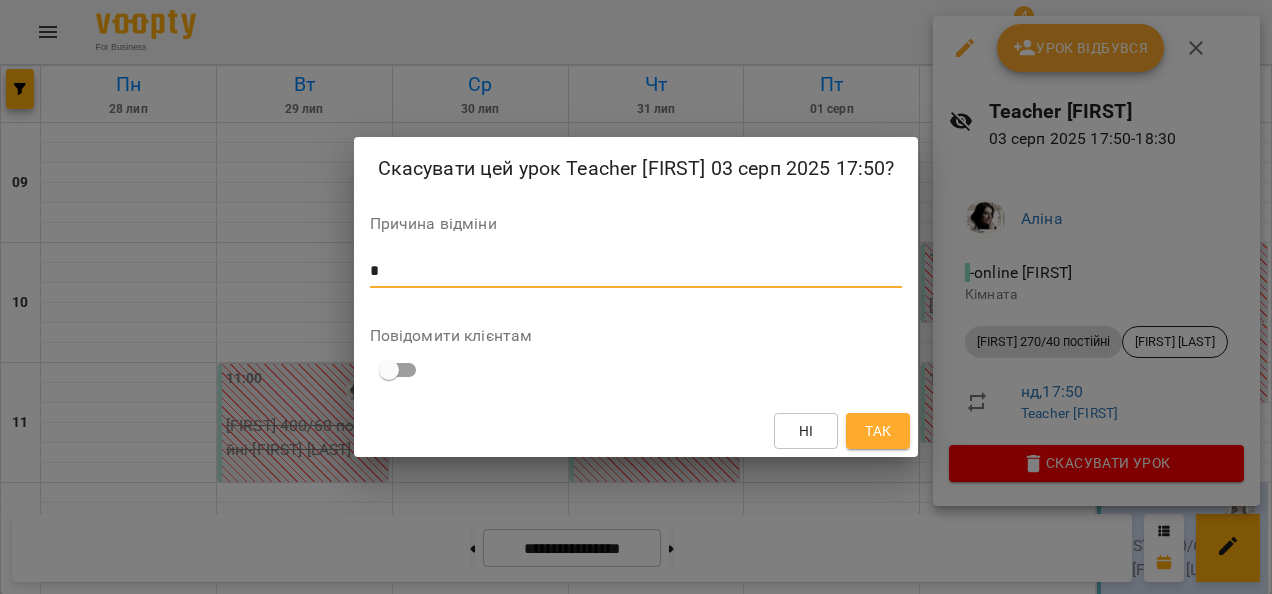 type on "*" 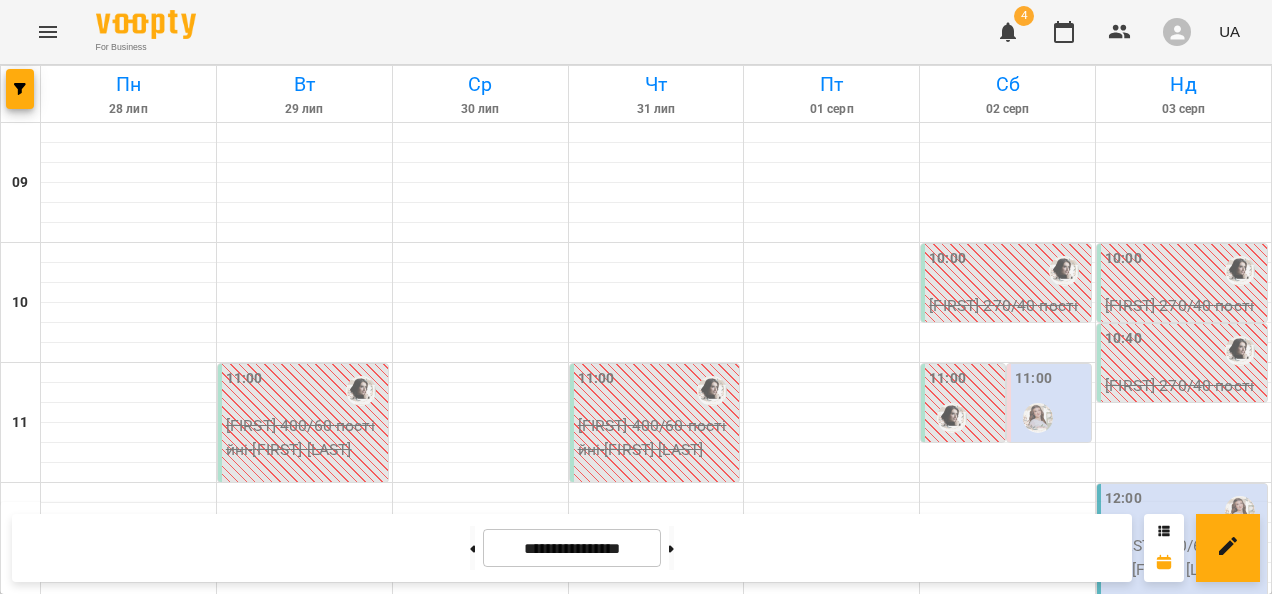 scroll, scrollTop: 1058, scrollLeft: 0, axis: vertical 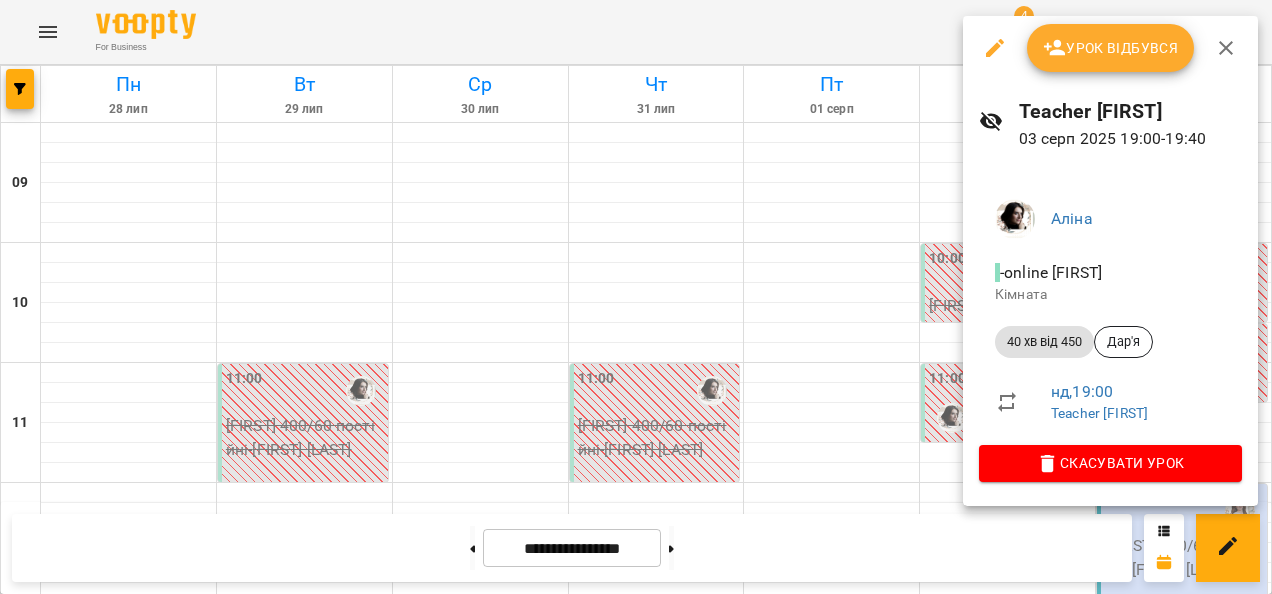 click on "Скасувати Урок" at bounding box center [1110, 463] 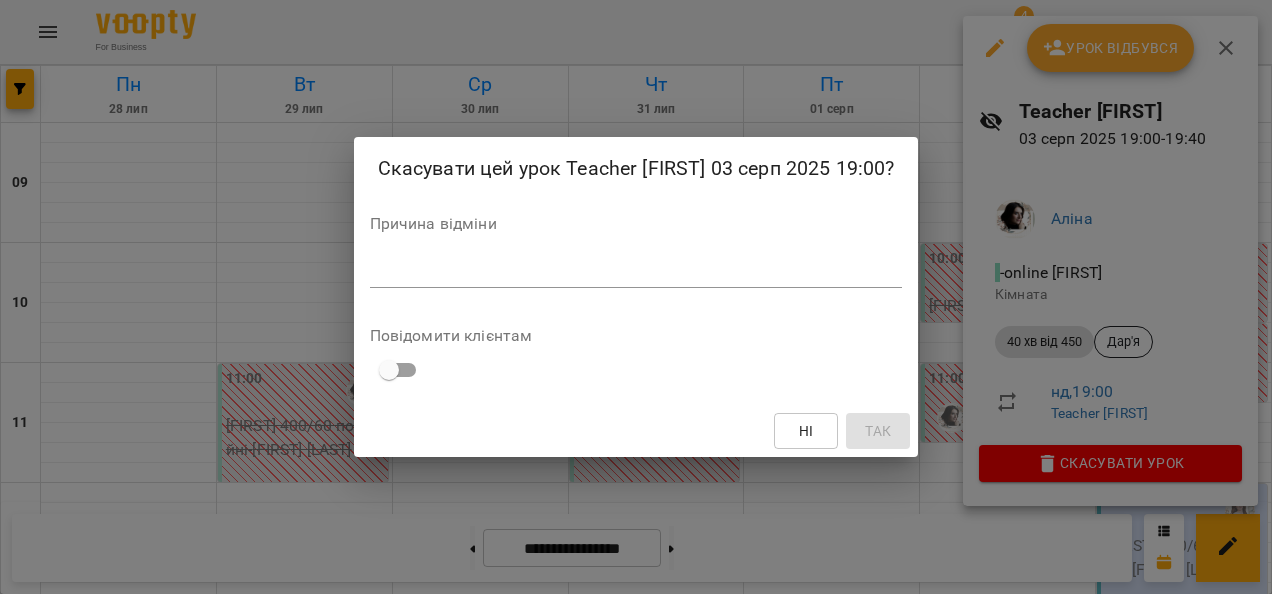 click at bounding box center (636, 271) 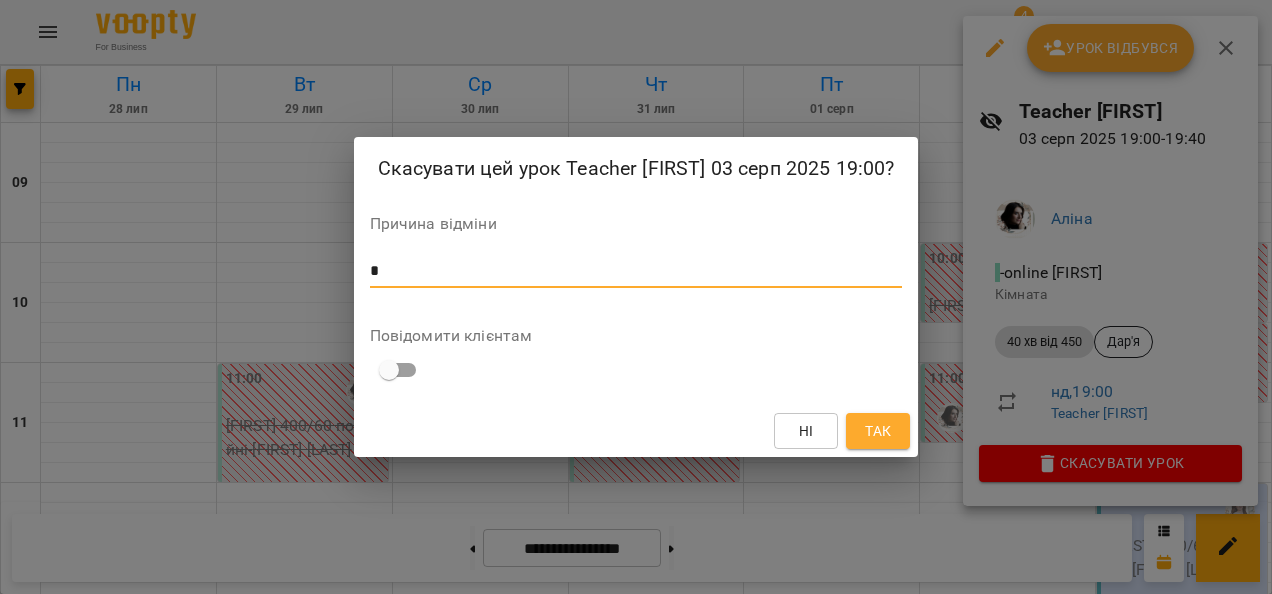 type on "*" 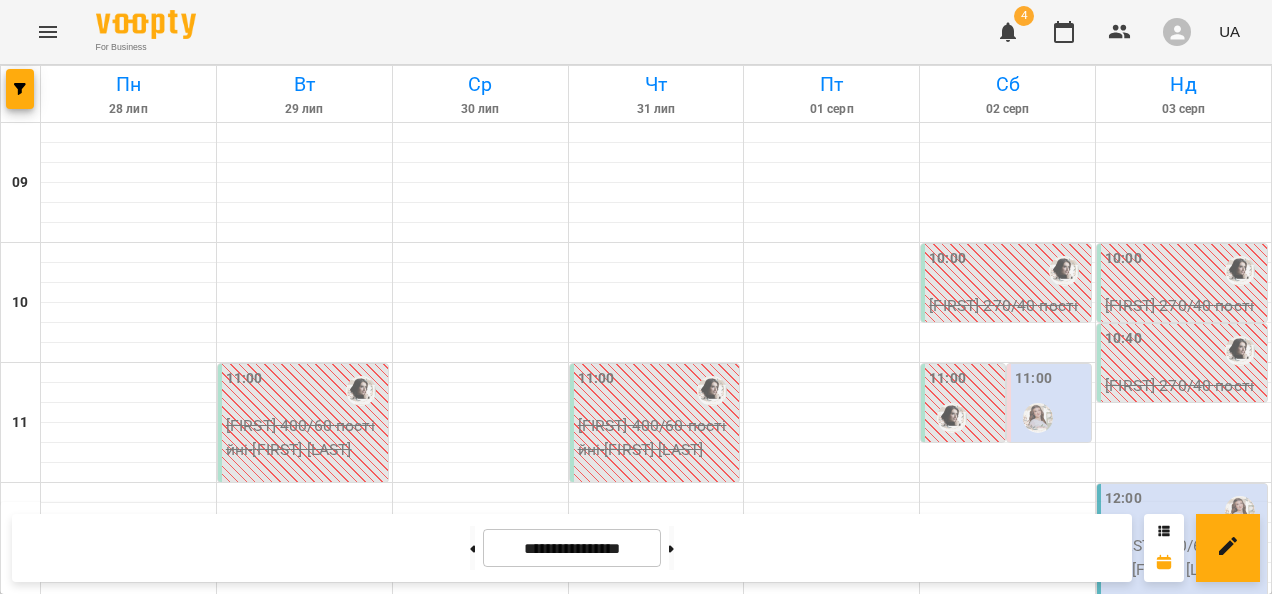 click on "[FIRST] 400/60 постійні - [FIRST]" at bounding box center (1184, 1517) 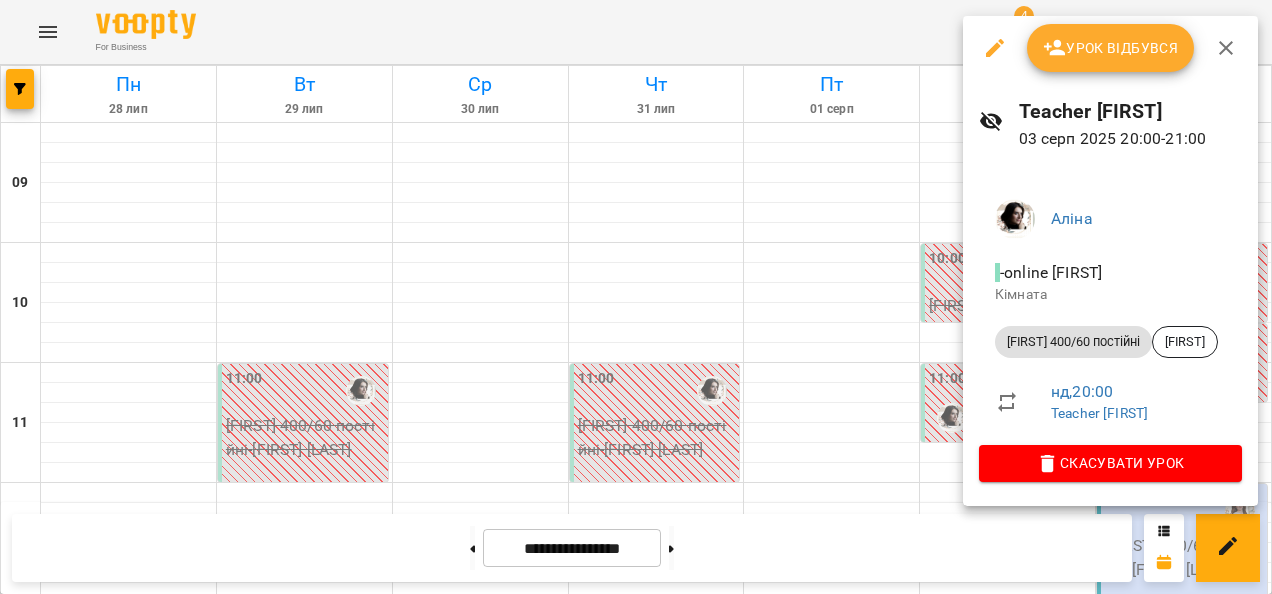 click on "Скасувати Урок" at bounding box center [1110, 463] 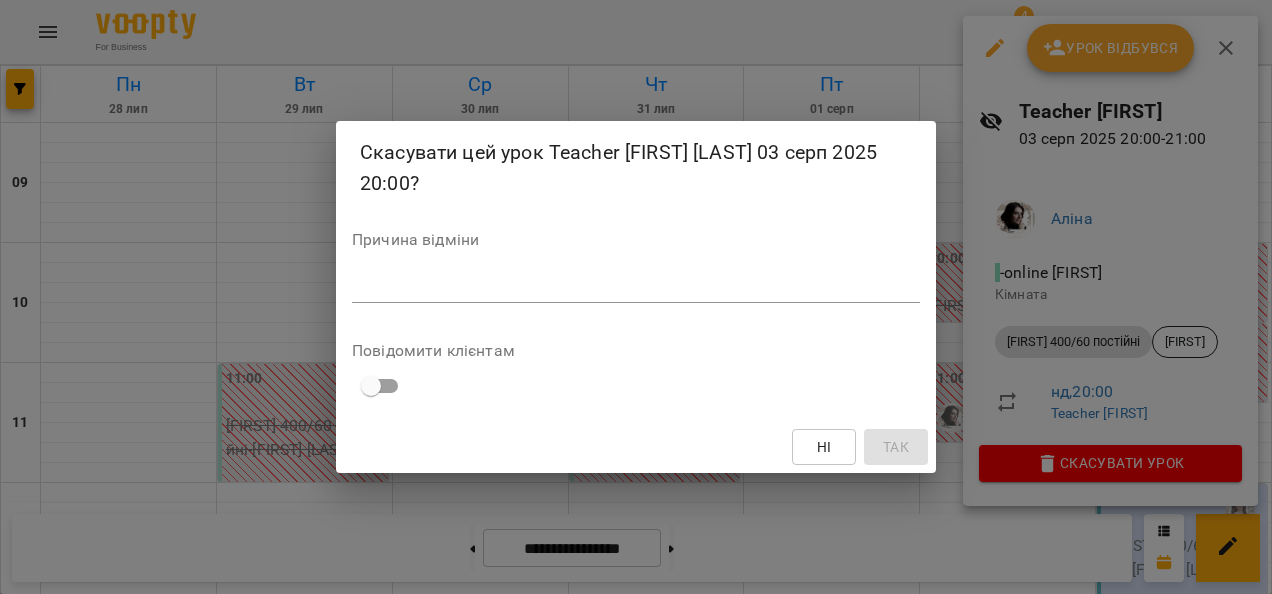click at bounding box center (636, 286) 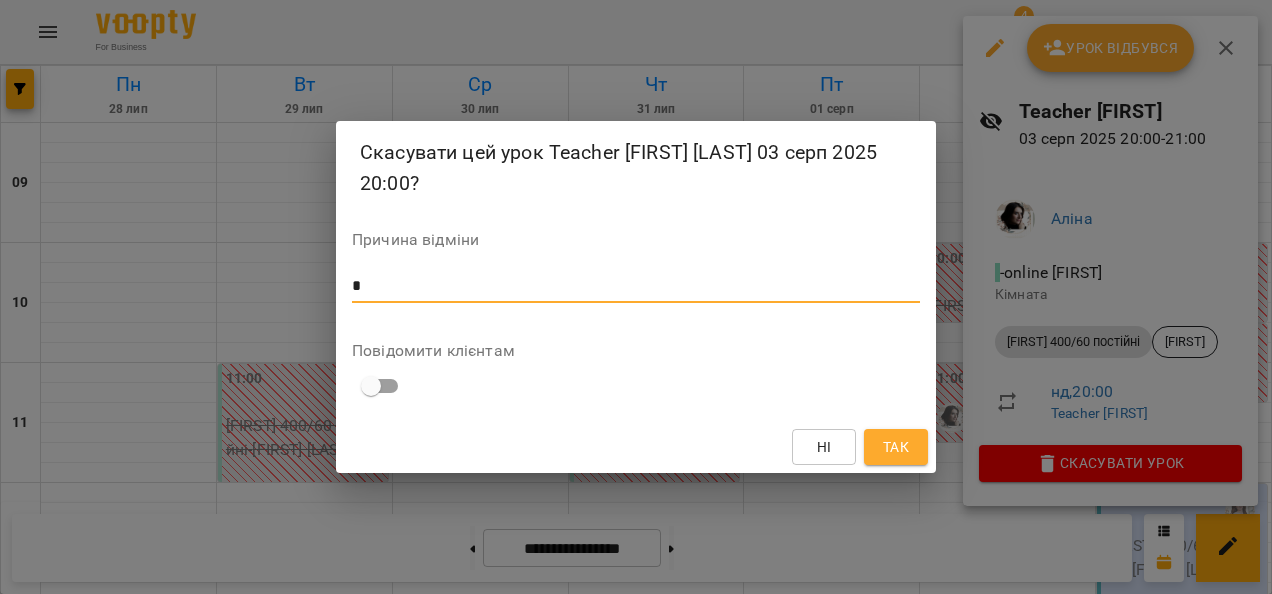 type on "*" 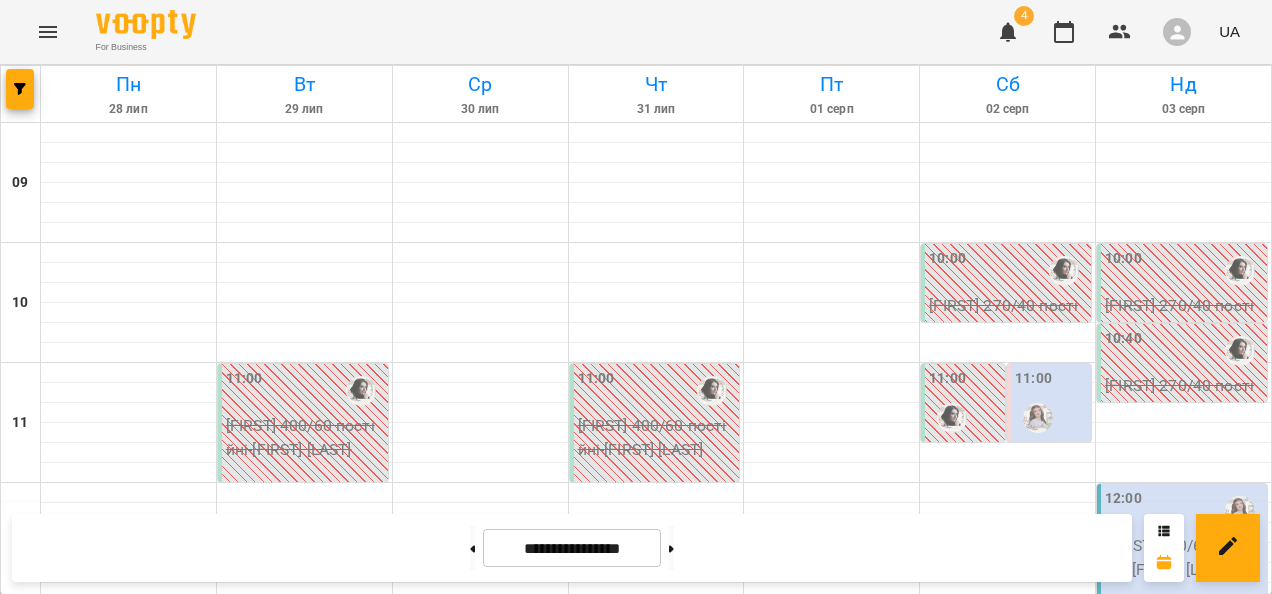 scroll, scrollTop: 1178, scrollLeft: 0, axis: vertical 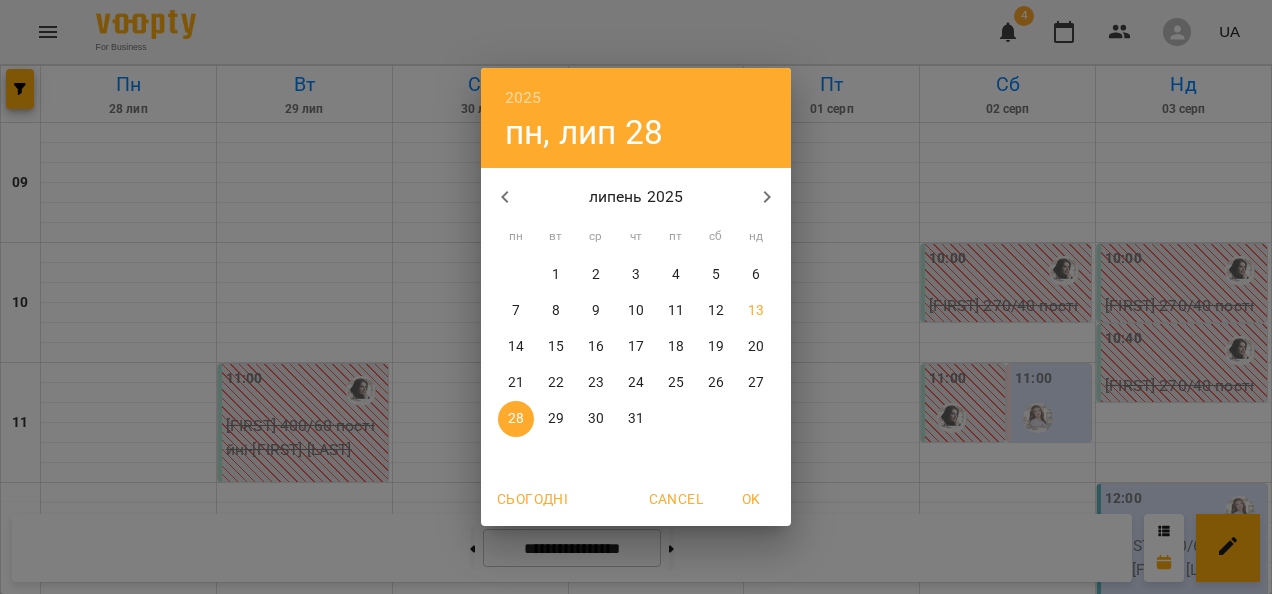 click on "2025 пн, лип 28 липень 2025 пн вт ср чт пт сб нд 30 1 2 3 4 5 6 7 8 9 10 11 12 13 14 15 16 17 18 19 20 21 22 23 24 25 26 27 28 29 30 31 1 2 3 Сьогодні Cancel OK" at bounding box center [636, 297] 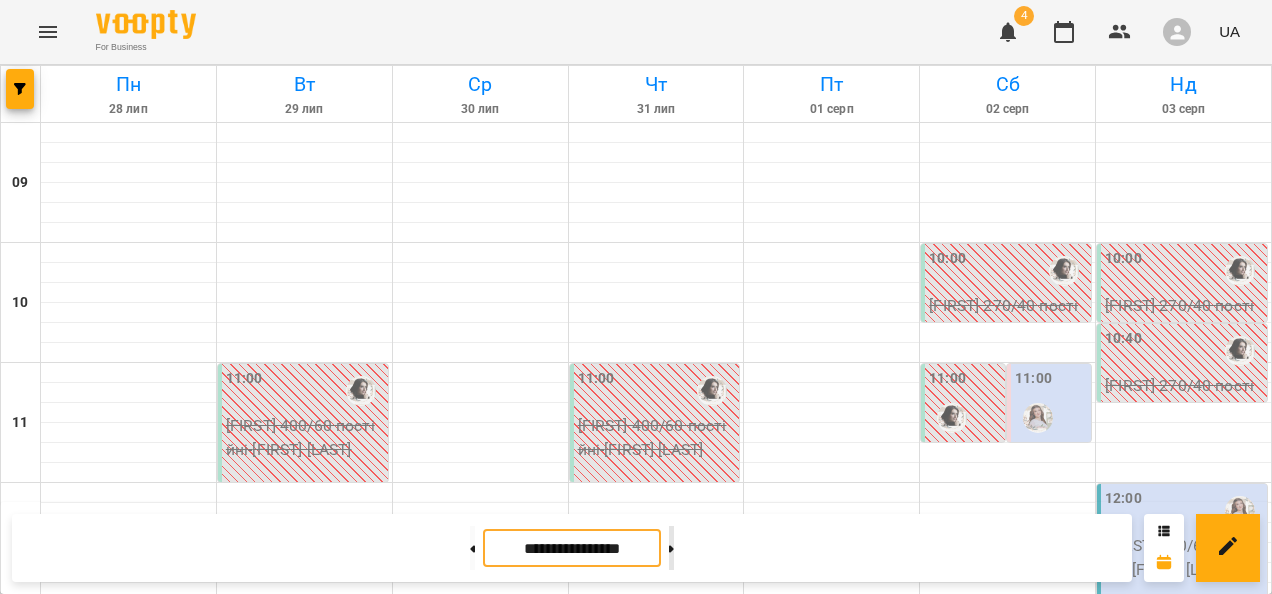 click 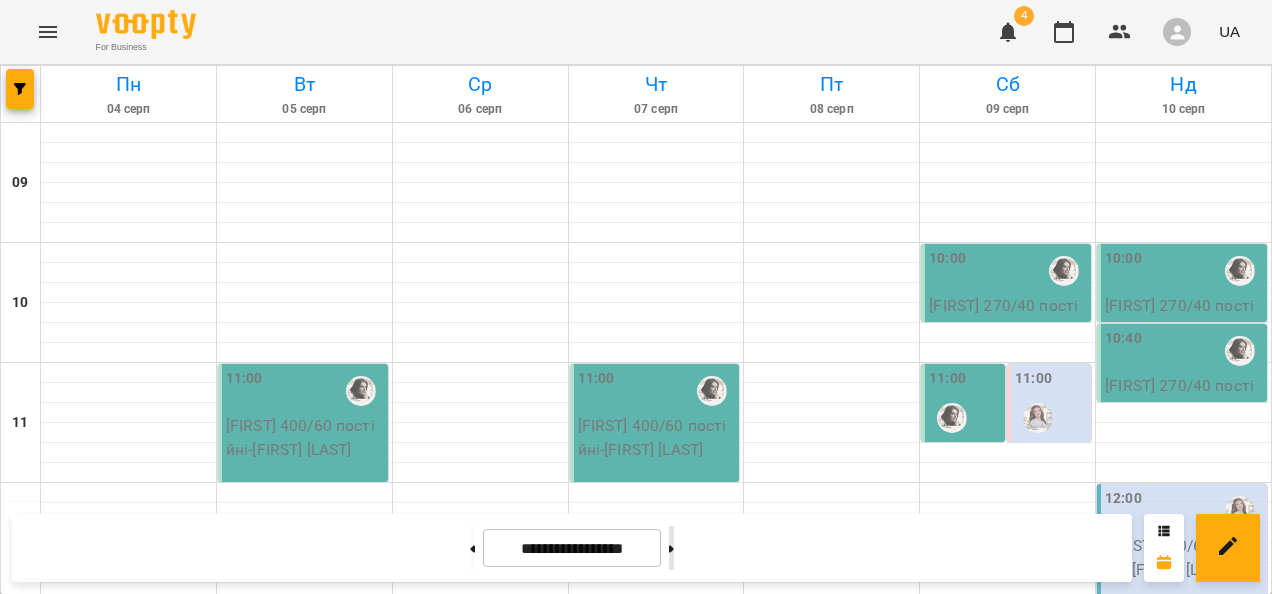 scroll, scrollTop: 646, scrollLeft: 0, axis: vertical 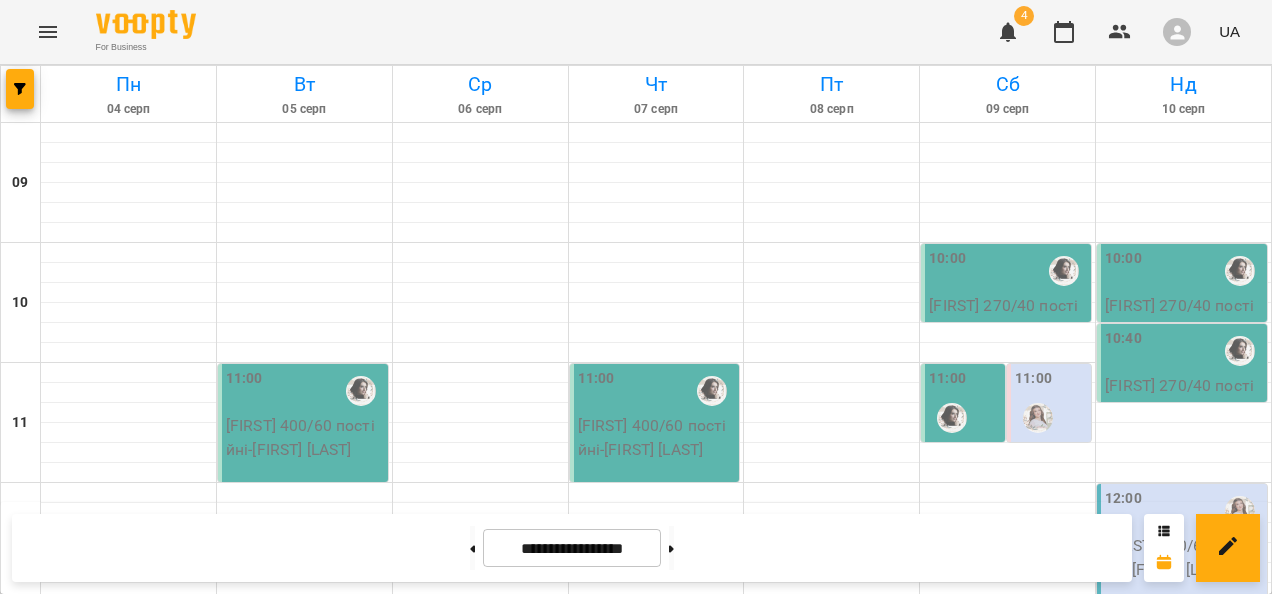 click on "[FIRST] 200\30 хв - [FIRST] [LAST]" at bounding box center (129, 1037) 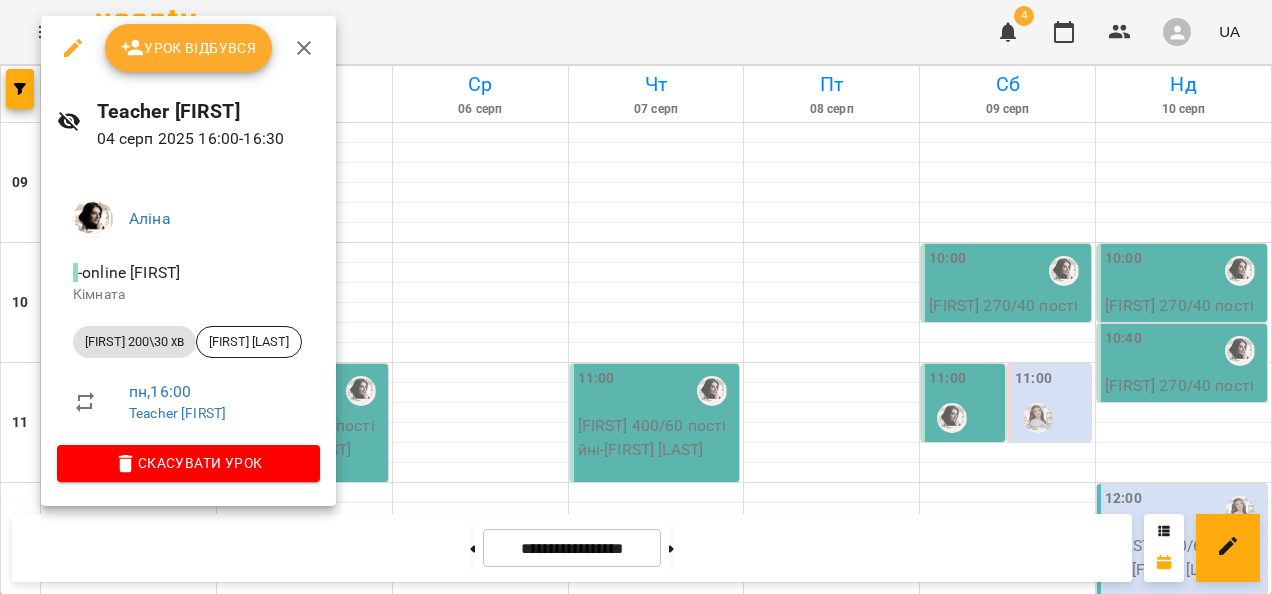 click on "Скасувати Урок" at bounding box center (188, 463) 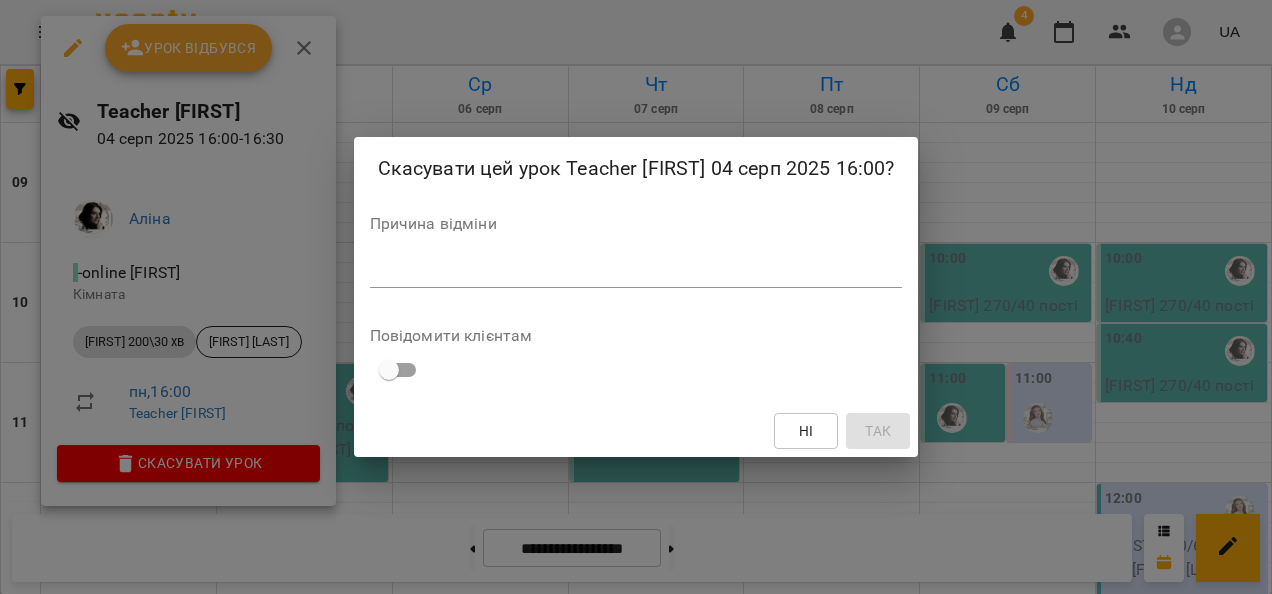 click at bounding box center [636, 271] 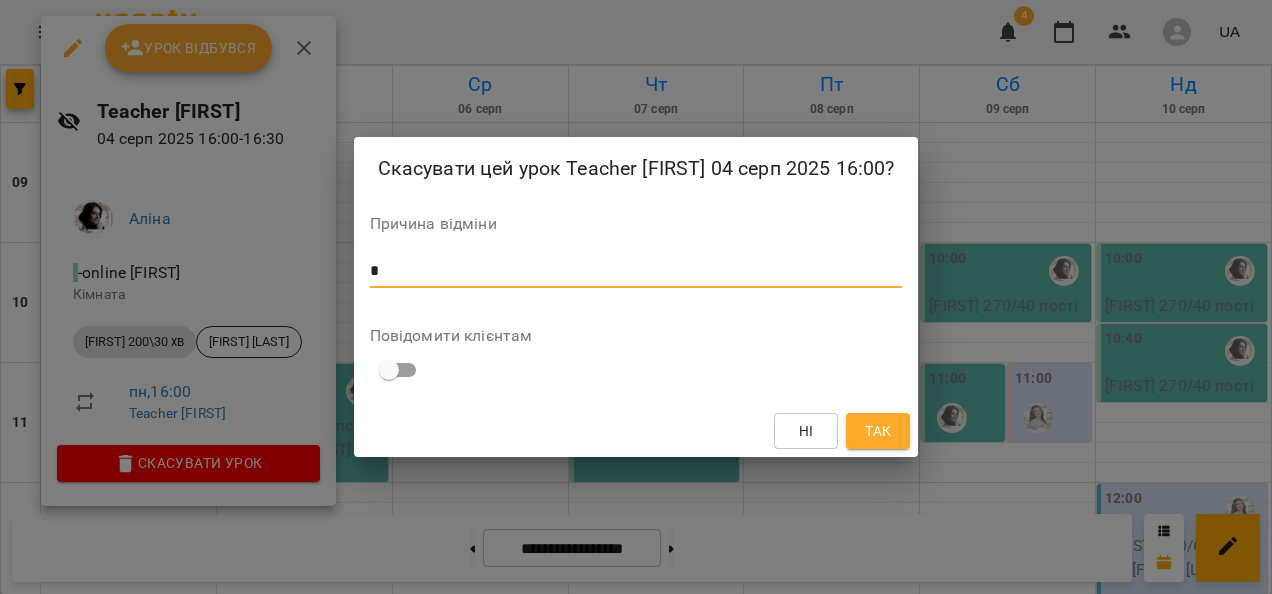 type on "*" 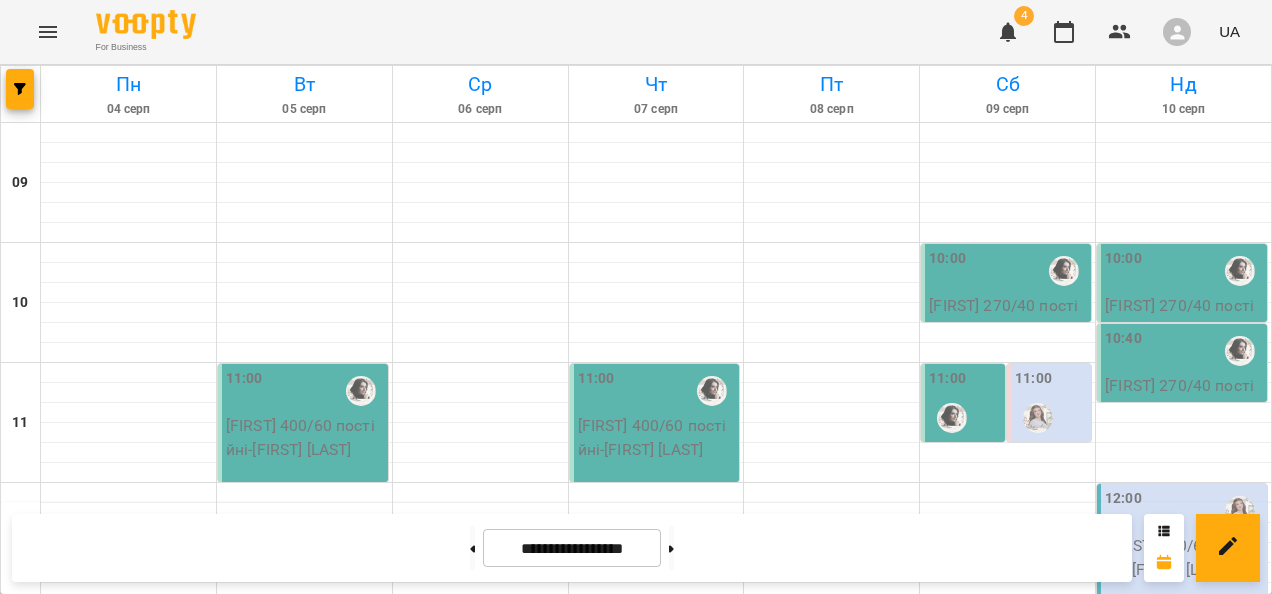 click on "[FIRST] 400/60 постійні - [FIRST] [LAST]" at bounding box center (129, 1157) 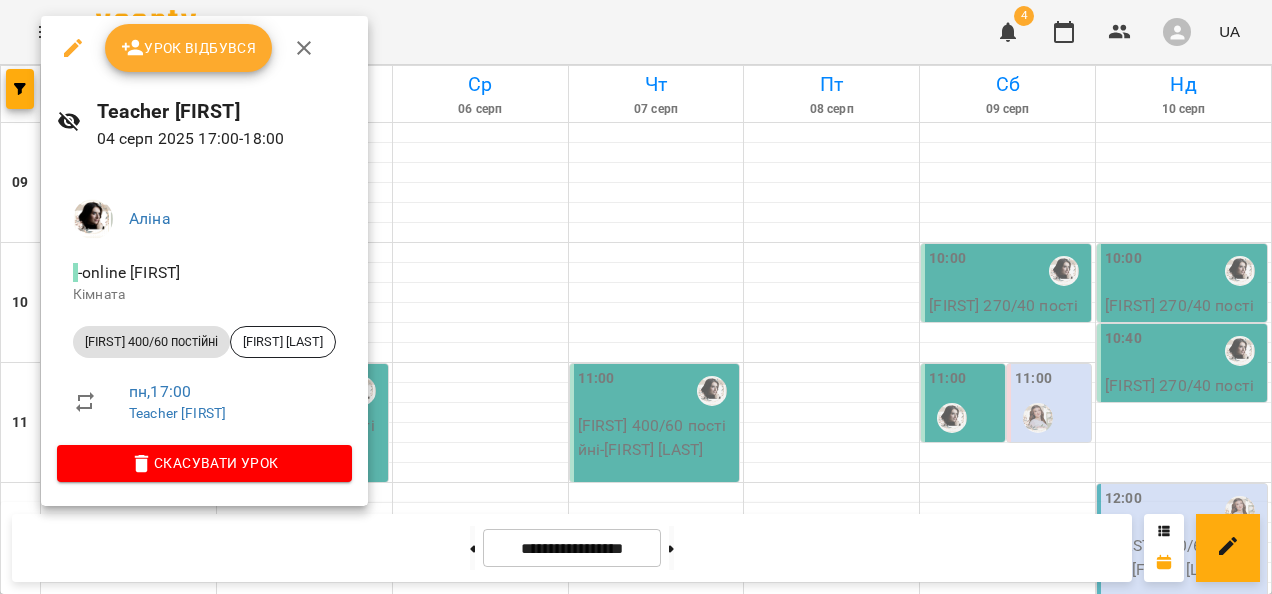 click on "Скасувати Урок" at bounding box center [204, 463] 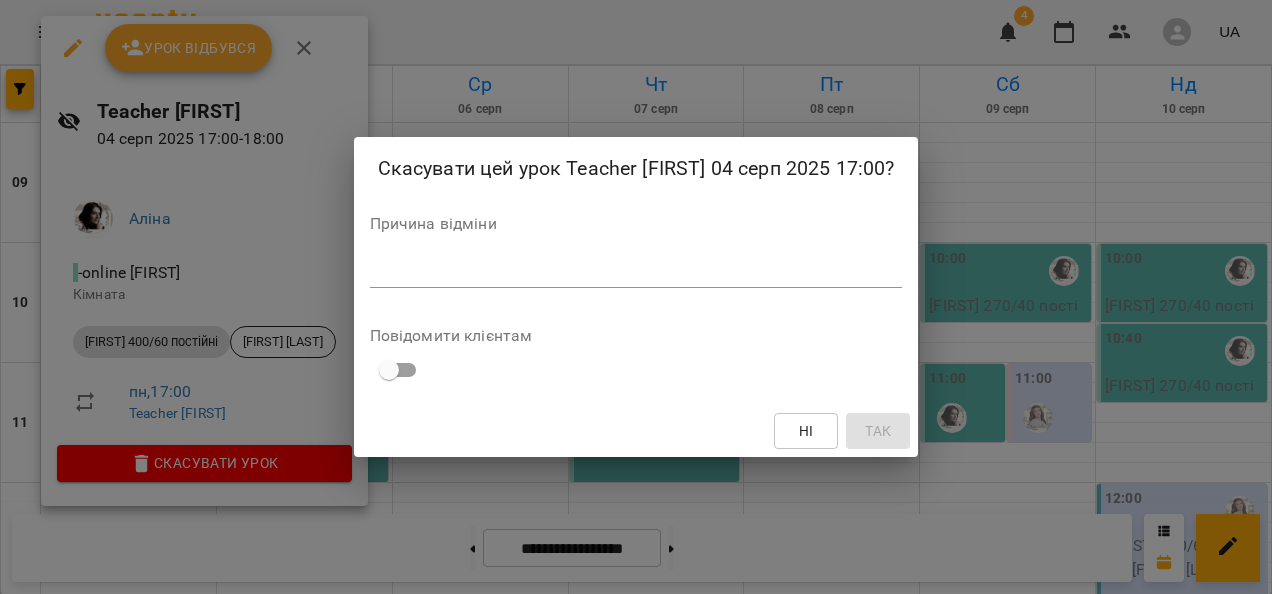 click at bounding box center (636, 271) 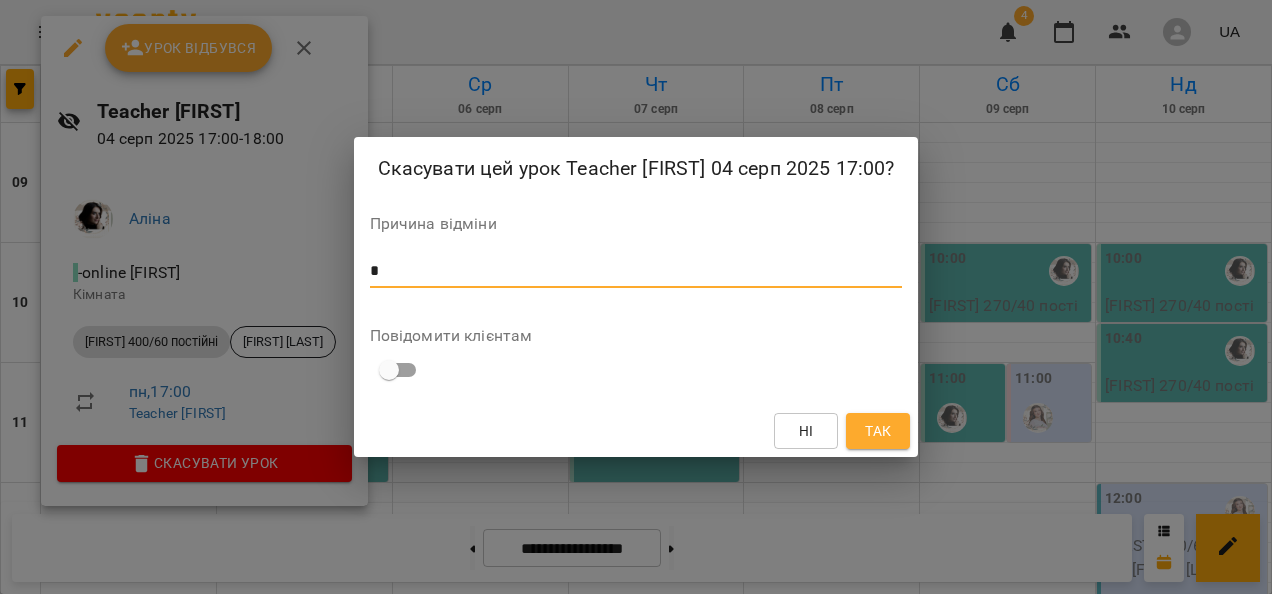 type on "*" 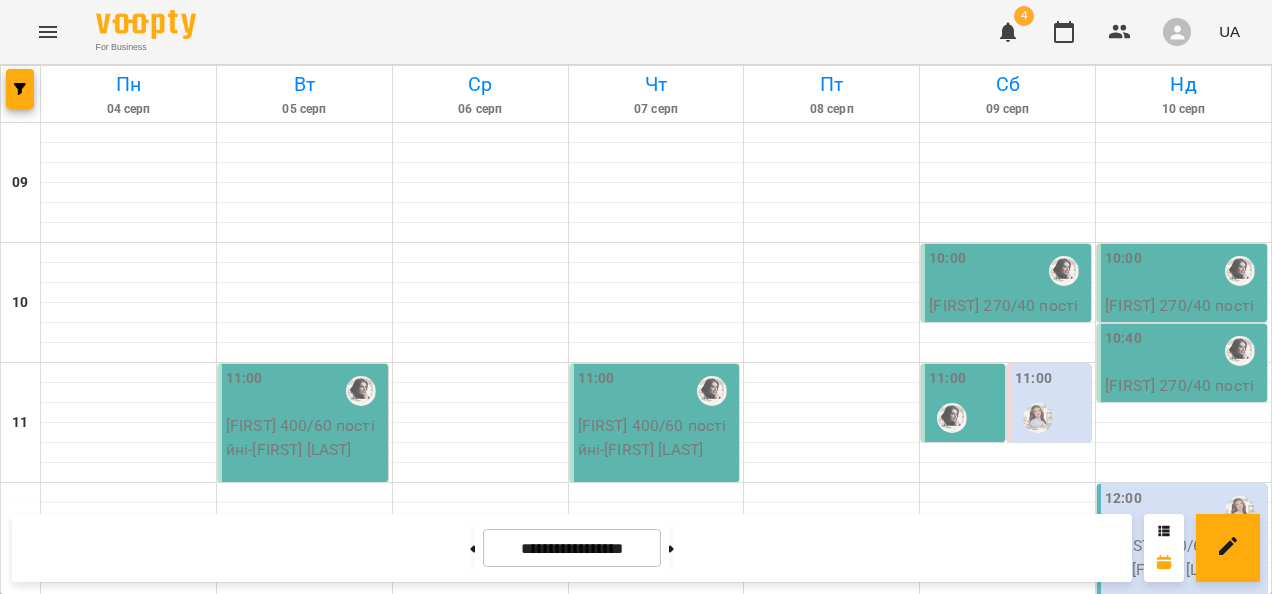 scroll, scrollTop: 1042, scrollLeft: 0, axis: vertical 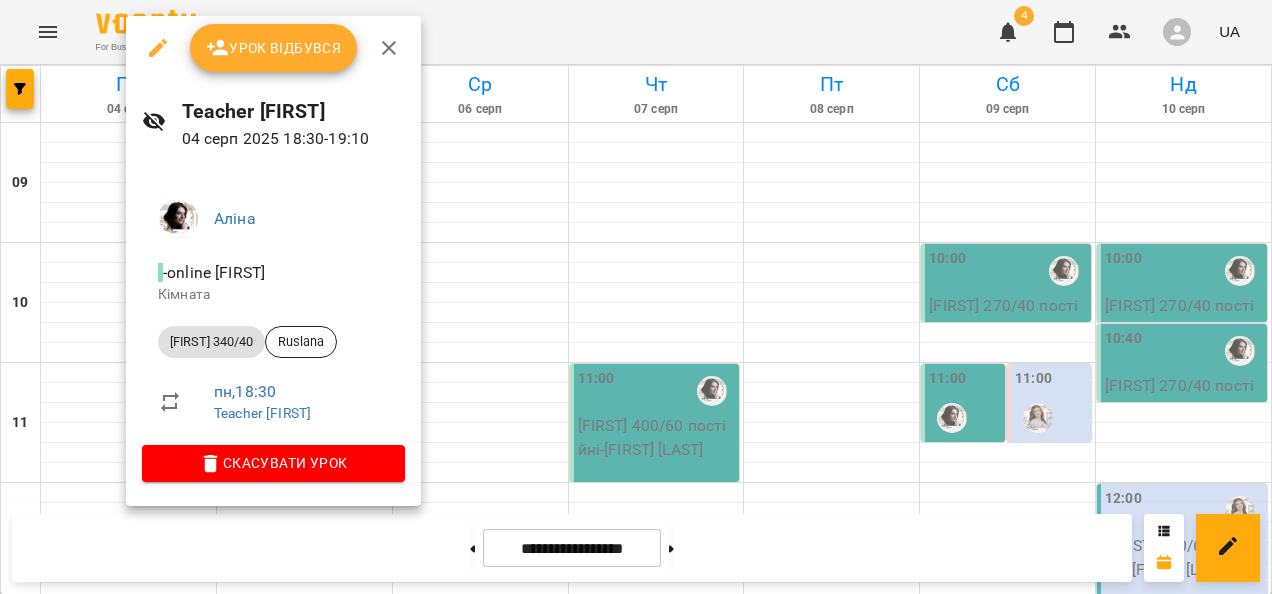 click on "Скасувати Урок" at bounding box center (273, 463) 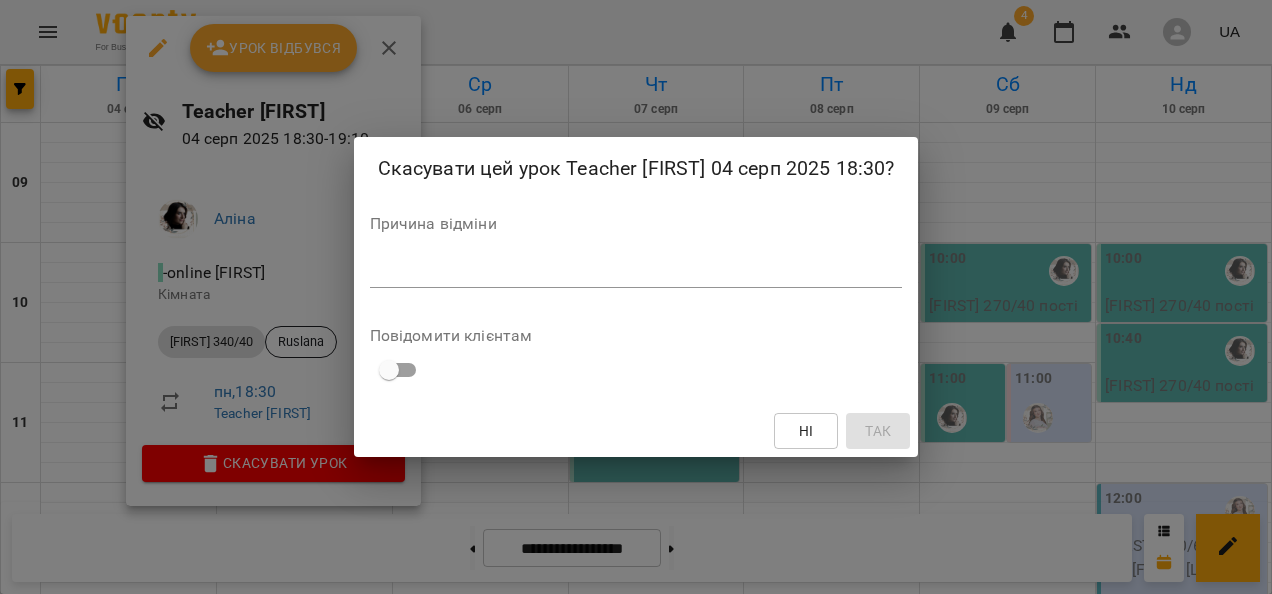 click at bounding box center (636, 271) 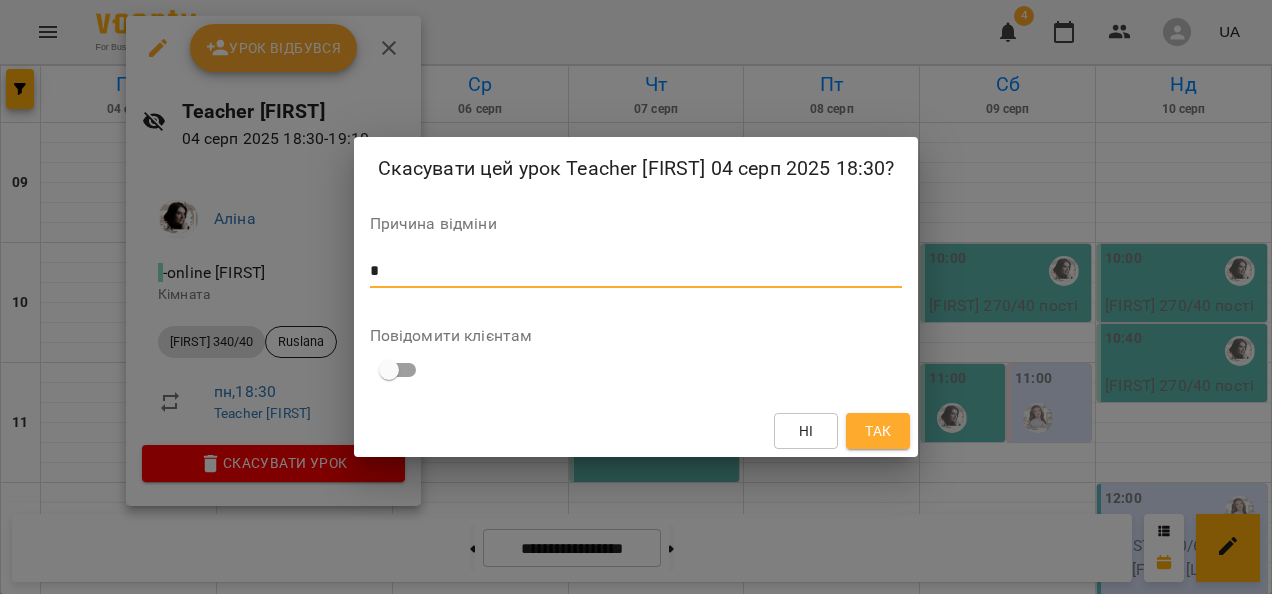 type on "*" 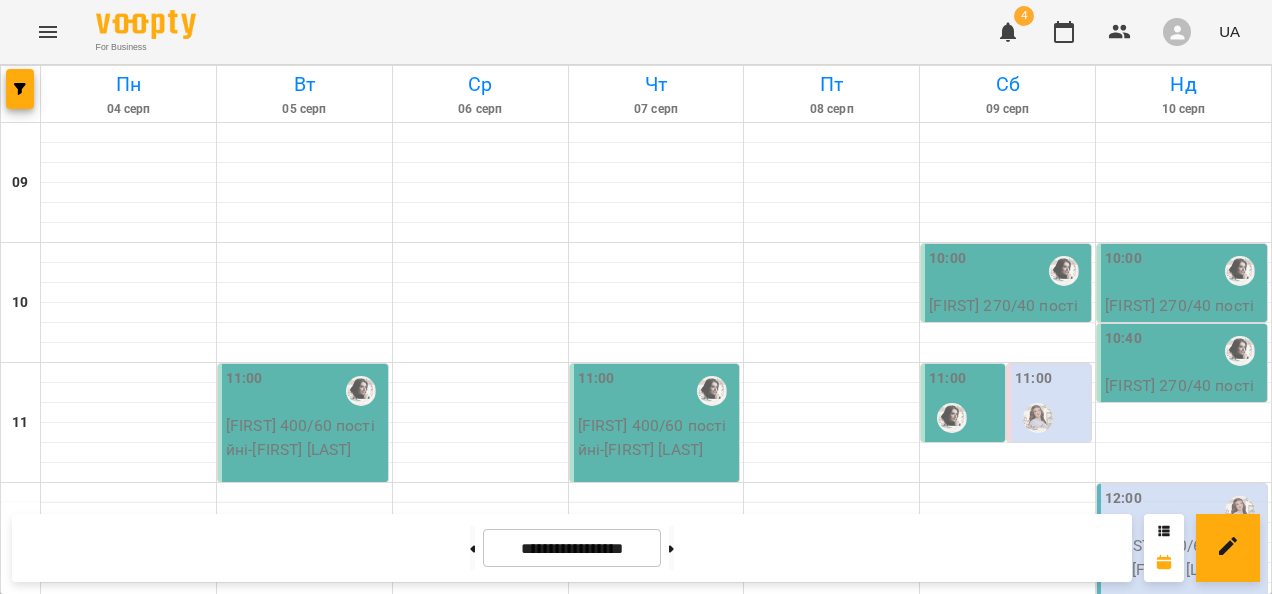 click at bounding box center (185, 1471) 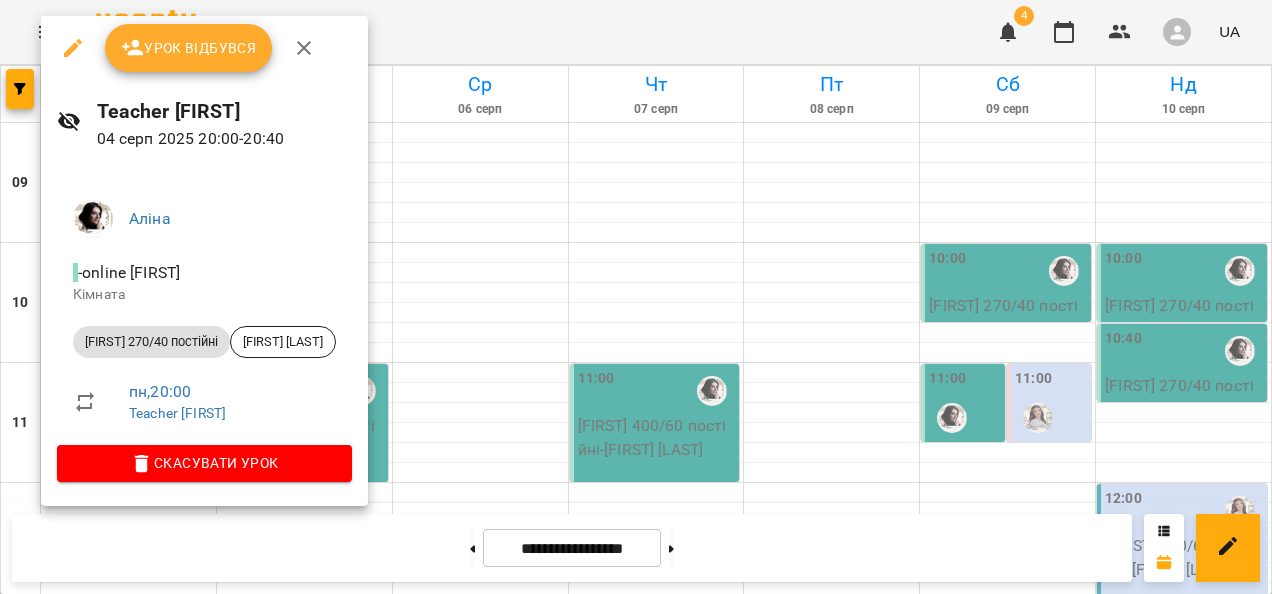 click on "Скасувати Урок" at bounding box center [204, 463] 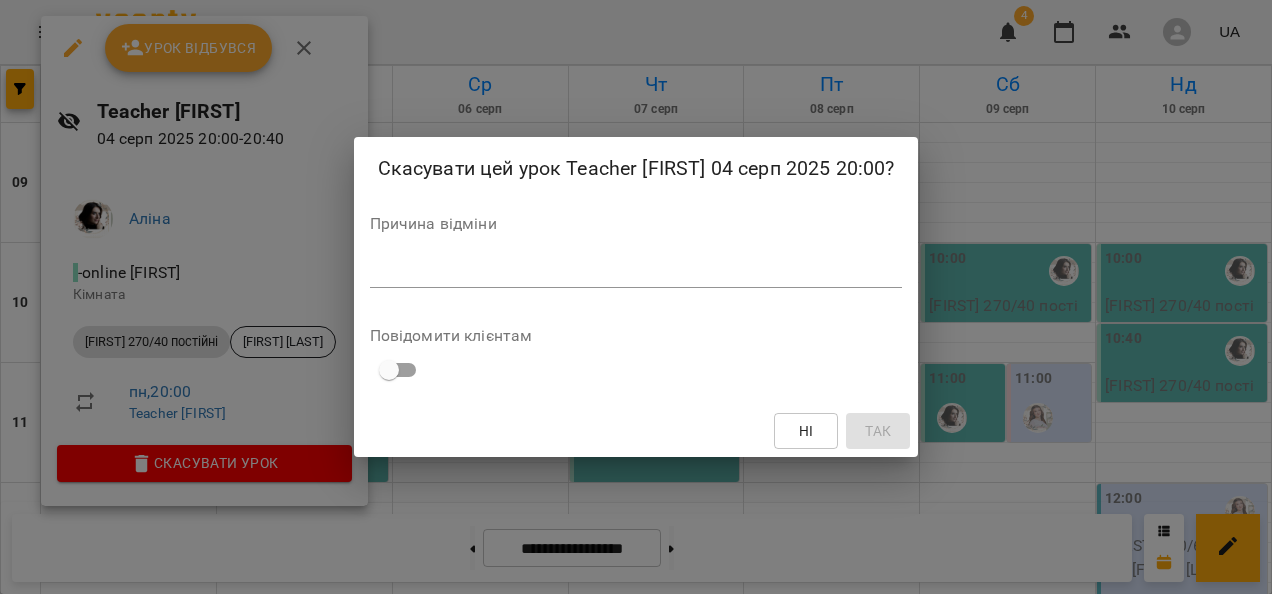 click on "Скасувати цей урок Teacher [FIRST] 04 серп 2025 20:00? Причина відміни * Повідомити клієнтам Ні Так" at bounding box center [636, 297] 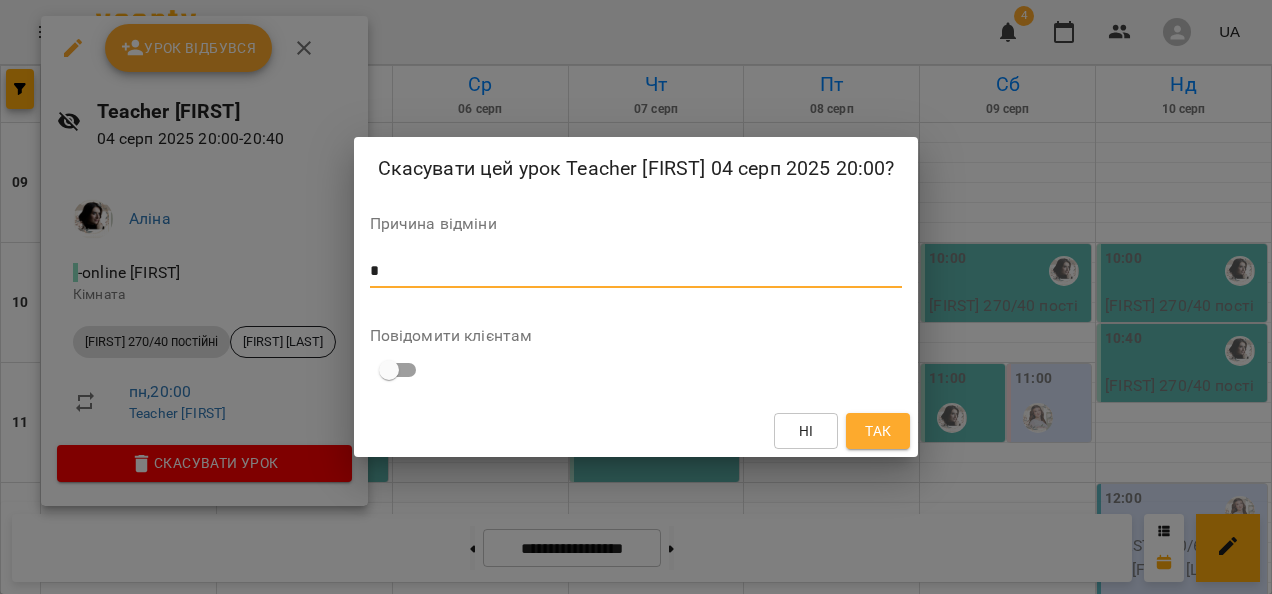 type on "*" 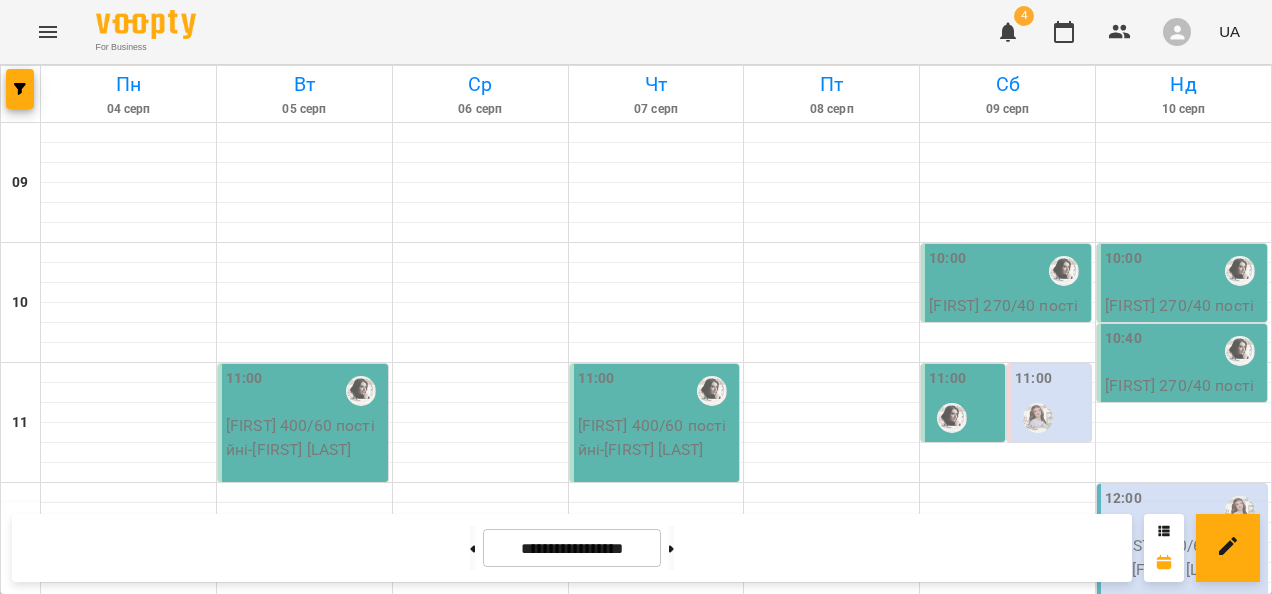 scroll, scrollTop: 1178, scrollLeft: 0, axis: vertical 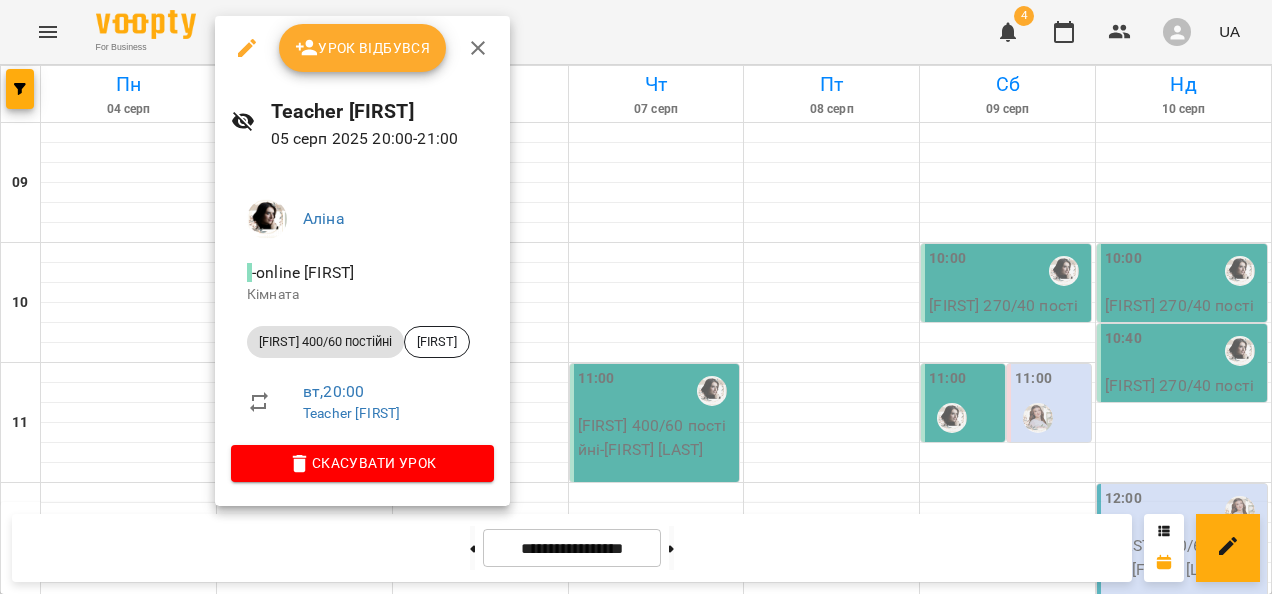 click on "Скасувати Урок" at bounding box center [362, 463] 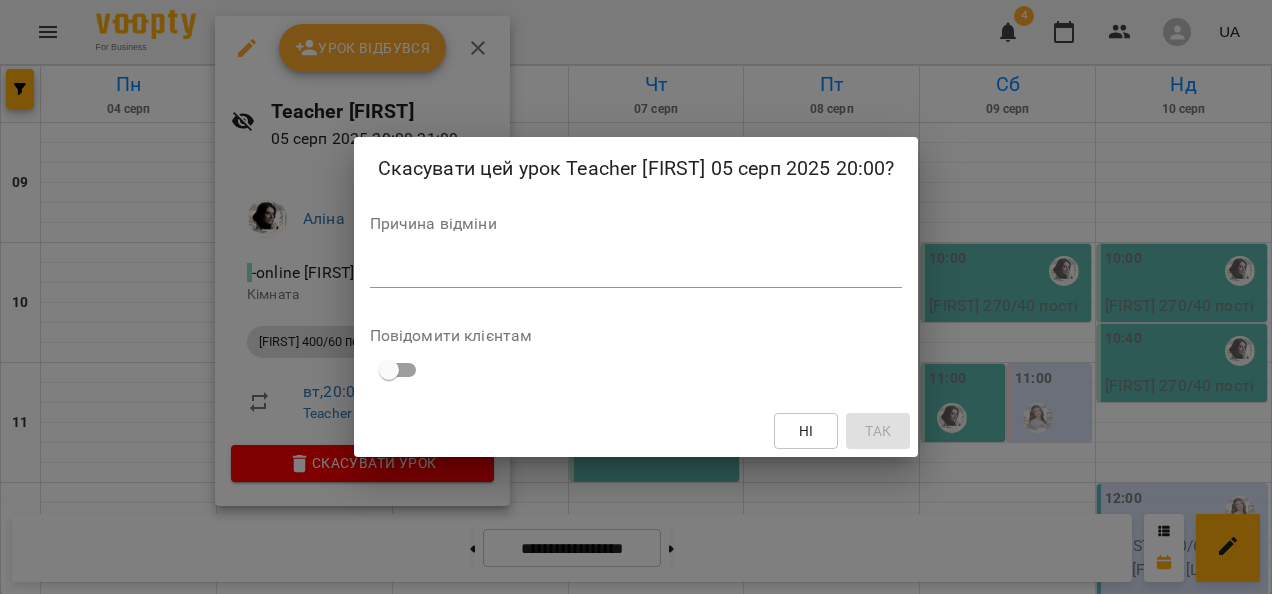 click on "*" at bounding box center [636, 272] 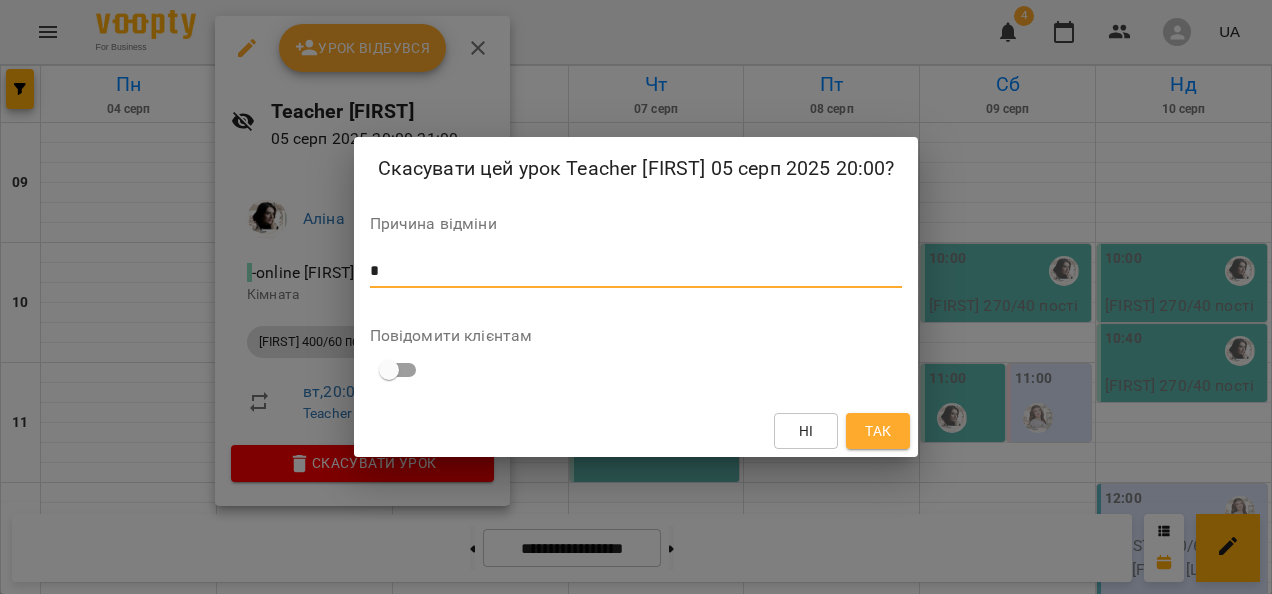 type on "*" 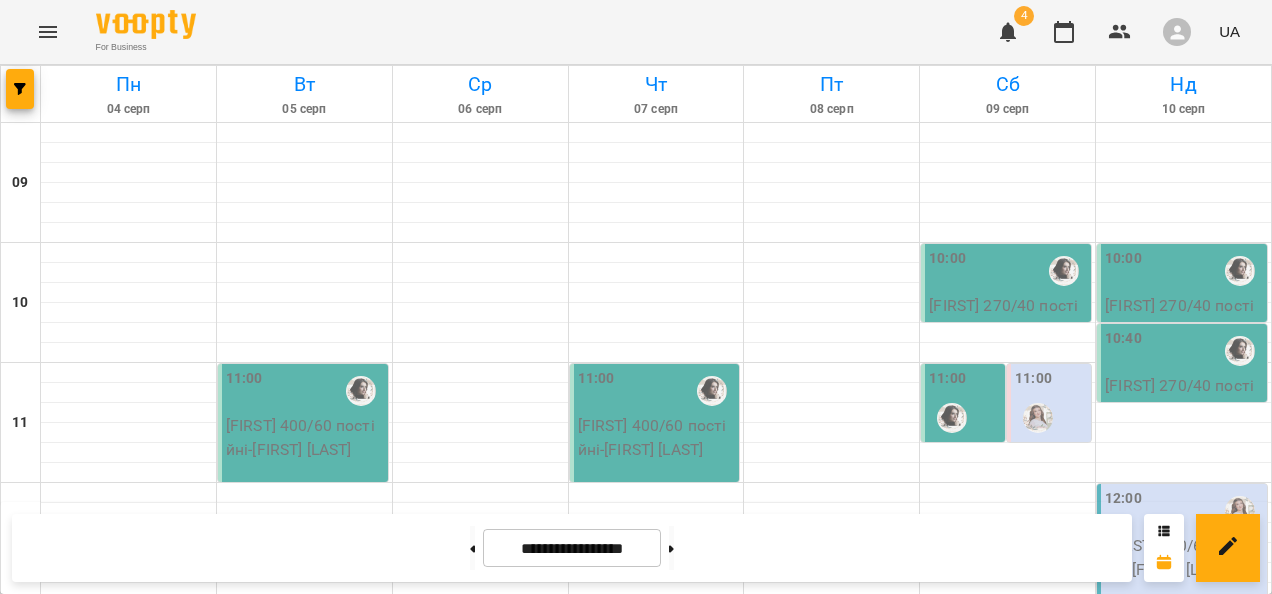 scroll, scrollTop: 783, scrollLeft: 0, axis: vertical 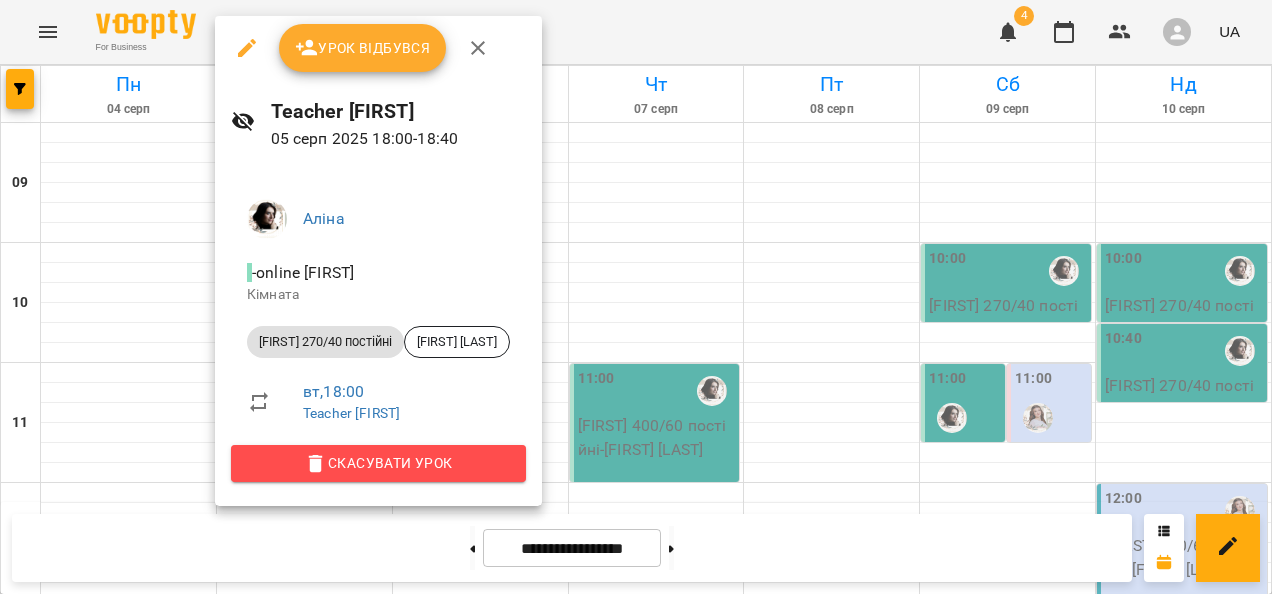 click on "Скасувати Урок" at bounding box center [378, 463] 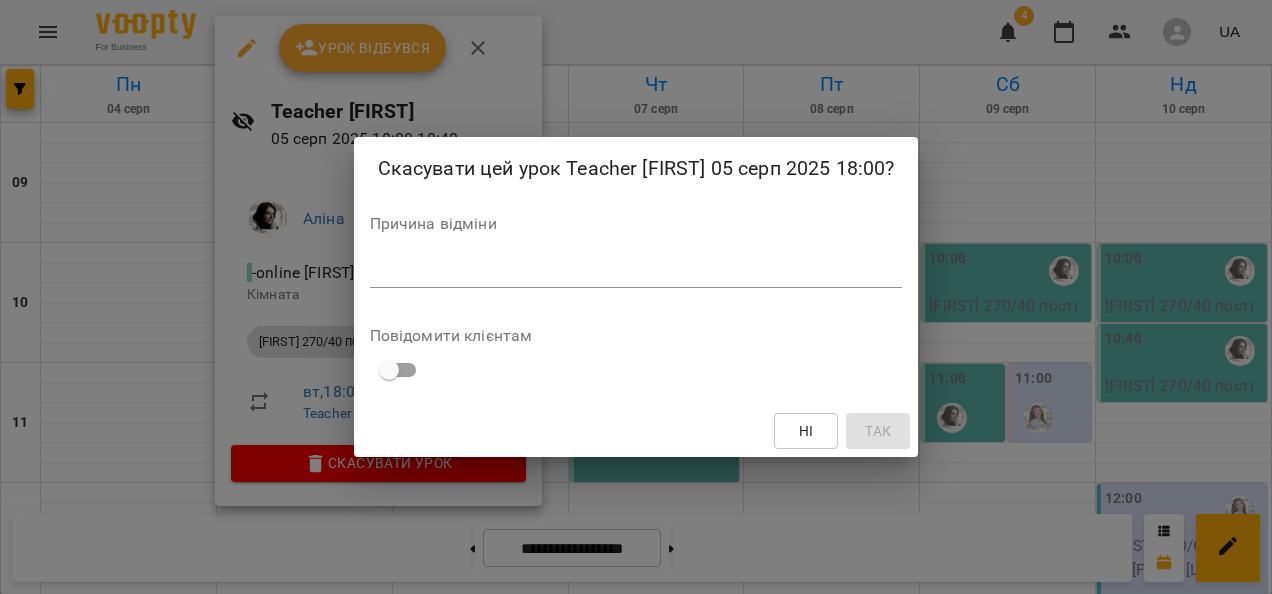 click at bounding box center (636, 271) 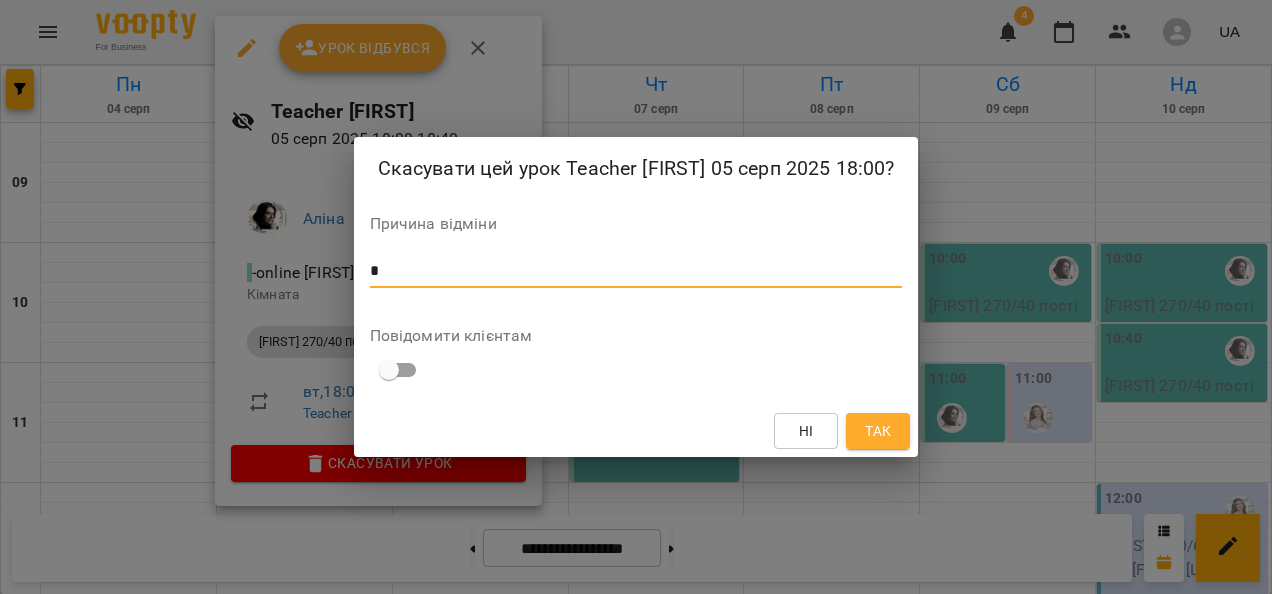 type on "*" 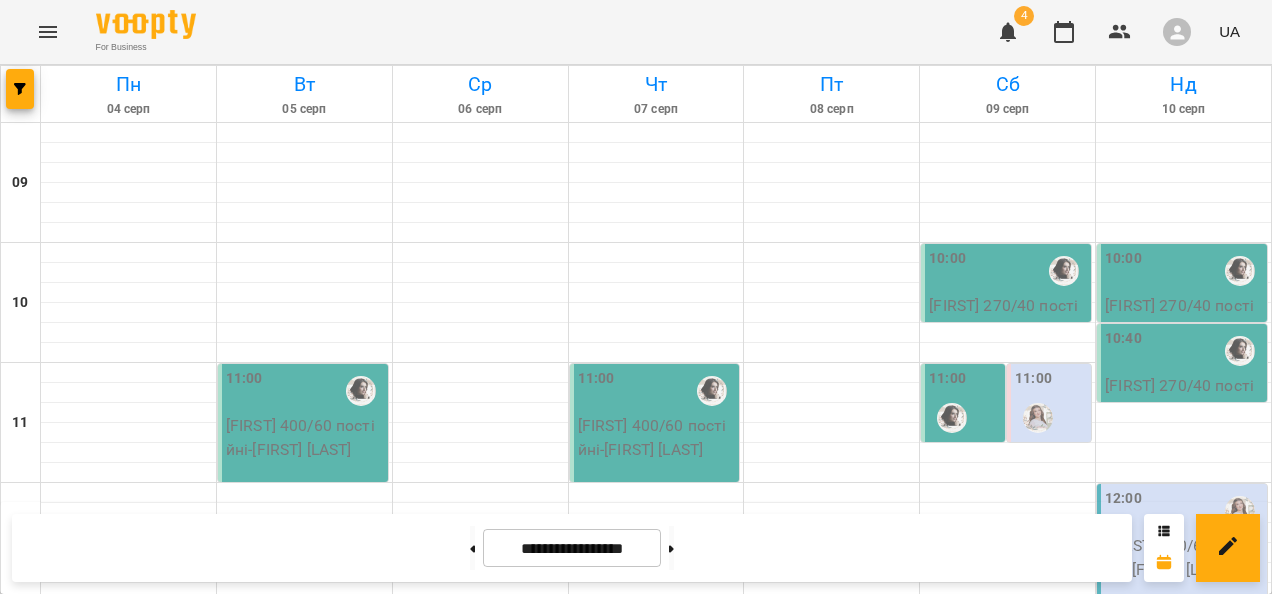 scroll, scrollTop: 147, scrollLeft: 0, axis: vertical 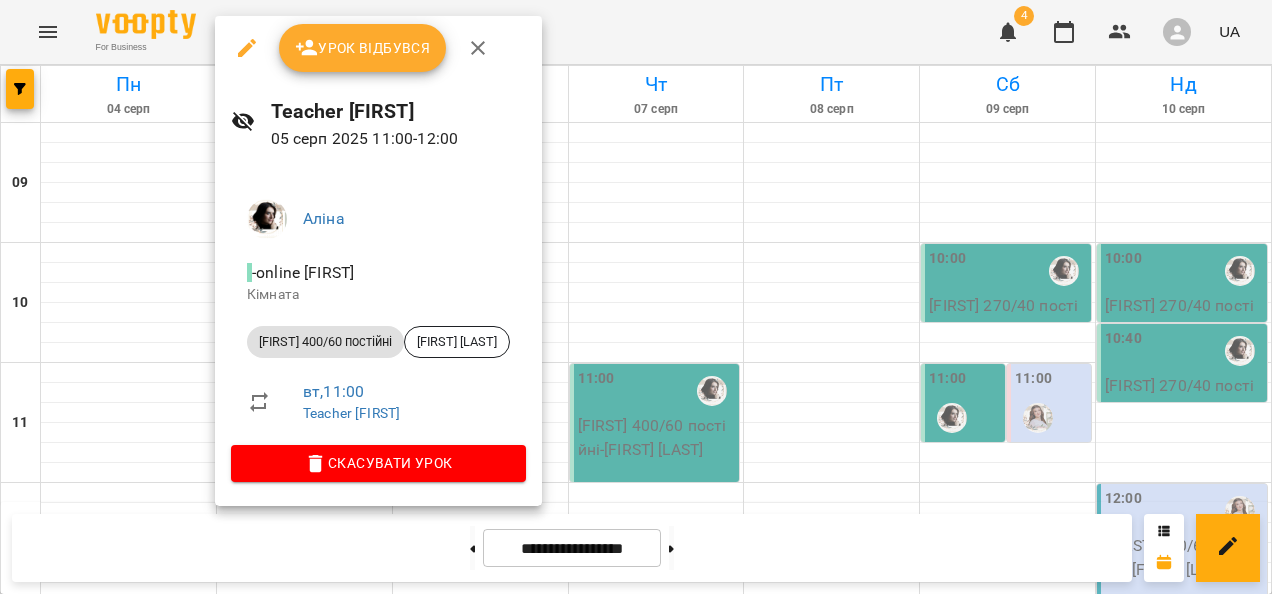 click on "Скасувати Урок" at bounding box center (378, 463) 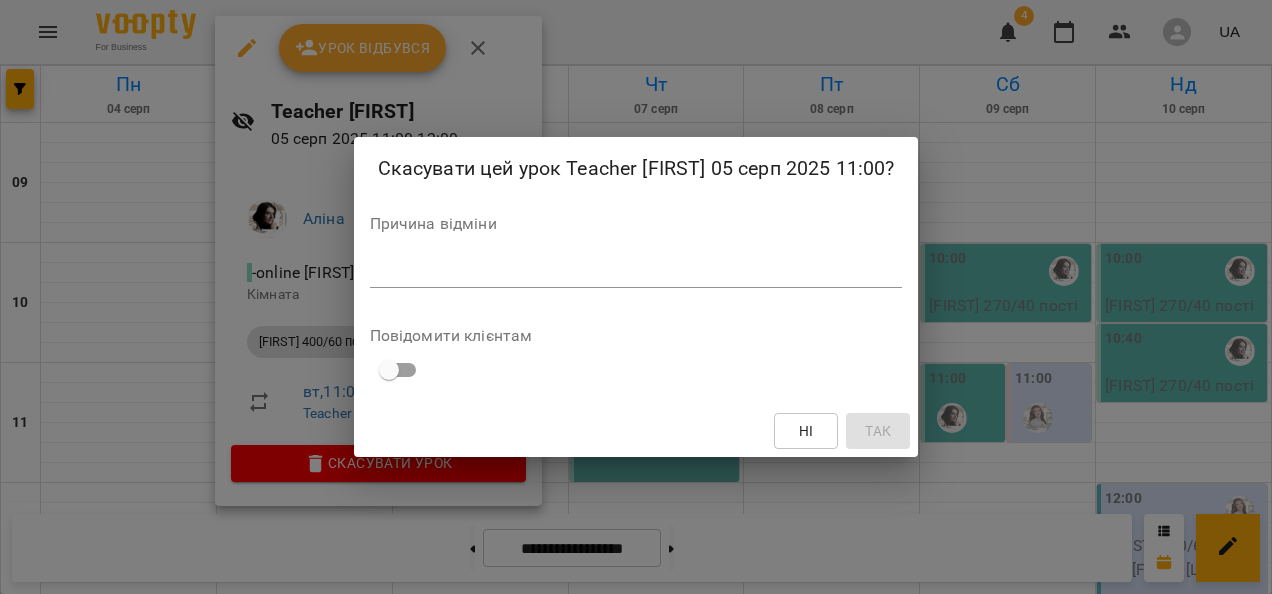 click on "*" at bounding box center (636, 272) 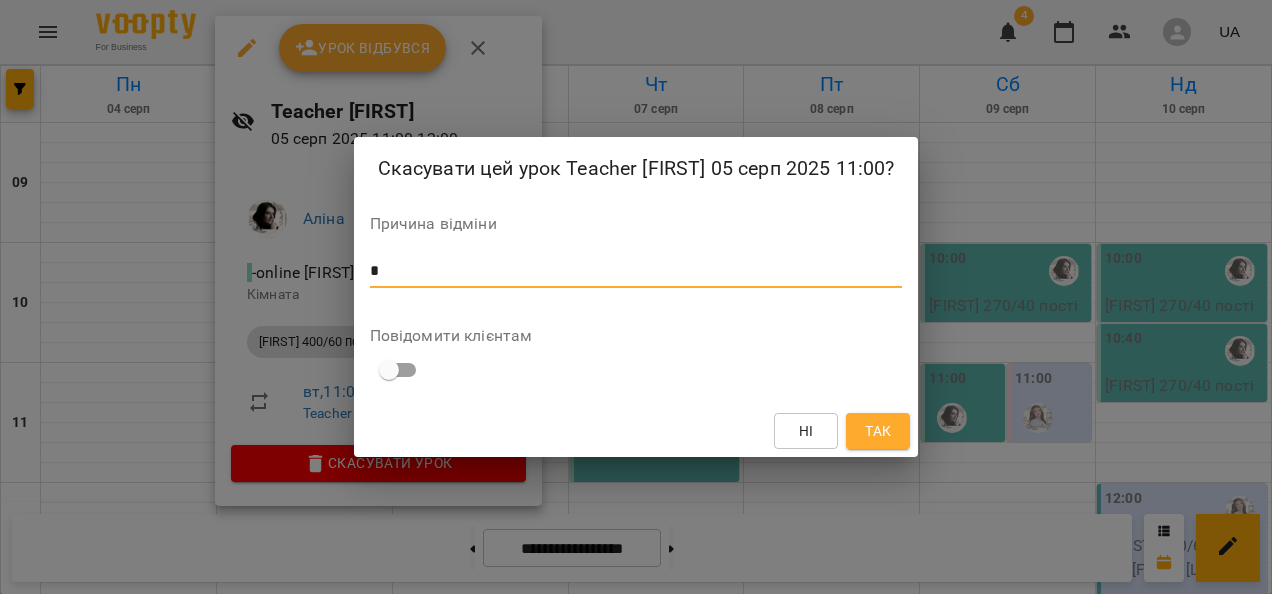type on "*" 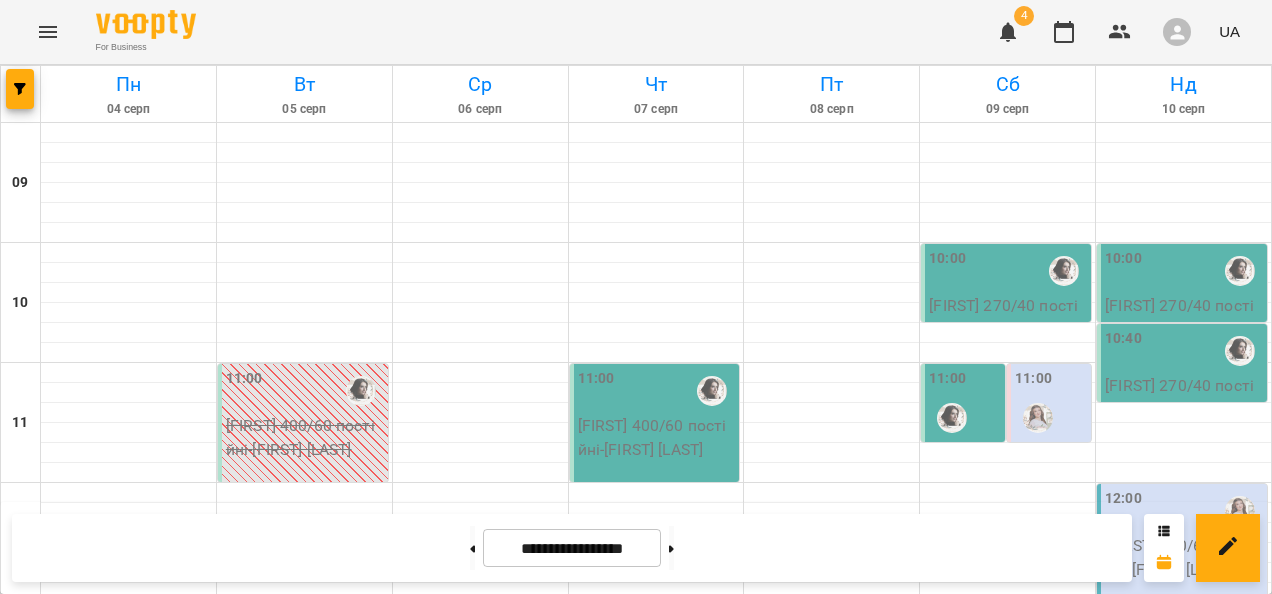 click on "11:00" at bounding box center [657, 391] 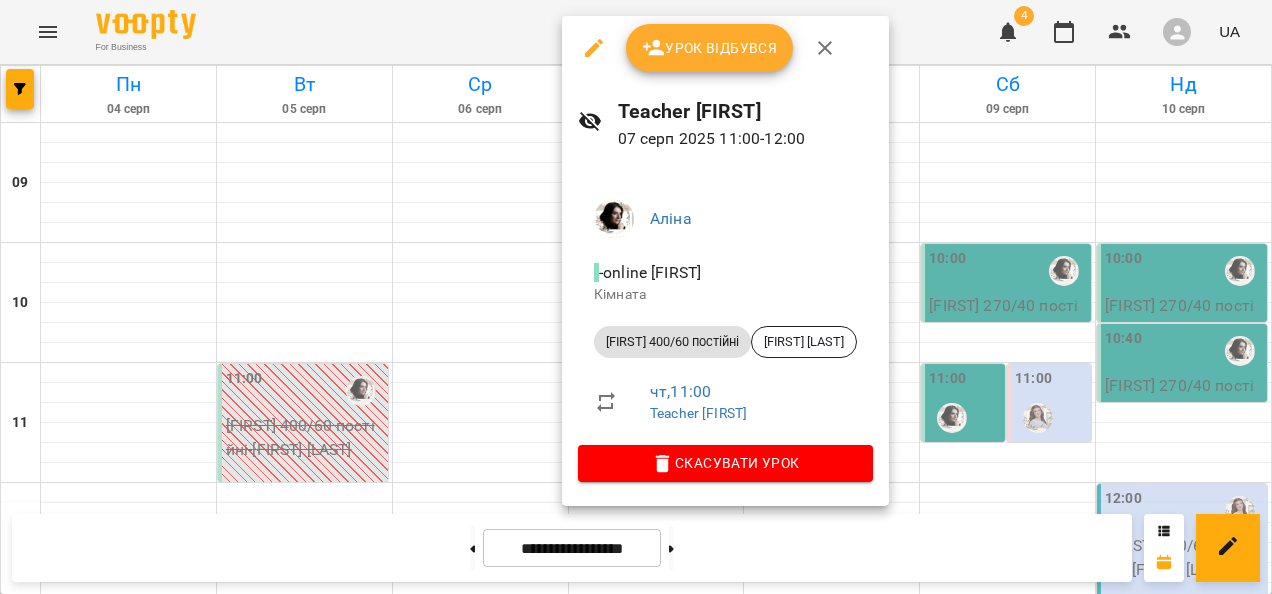 click on "Скасувати Урок" at bounding box center (725, 463) 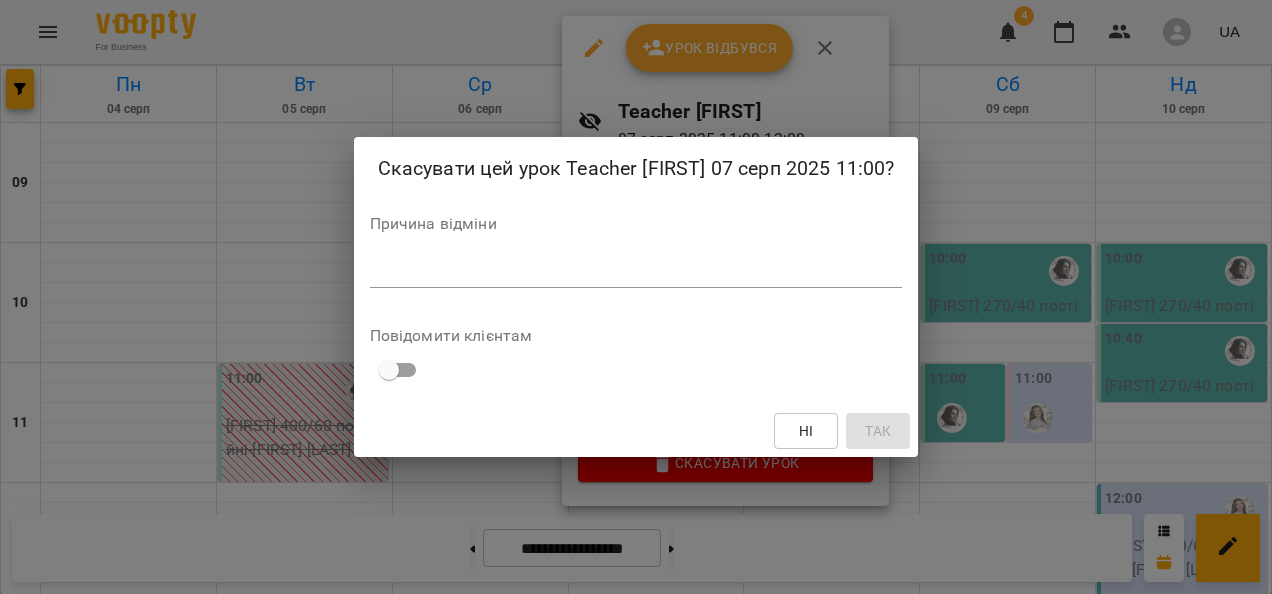 click at bounding box center [636, 271] 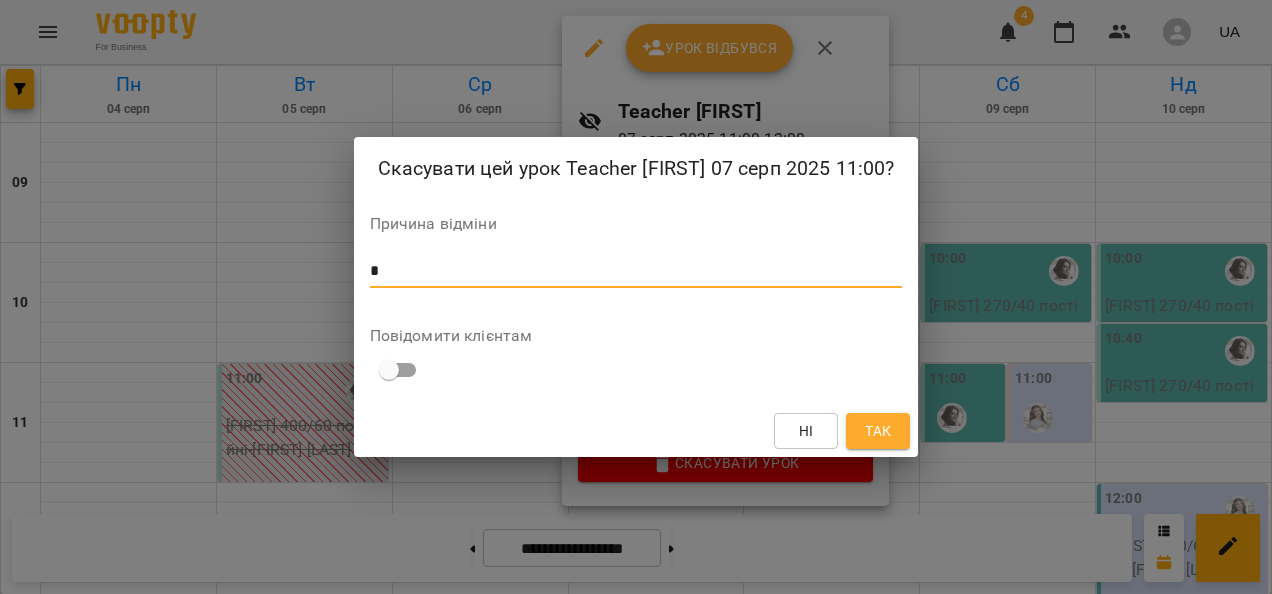 type on "*" 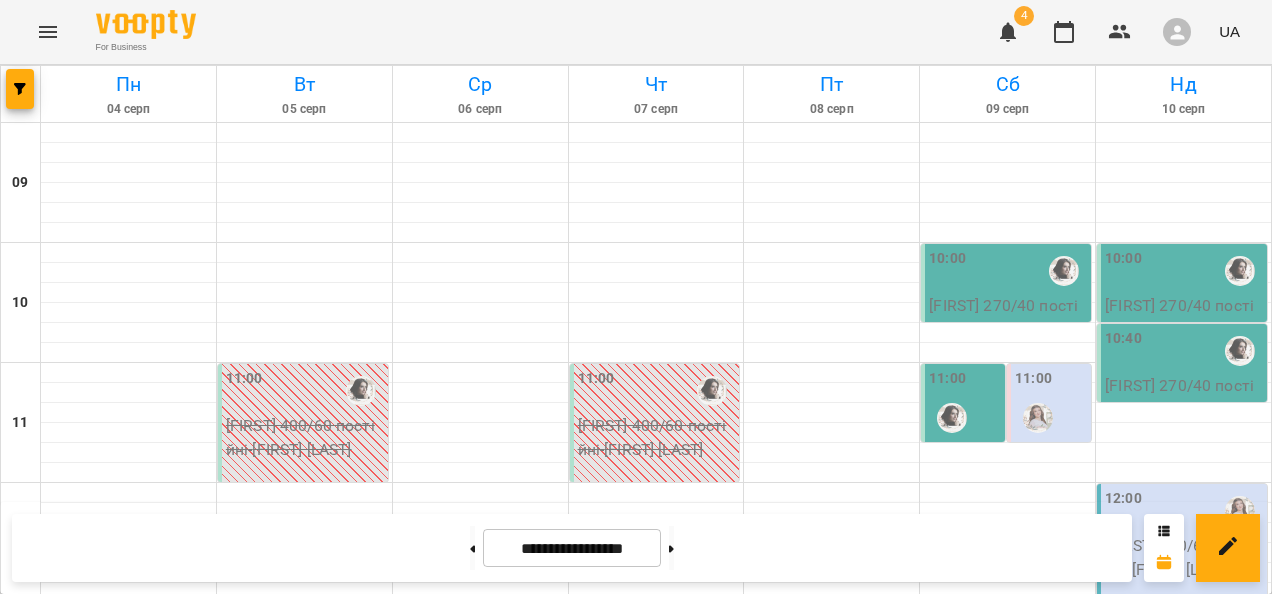 click on "13:00" at bounding box center [481, 631] 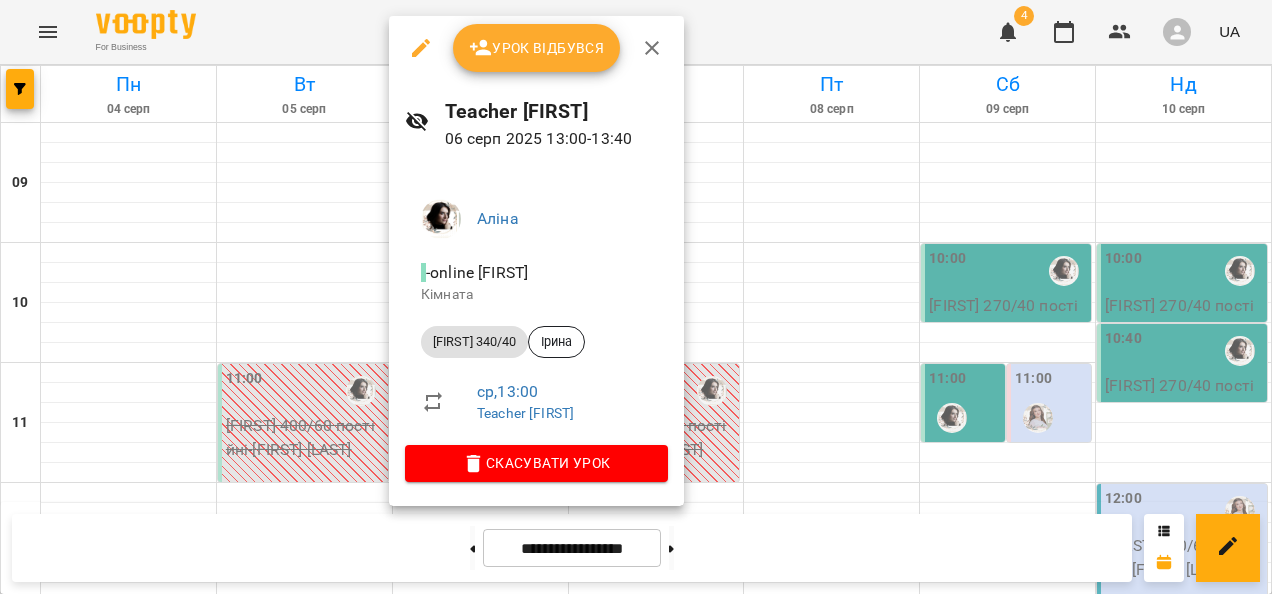 click on "Скасувати Урок" at bounding box center [536, 463] 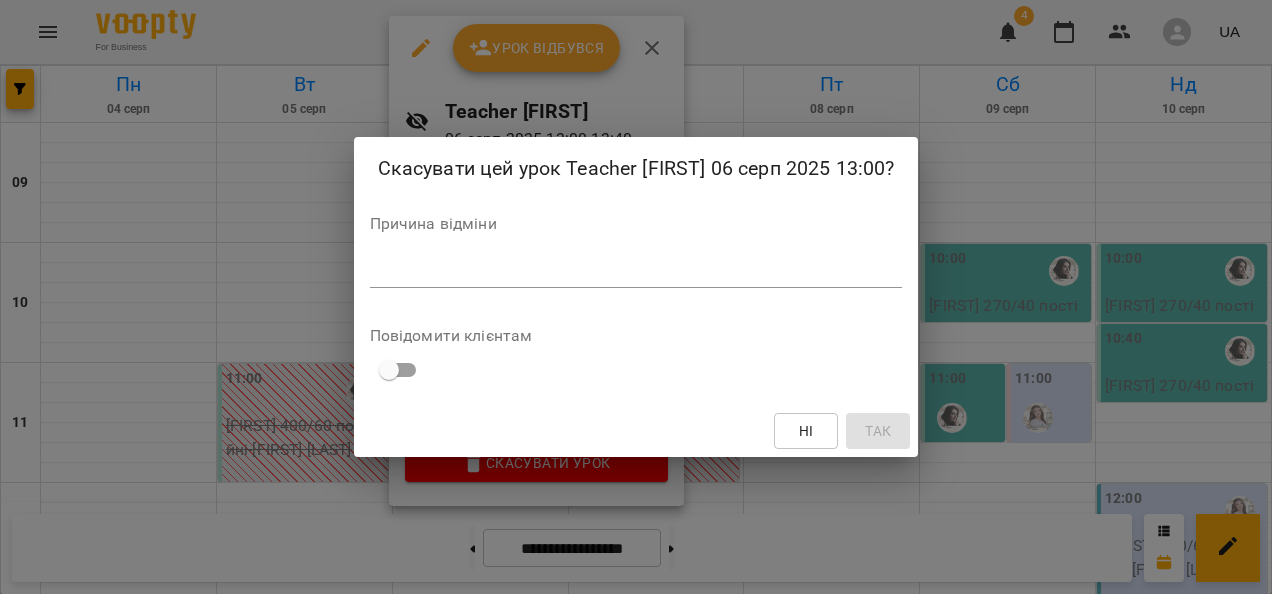 click at bounding box center (636, 271) 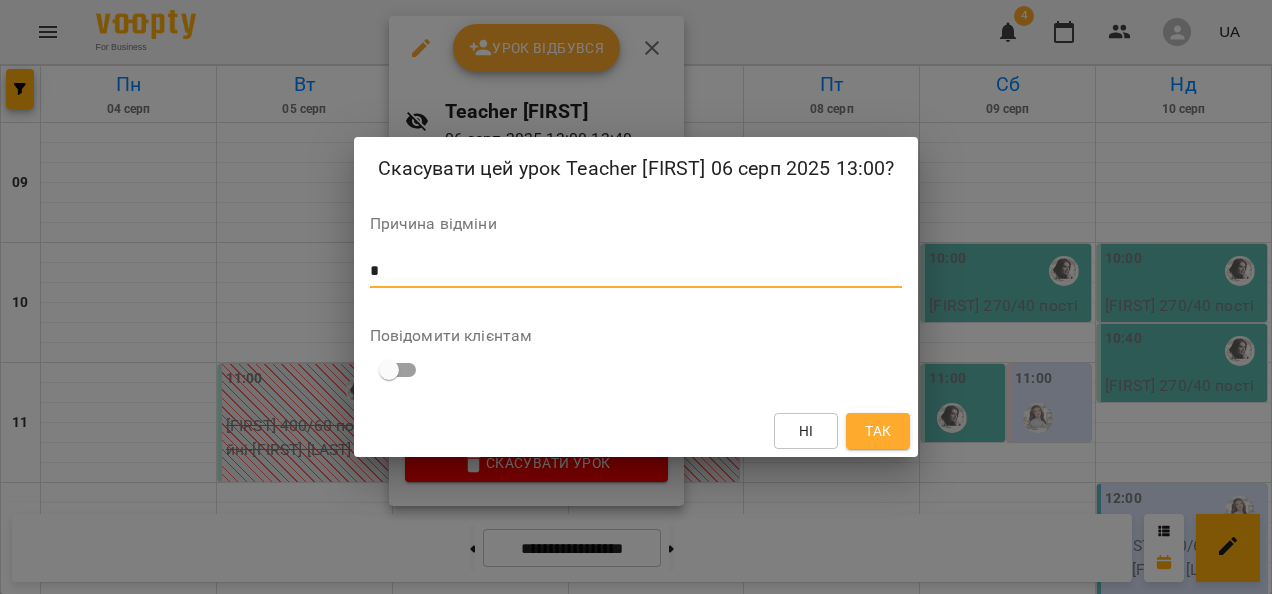 type on "*" 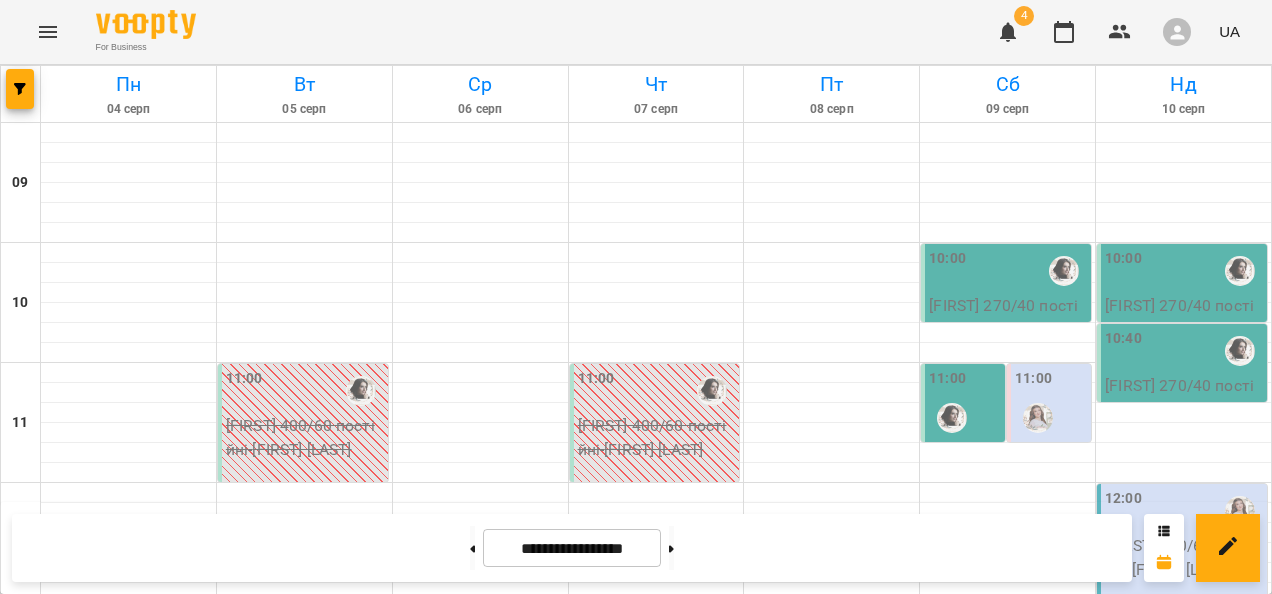 scroll, scrollTop: 397, scrollLeft: 0, axis: vertical 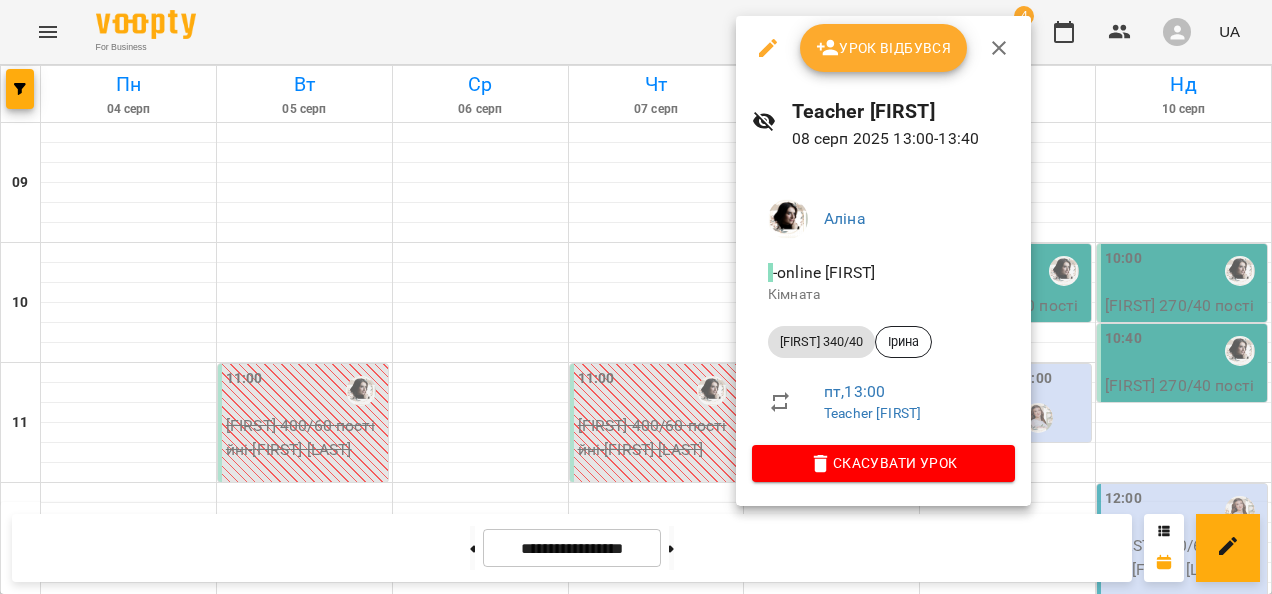 click on "Скасувати Урок" at bounding box center [883, 463] 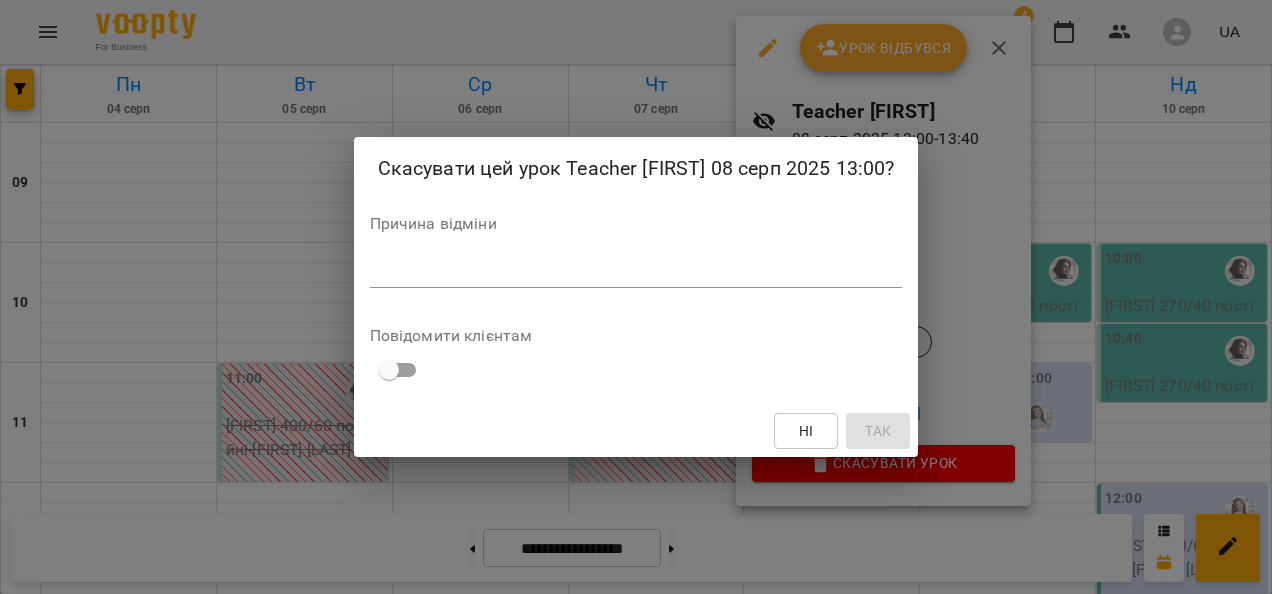 click at bounding box center (636, 271) 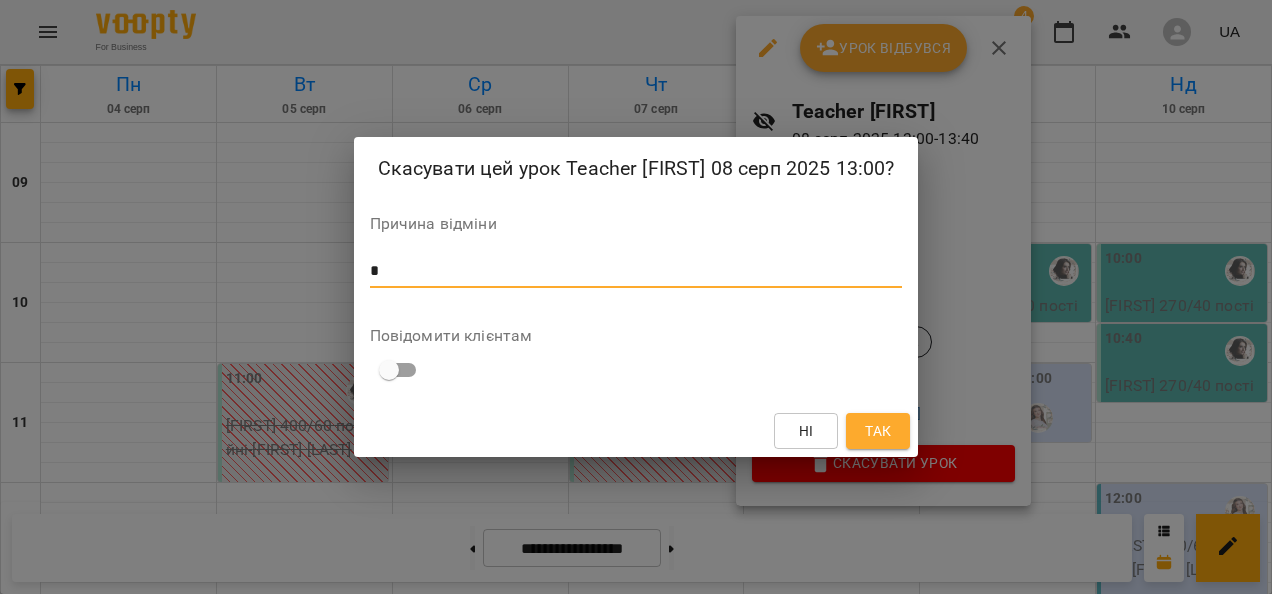 type on "*" 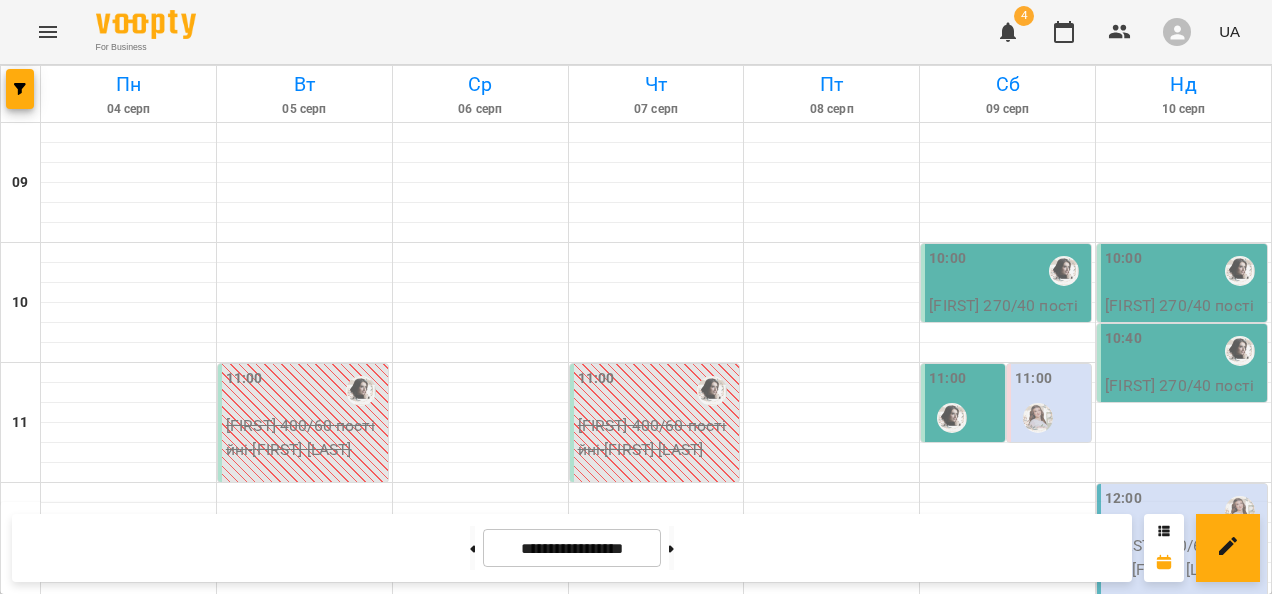 scroll, scrollTop: 563, scrollLeft: 0, axis: vertical 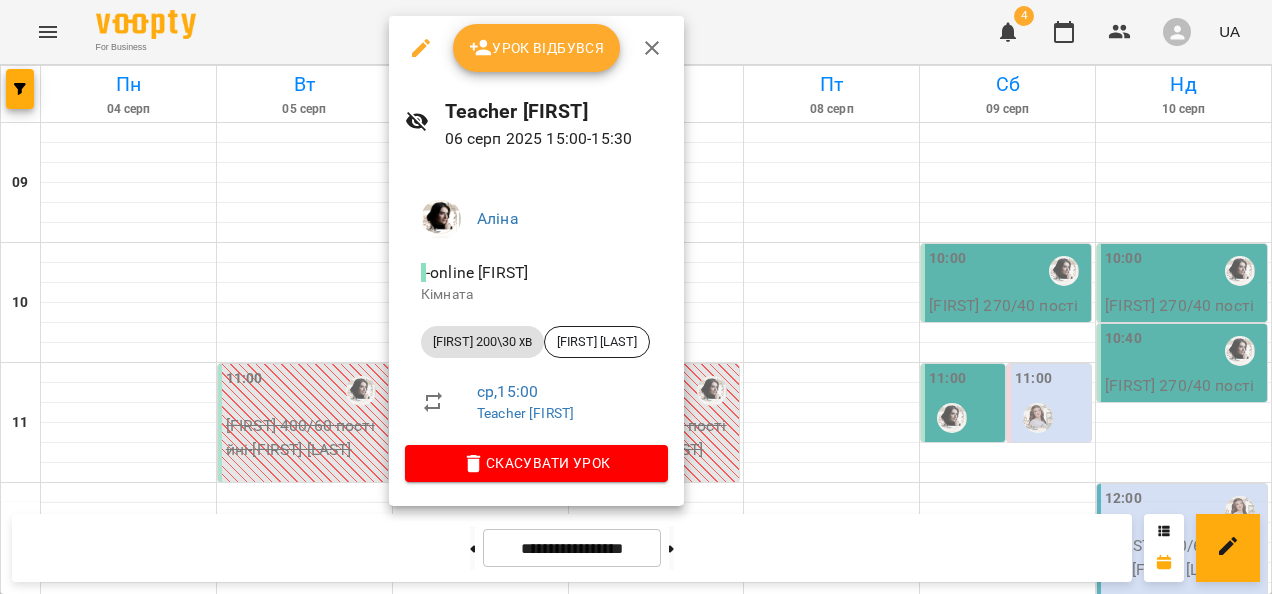 click on "Скасувати Урок" at bounding box center (536, 463) 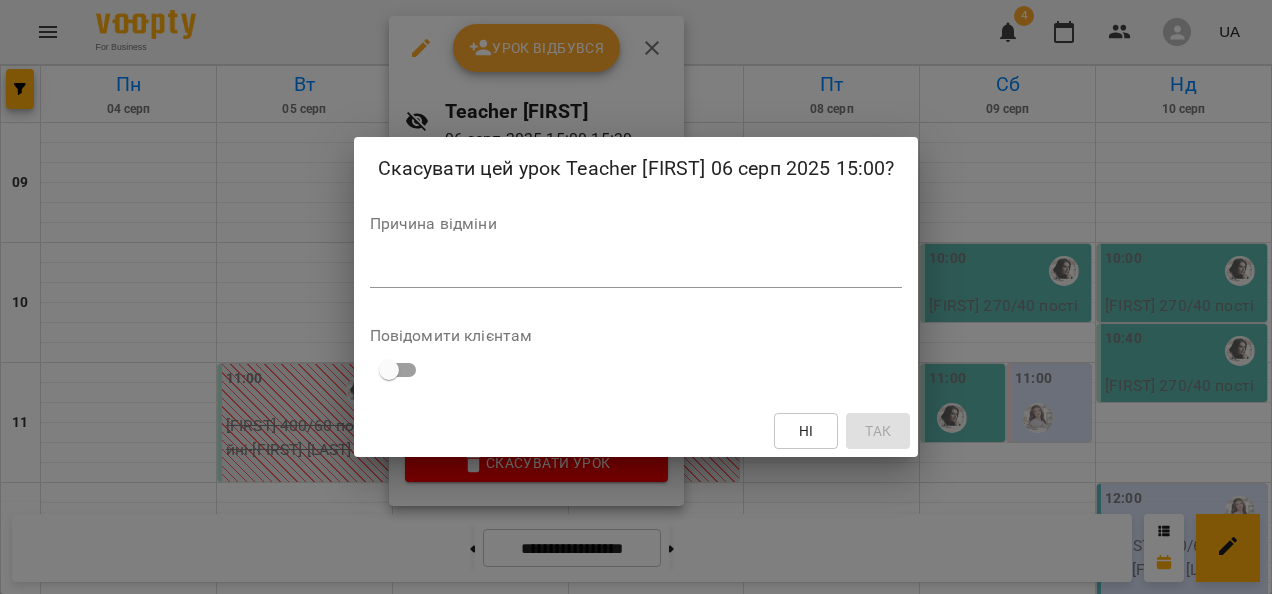 click at bounding box center [636, 271] 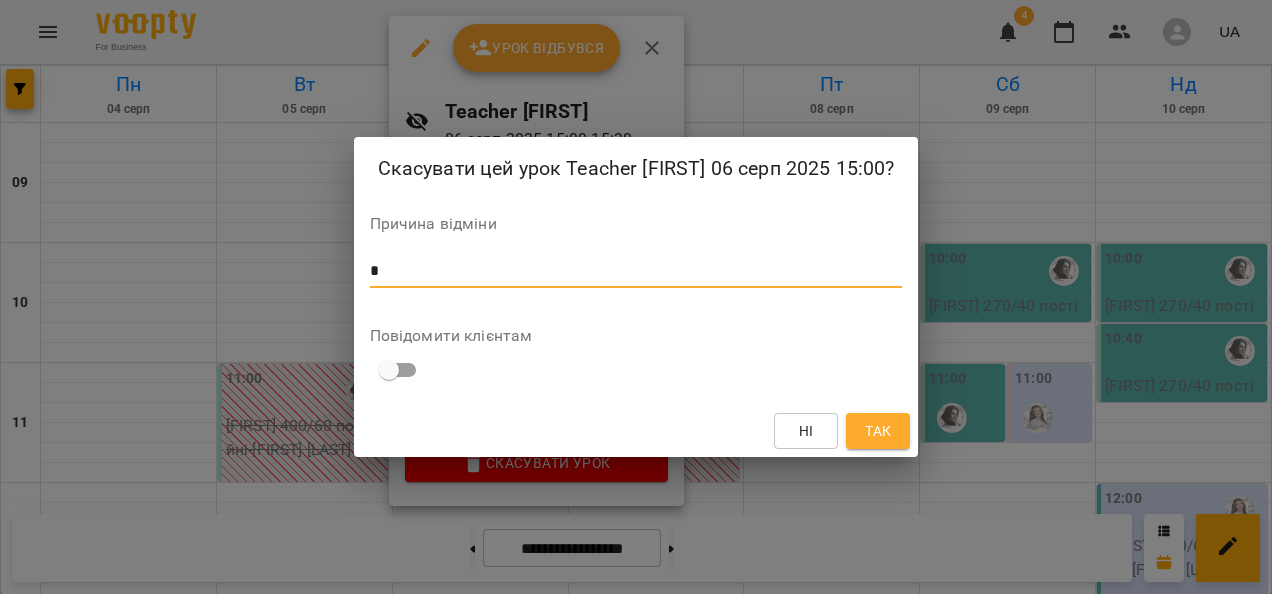 type on "*" 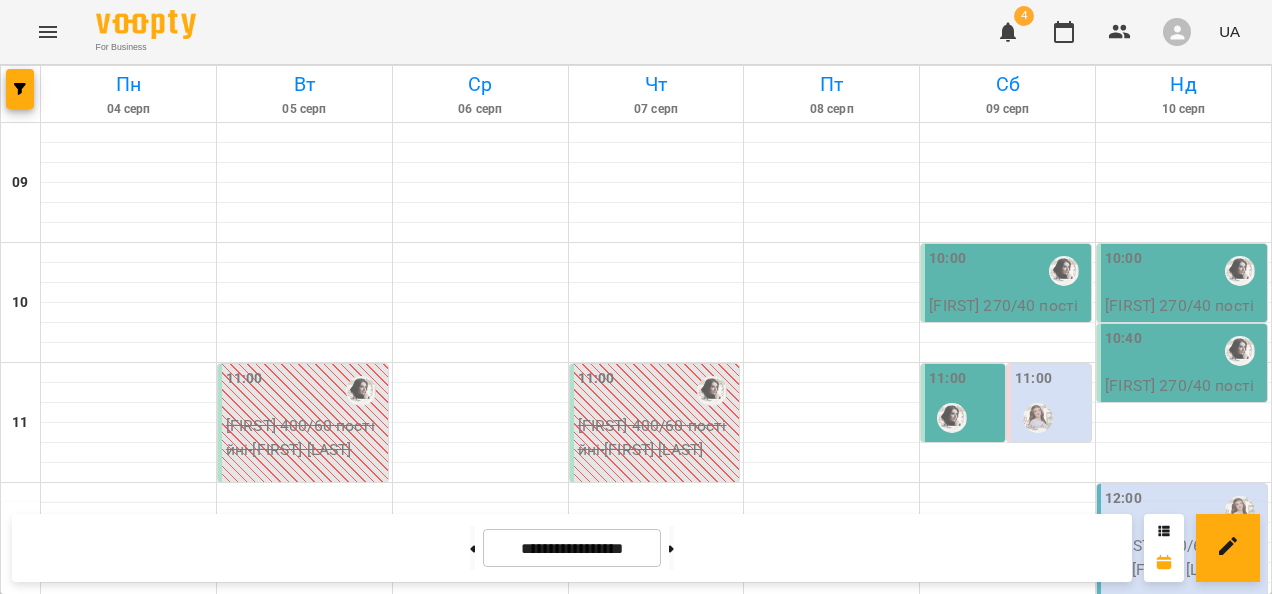 scroll, scrollTop: 689, scrollLeft: 0, axis: vertical 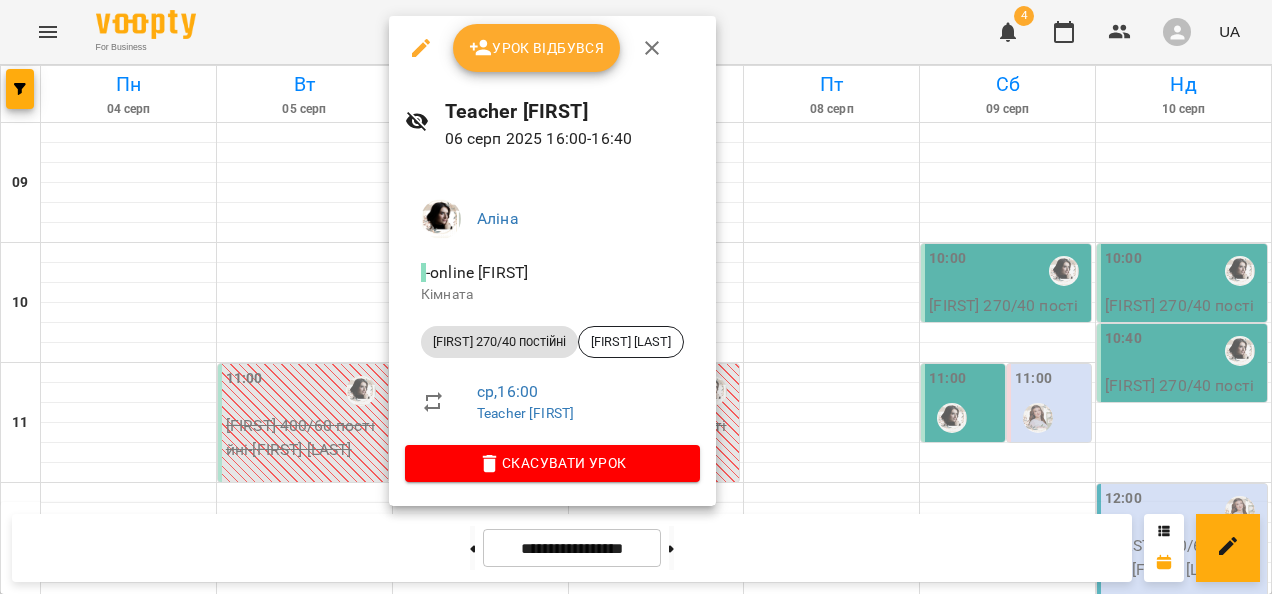 click on "Скасувати Урок" at bounding box center [552, 463] 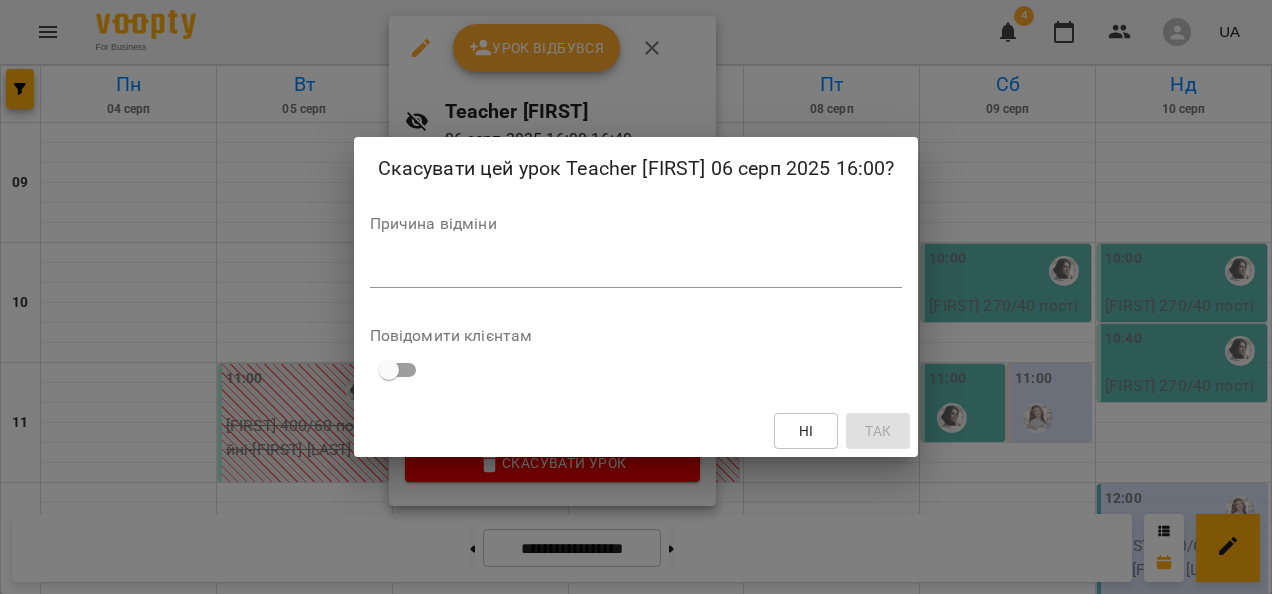 click at bounding box center (636, 271) 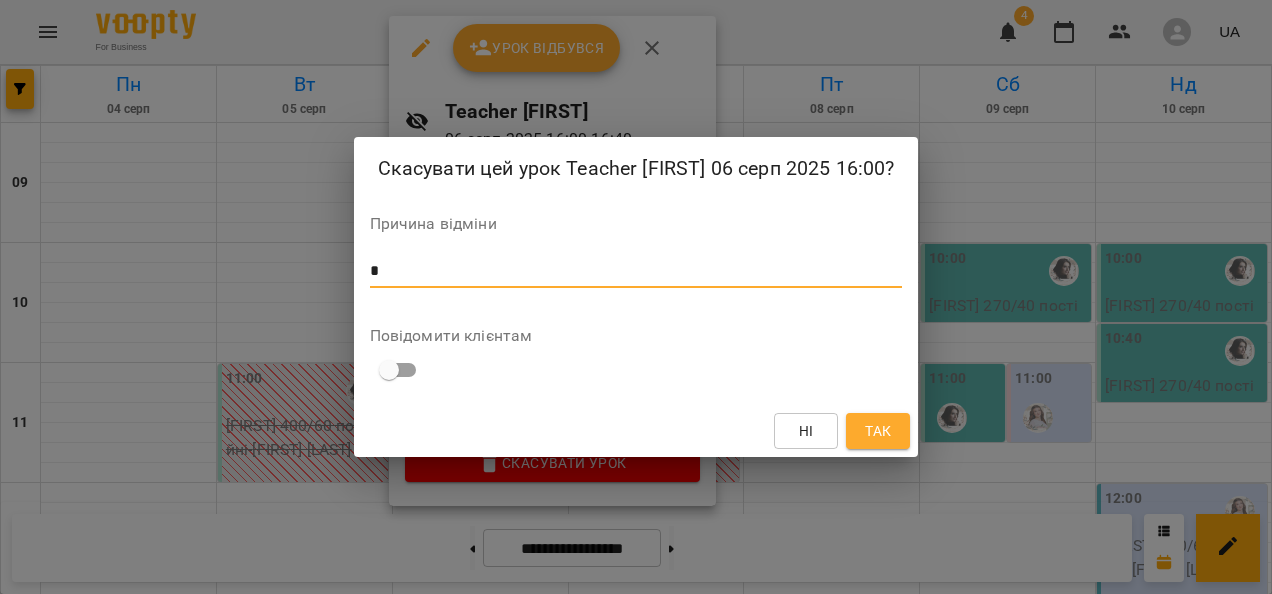 type on "*" 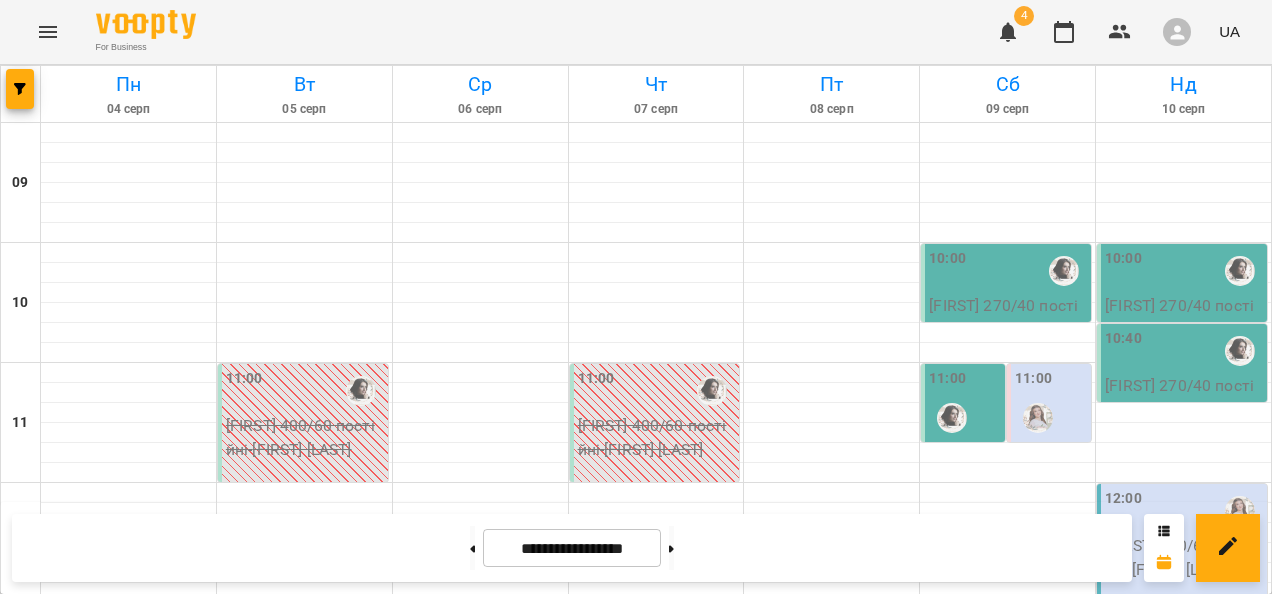 scroll, scrollTop: 867, scrollLeft: 0, axis: vertical 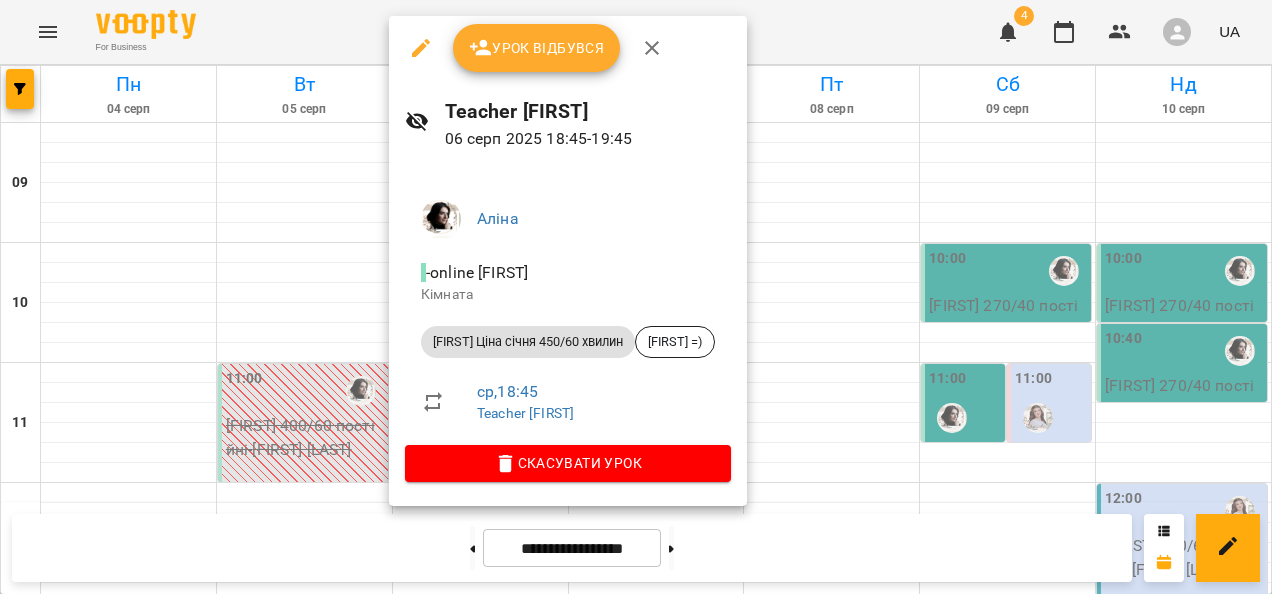 click on "Скасувати Урок" at bounding box center (568, 463) 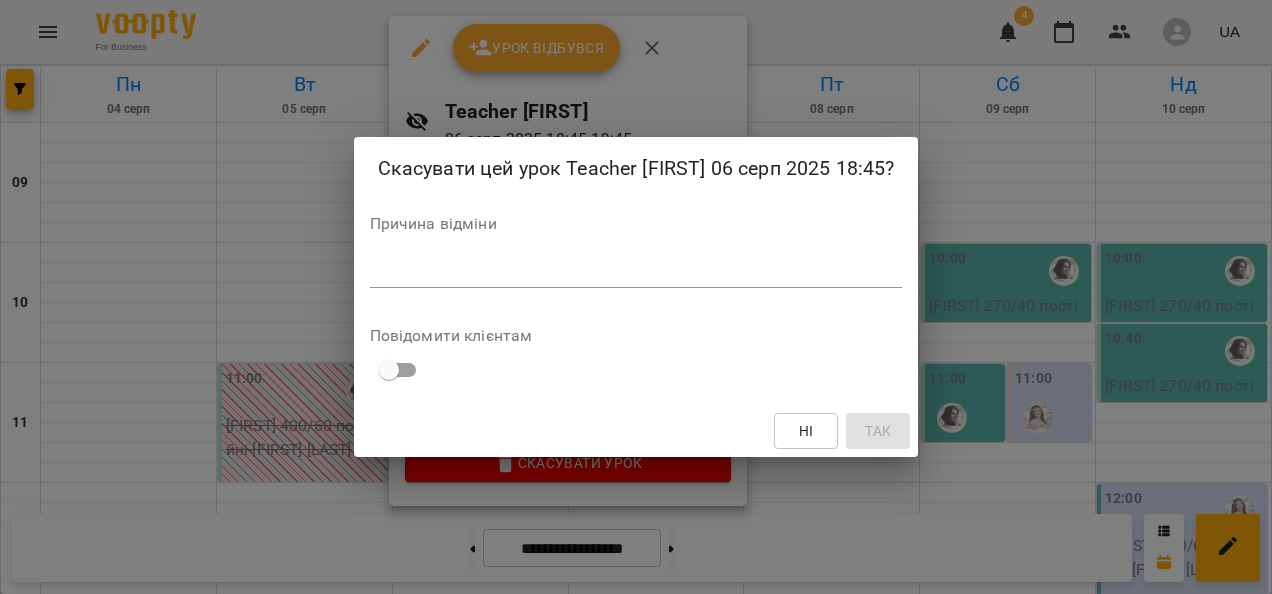 click at bounding box center (636, 271) 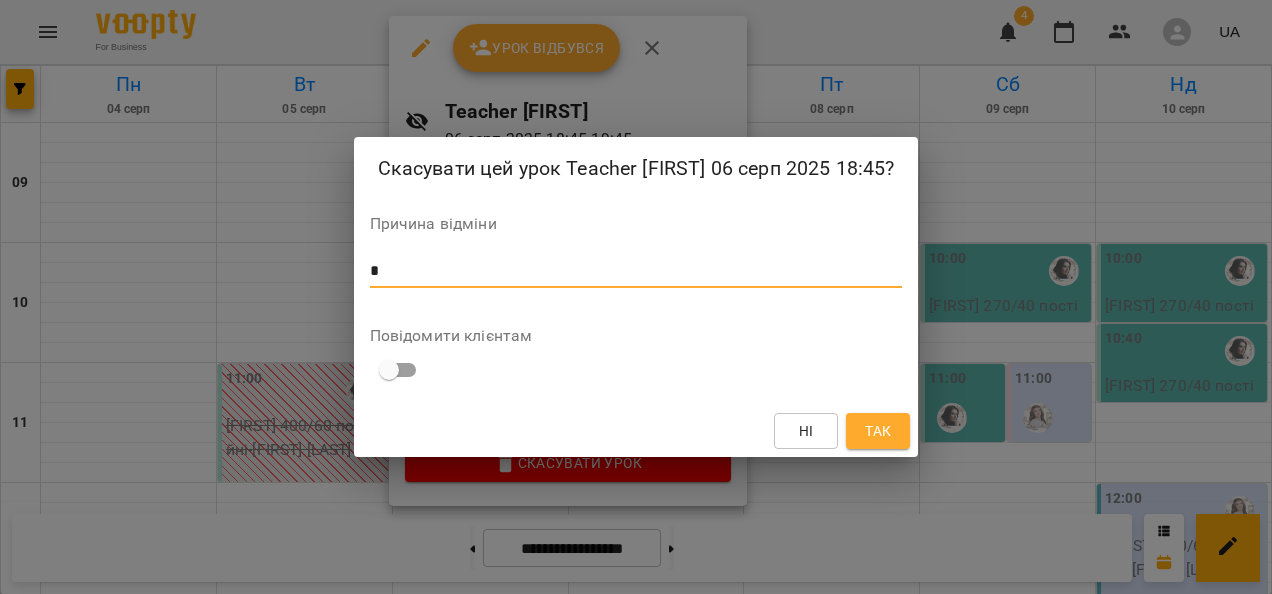 type on "*" 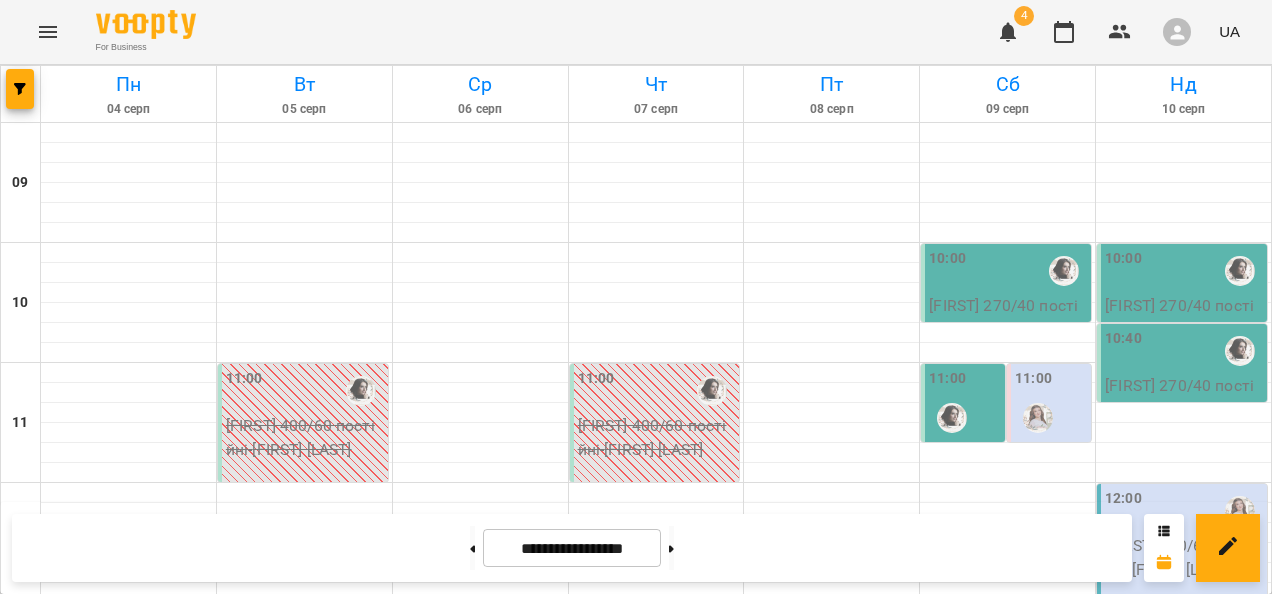 scroll, scrollTop: 1113, scrollLeft: 0, axis: vertical 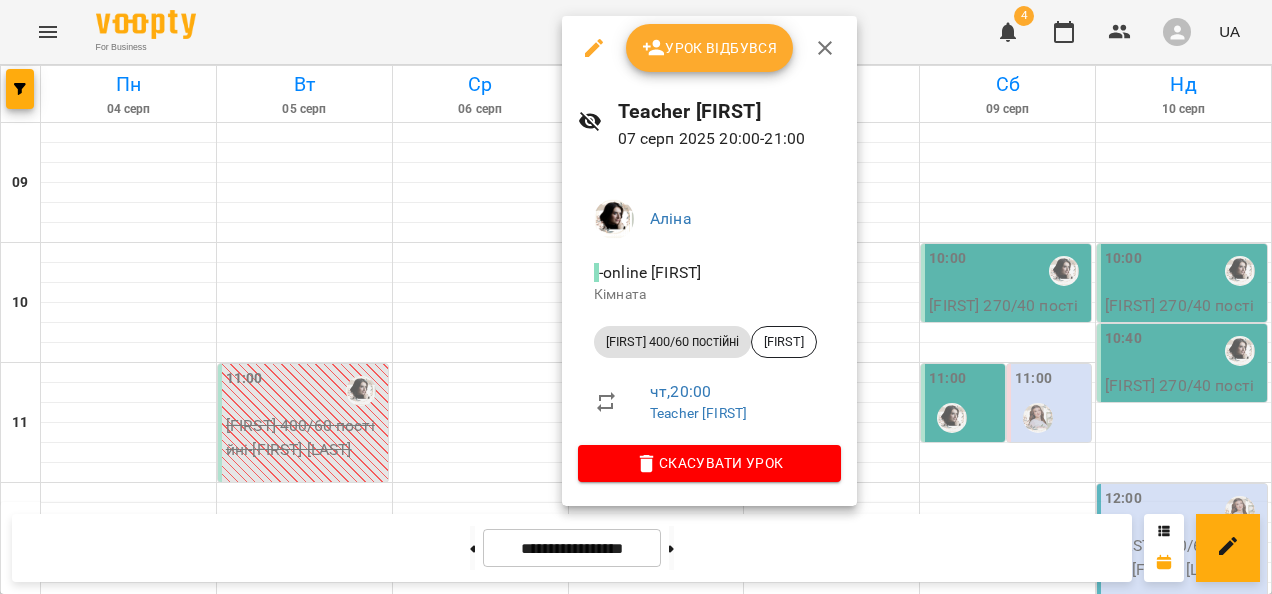 click on "Скасувати Урок" at bounding box center [709, 463] 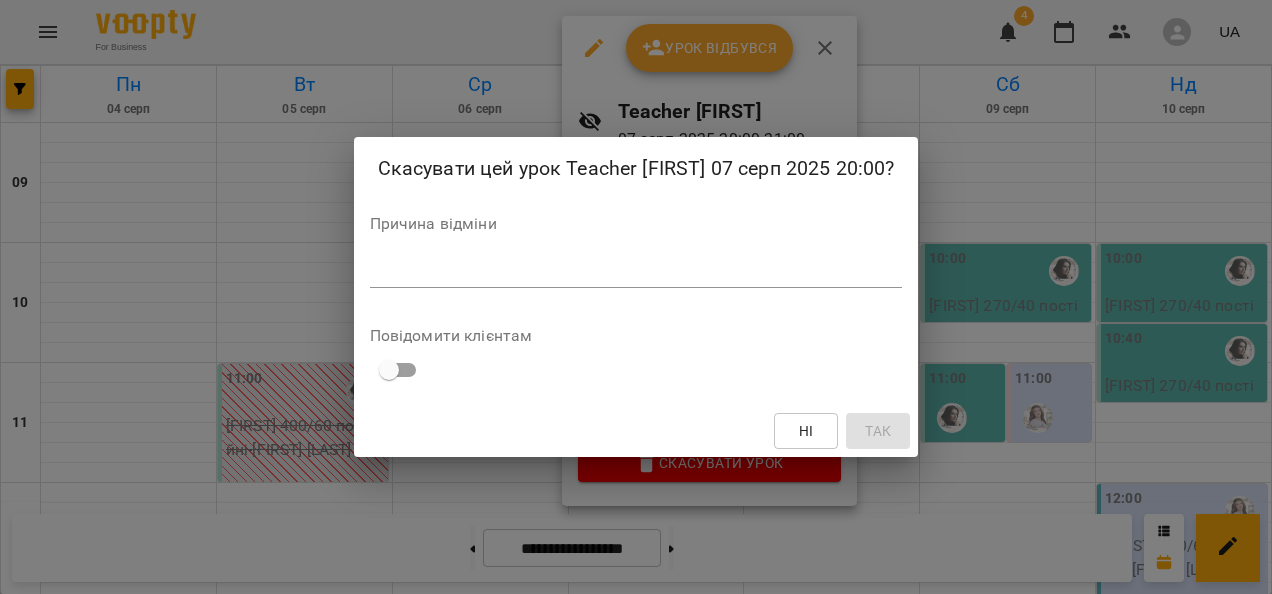 click at bounding box center [636, 271] 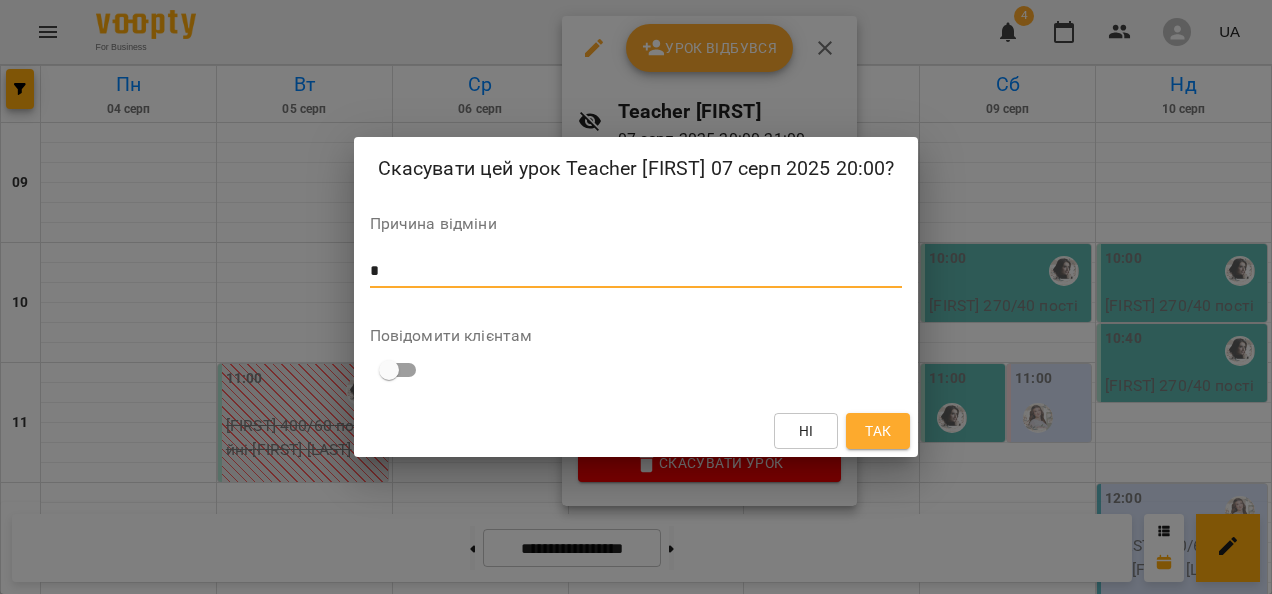 type on "*" 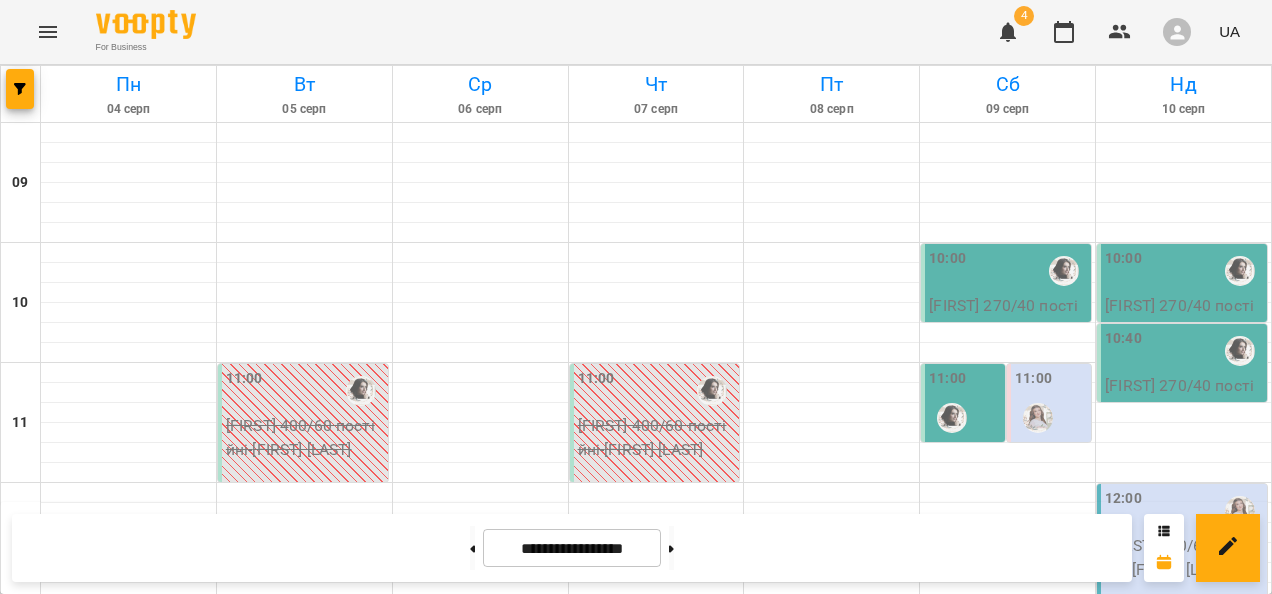 scroll, scrollTop: 967, scrollLeft: 0, axis: vertical 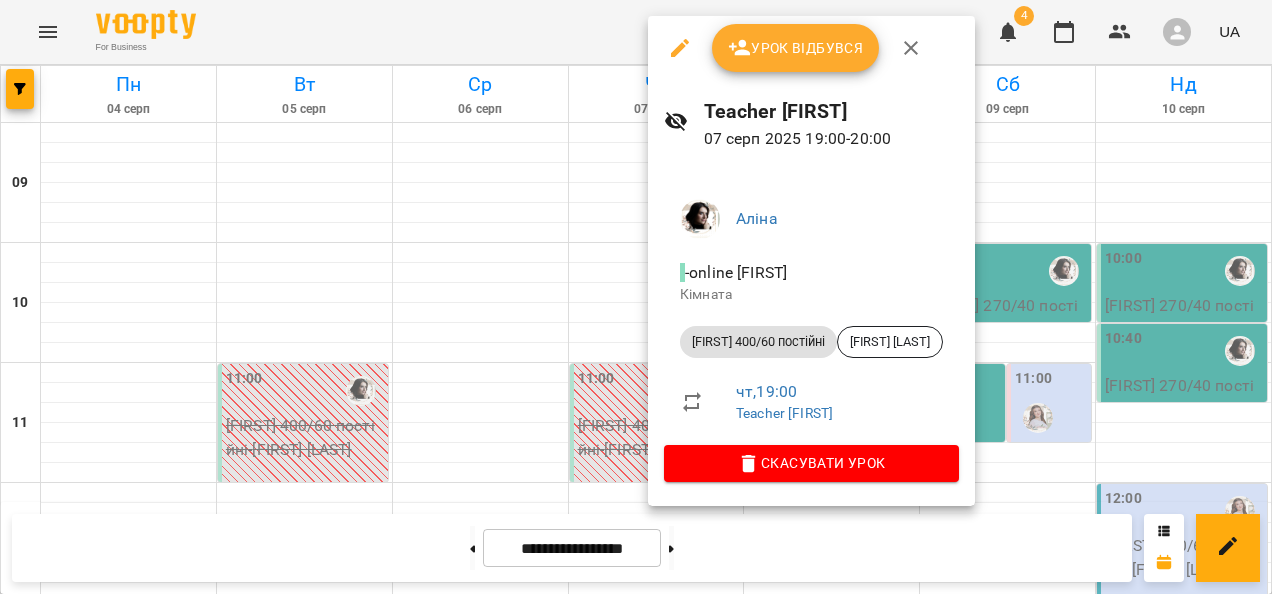 click on "Скасувати Урок" at bounding box center (811, 463) 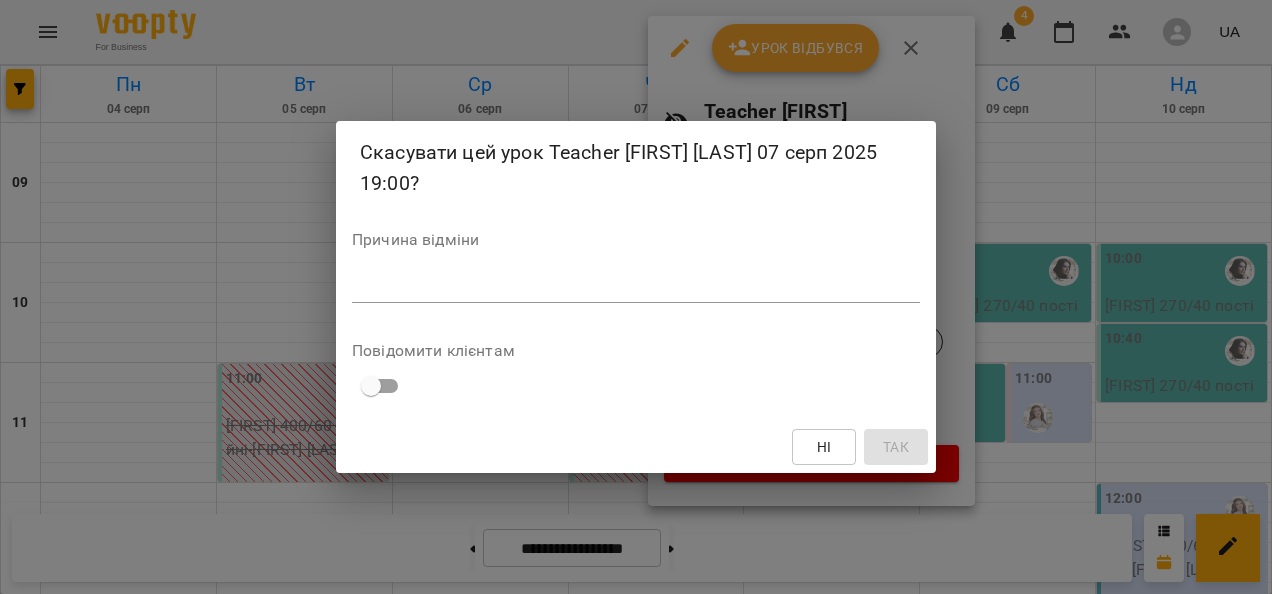 click at bounding box center (636, 286) 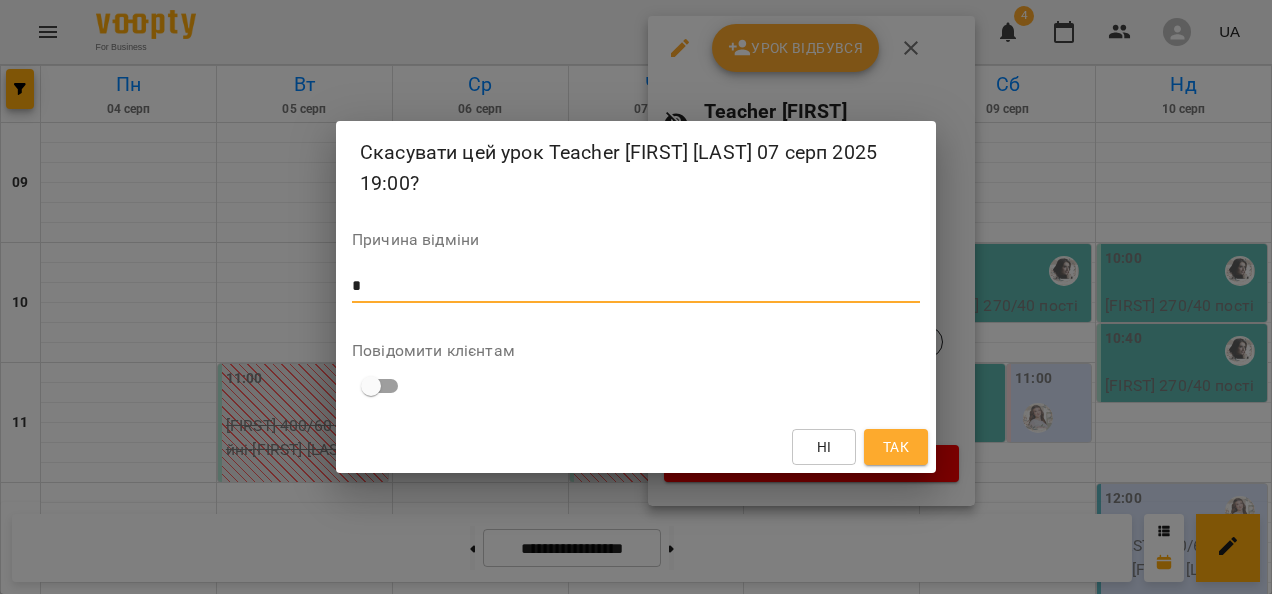 type on "*" 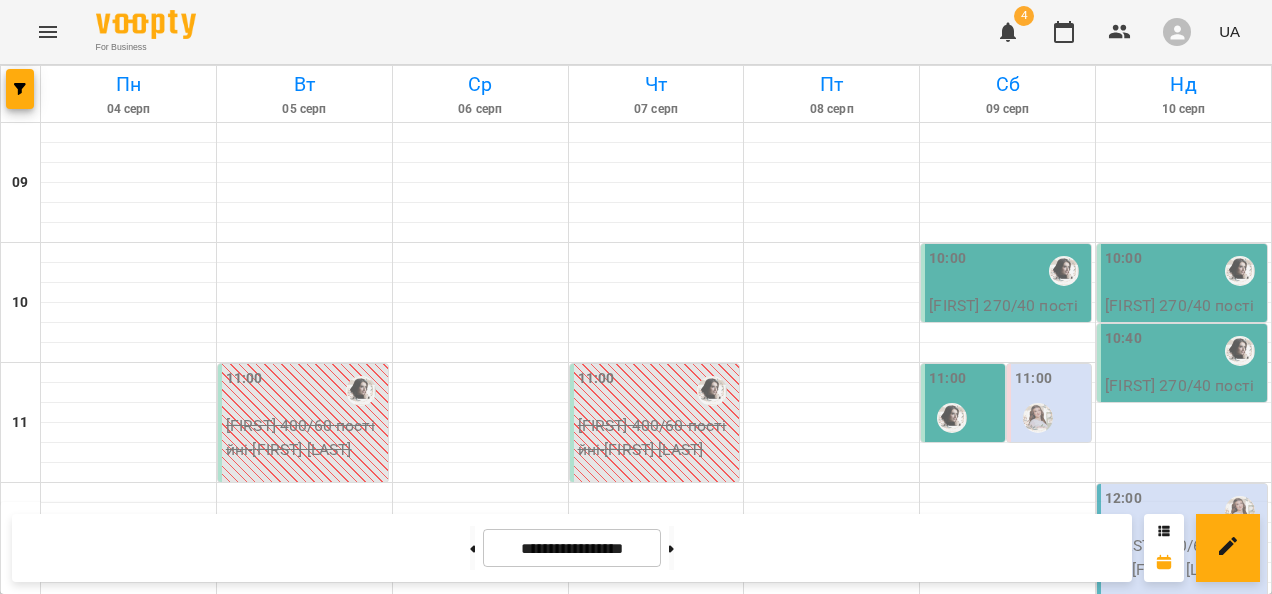 click at bounding box center [601, 1198] 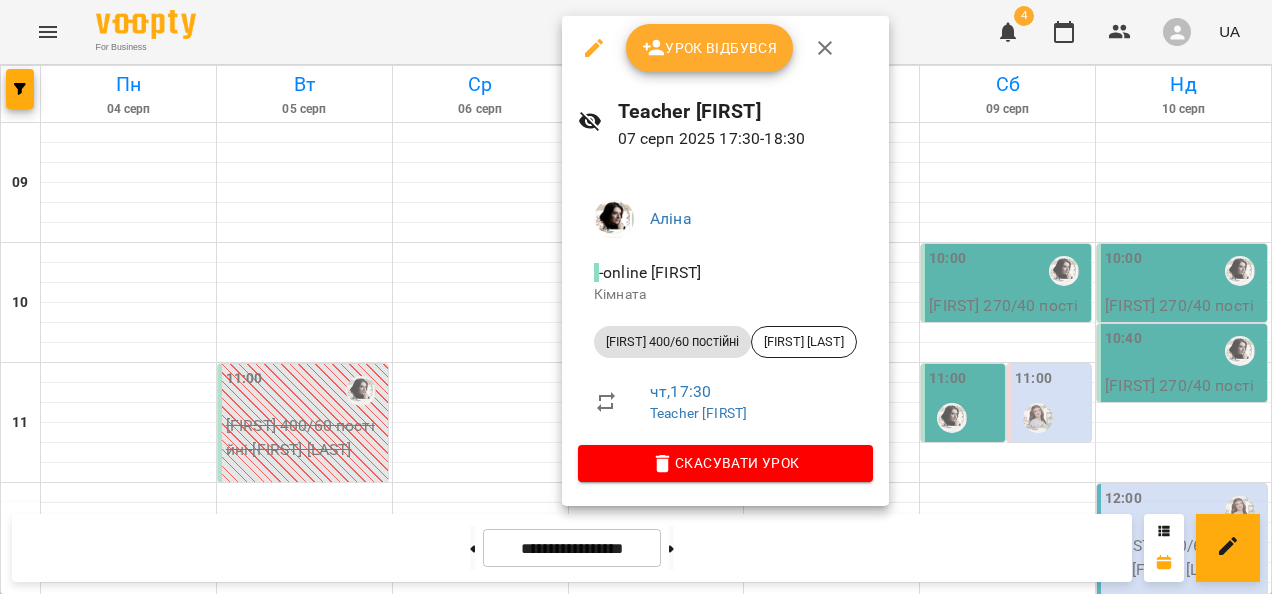click 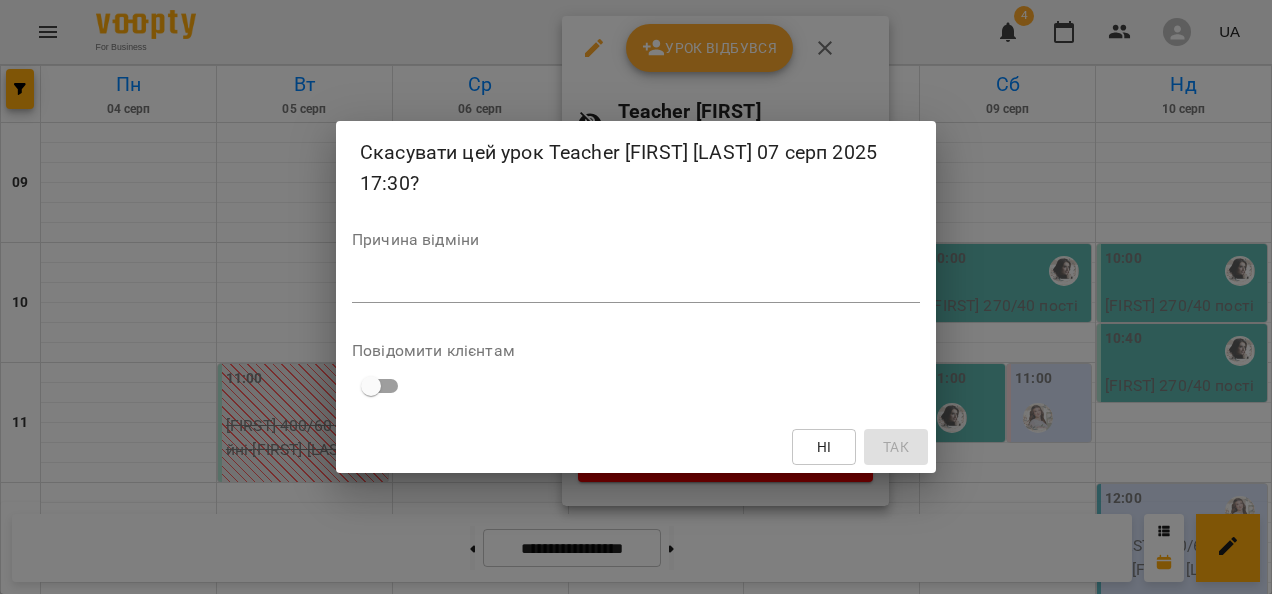 click on "*" at bounding box center [636, 287] 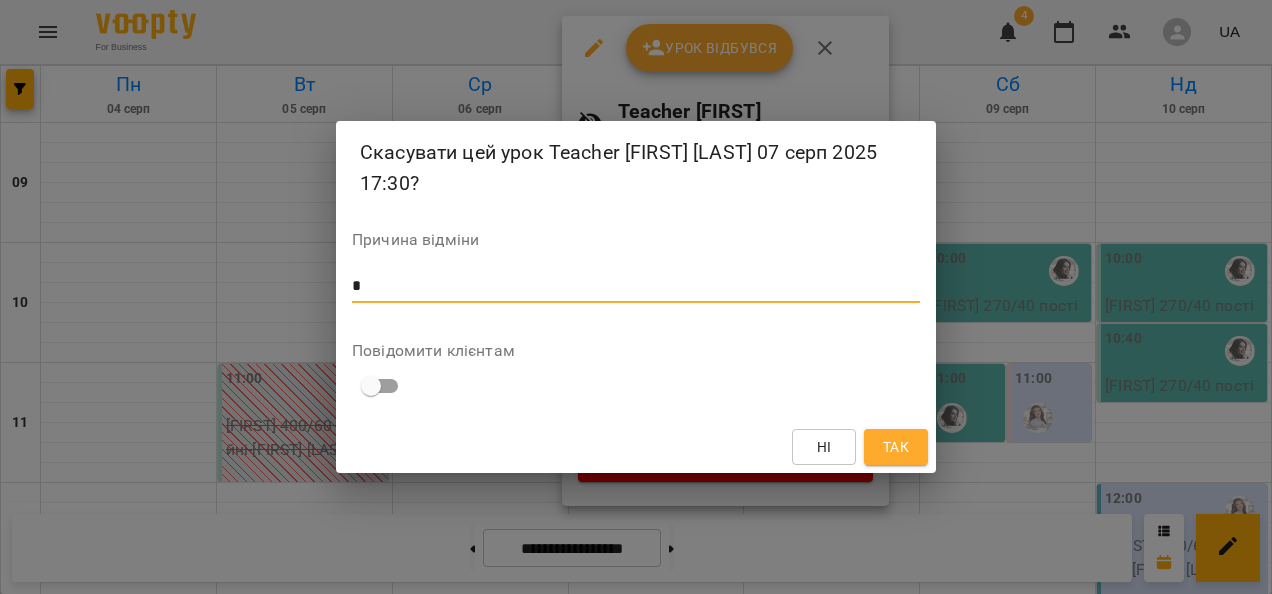 type on "*" 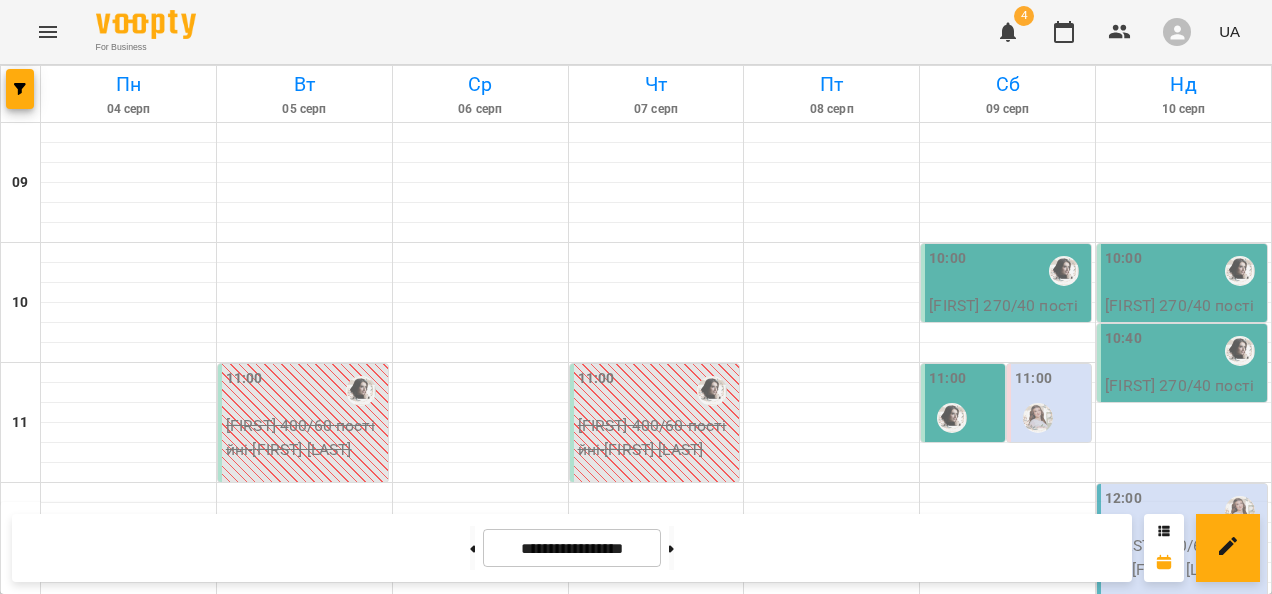scroll, scrollTop: 499, scrollLeft: 0, axis: vertical 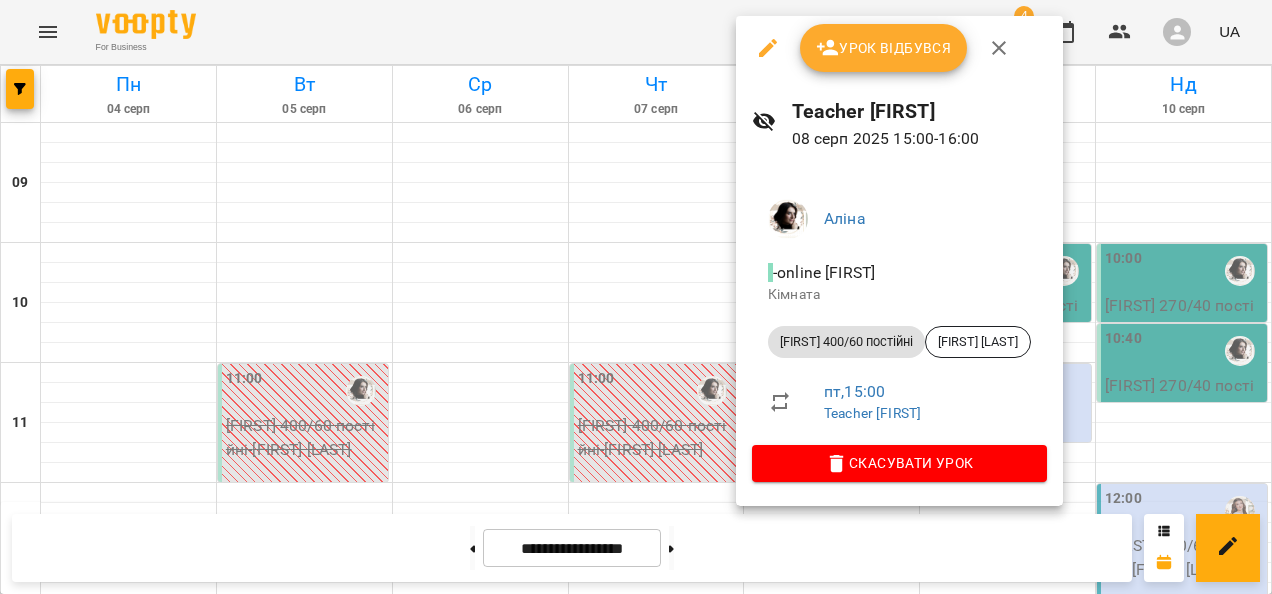 click 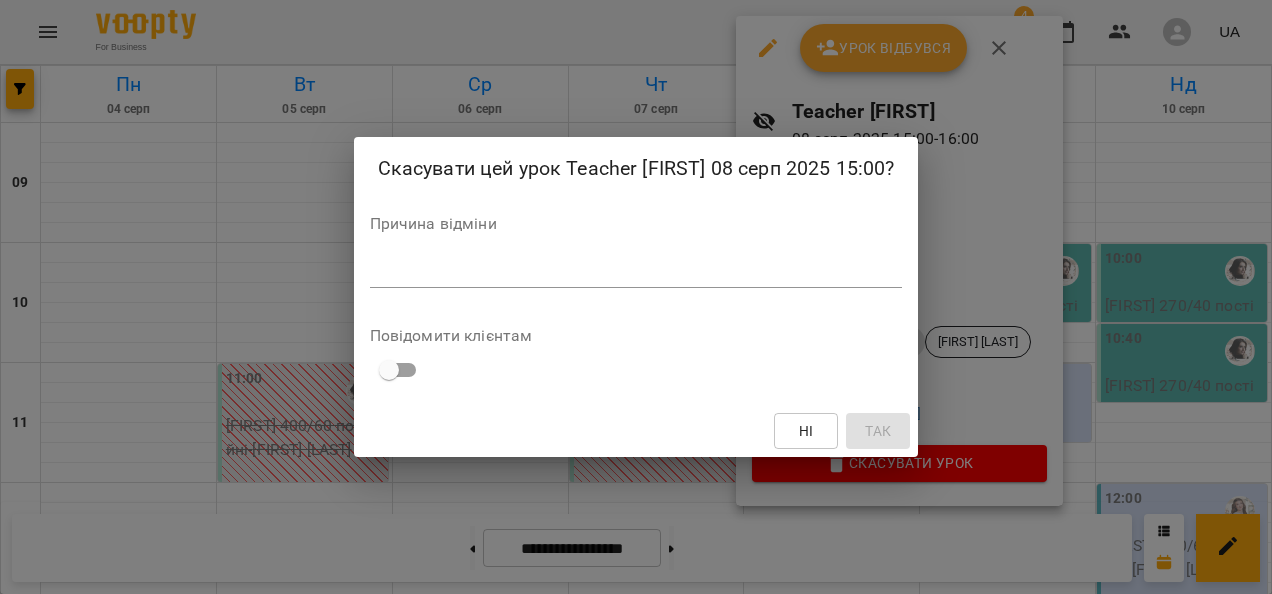 click at bounding box center [636, 271] 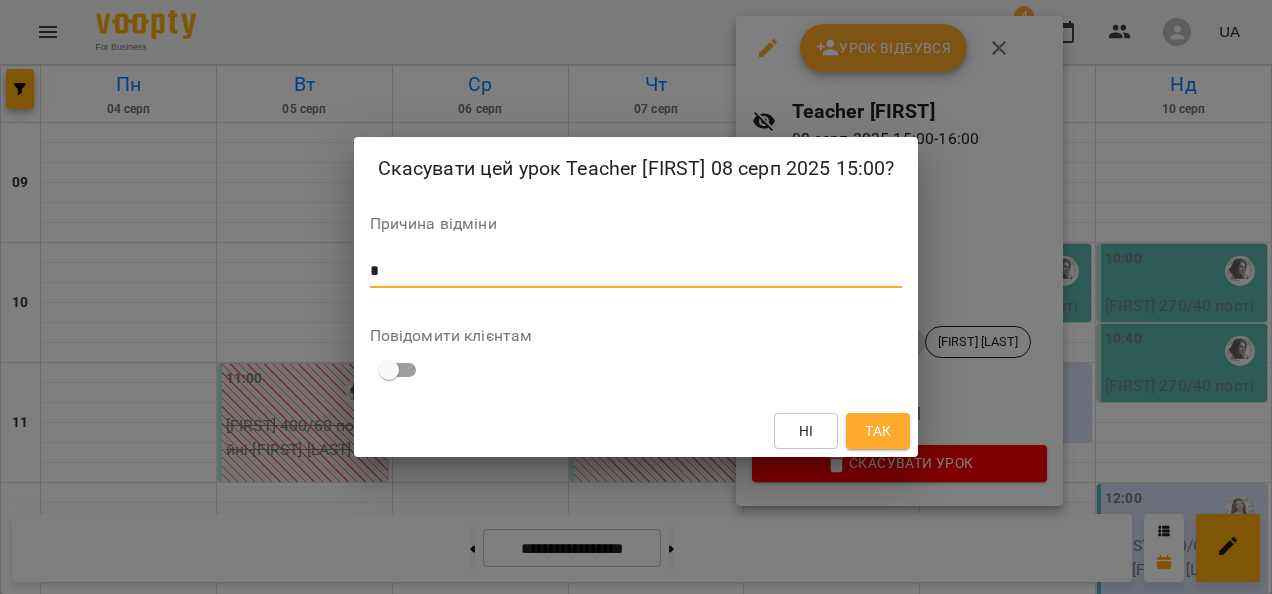 type on "*" 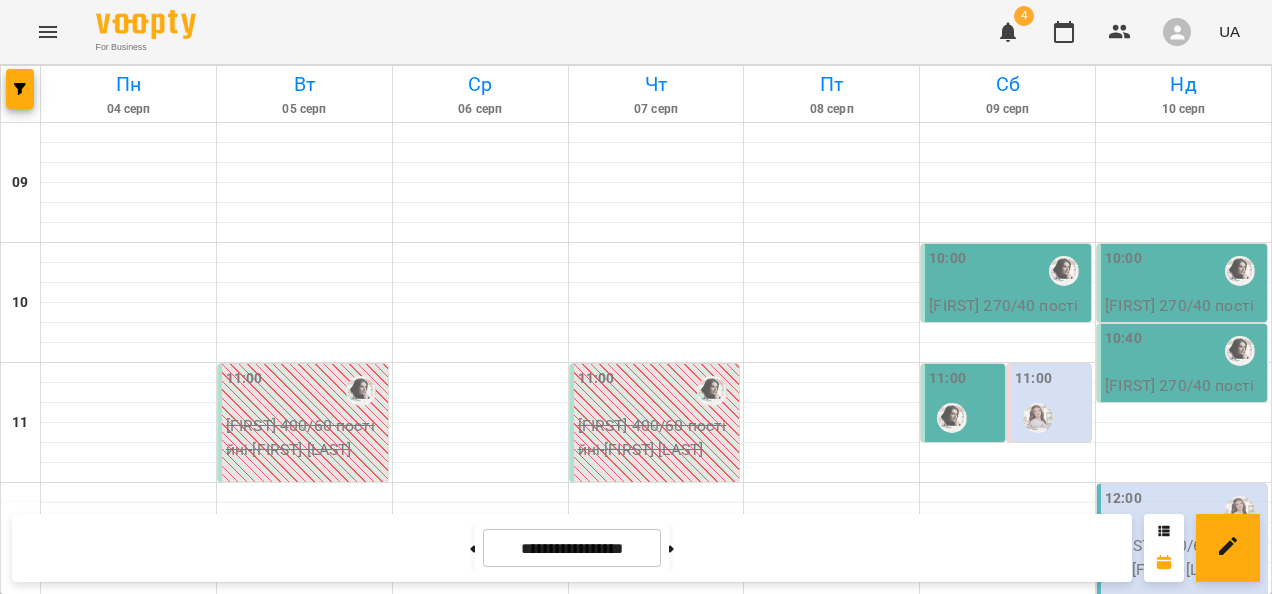 click on "16:00" at bounding box center [832, 991] 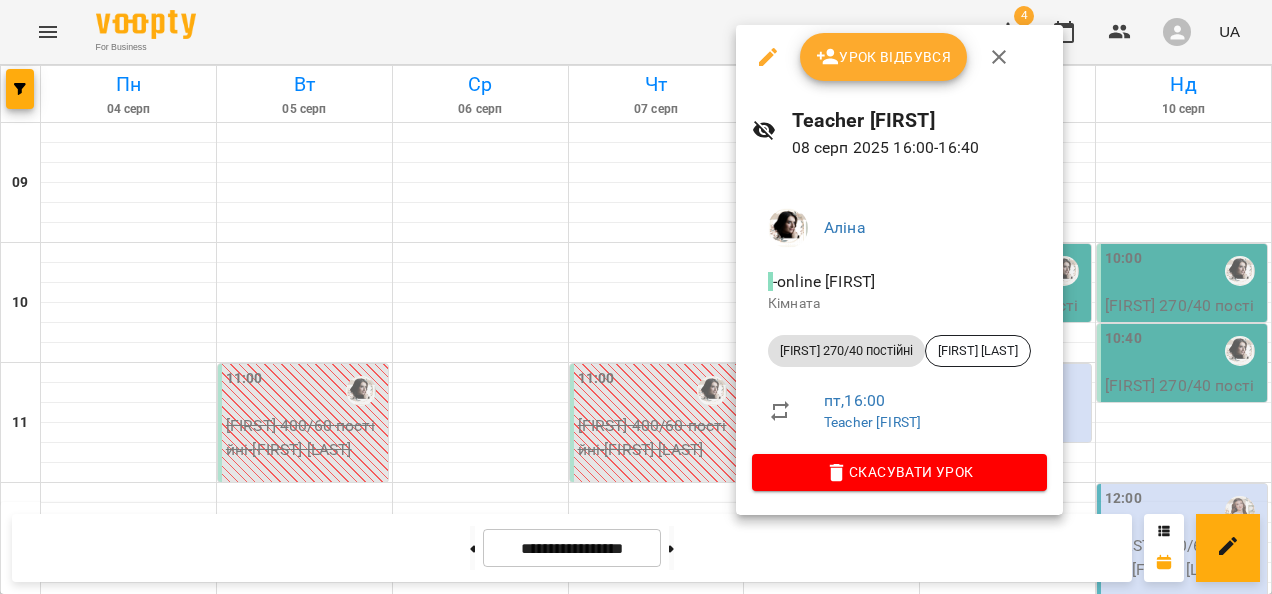click on "Скасувати Урок" at bounding box center (899, 472) 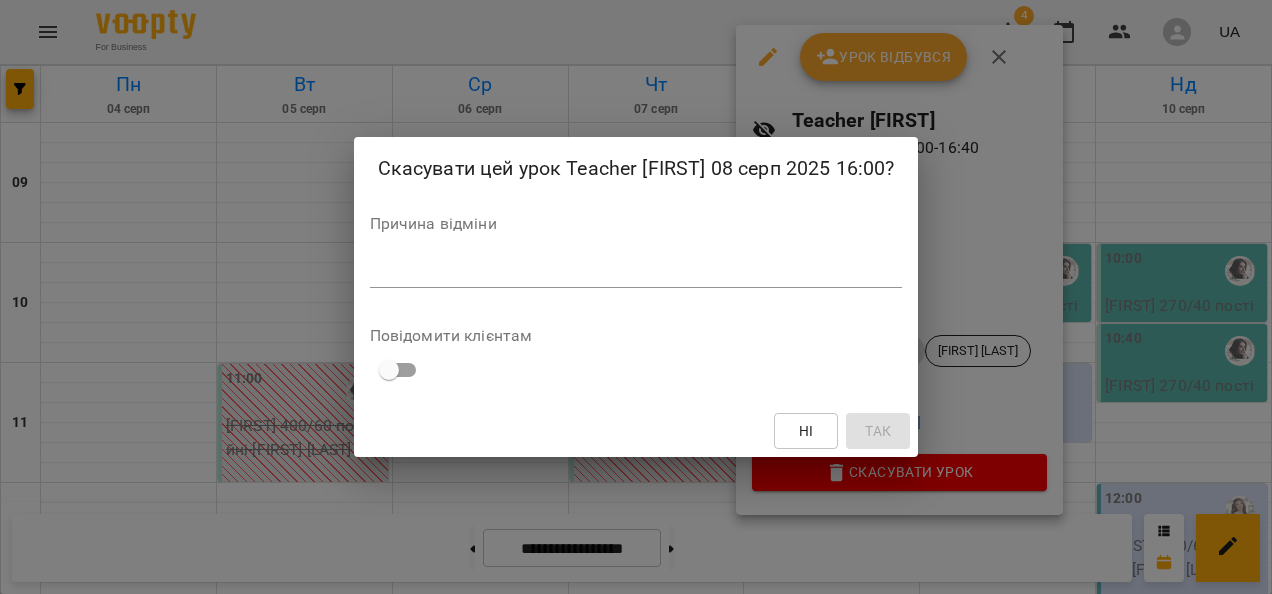 click at bounding box center [636, 271] 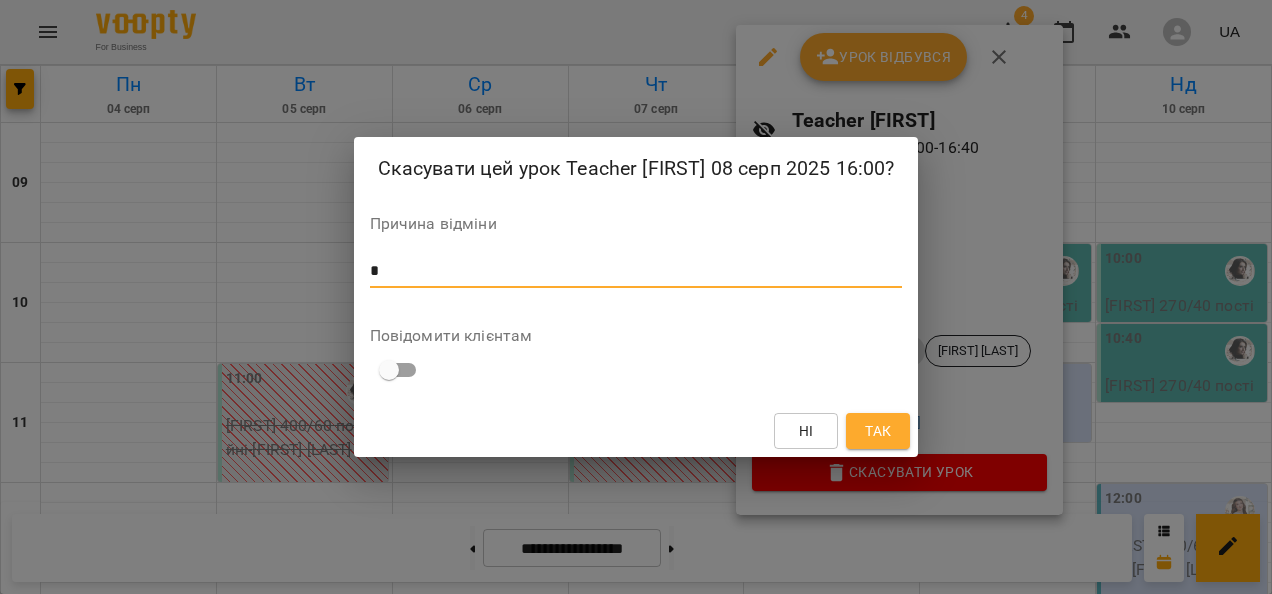 type on "*" 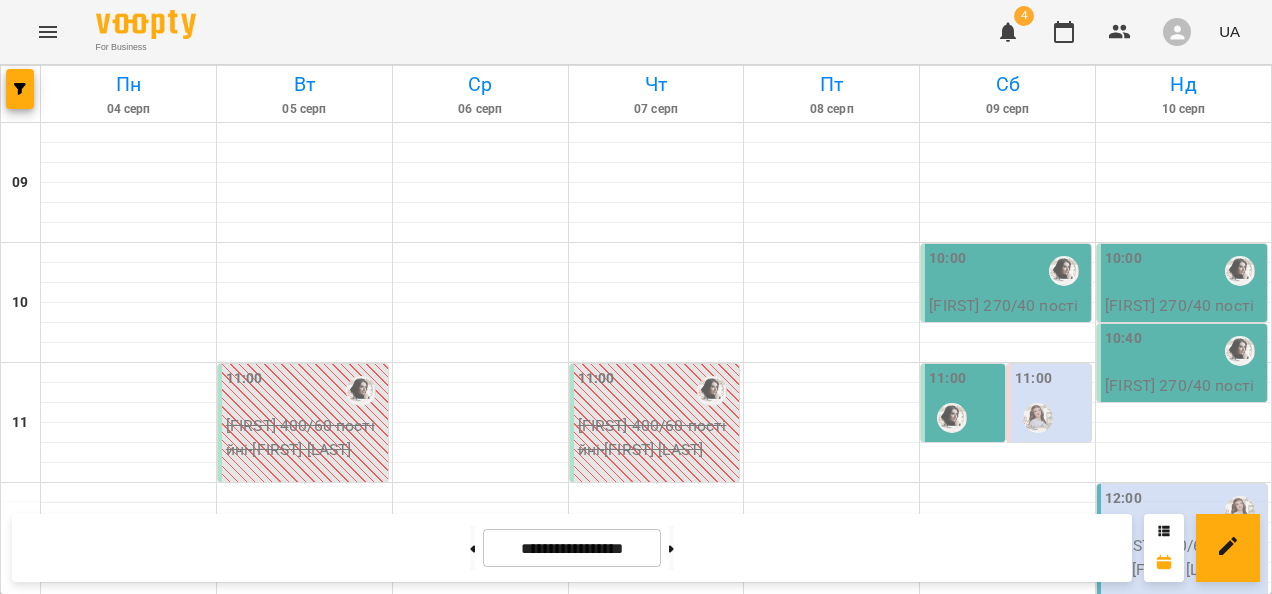 scroll, scrollTop: 880, scrollLeft: 0, axis: vertical 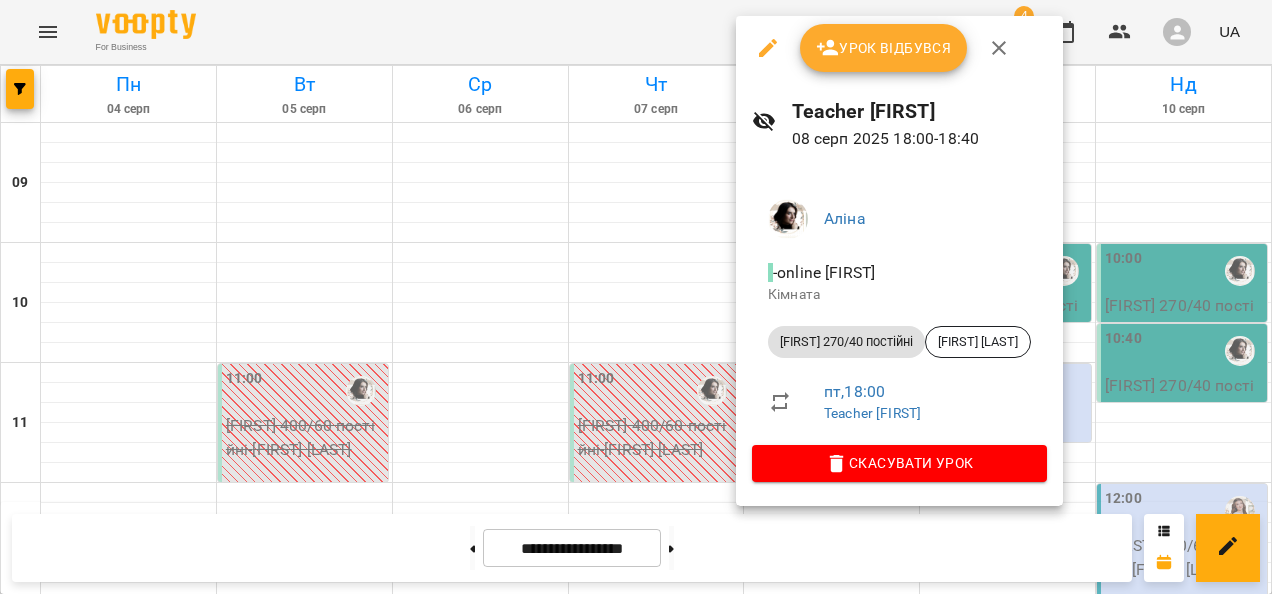 click on "Скасувати Урок" at bounding box center [899, 463] 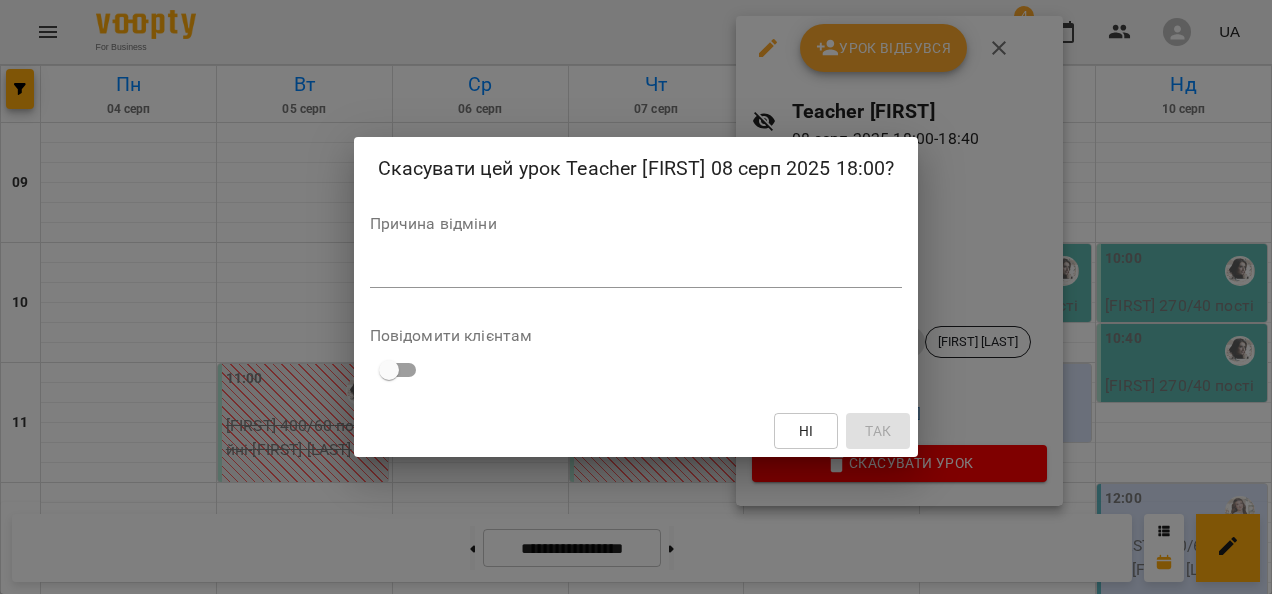 click at bounding box center [636, 271] 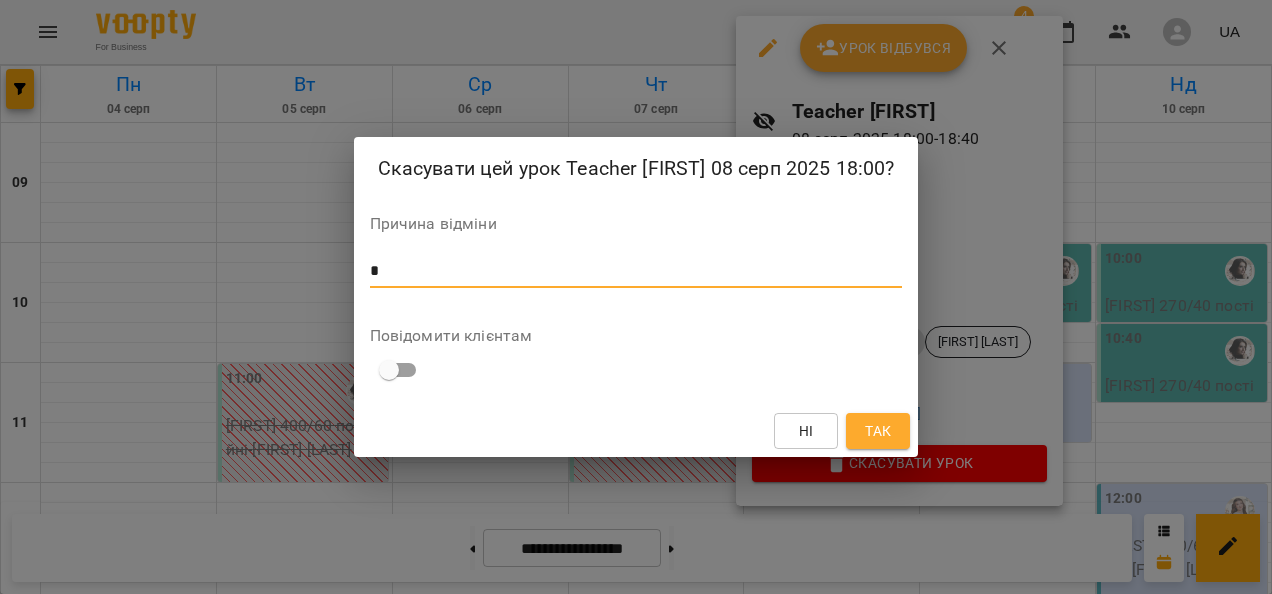 type on "*" 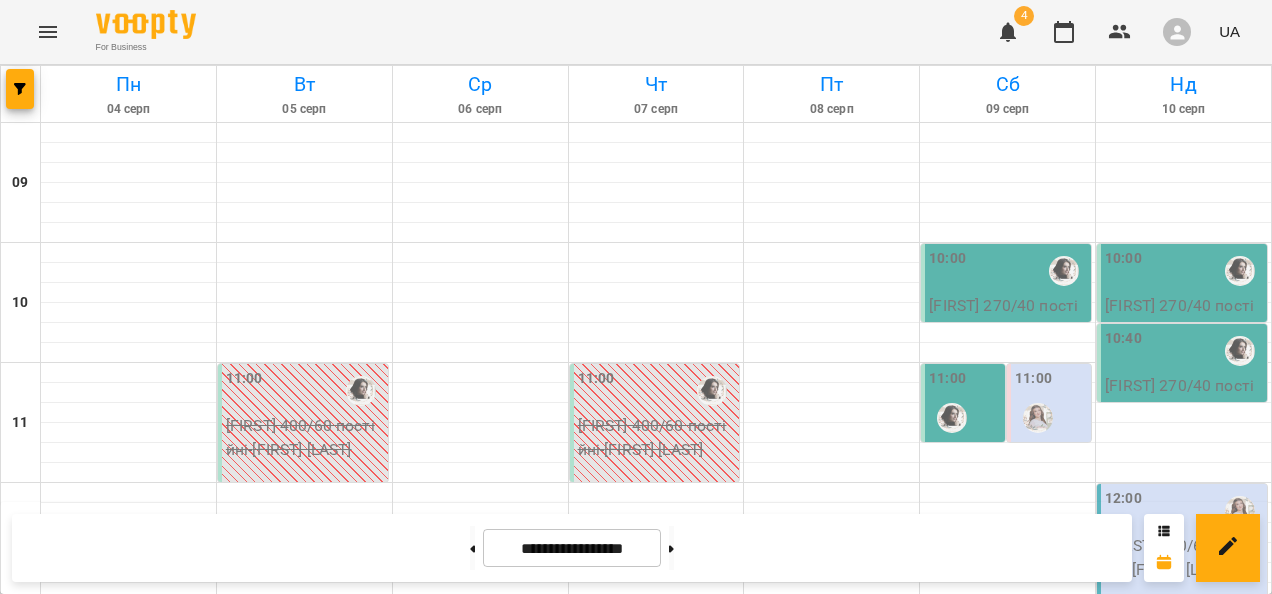 scroll, scrollTop: 1055, scrollLeft: 0, axis: vertical 